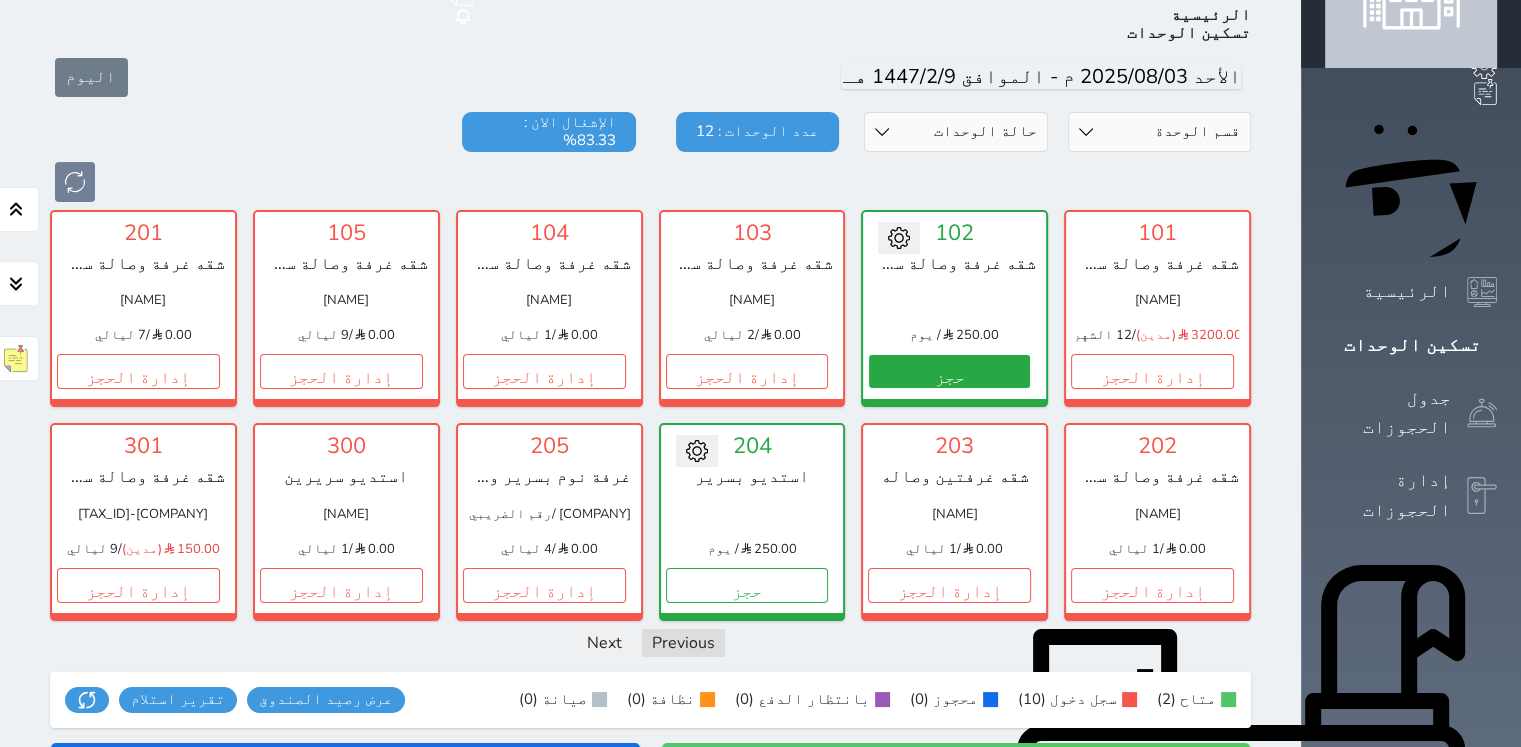 scroll, scrollTop: 100, scrollLeft: 0, axis: vertical 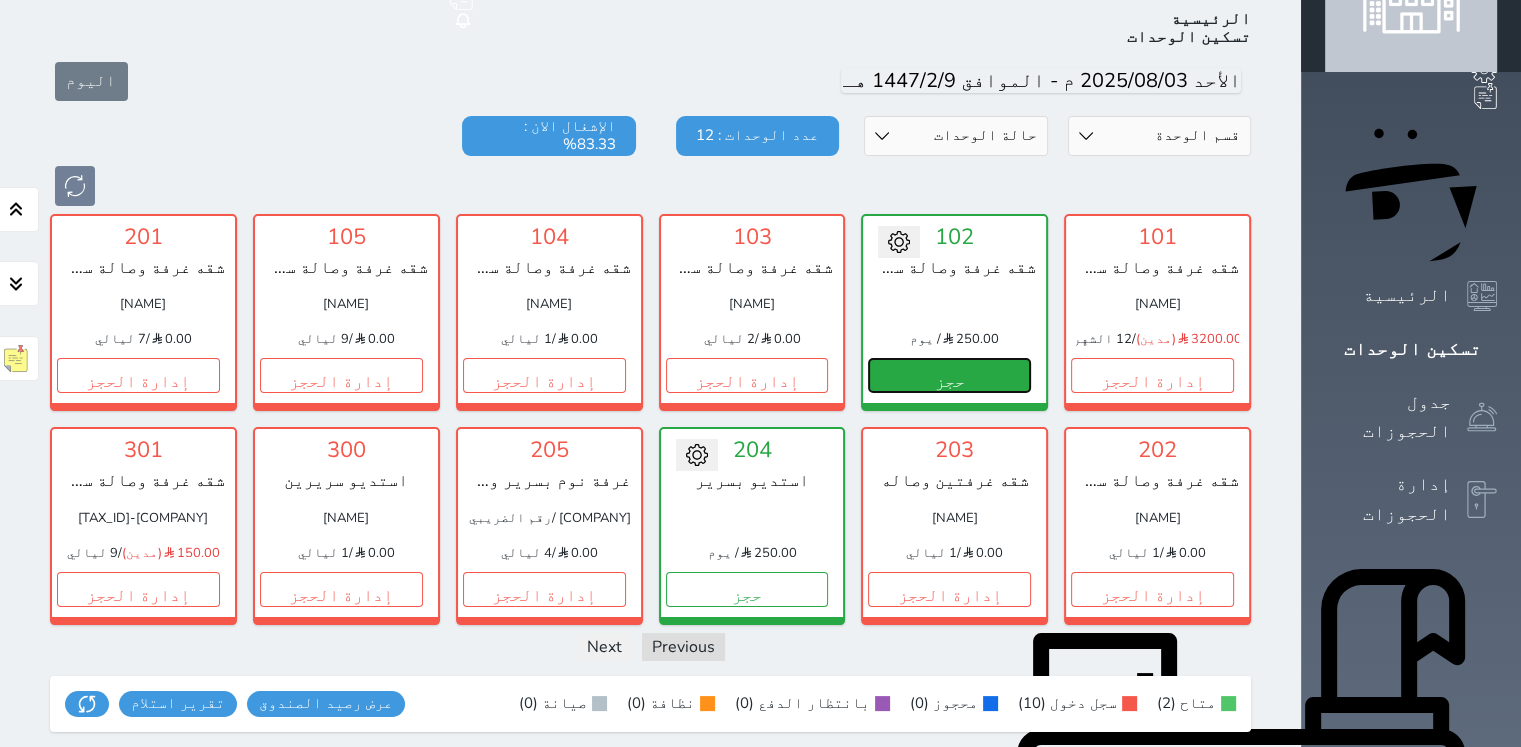 click on "حجز" at bounding box center [949, 375] 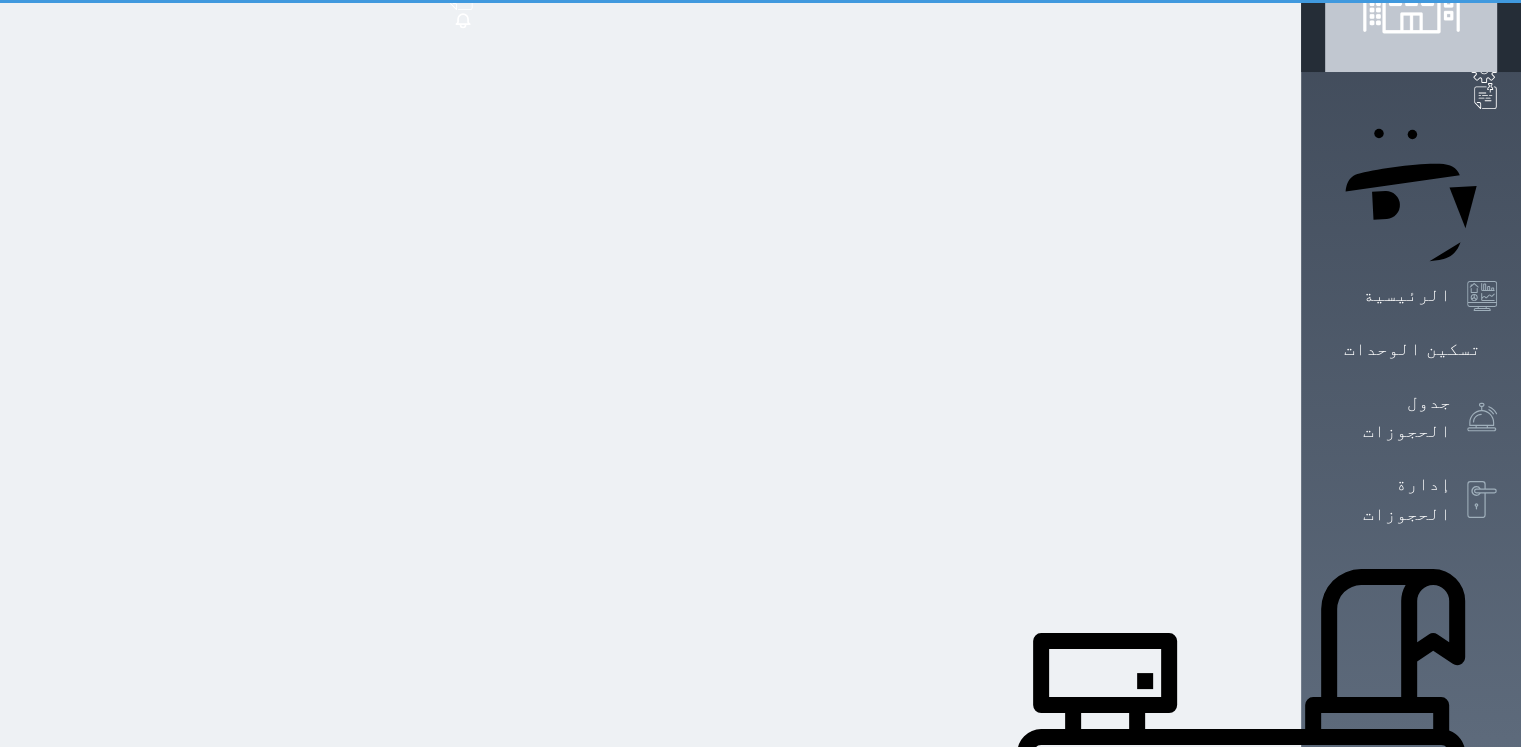 scroll, scrollTop: 87, scrollLeft: 0, axis: vertical 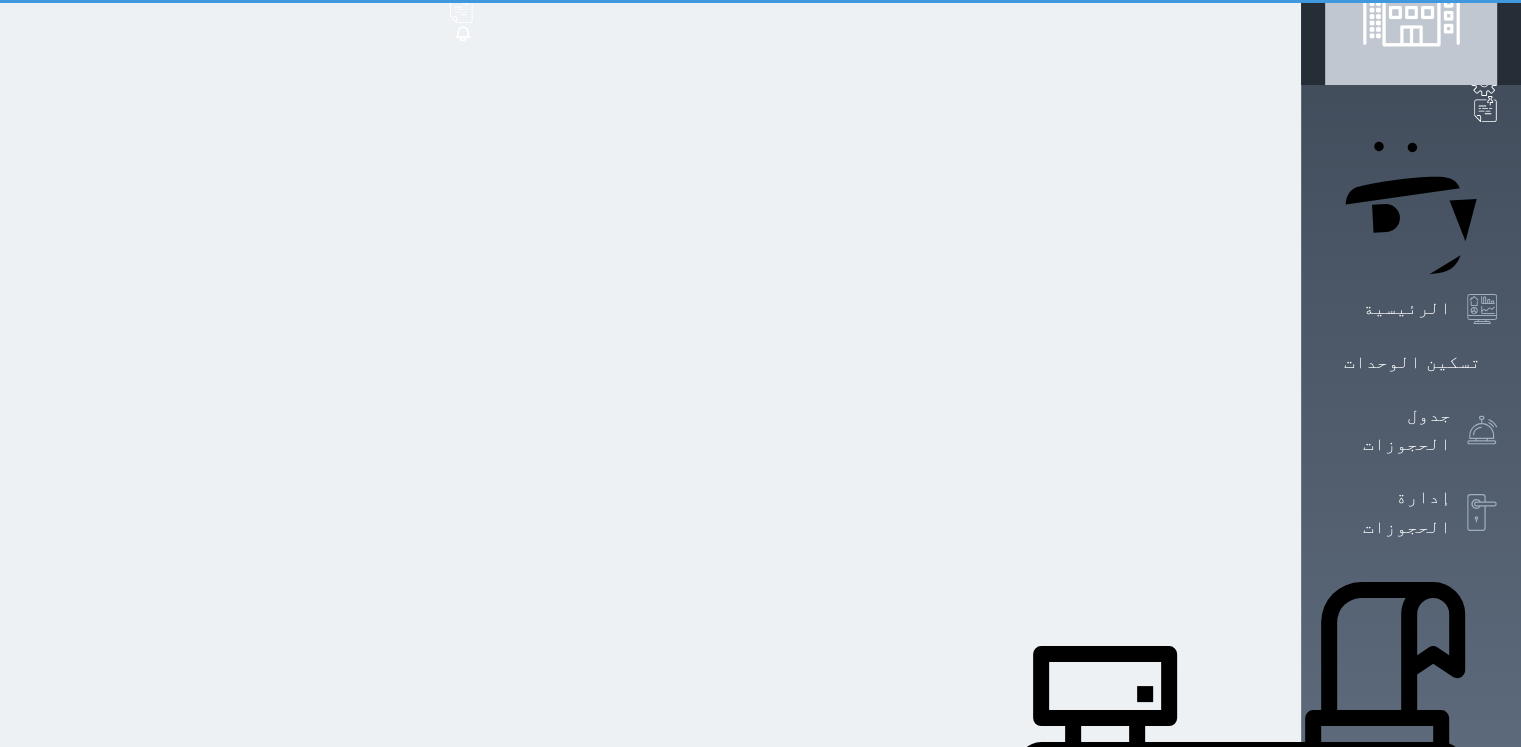select on "1" 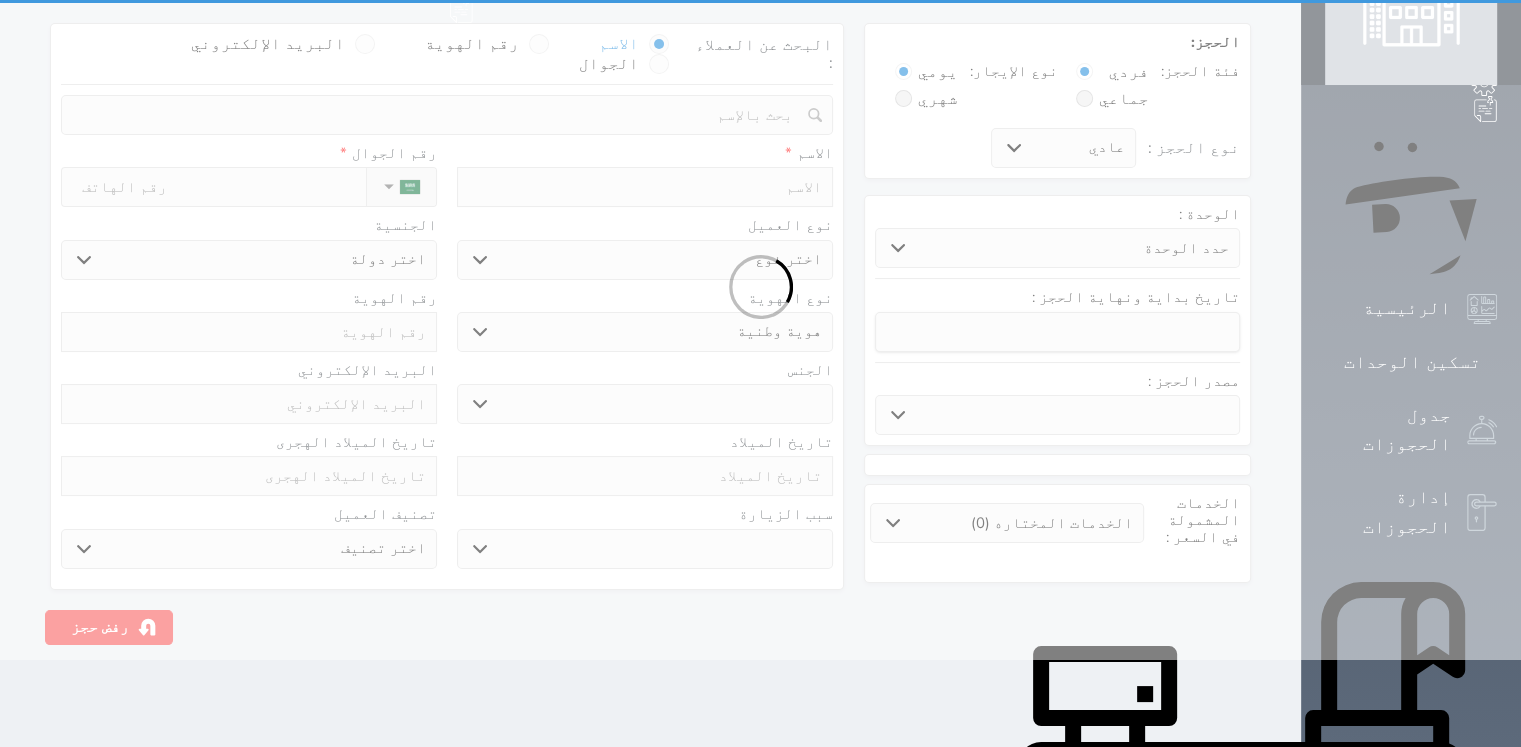 scroll, scrollTop: 0, scrollLeft: 0, axis: both 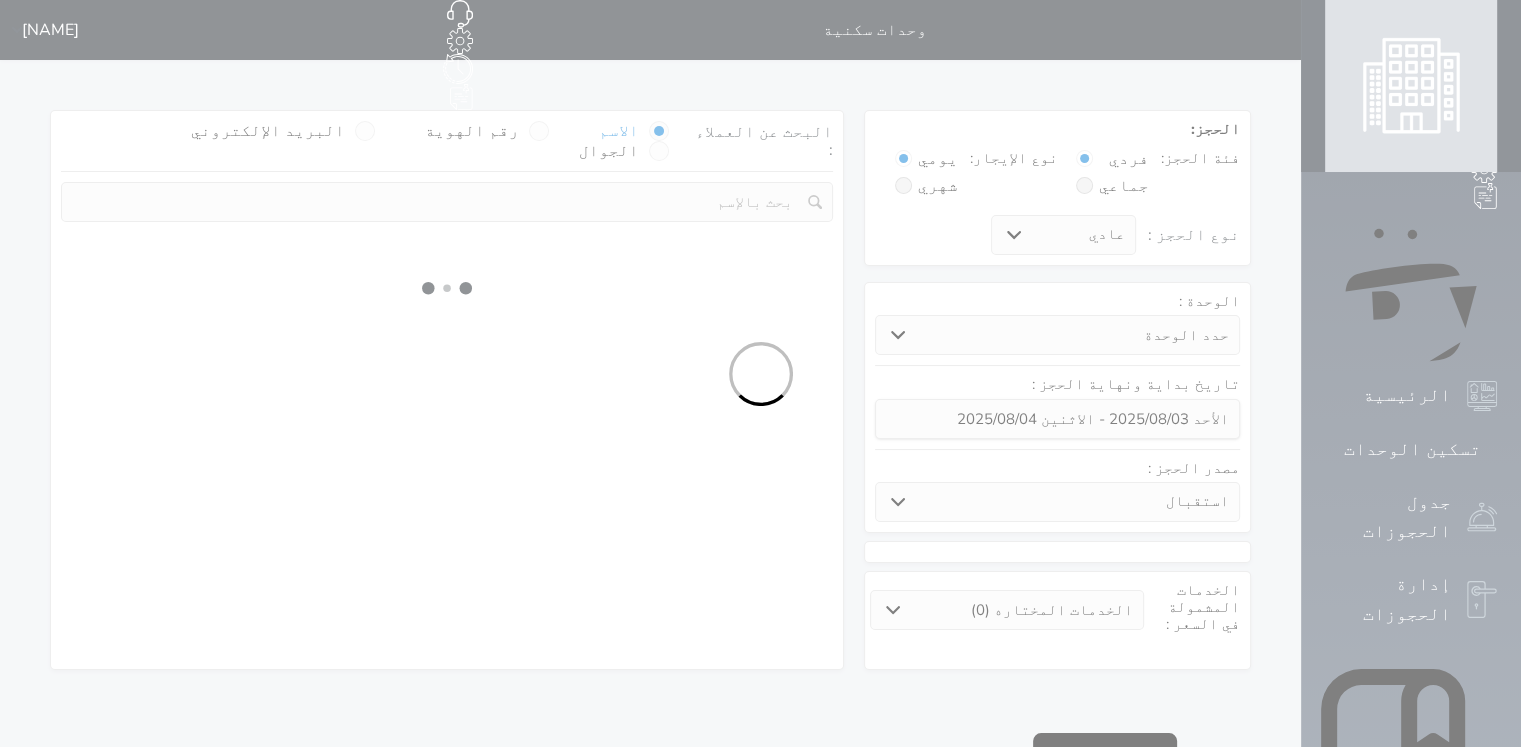 select 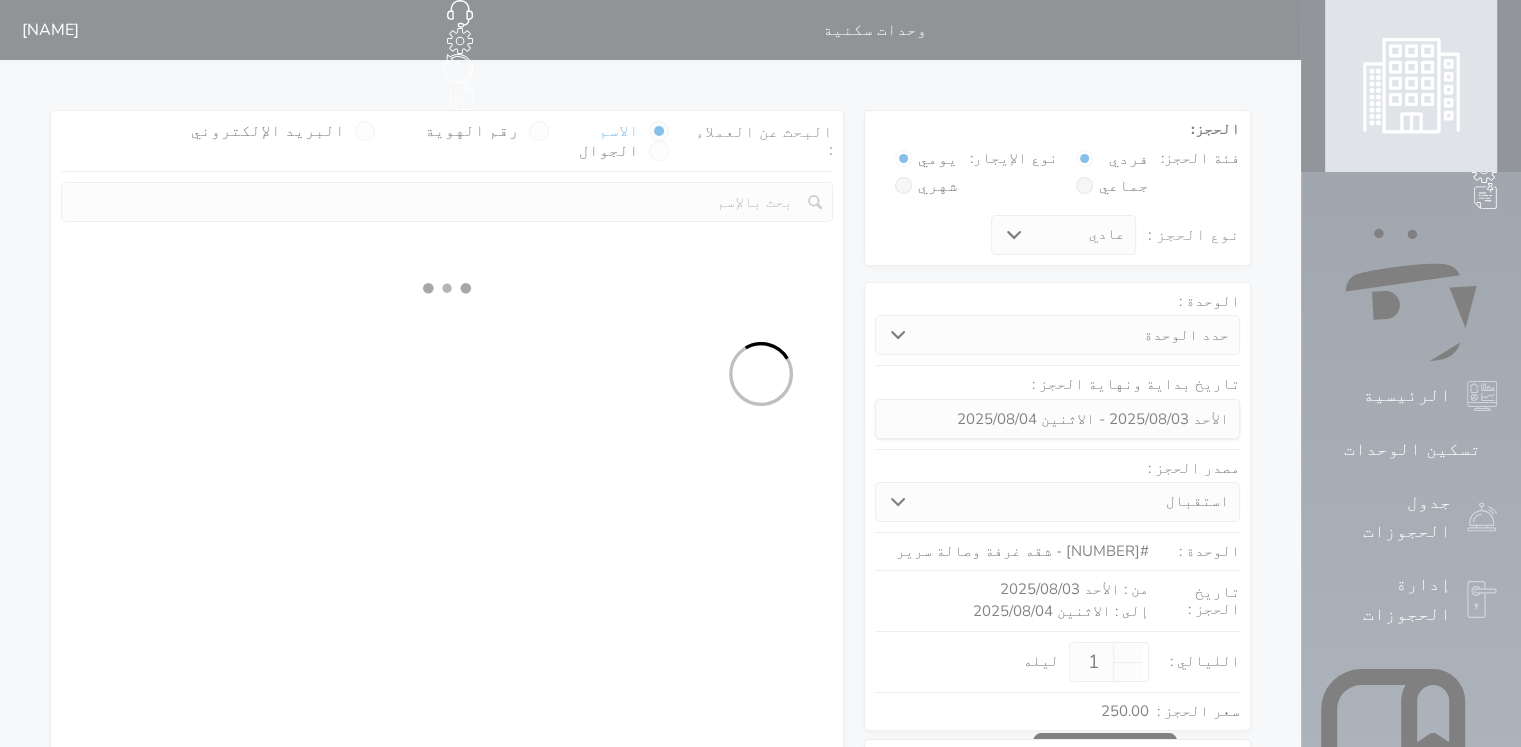select on "1" 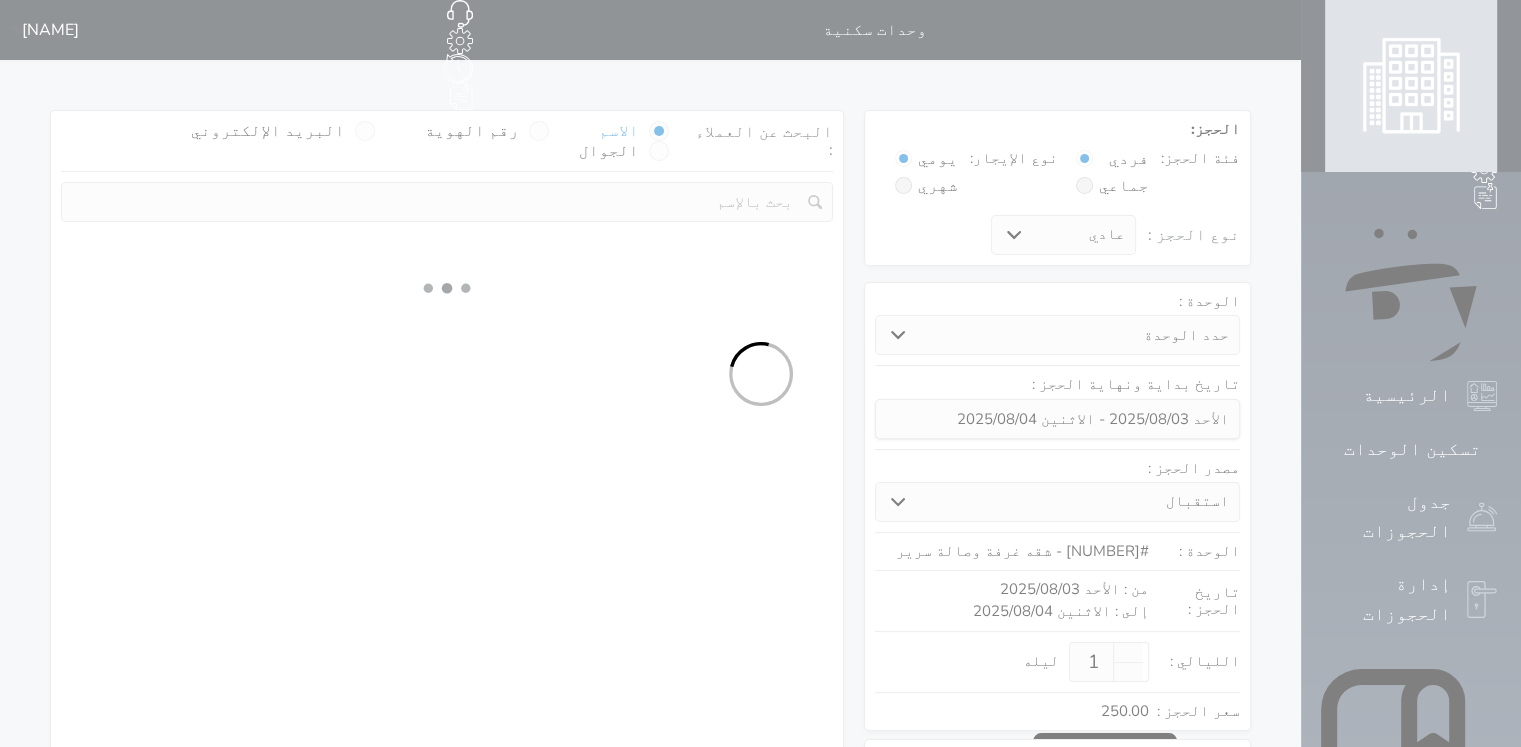 select on "113" 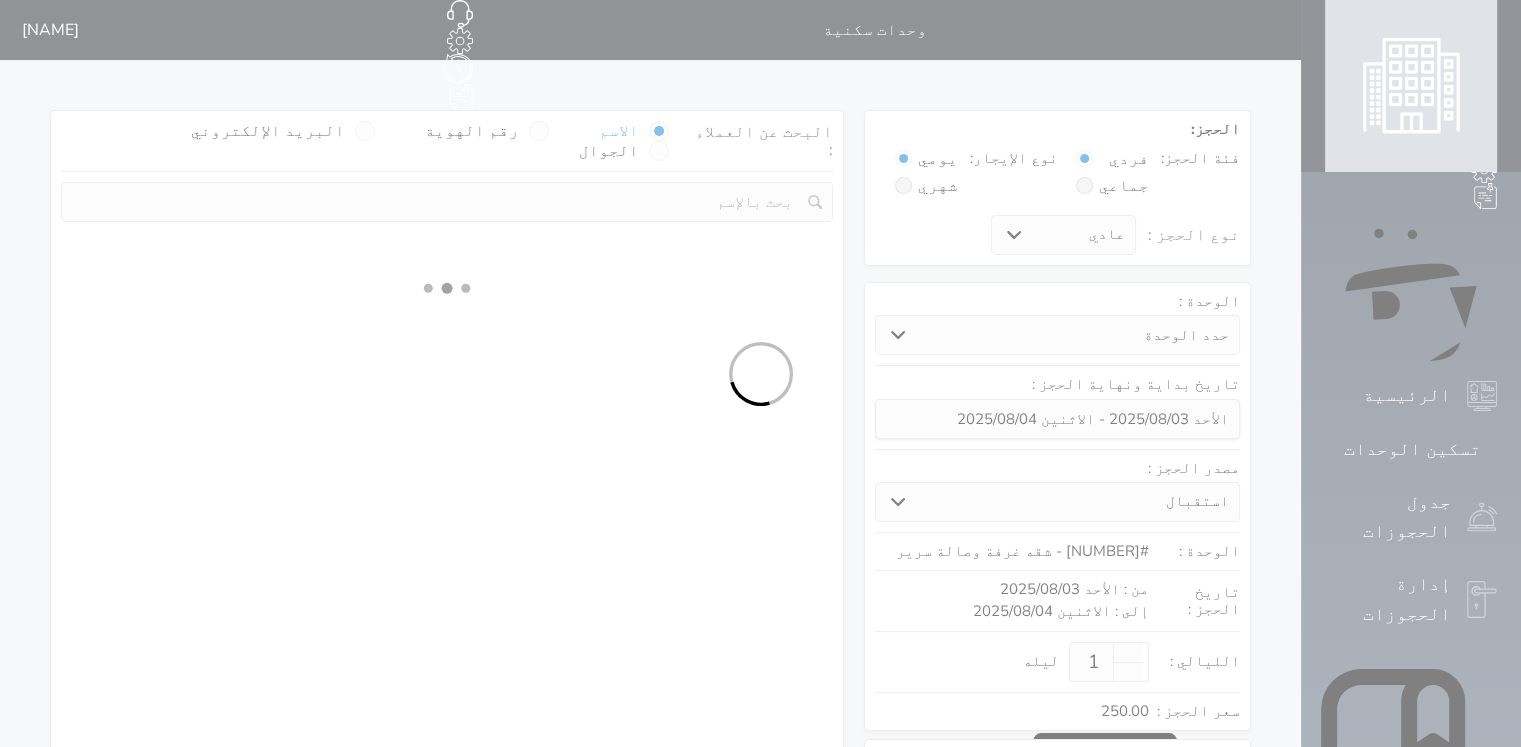 select on "1" 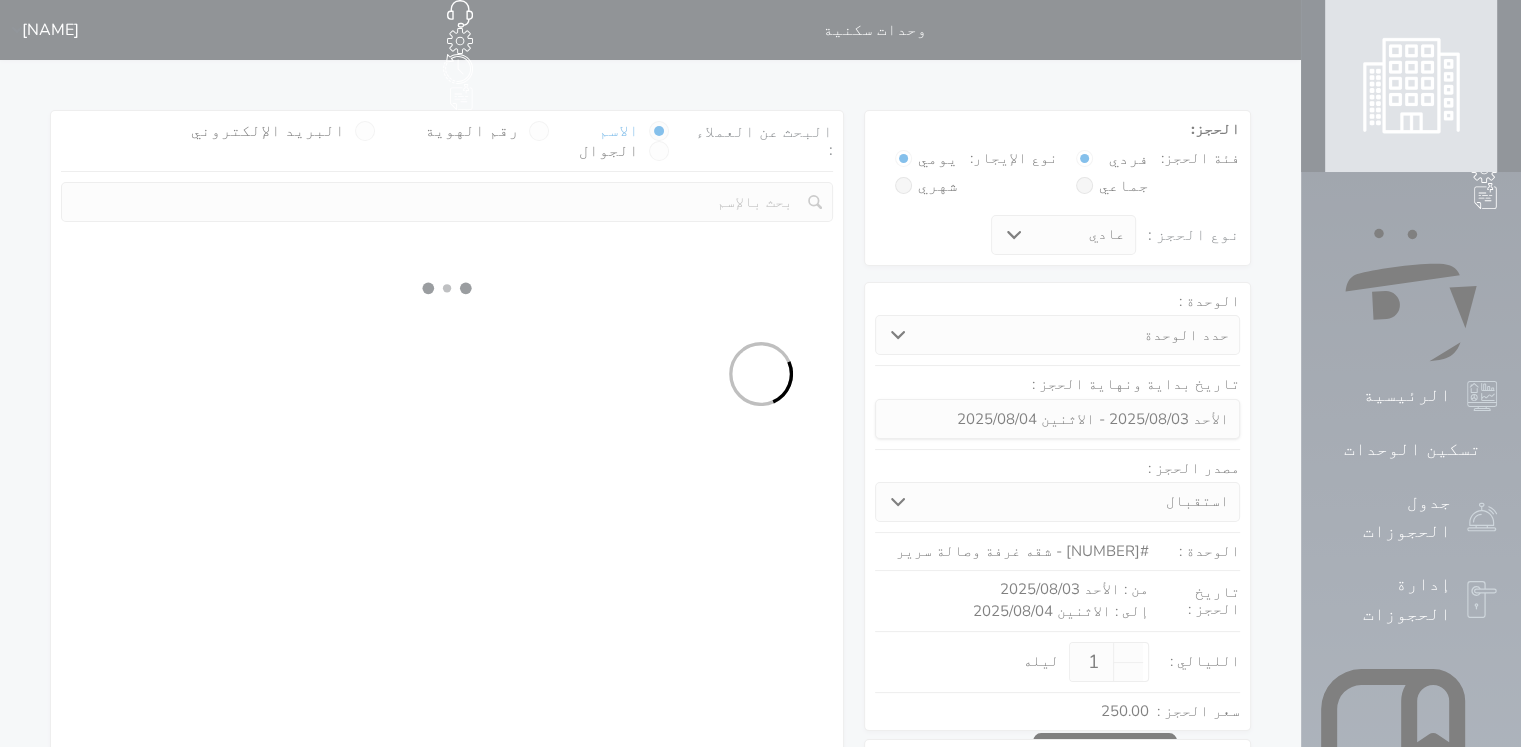 select 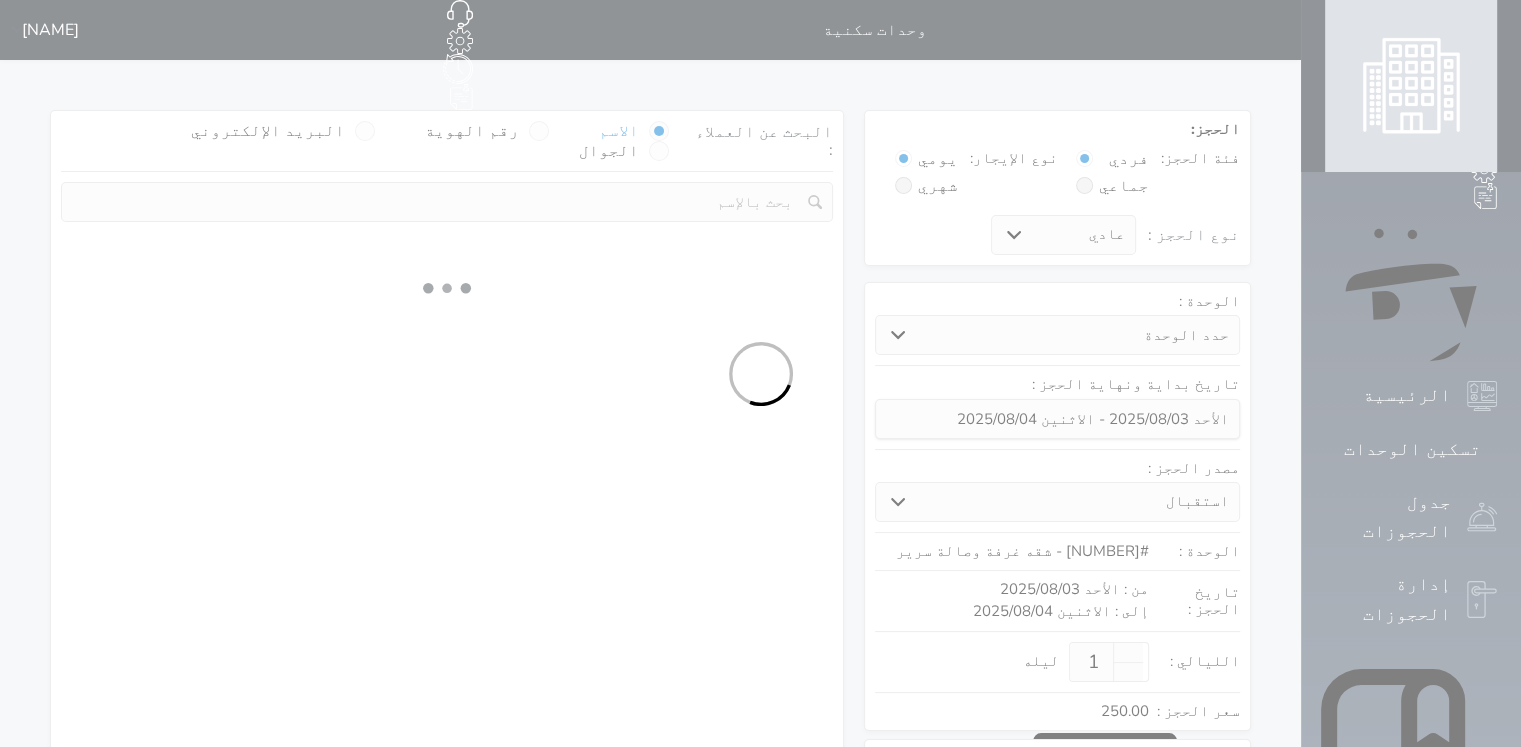 select on "7" 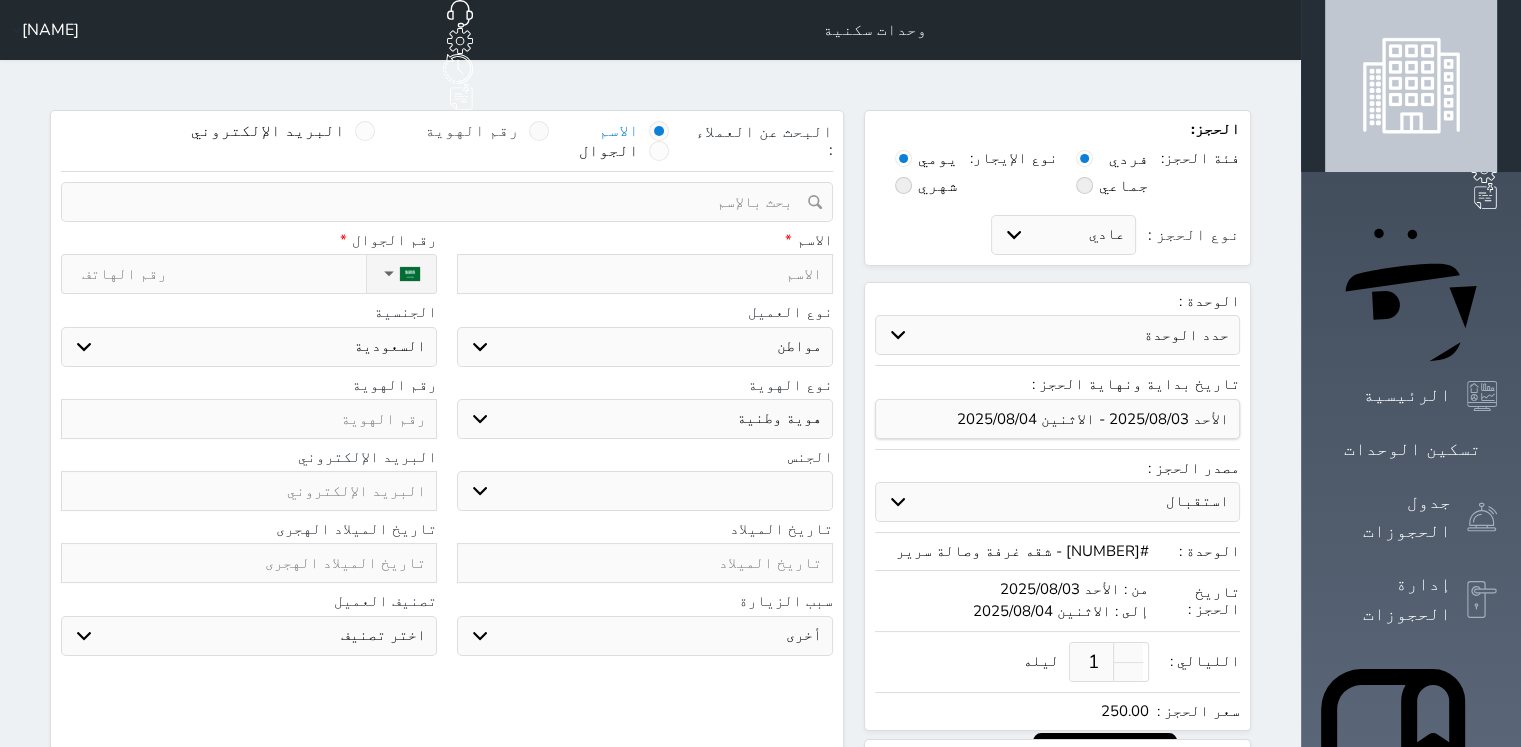 click at bounding box center [539, 131] 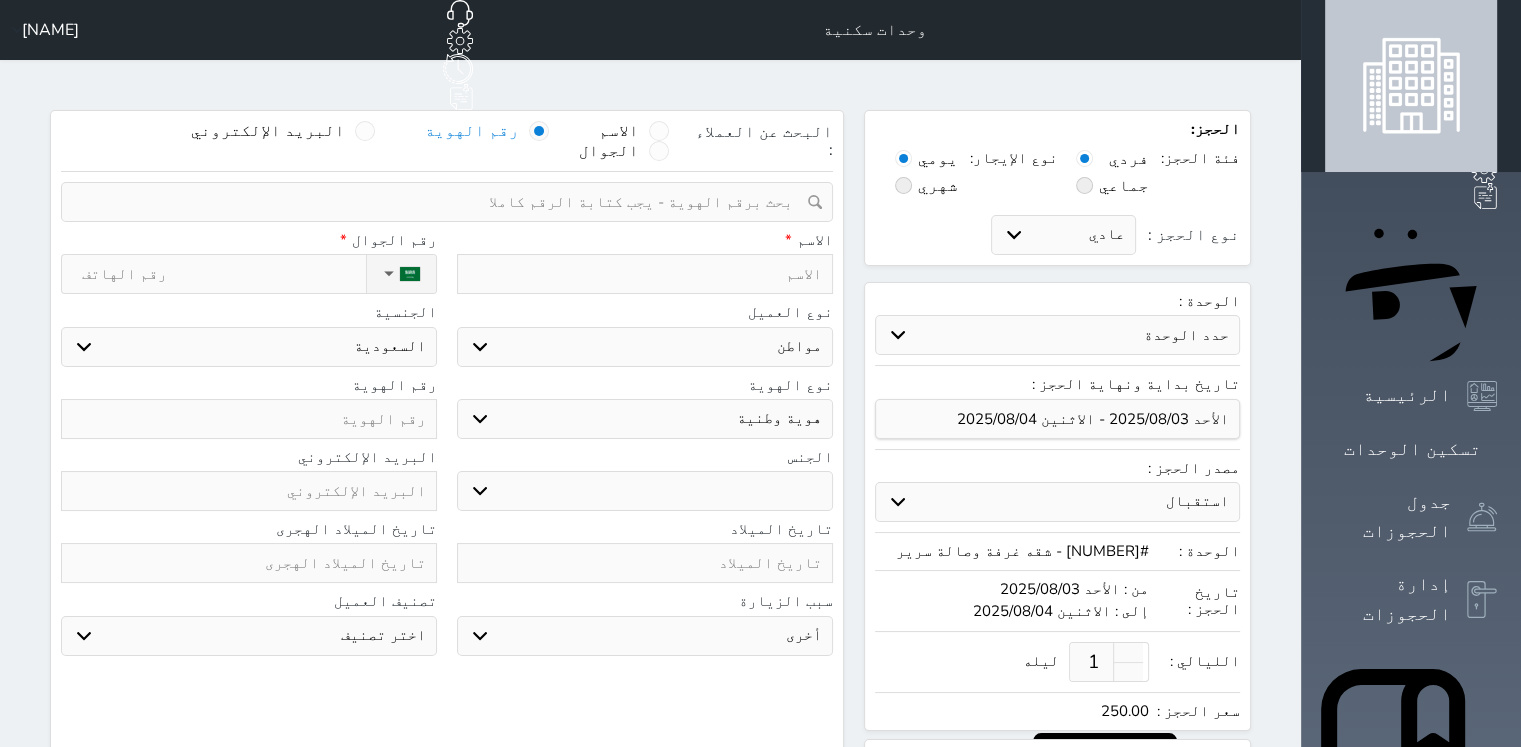 click at bounding box center (440, 202) 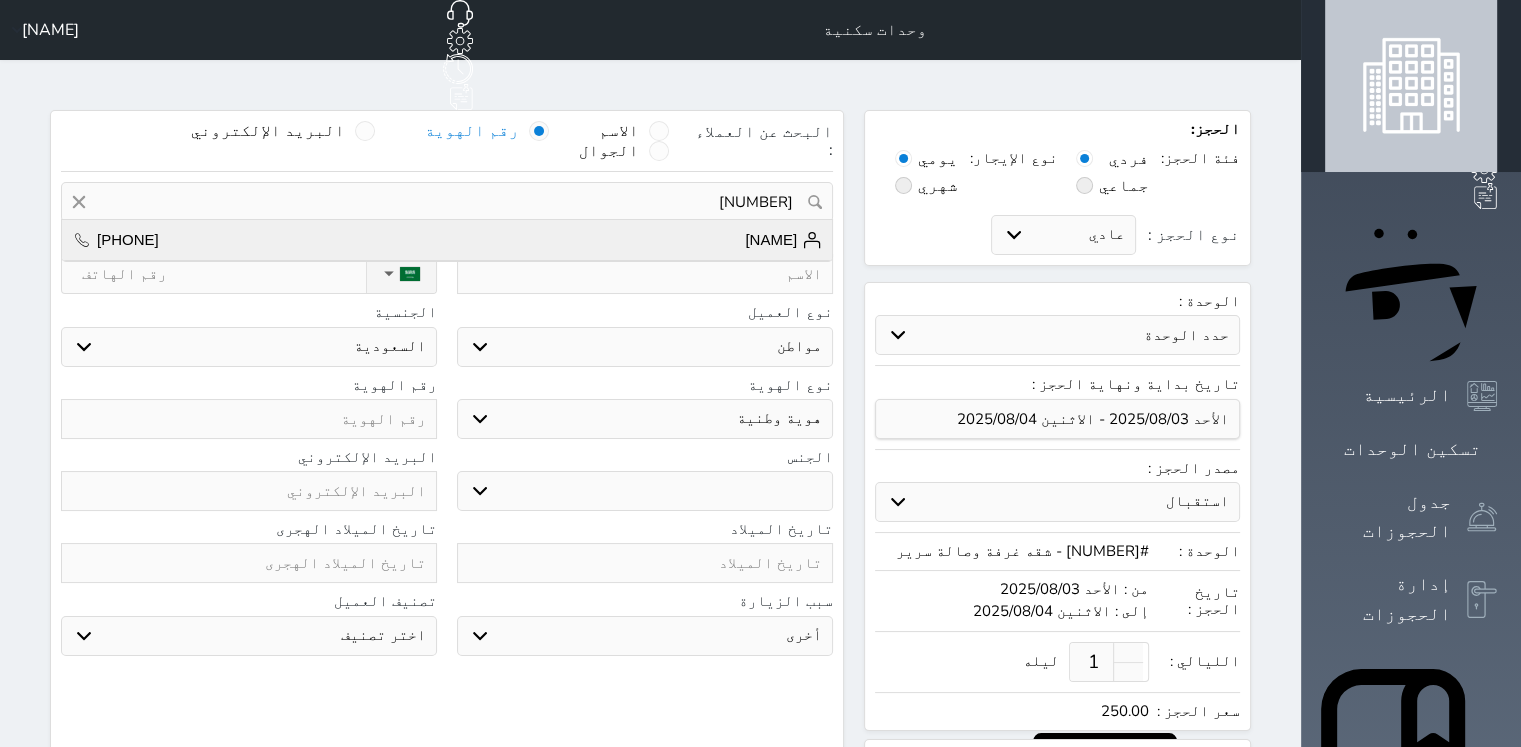 click on "[NAME]" at bounding box center [783, 240] 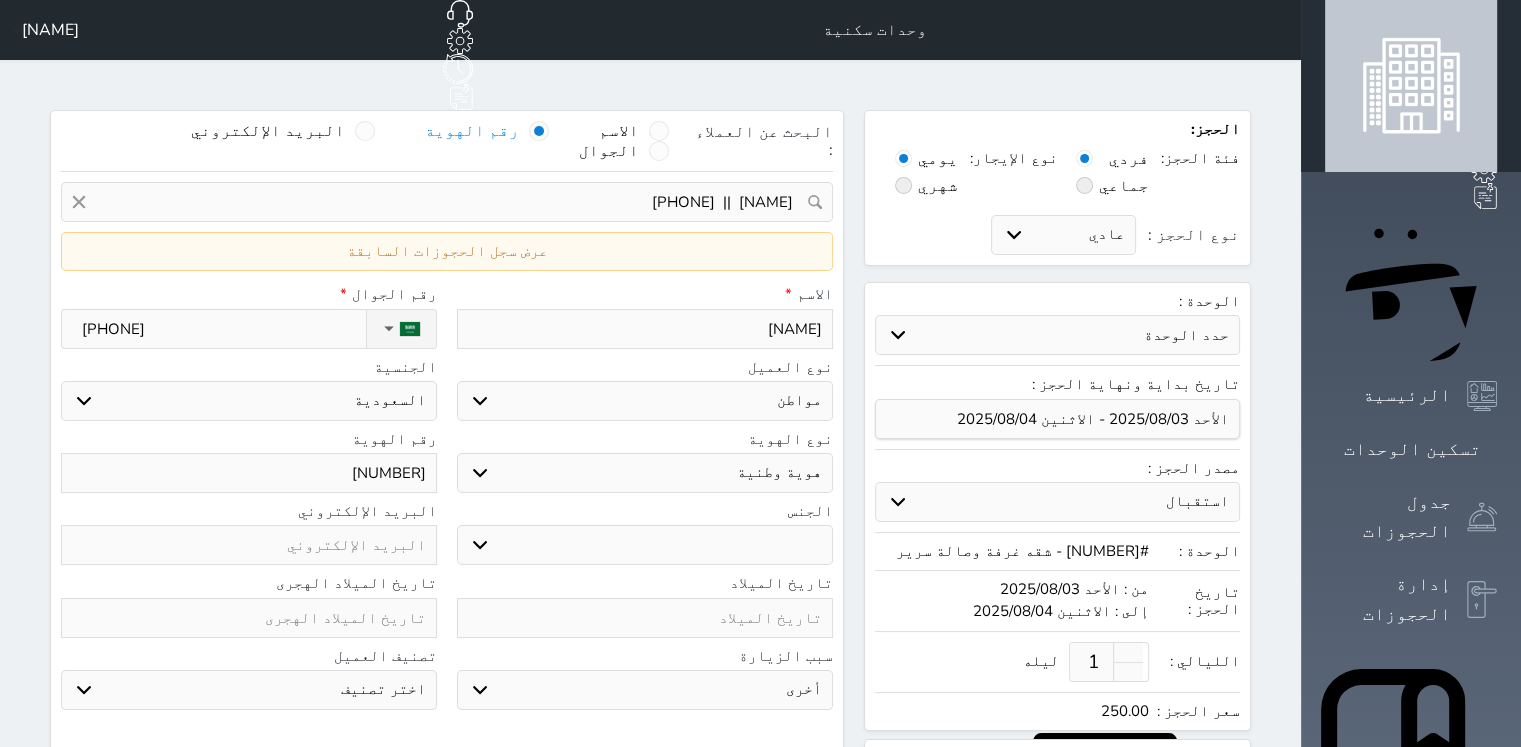 select 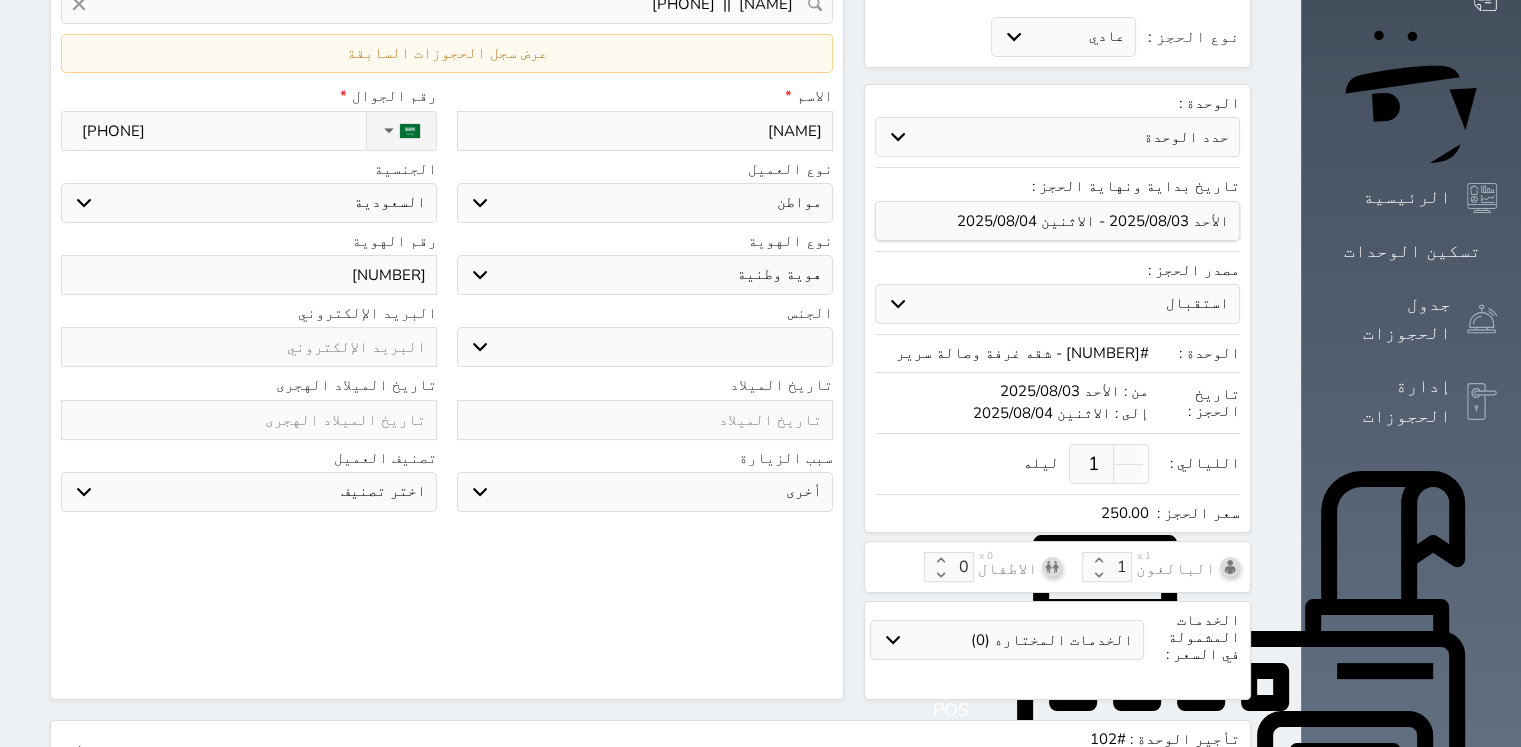 scroll, scrollTop: 460, scrollLeft: 0, axis: vertical 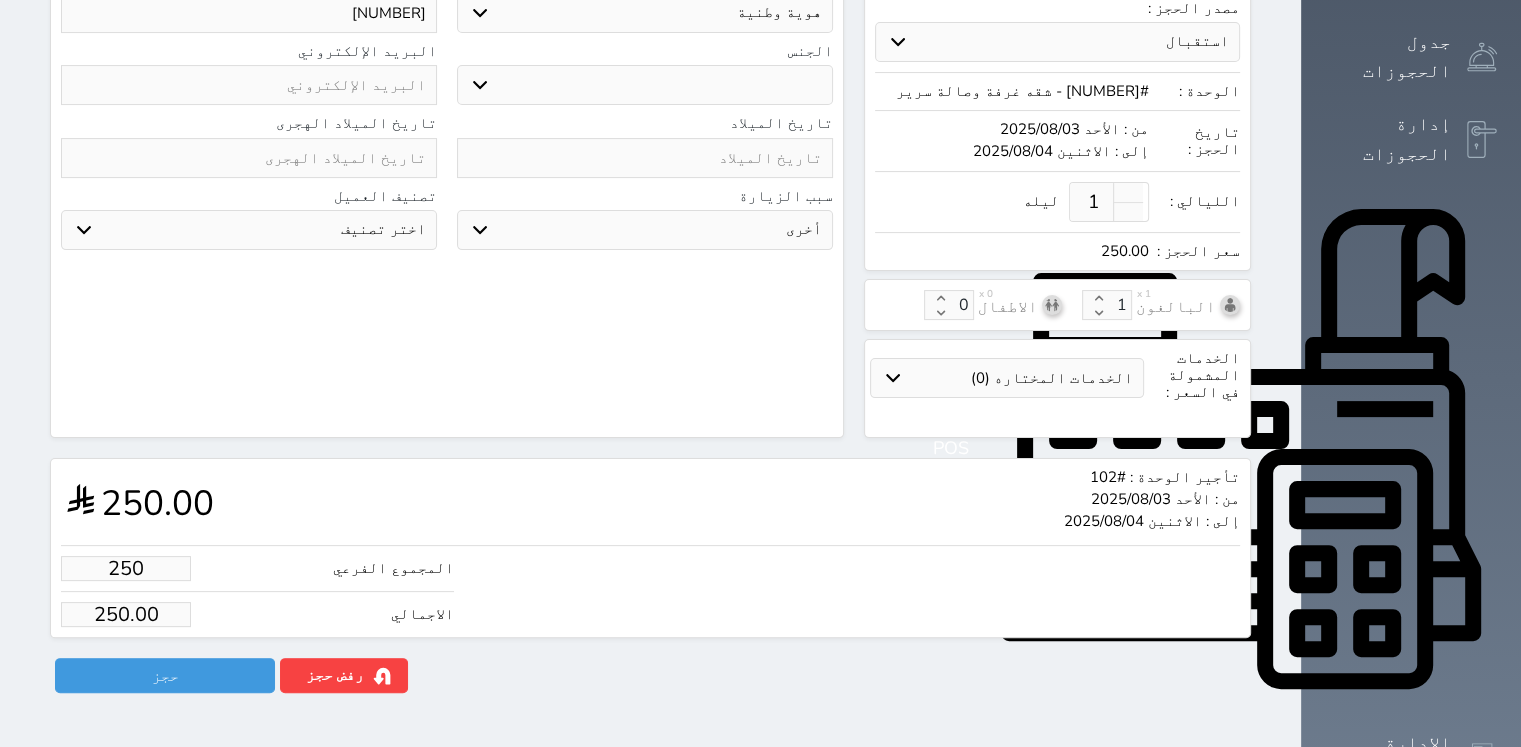 click on "250" at bounding box center (126, 568) 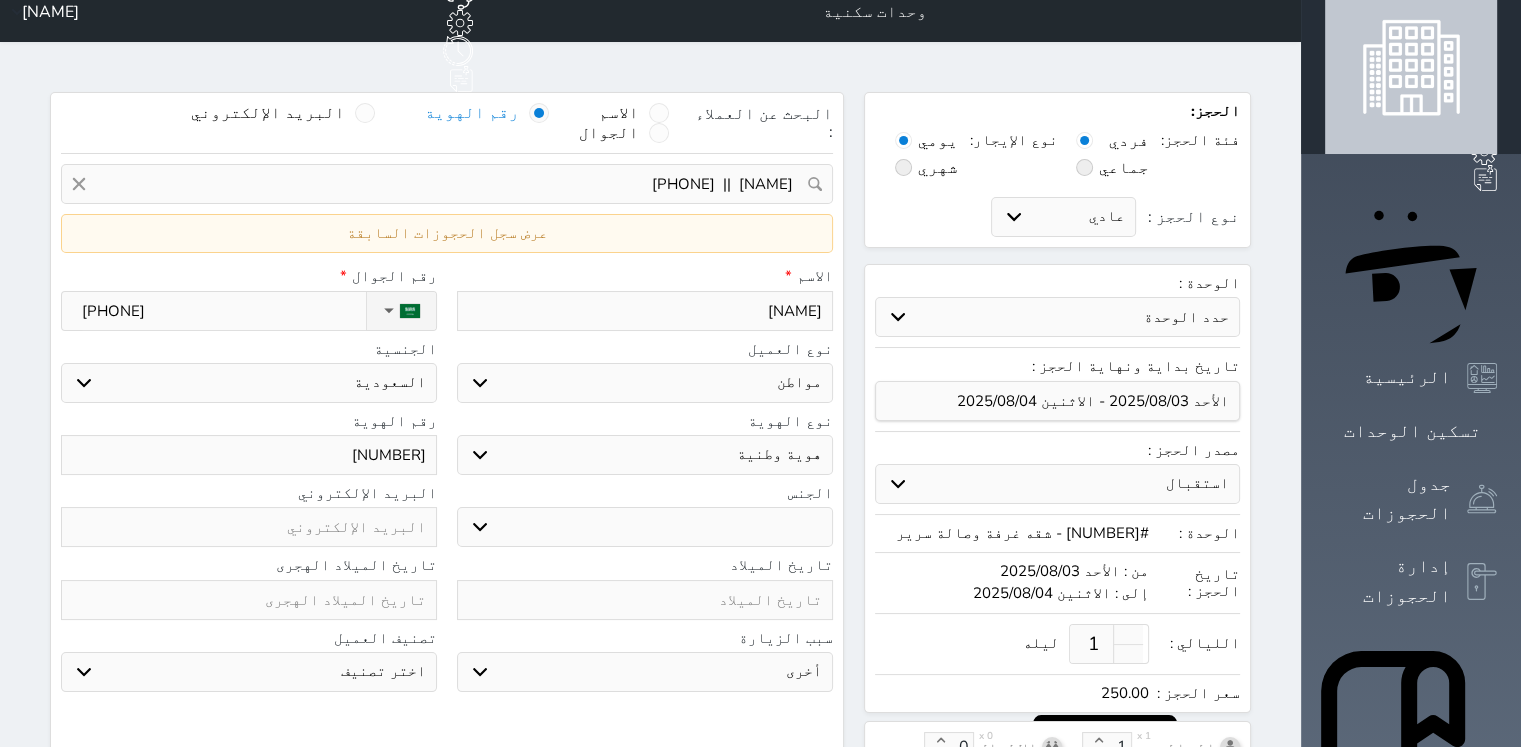 scroll, scrollTop: 0, scrollLeft: 0, axis: both 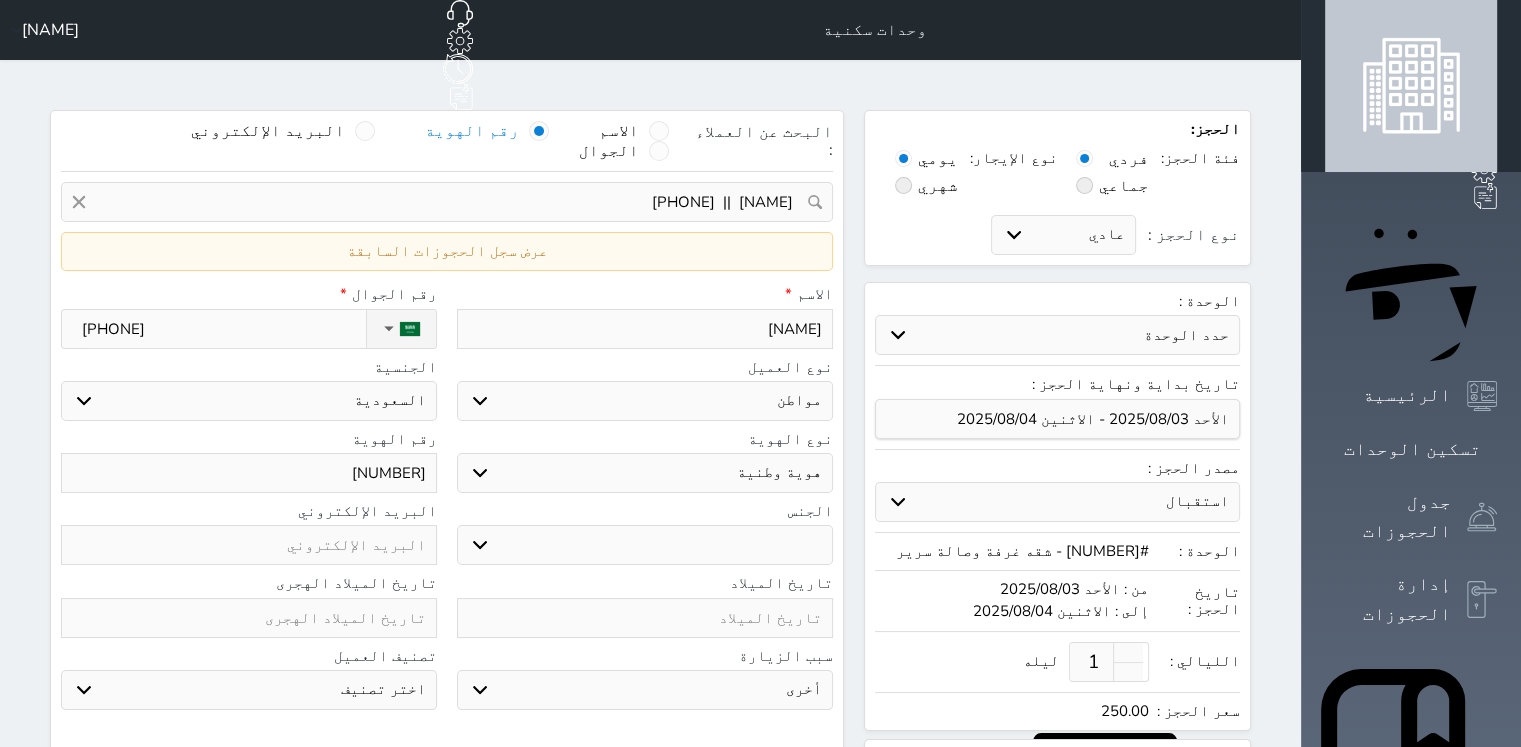 type on "250.00" 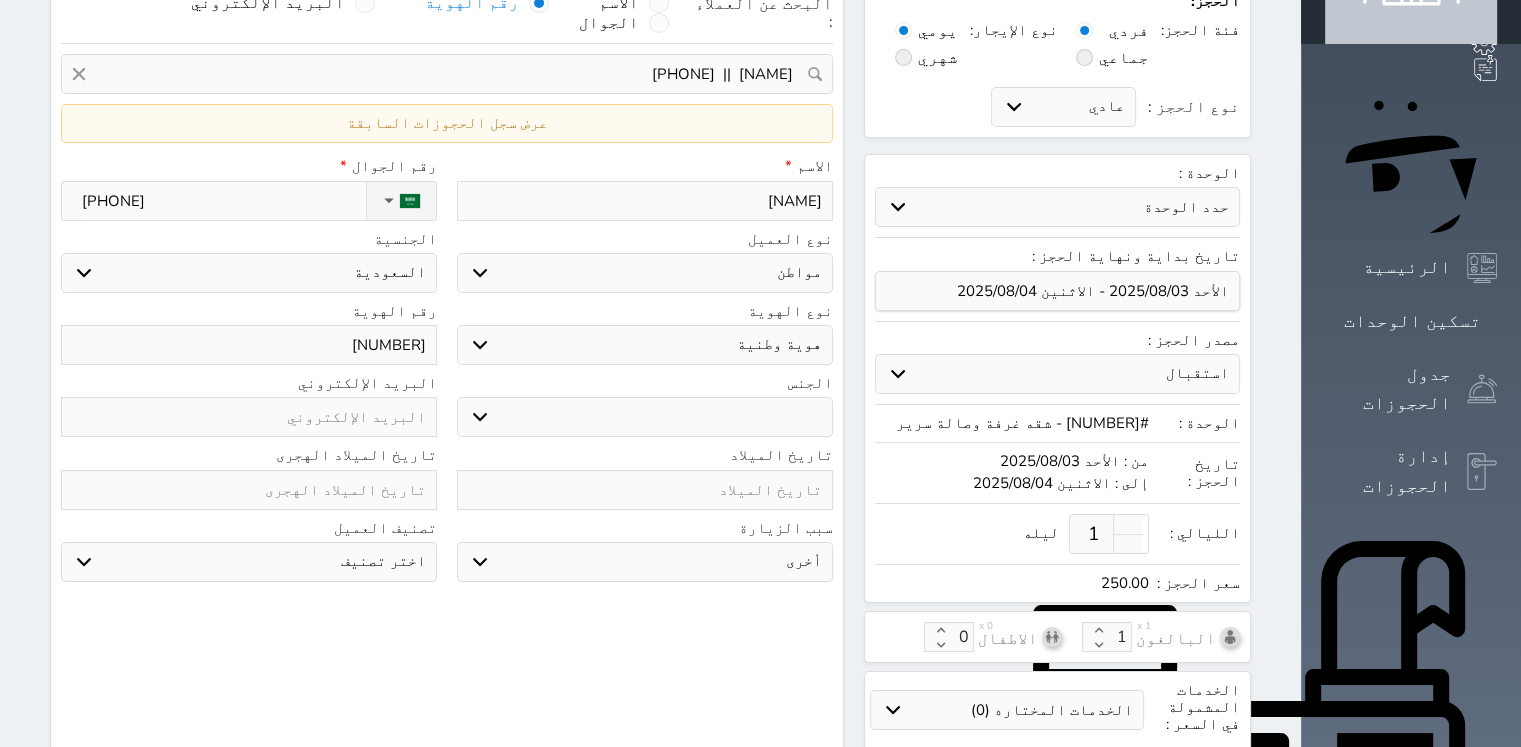 scroll, scrollTop: 0, scrollLeft: 0, axis: both 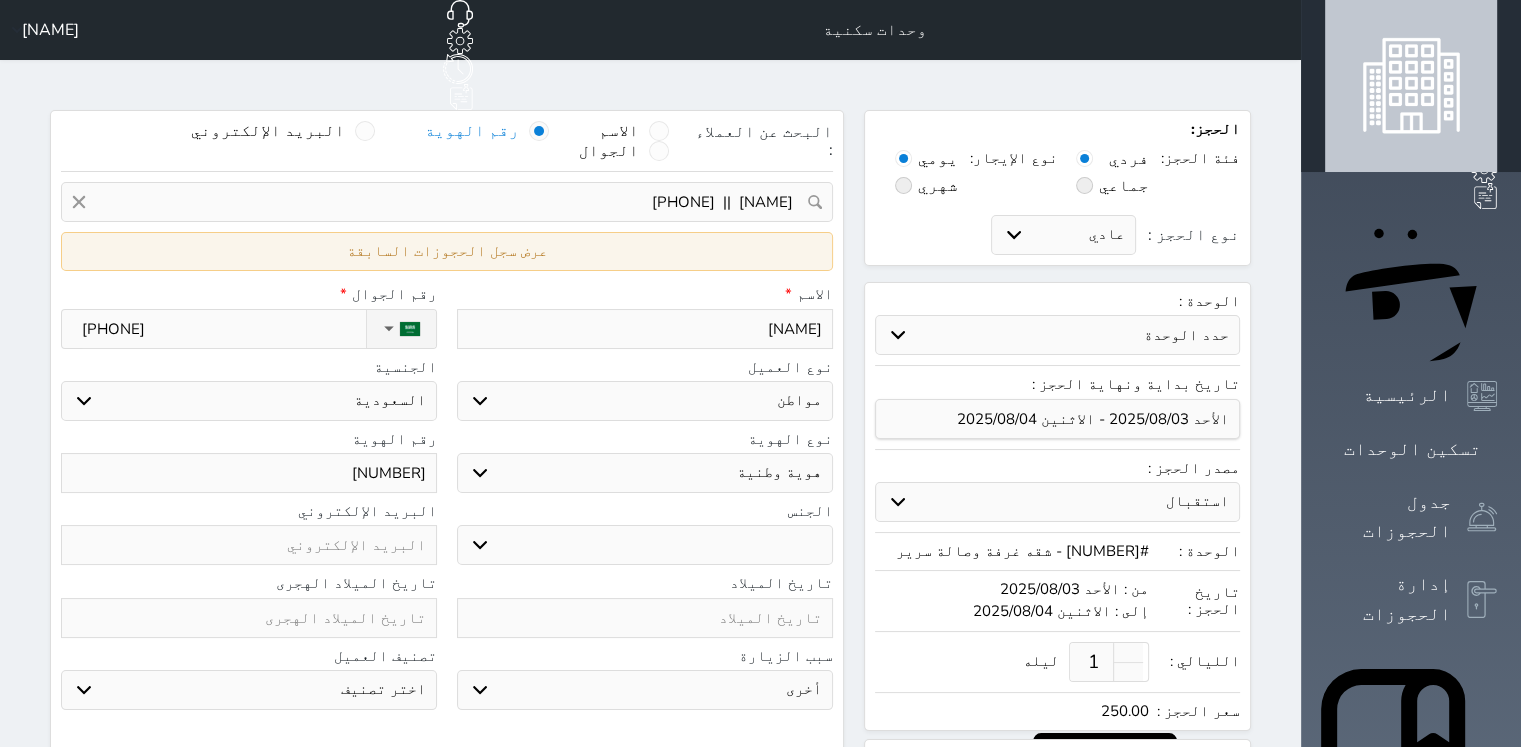 click on "عرض سجل الحجوزات السابقة" at bounding box center (447, 251) 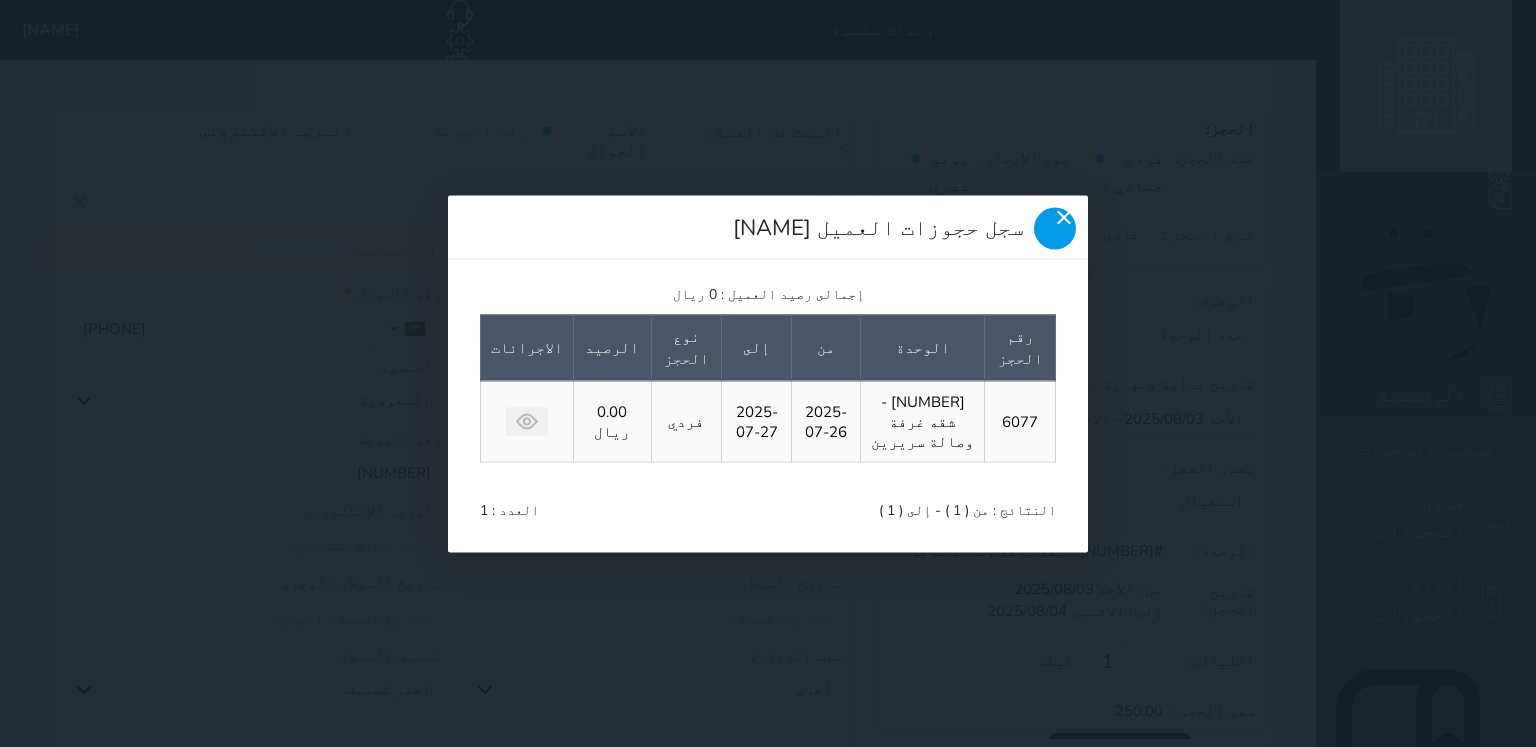 click 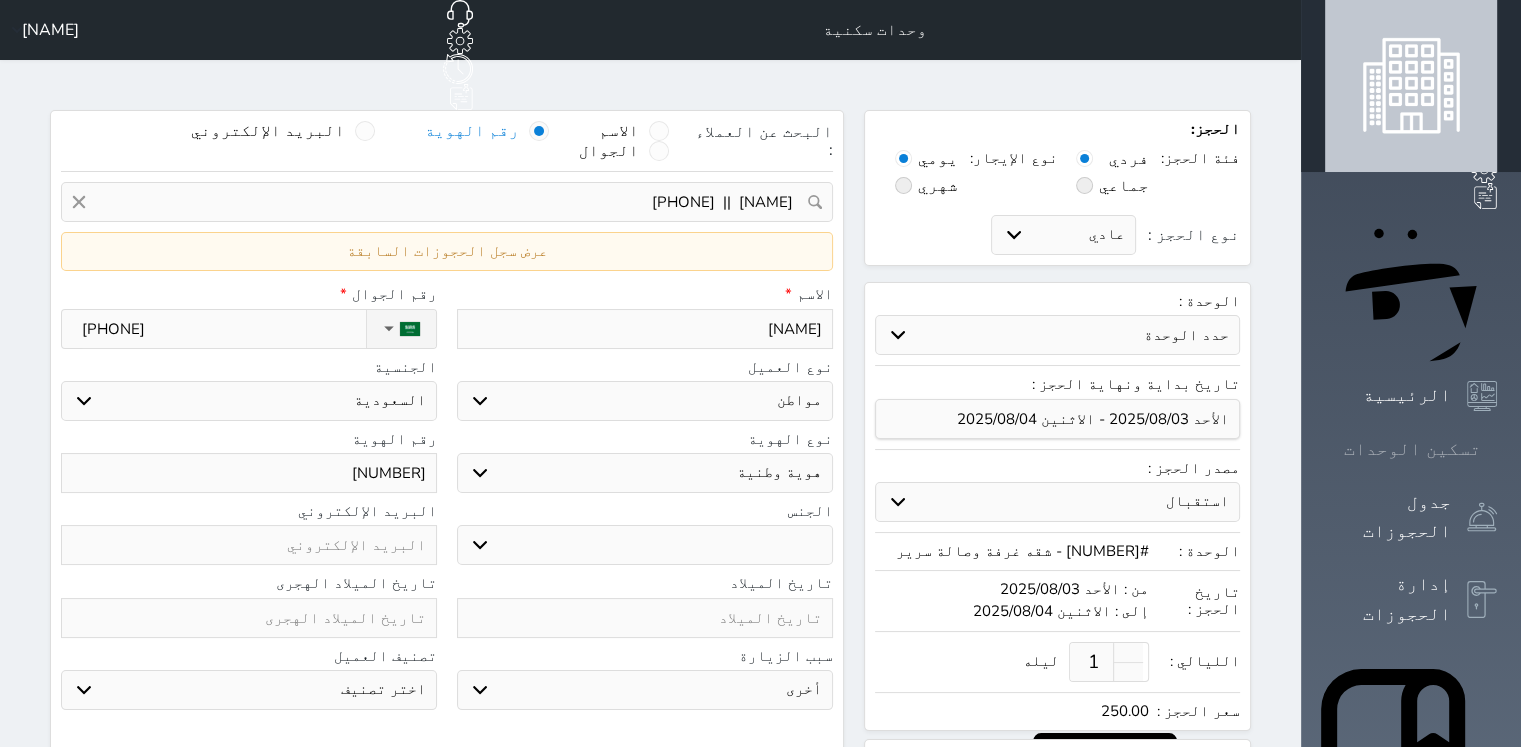 click on "تسكين الوحدات" at bounding box center (1411, 449) 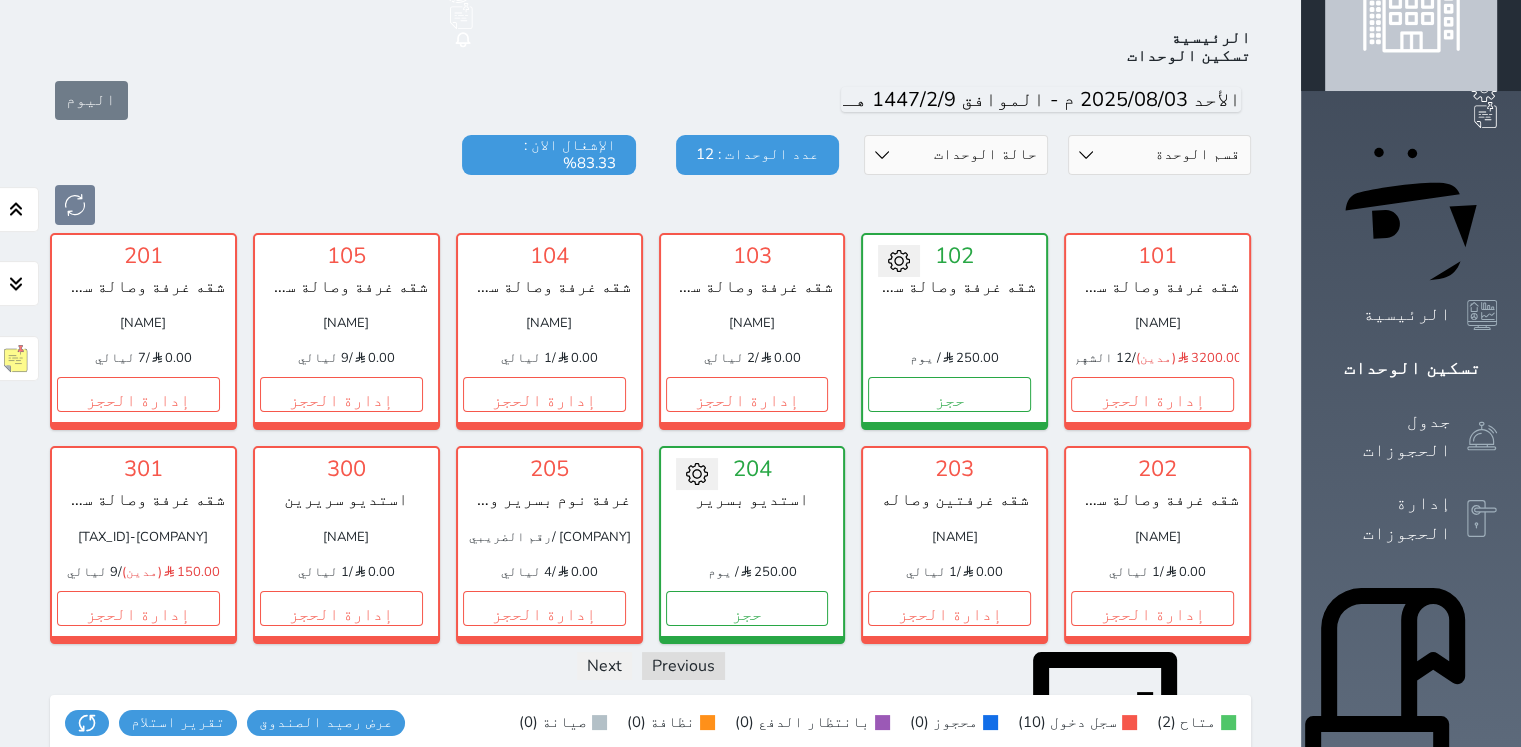 scroll, scrollTop: 78, scrollLeft: 0, axis: vertical 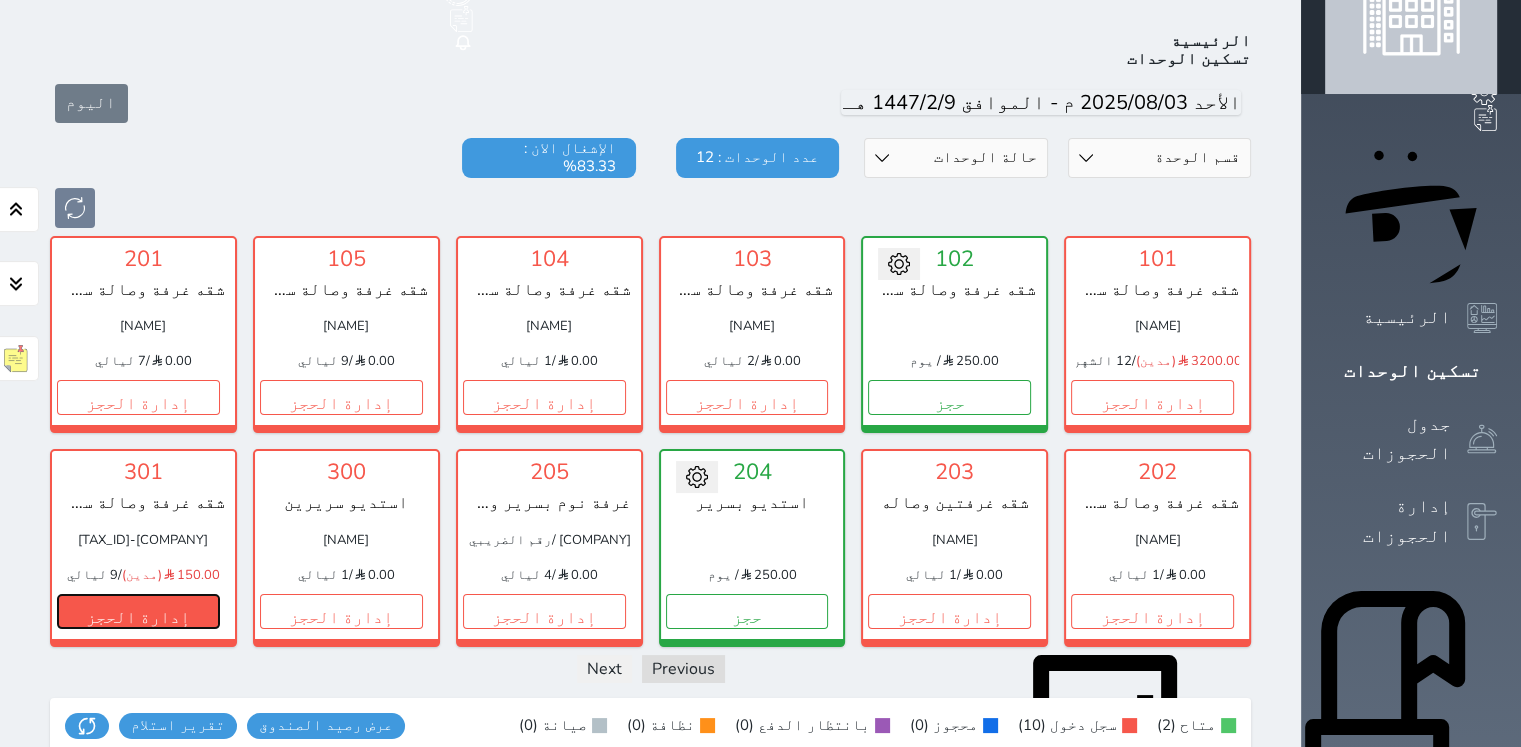 click on "إدارة الحجز" at bounding box center [138, 611] 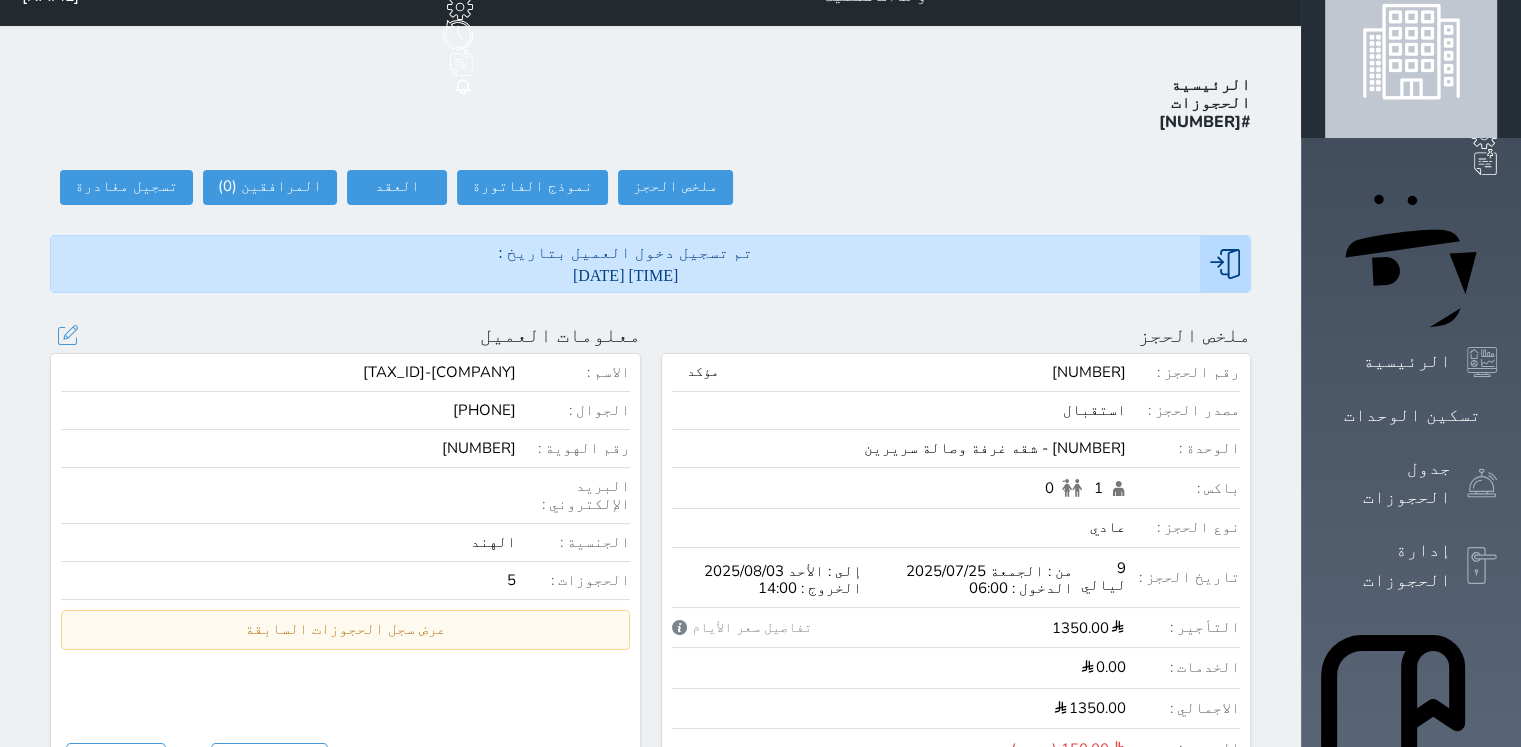 scroll, scrollTop: 0, scrollLeft: 0, axis: both 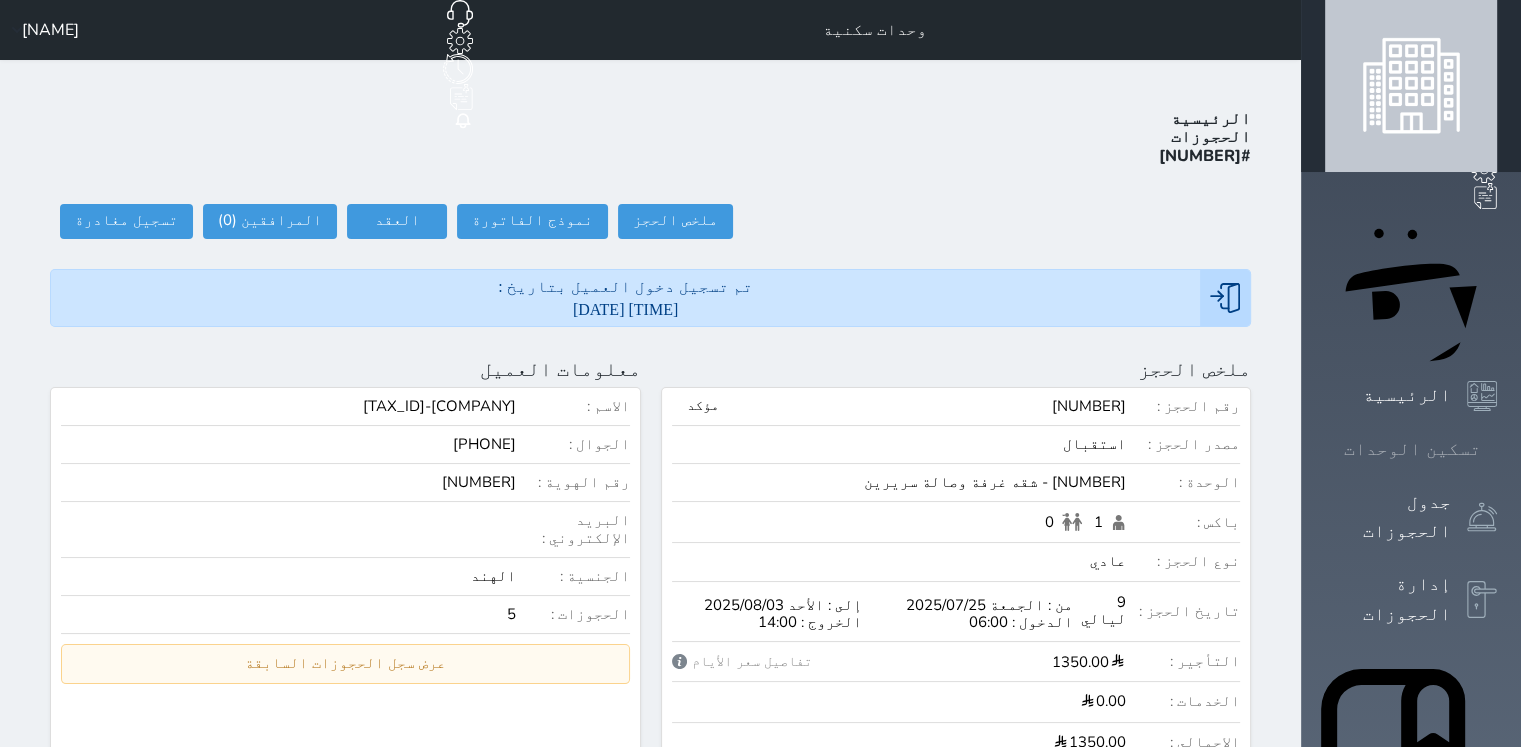 click on "تسكين الوحدات" at bounding box center (1411, 449) 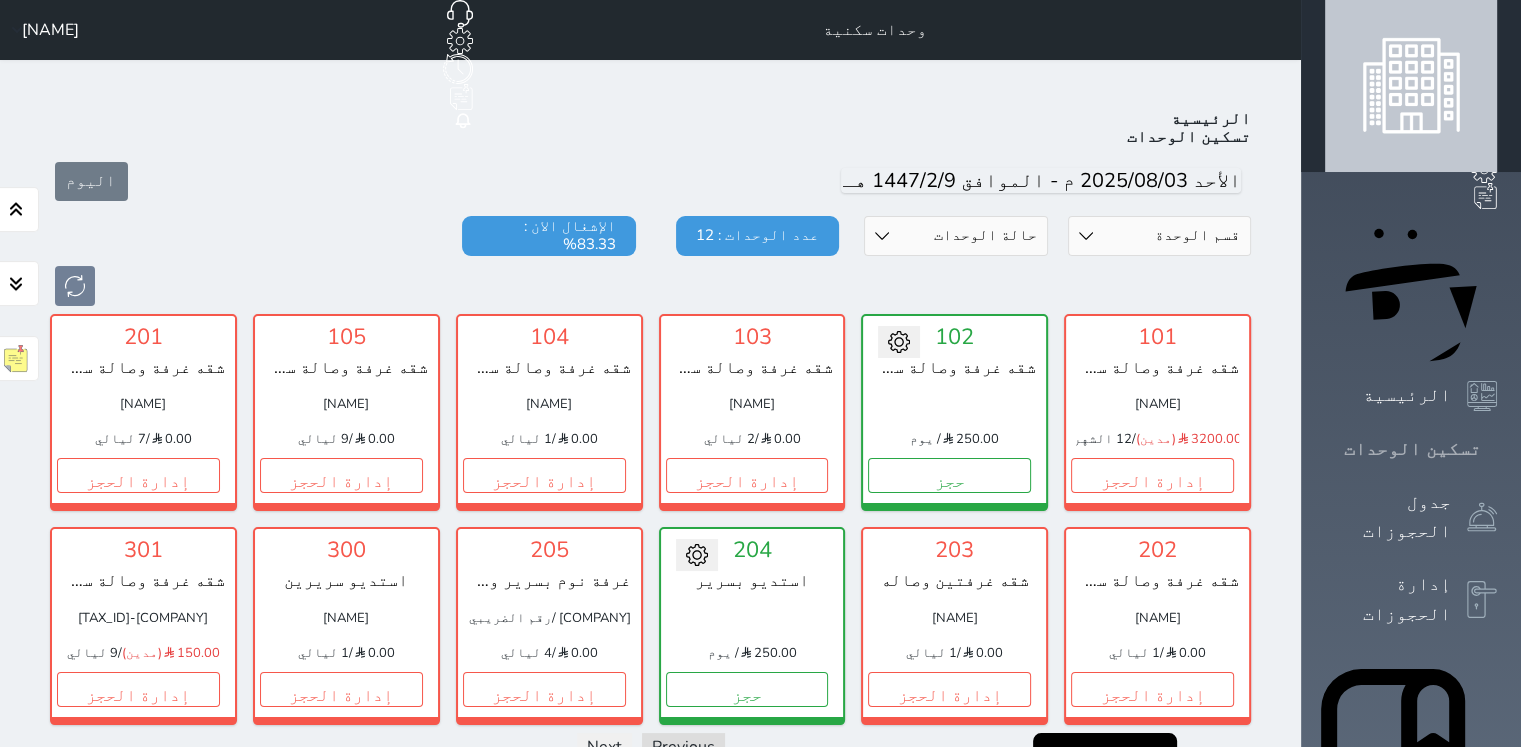 scroll, scrollTop: 78, scrollLeft: 0, axis: vertical 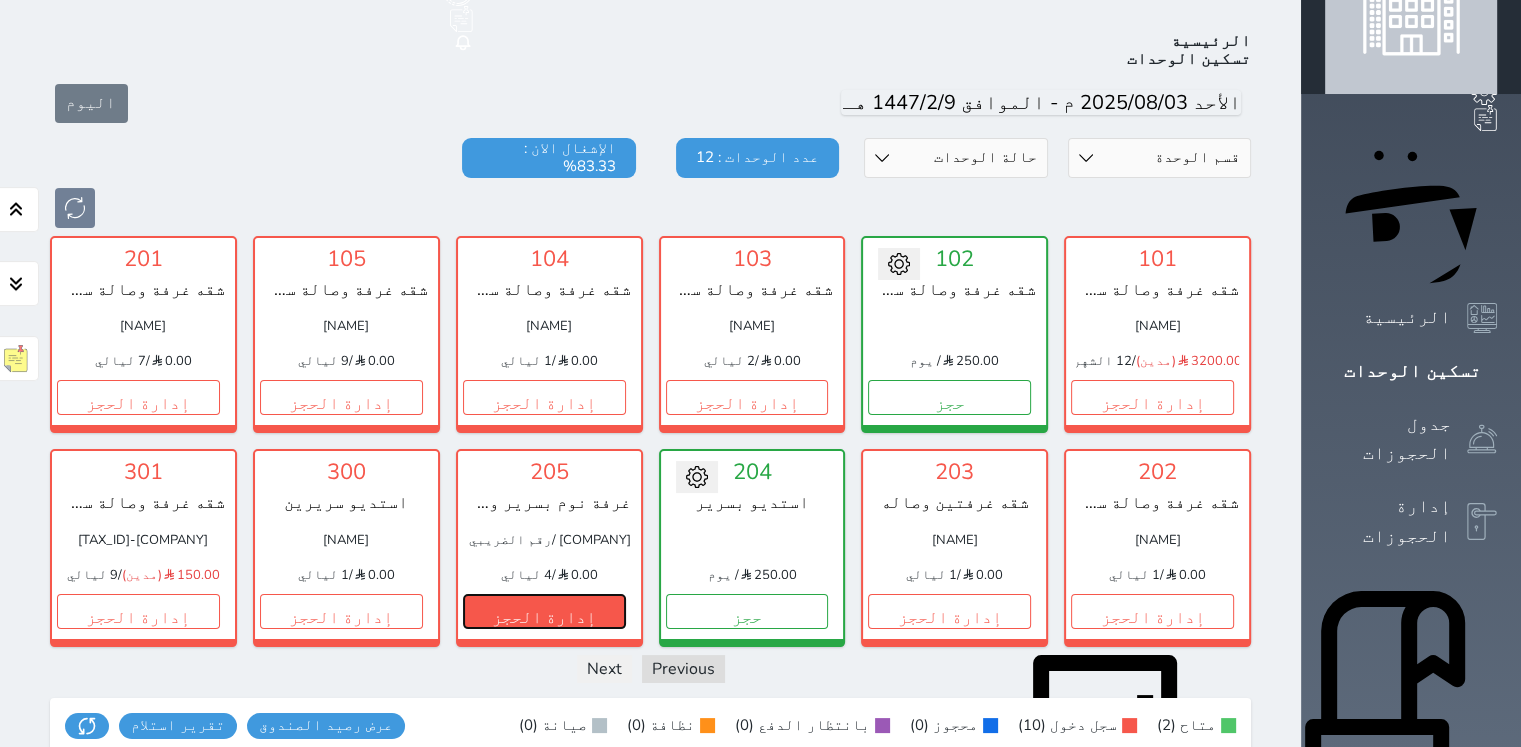 click on "إدارة الحجز" at bounding box center (544, 611) 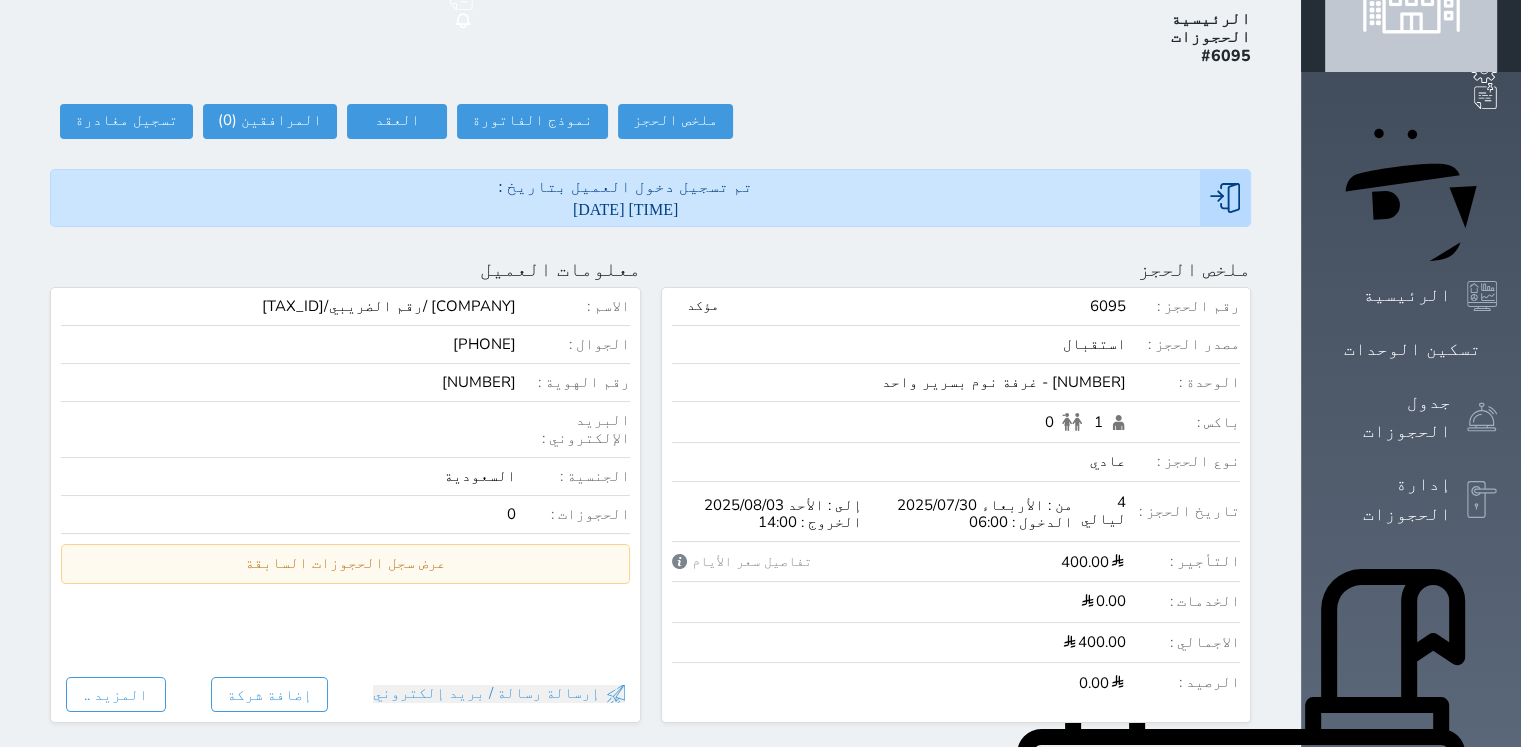 scroll, scrollTop: 0, scrollLeft: 0, axis: both 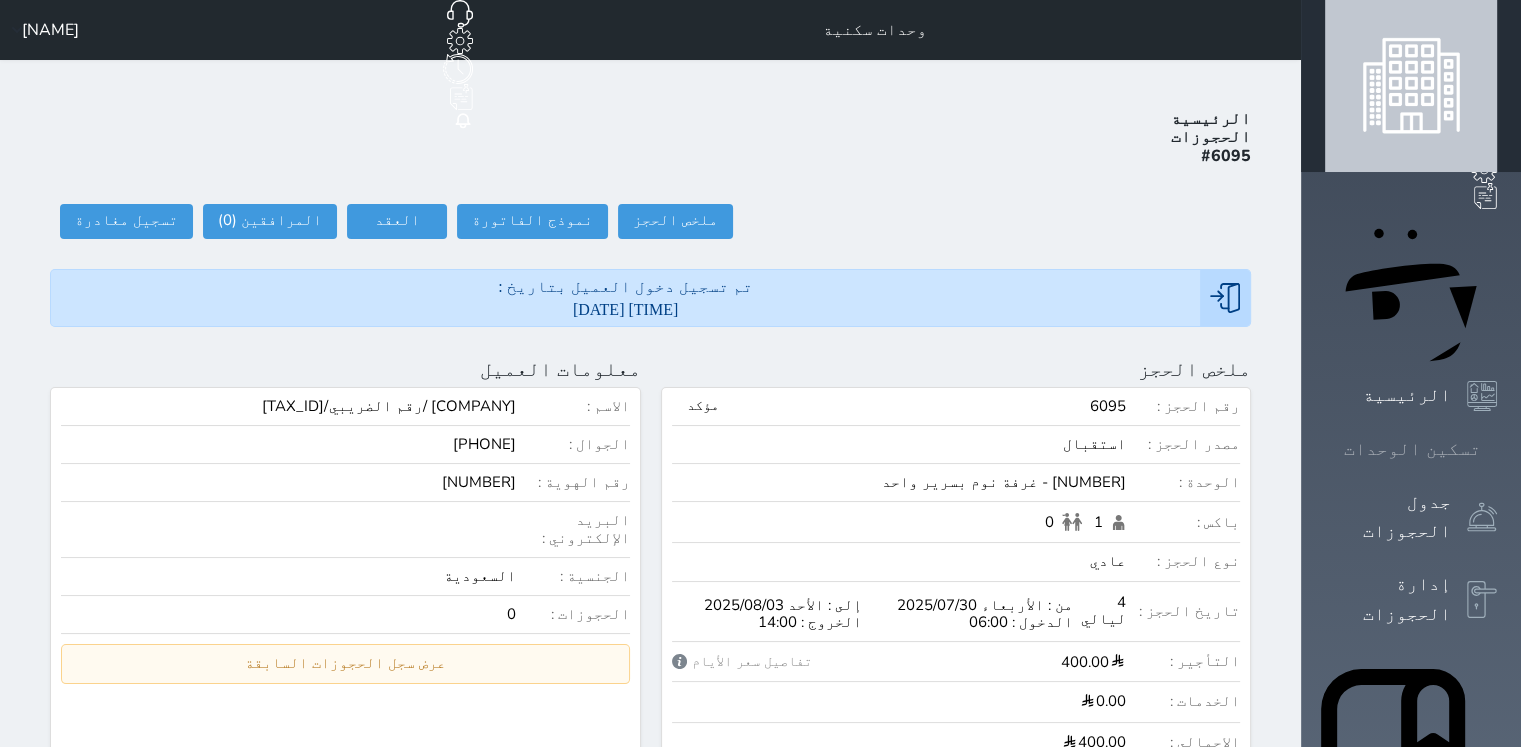 click on "تسكين الوحدات" at bounding box center (1411, 449) 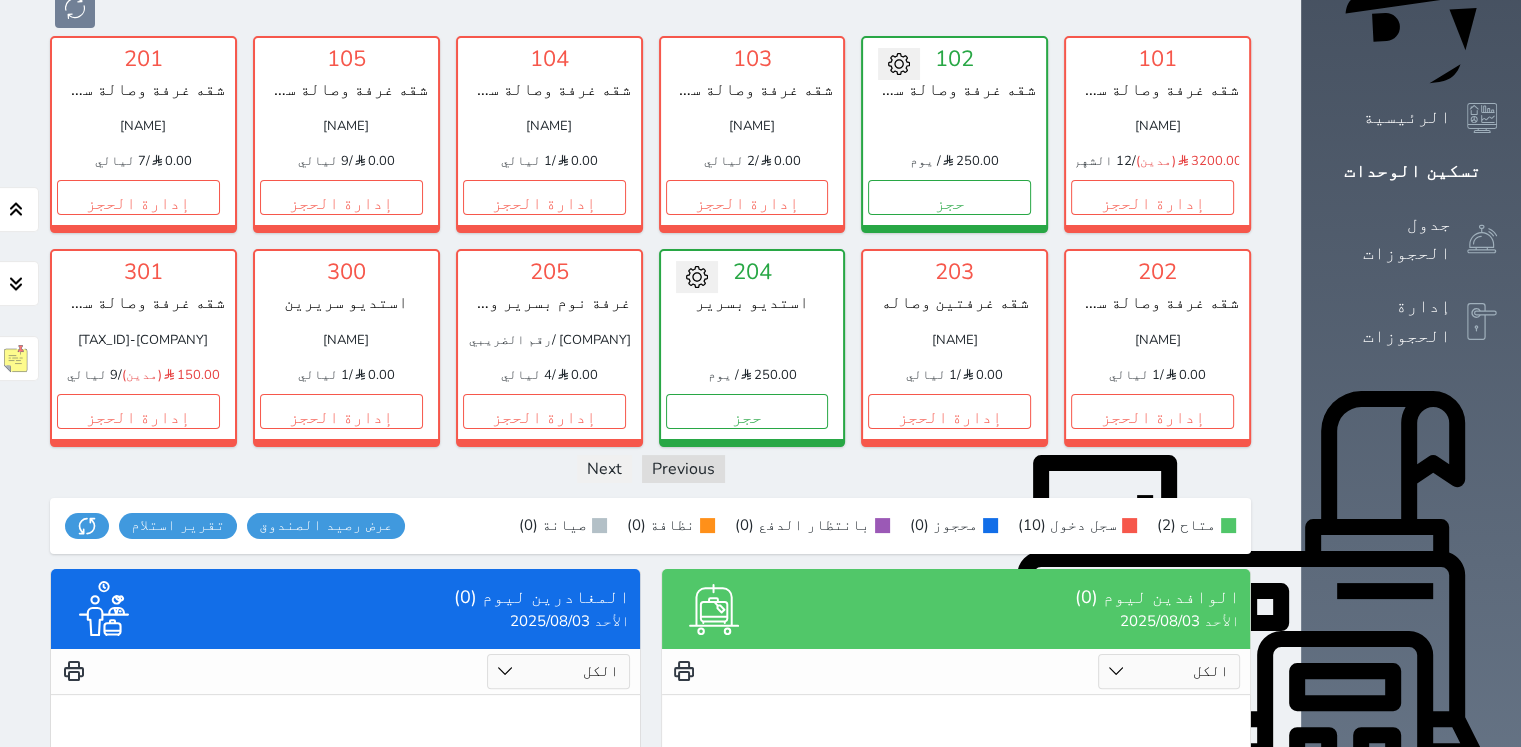 scroll, scrollTop: 78, scrollLeft: 0, axis: vertical 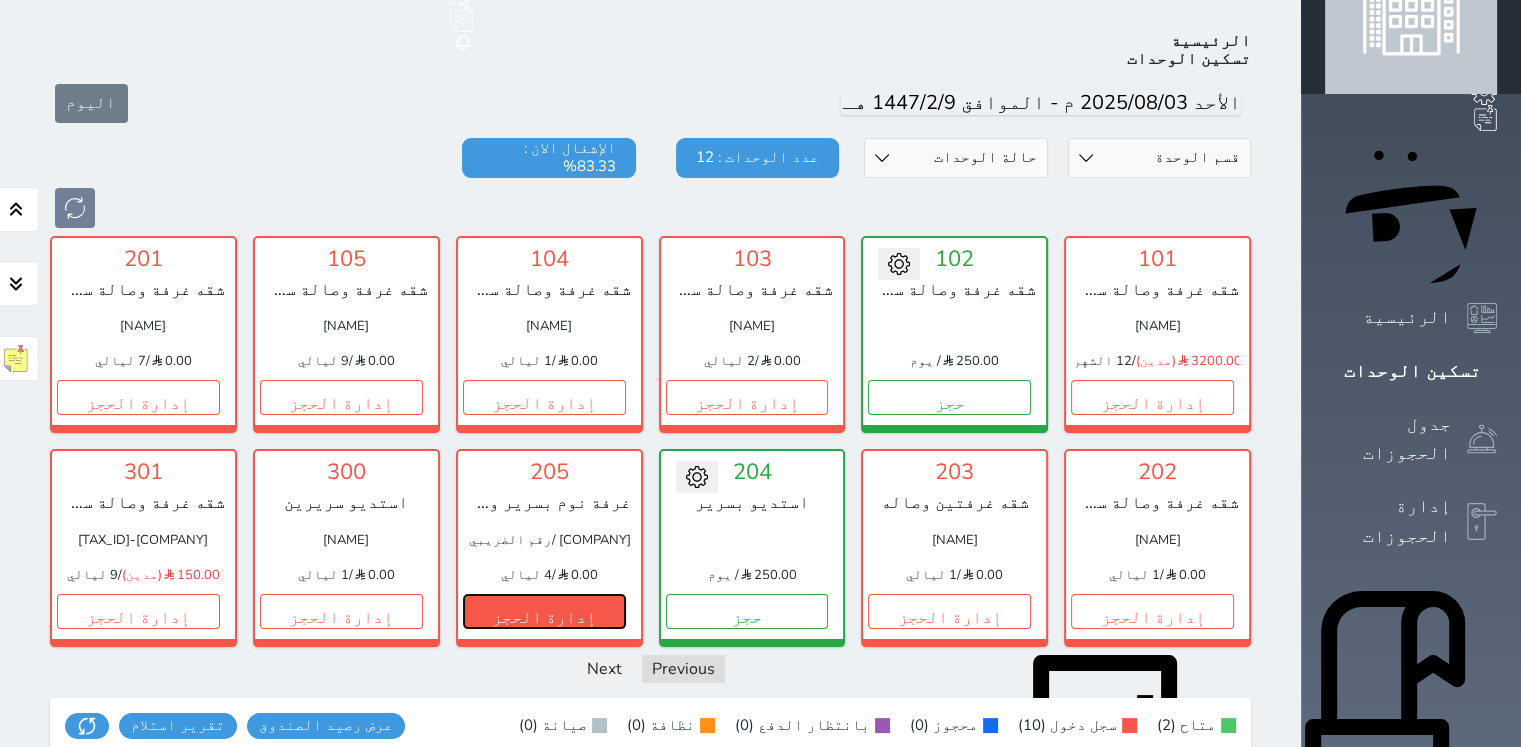 click on "إدارة الحجز" at bounding box center [544, 611] 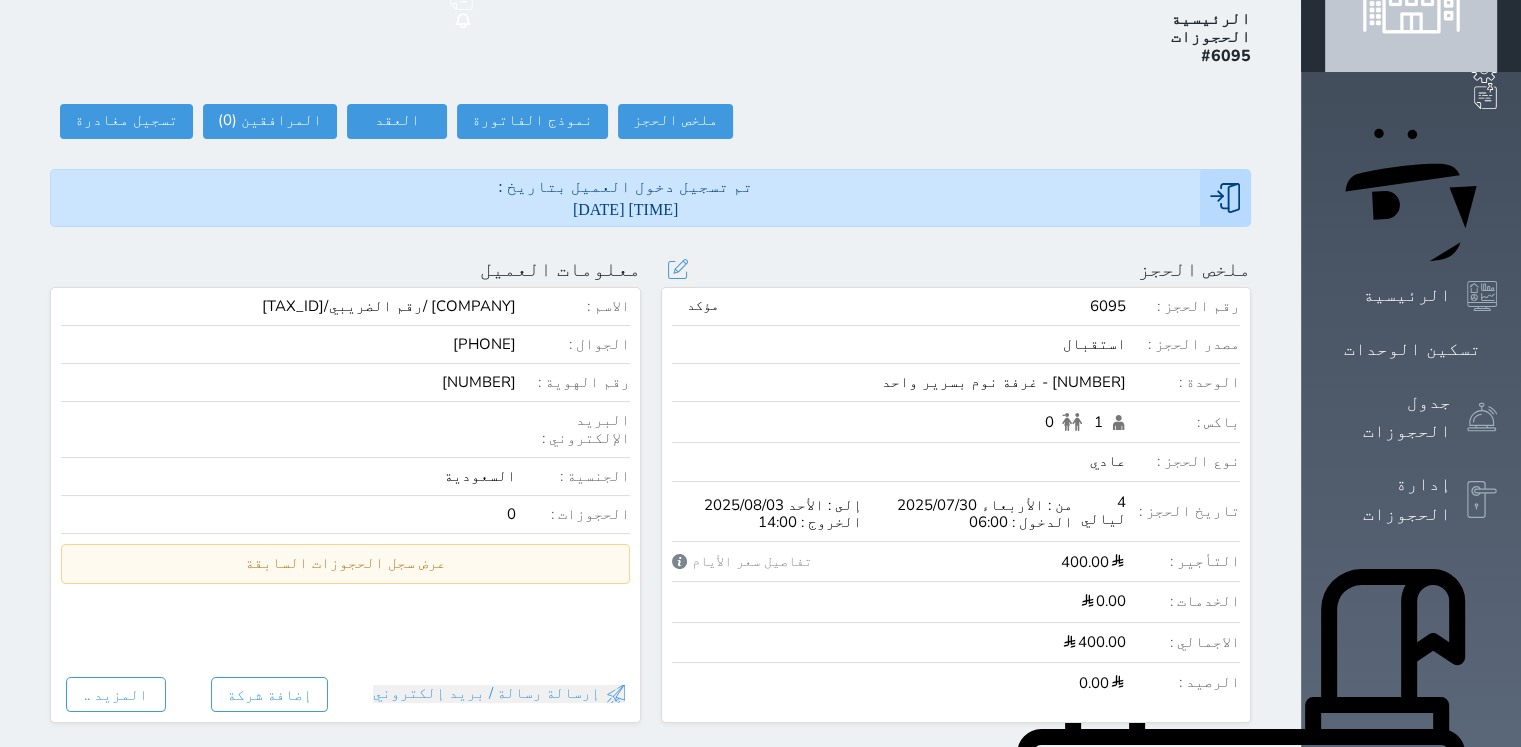 scroll, scrollTop: 0, scrollLeft: 0, axis: both 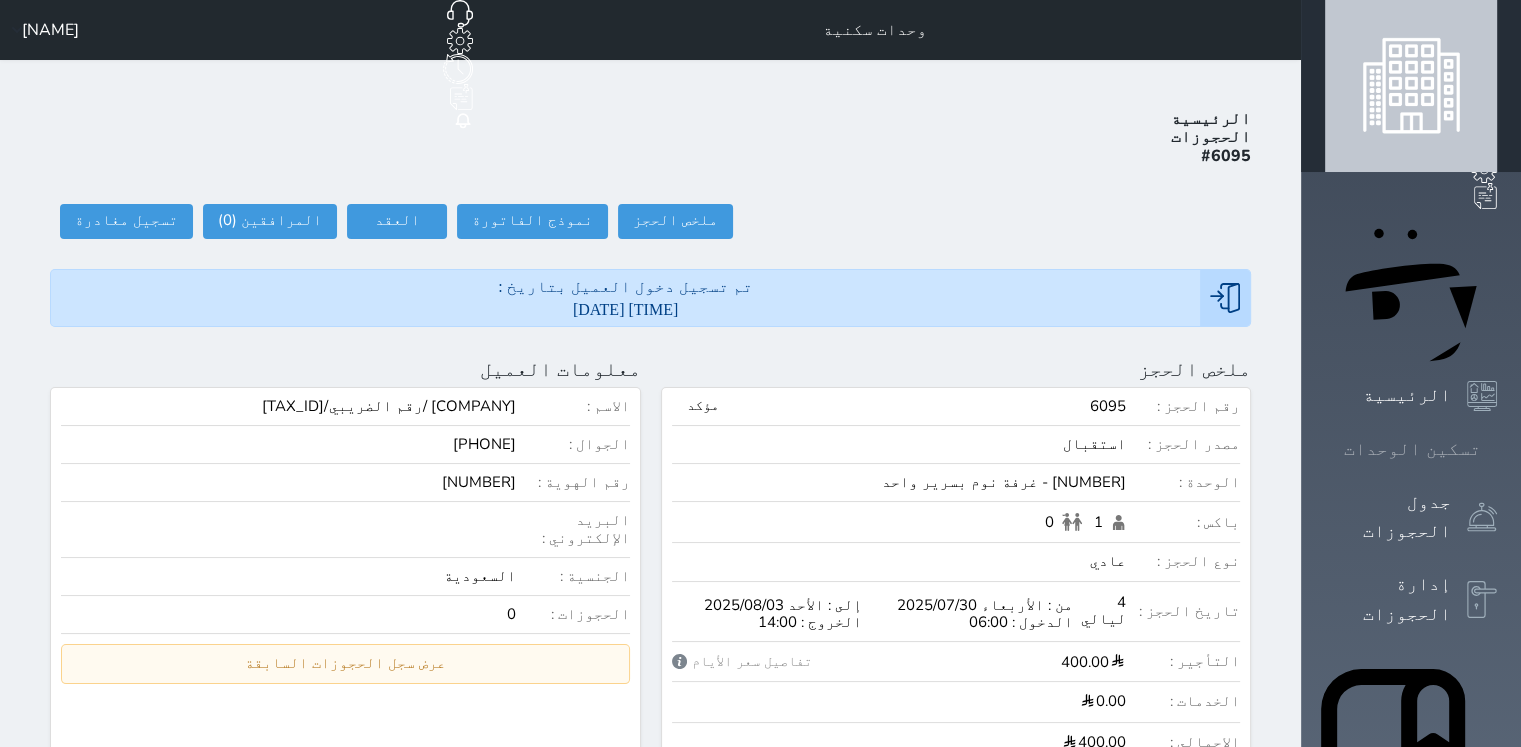 click 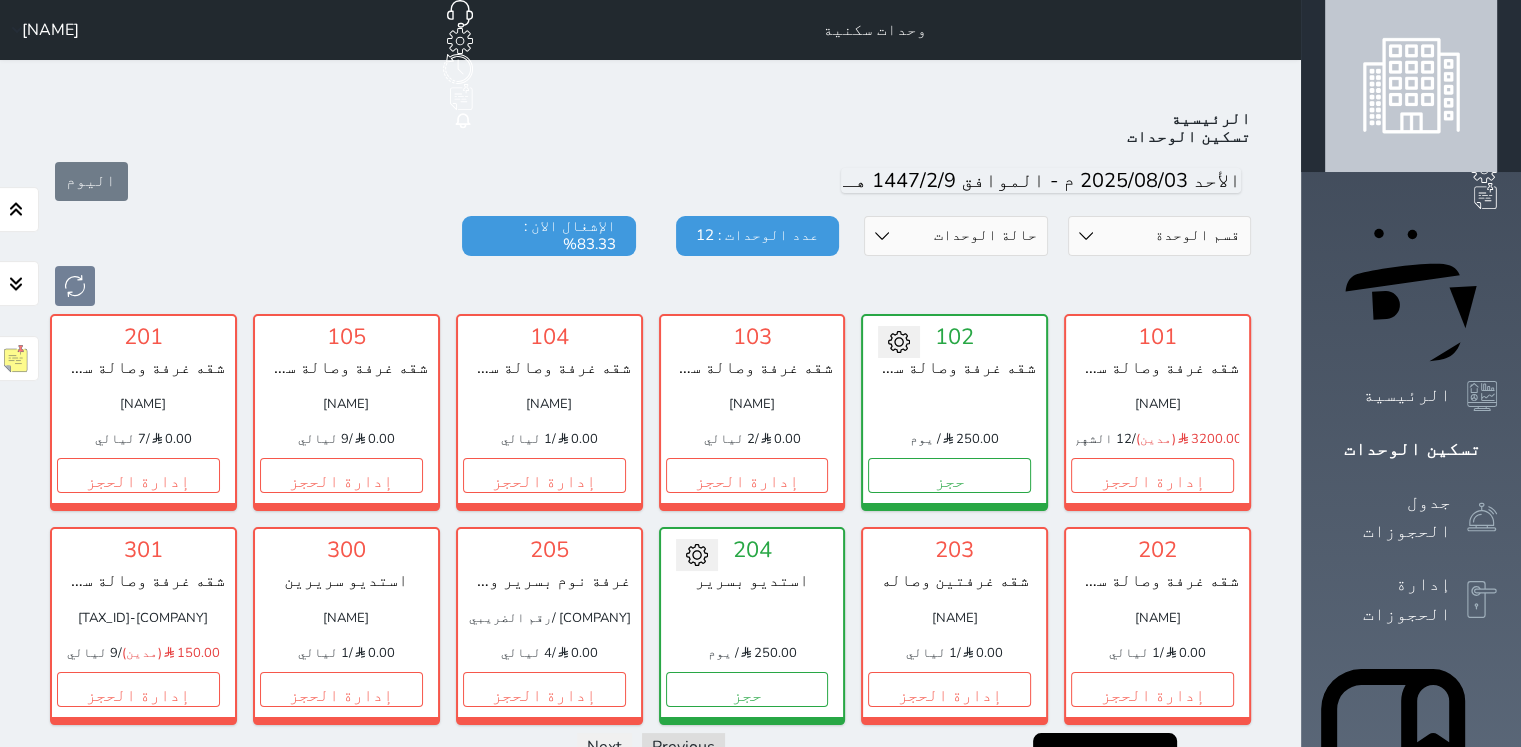 scroll, scrollTop: 78, scrollLeft: 0, axis: vertical 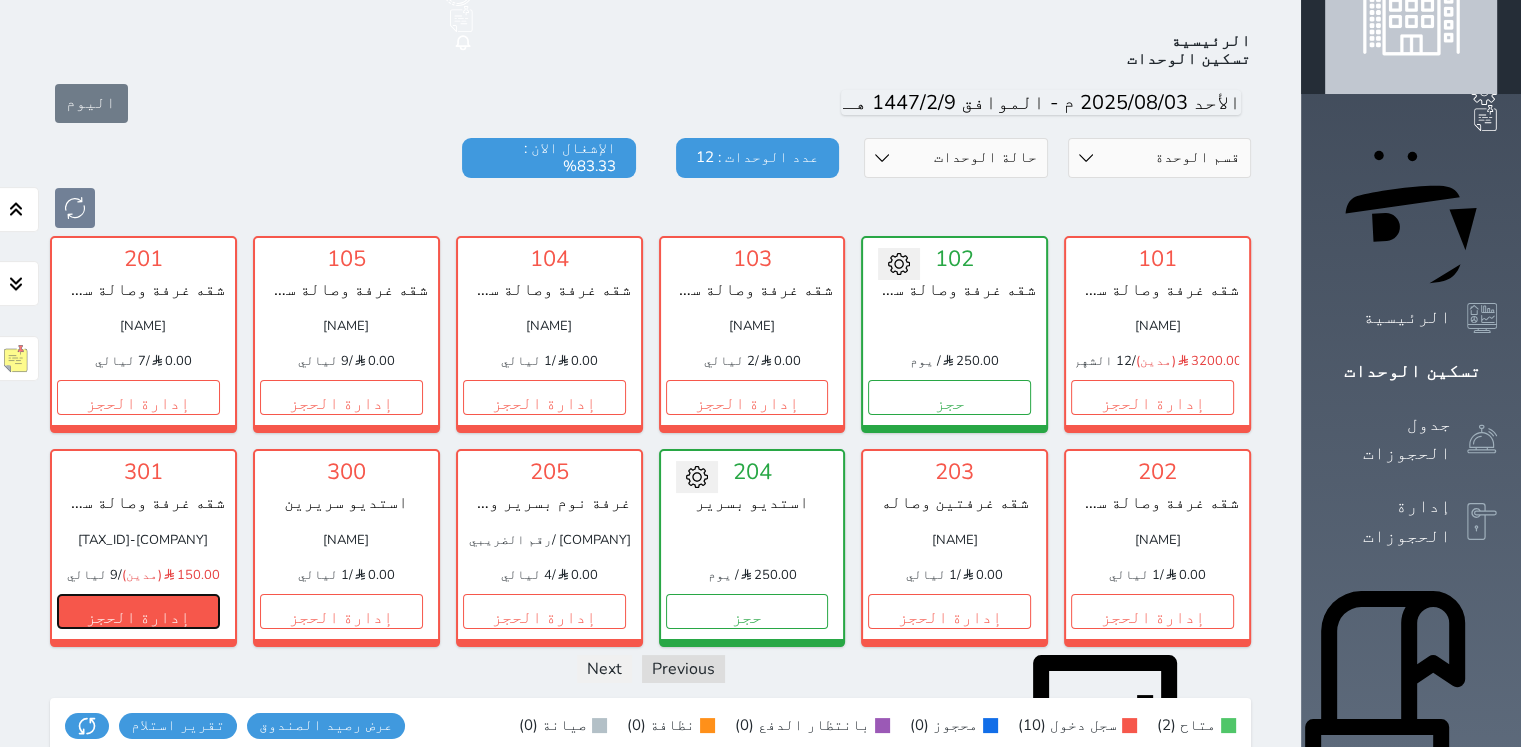 click on "إدارة الحجز" at bounding box center (138, 611) 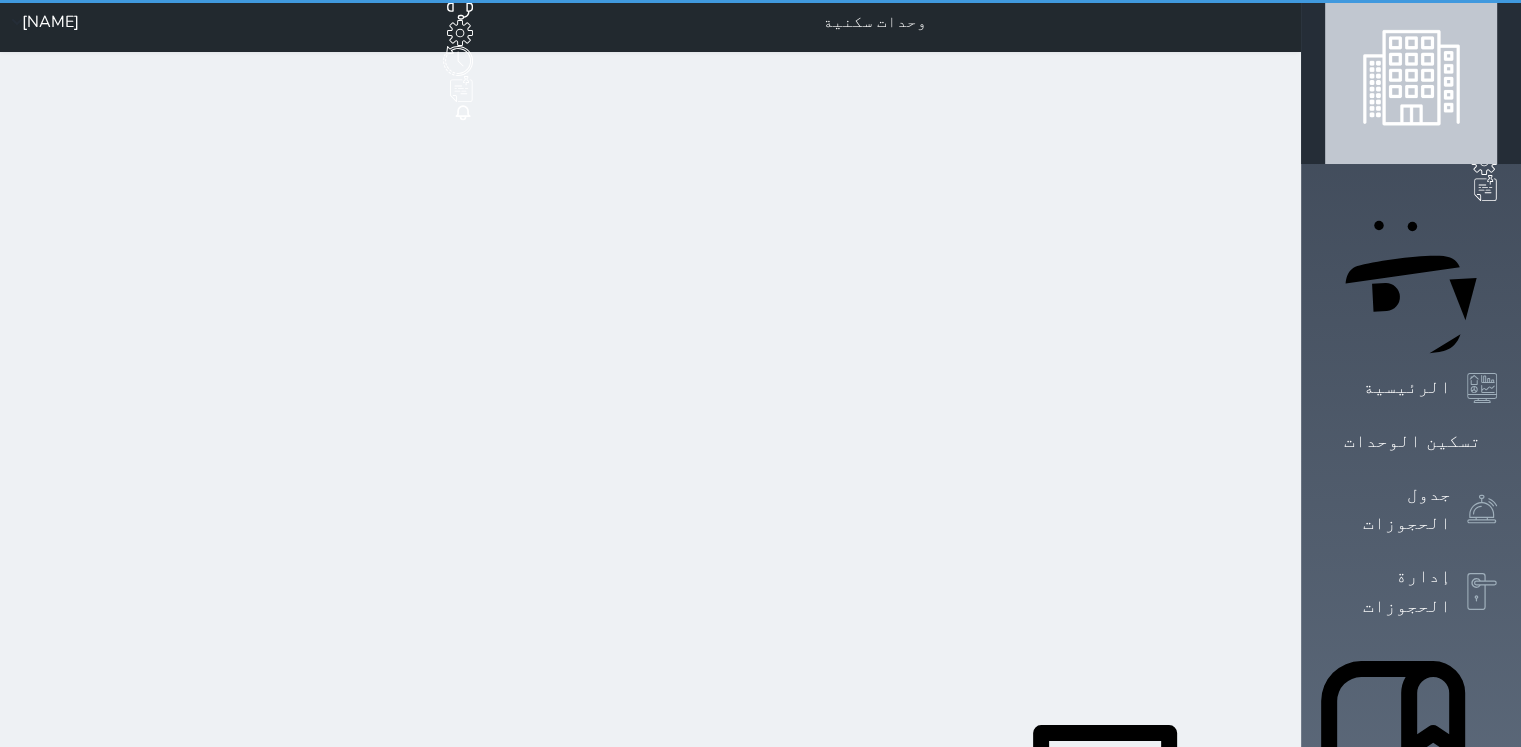 scroll, scrollTop: 0, scrollLeft: 0, axis: both 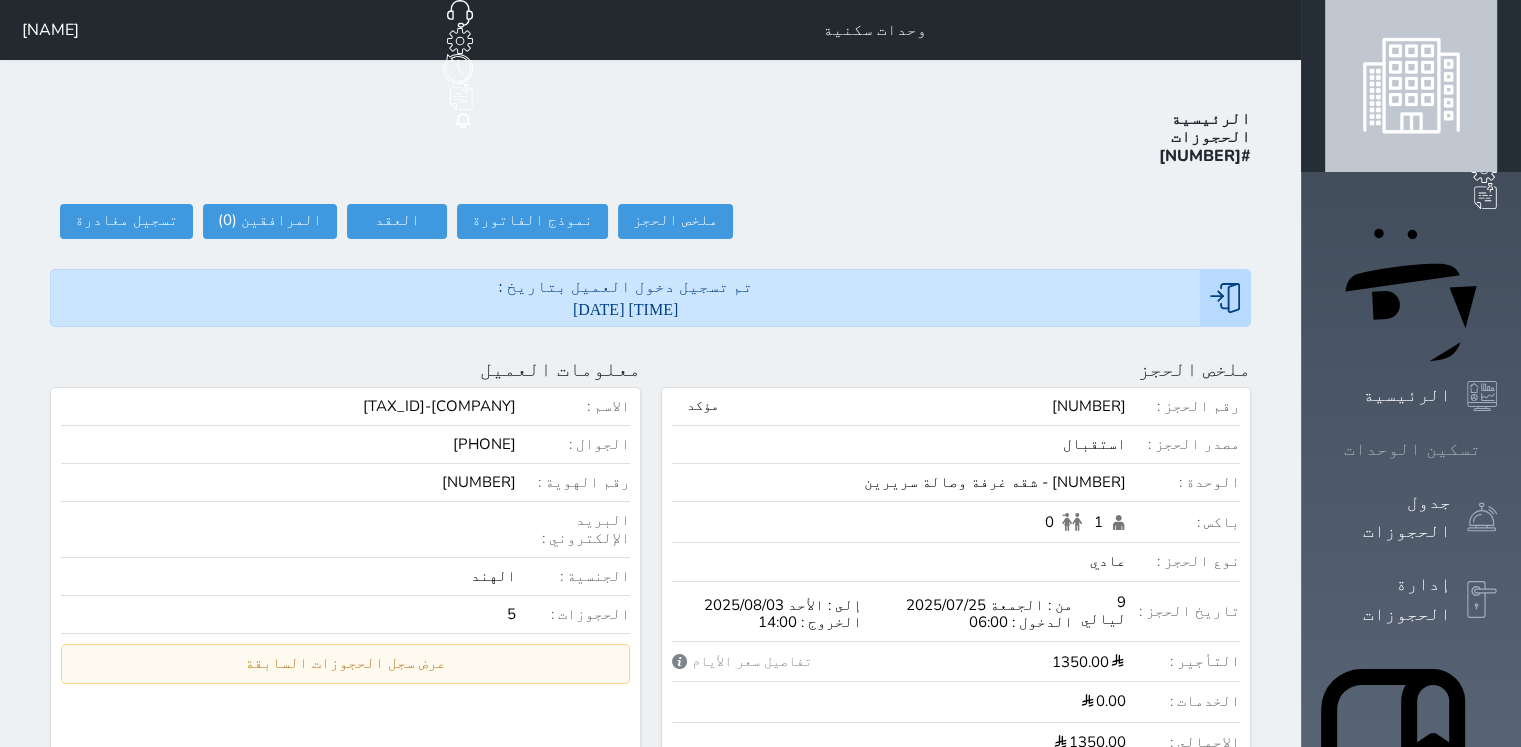 click 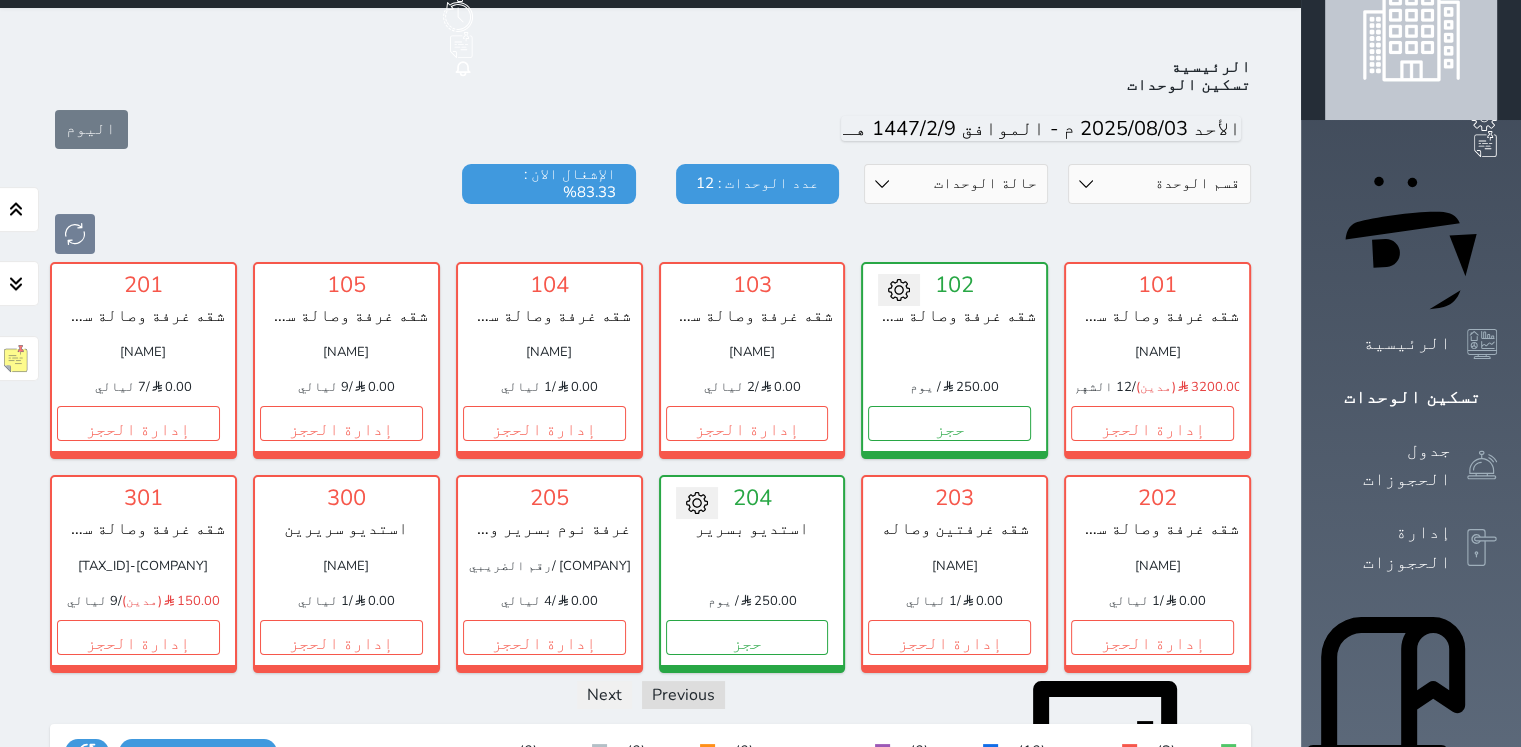 scroll, scrollTop: 78, scrollLeft: 0, axis: vertical 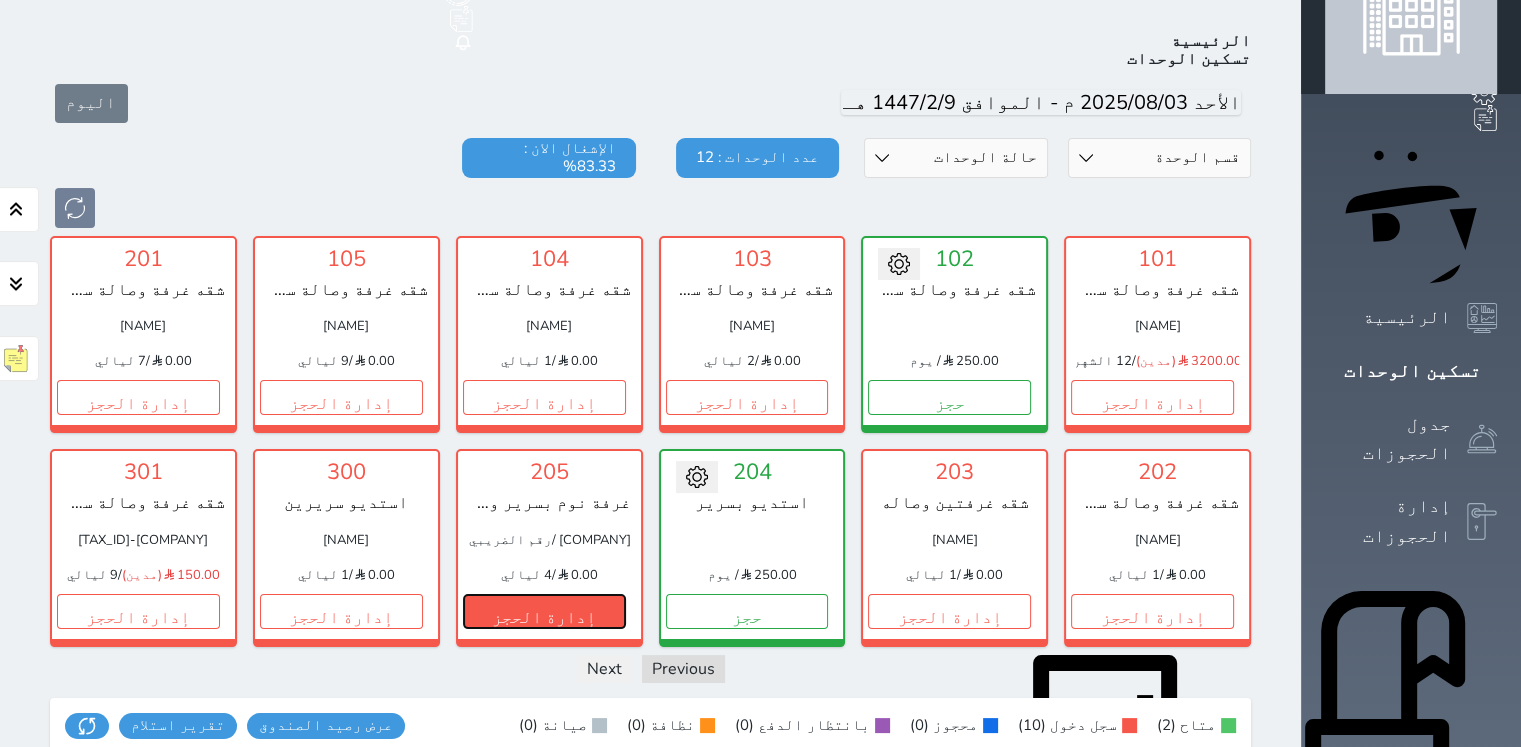click on "إدارة الحجز" at bounding box center (544, 611) 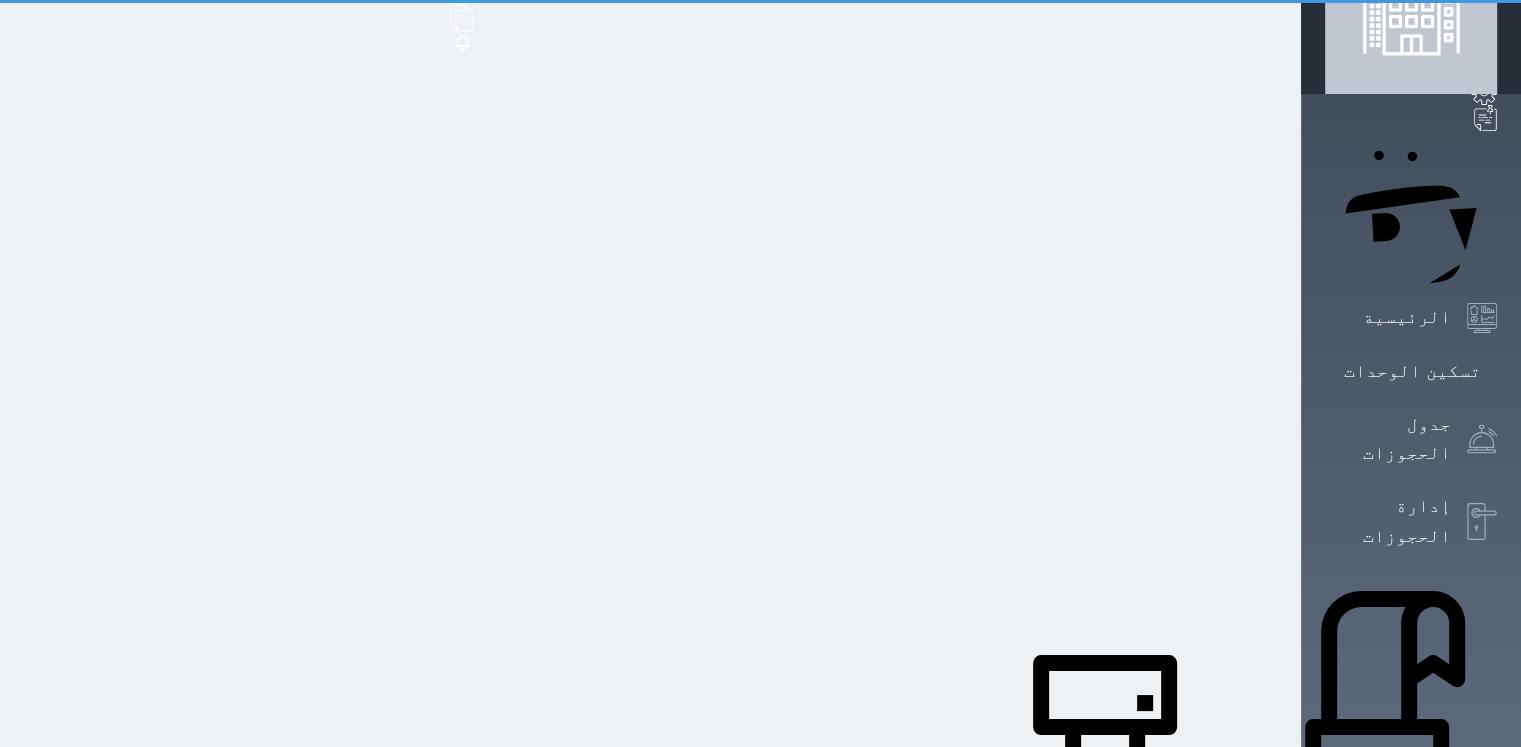 scroll, scrollTop: 0, scrollLeft: 0, axis: both 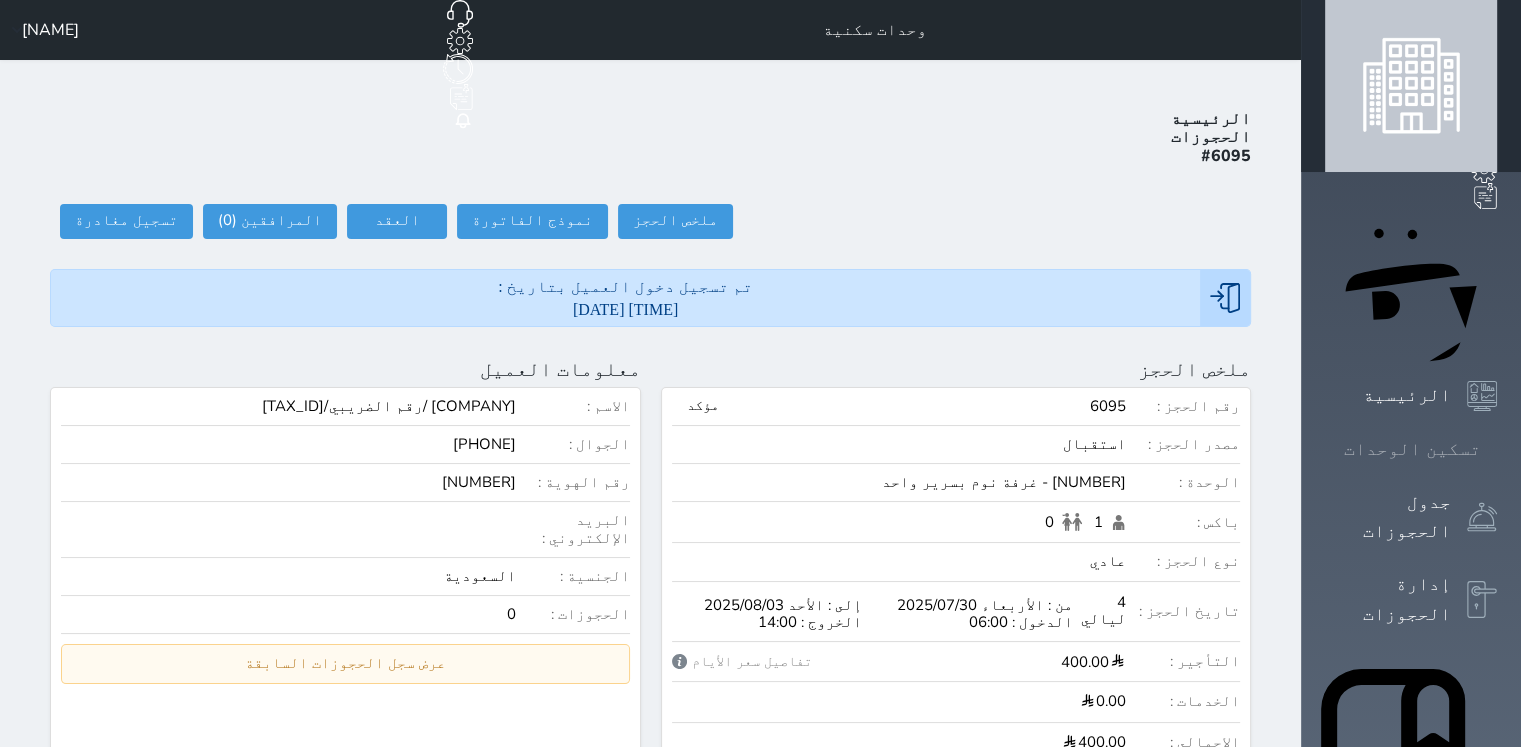 click at bounding box center (1497, 449) 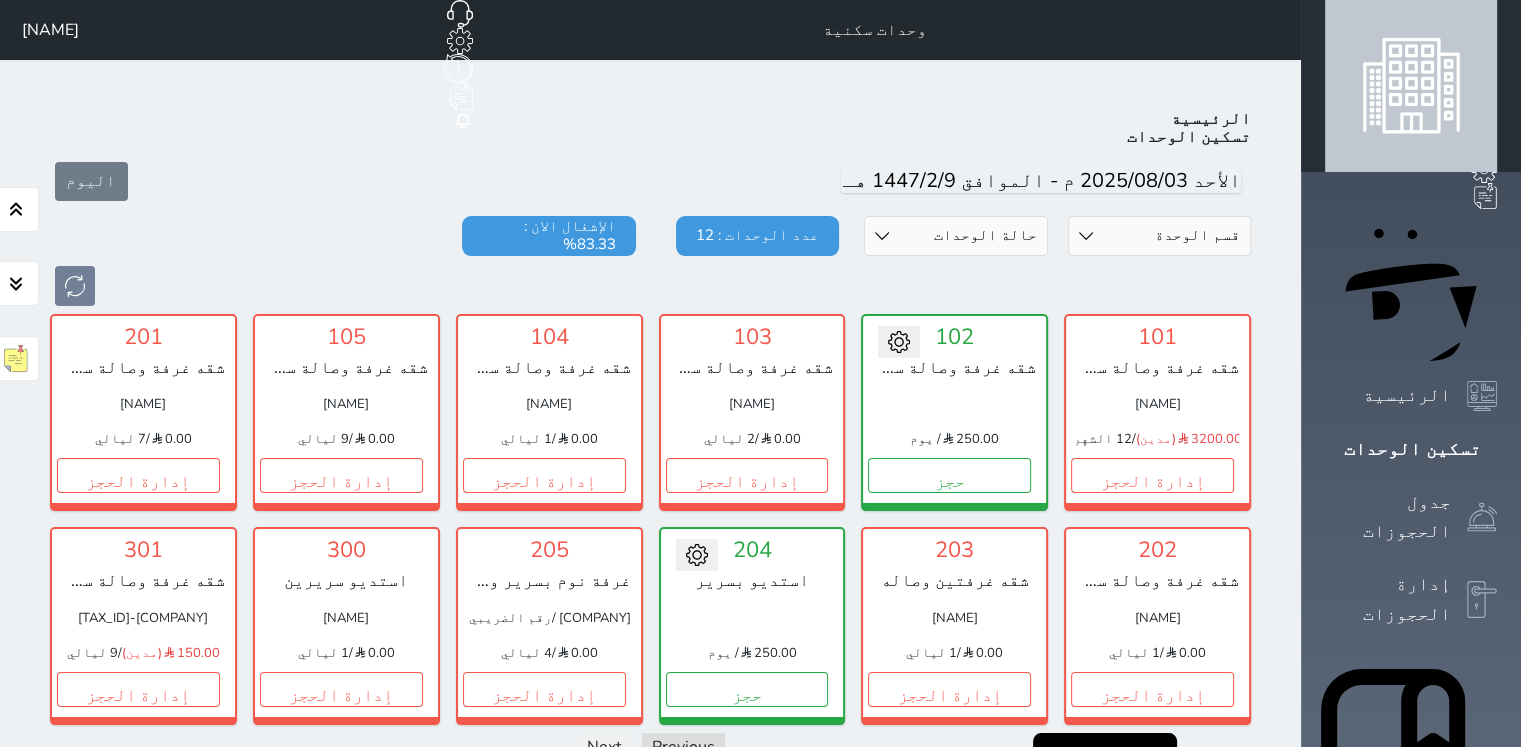 scroll, scrollTop: 78, scrollLeft: 0, axis: vertical 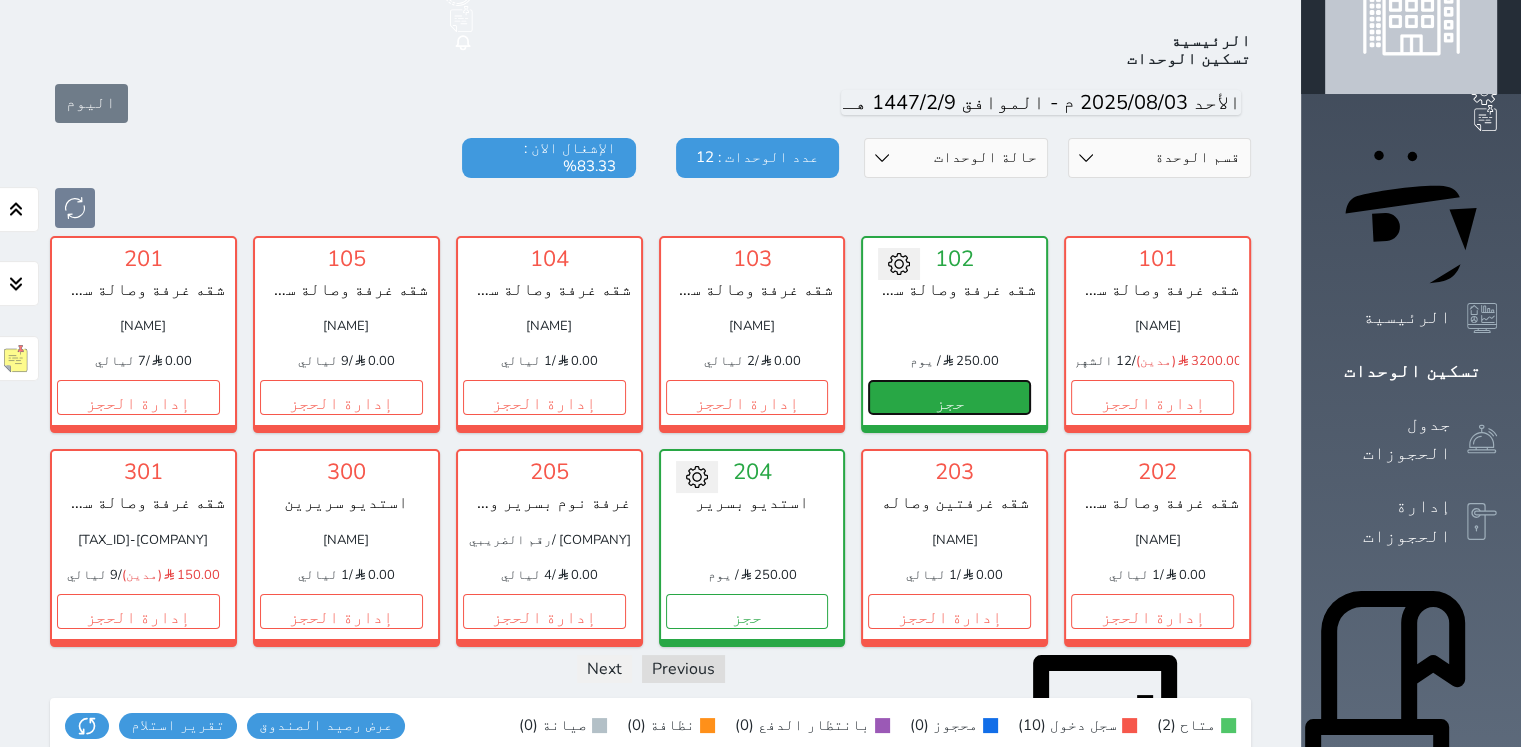 click on "حجز" at bounding box center [949, 397] 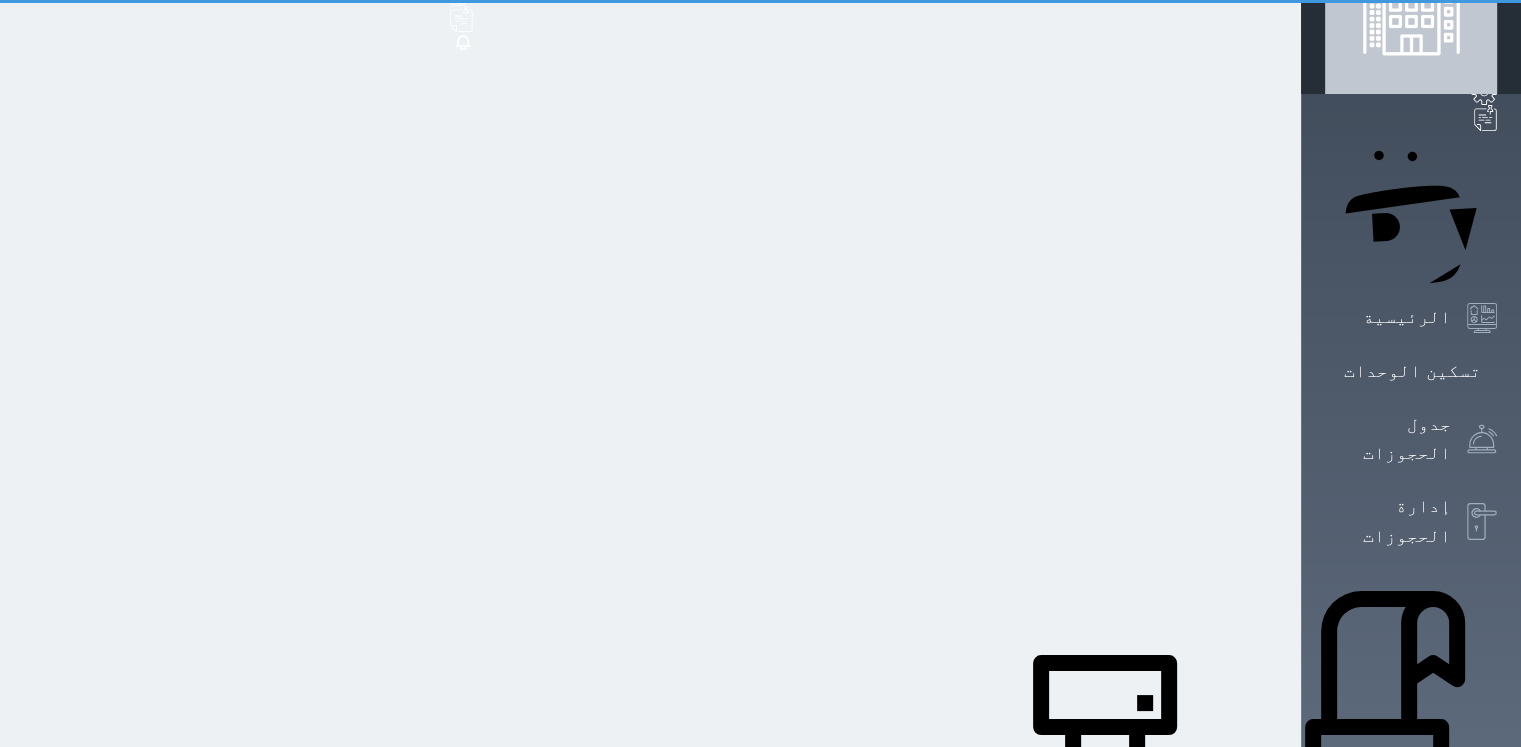 scroll, scrollTop: 0, scrollLeft: 0, axis: both 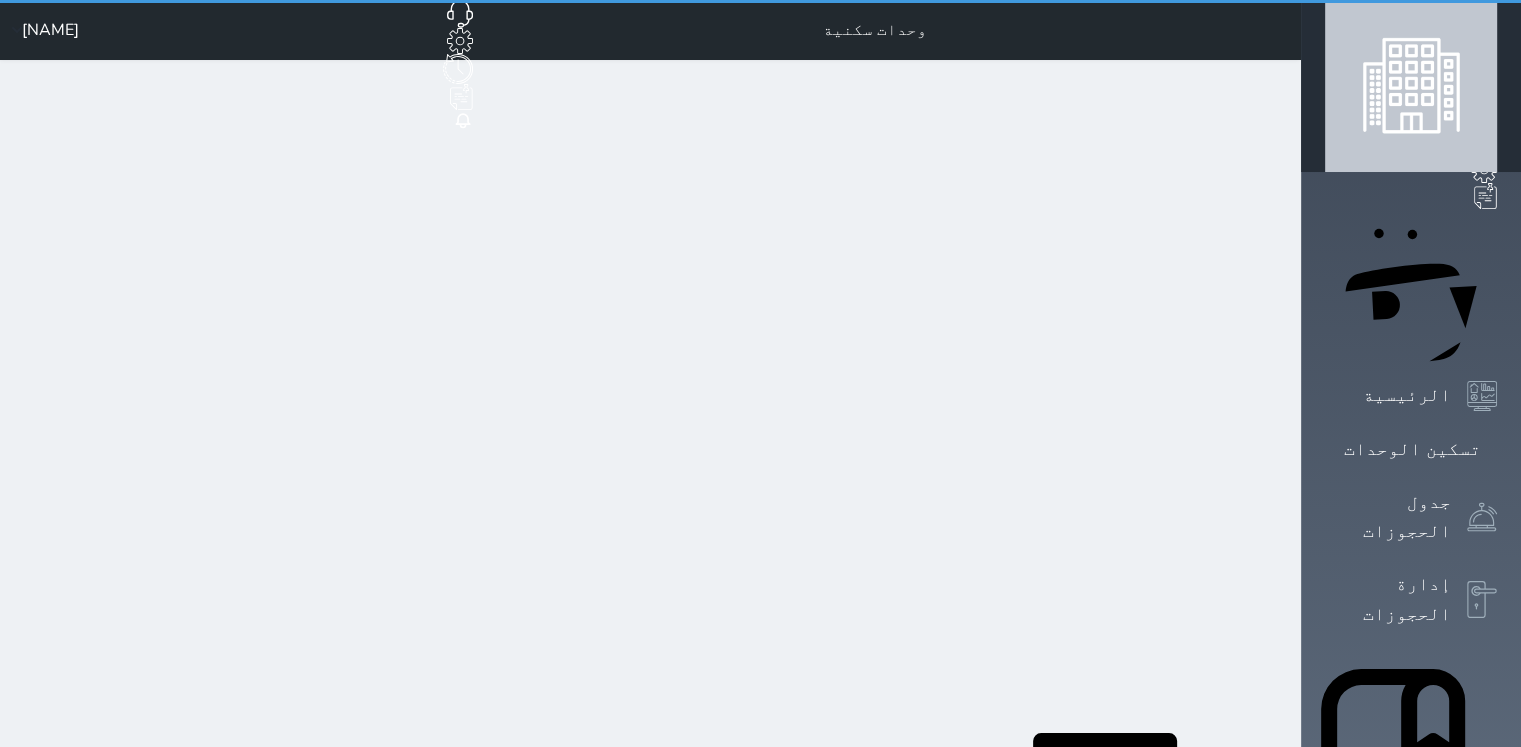 select on "1" 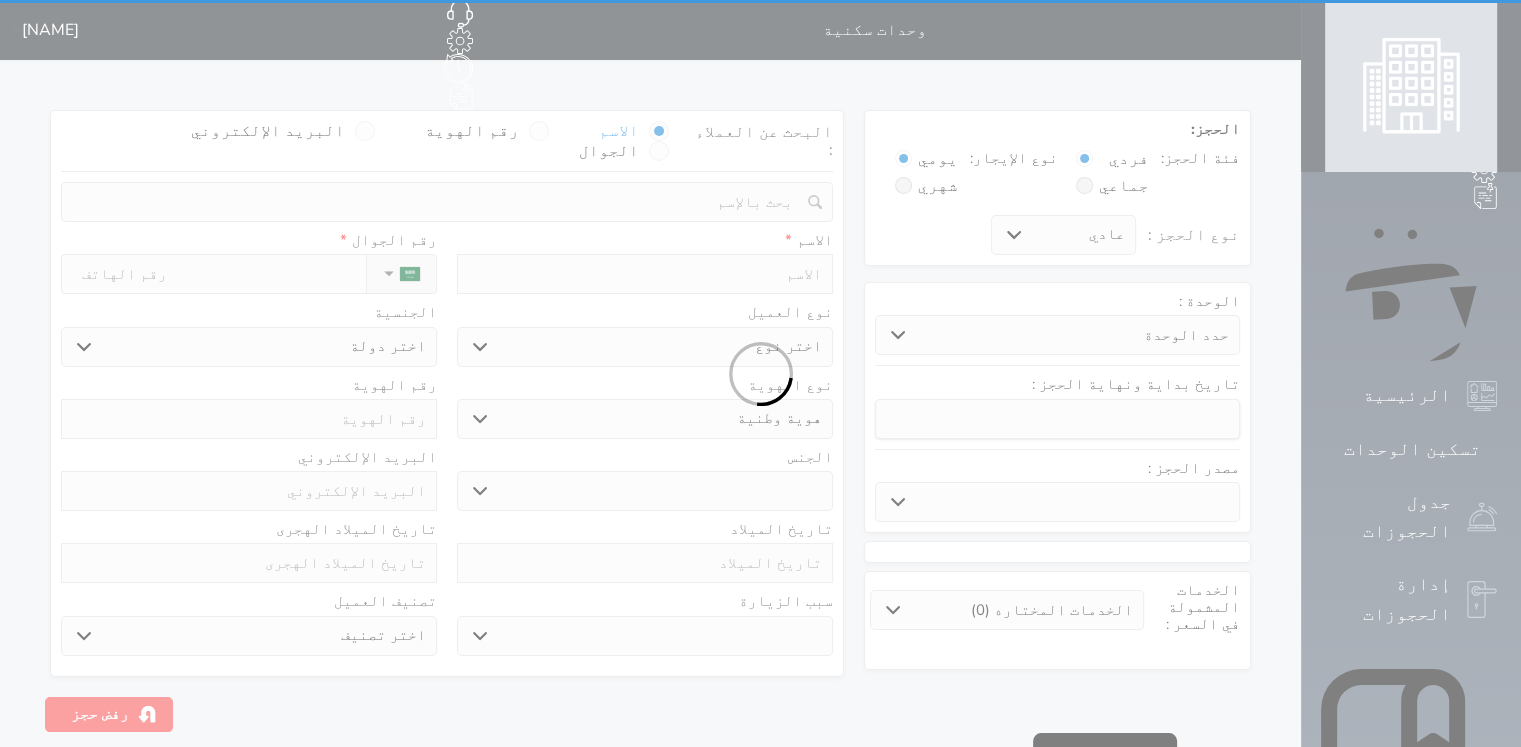 select 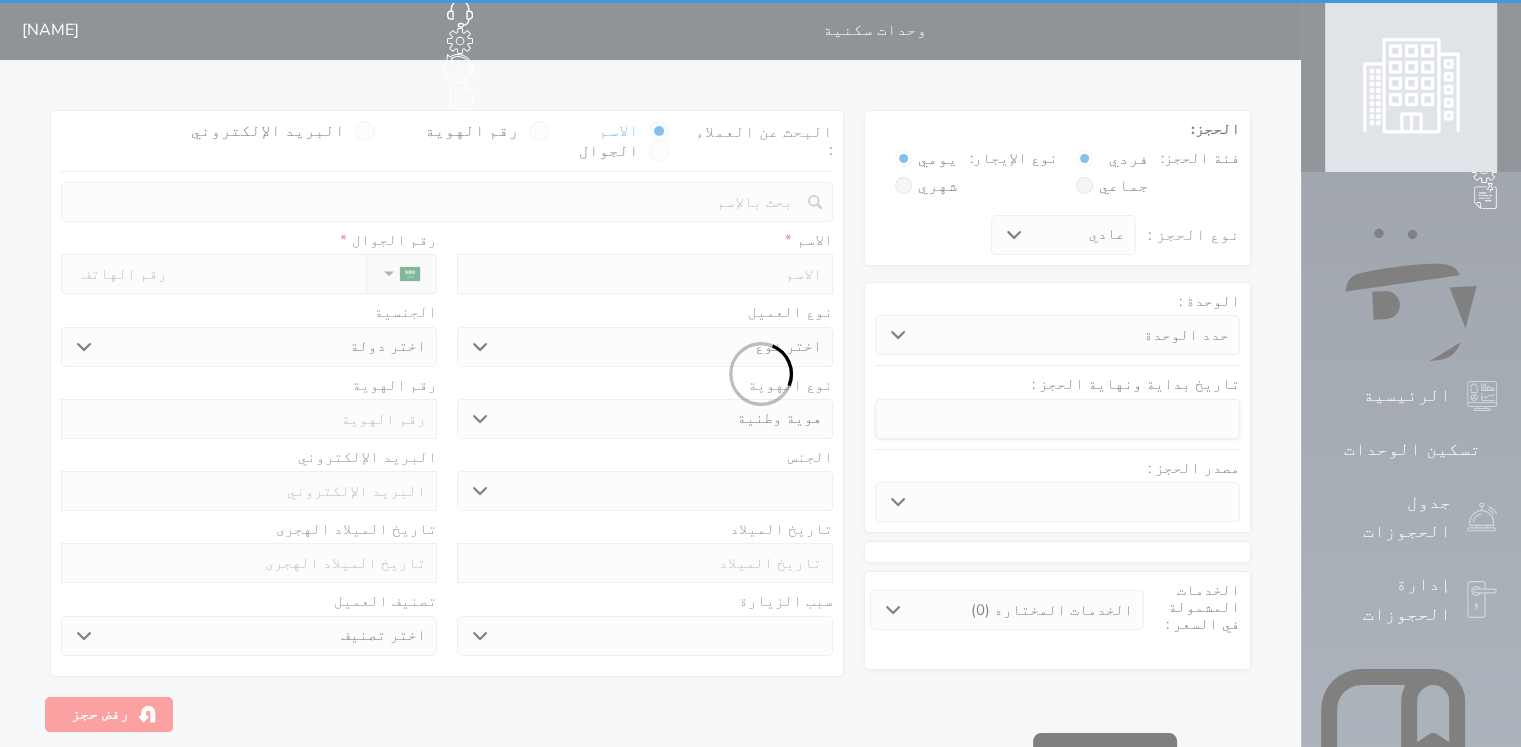 select 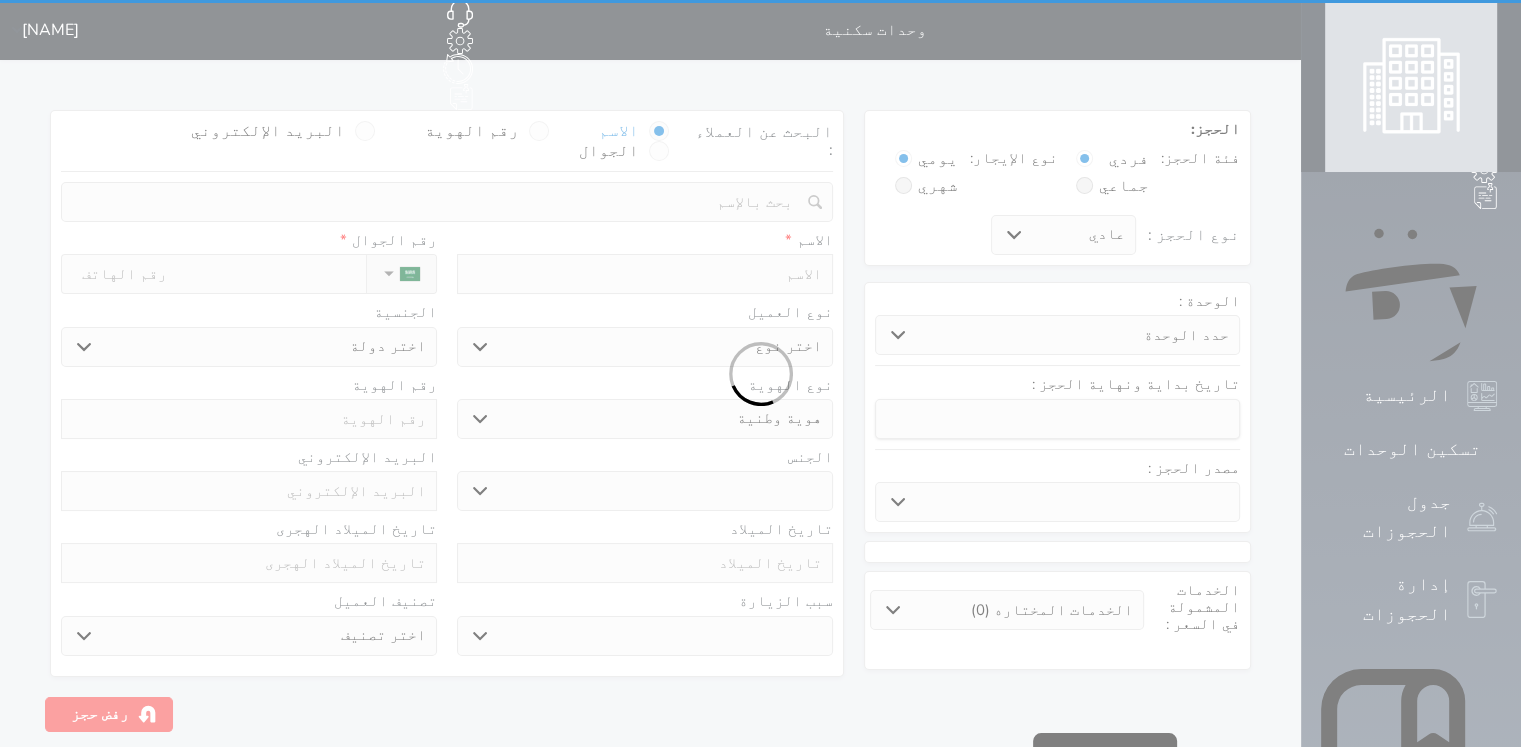 select 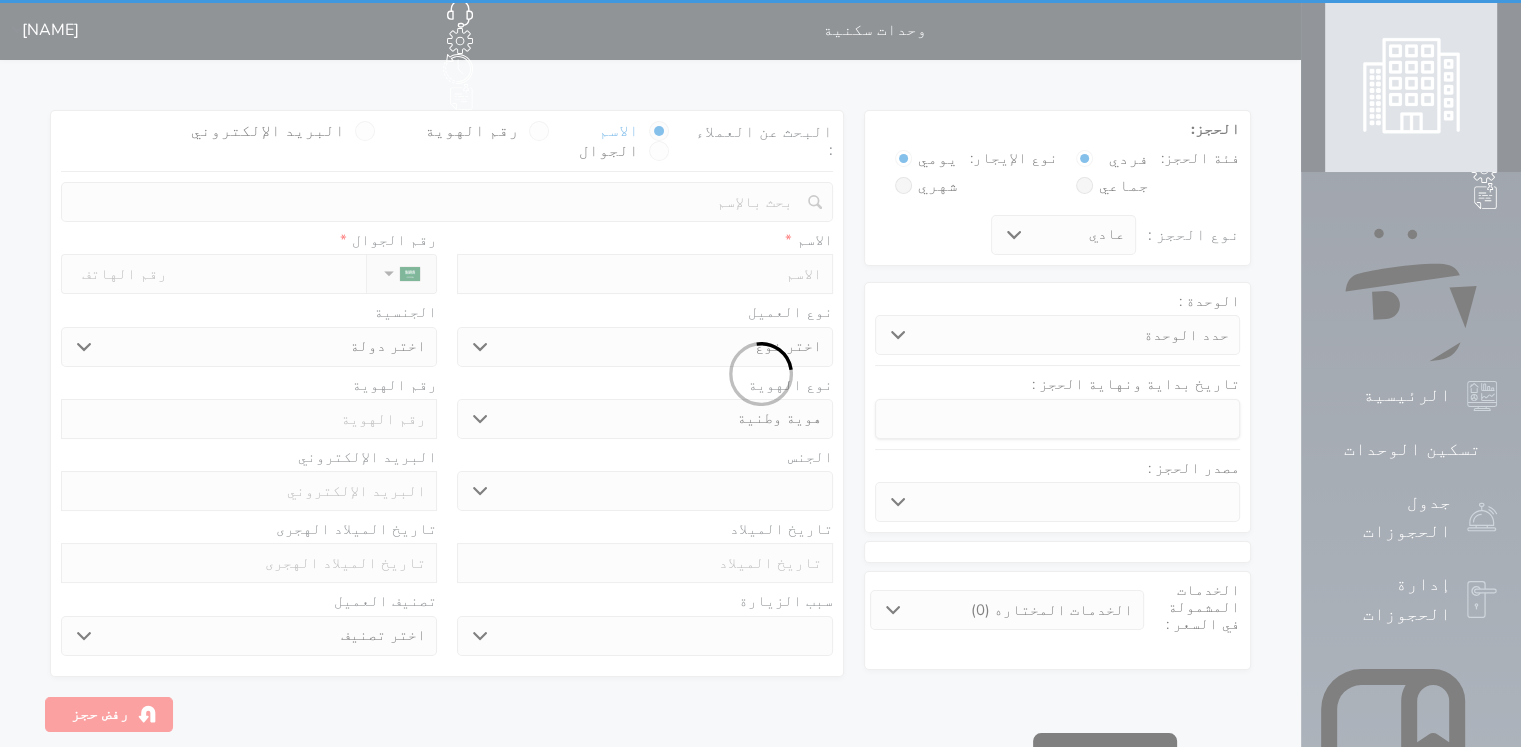 select 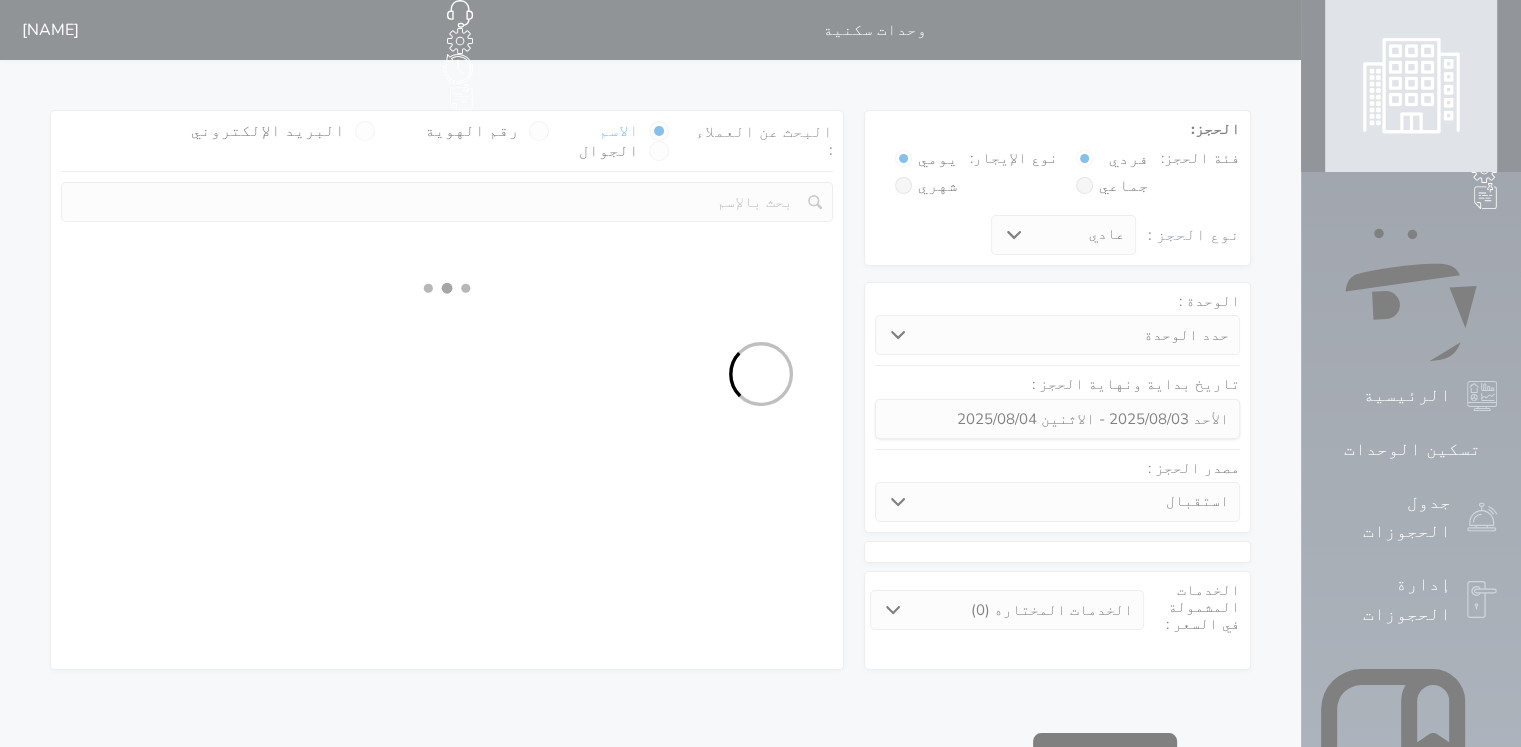 select 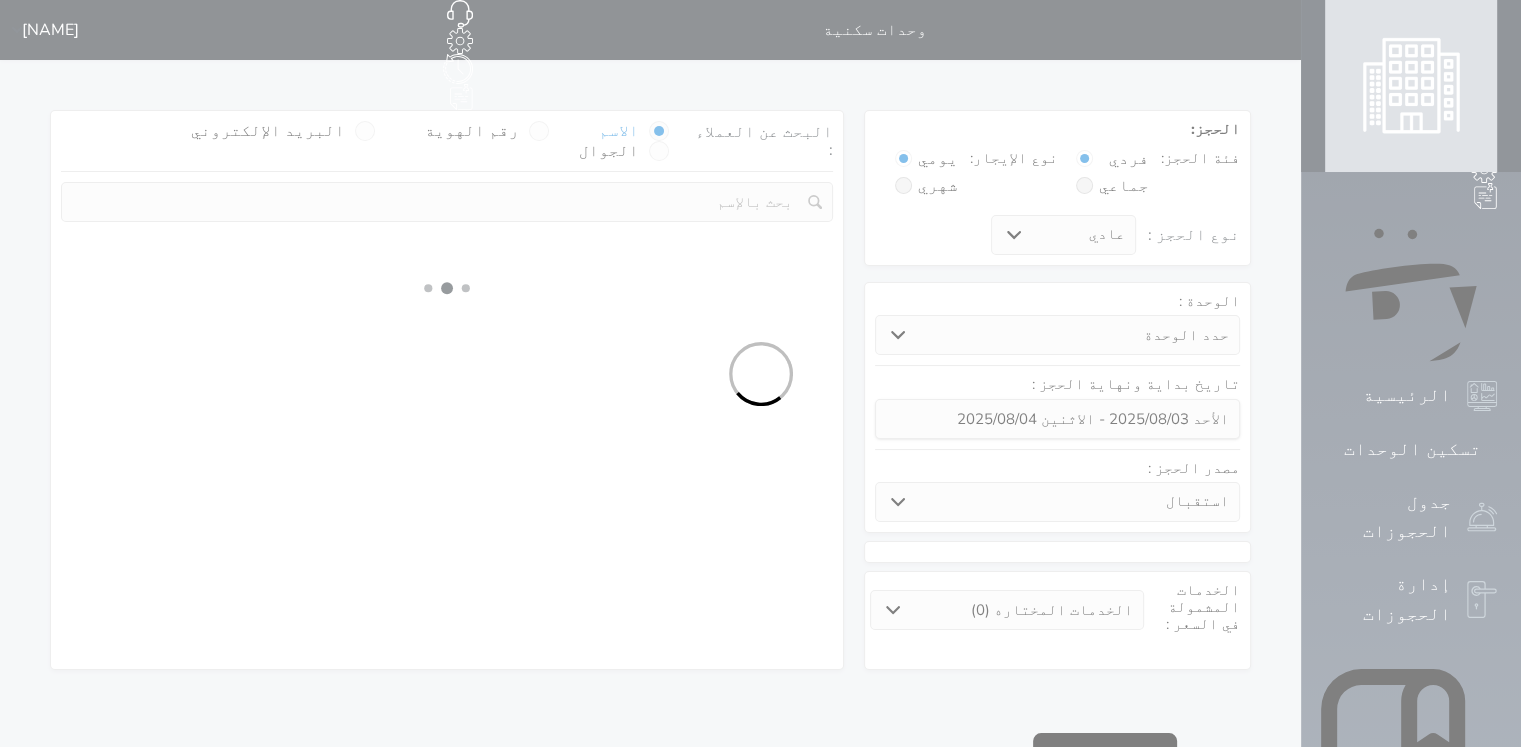 select on "1" 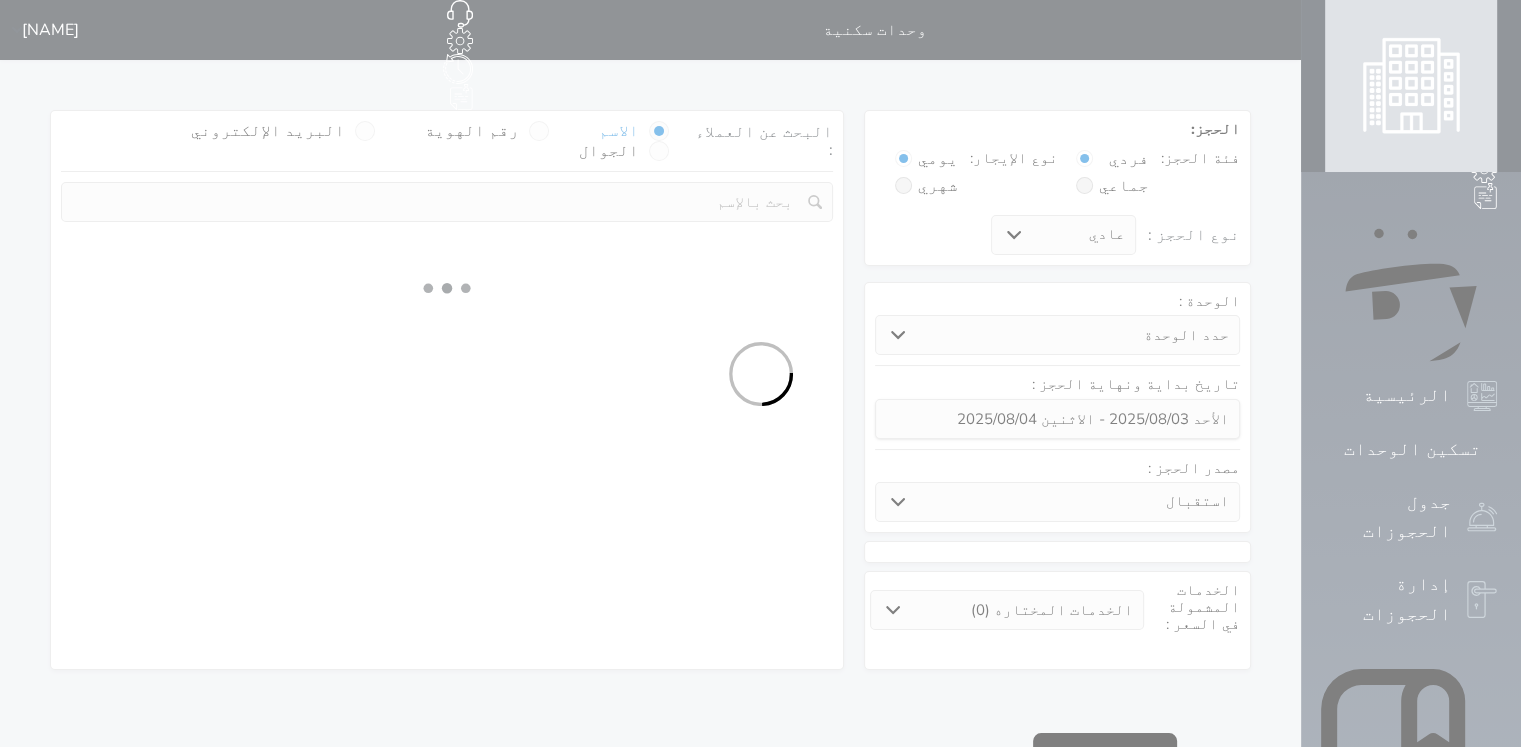 select on "113" 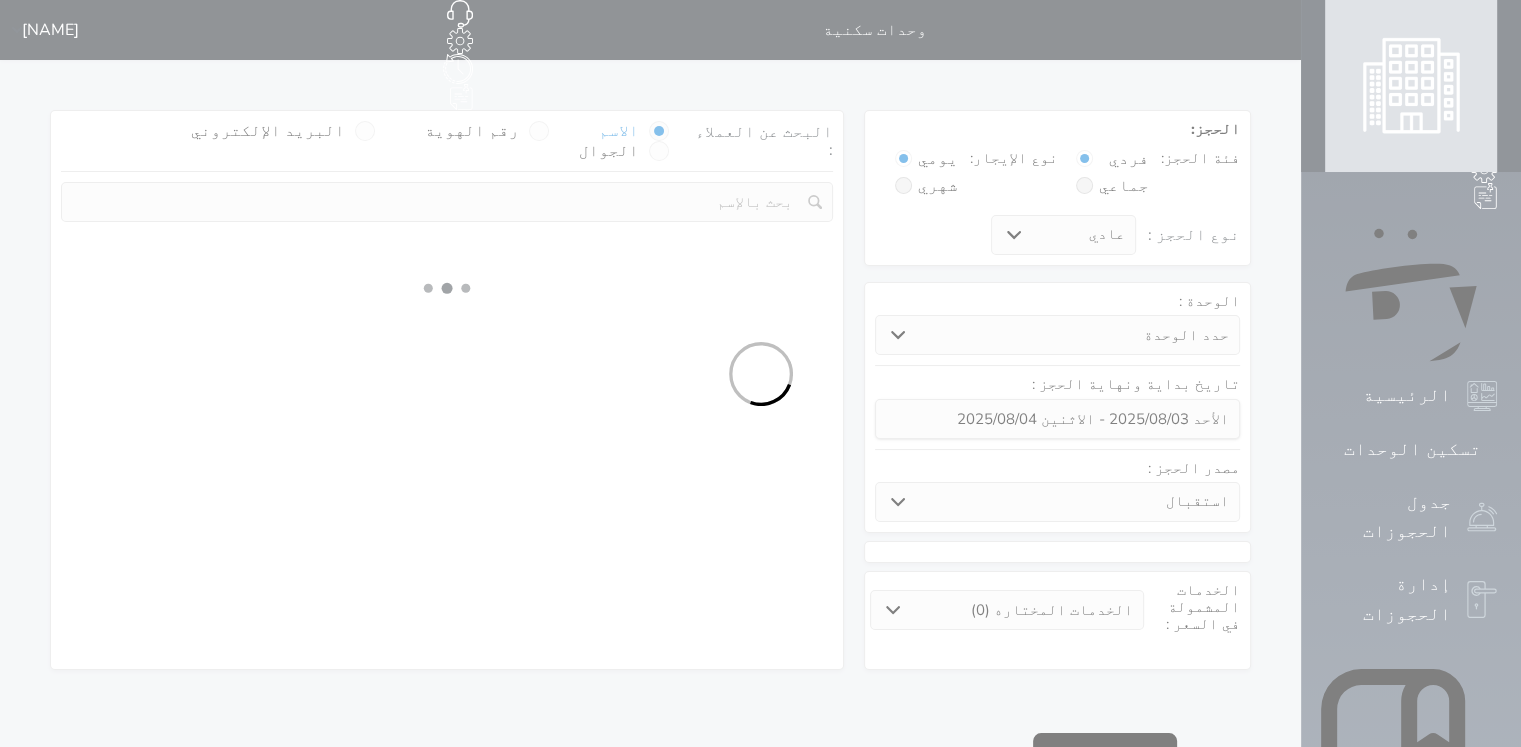 select on "1" 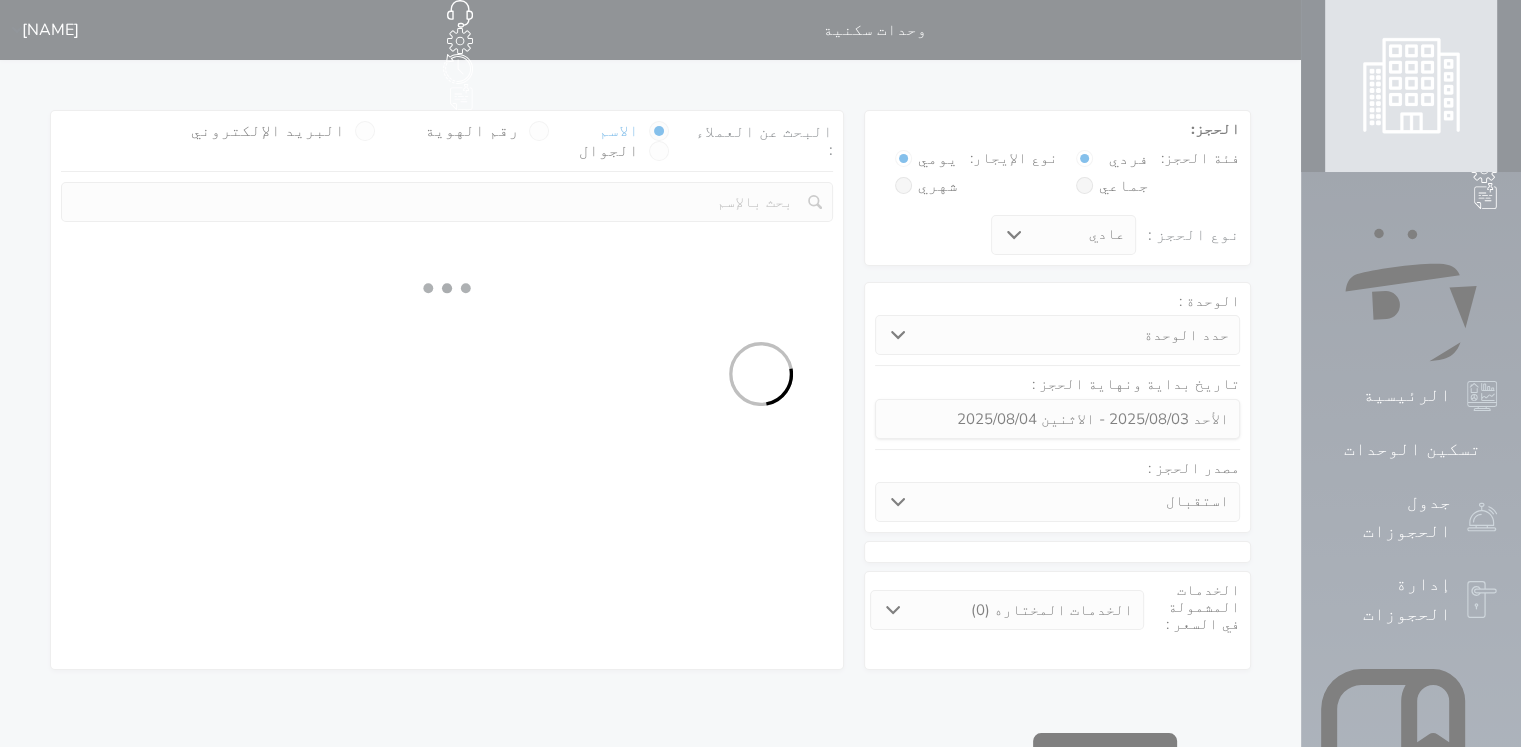 select 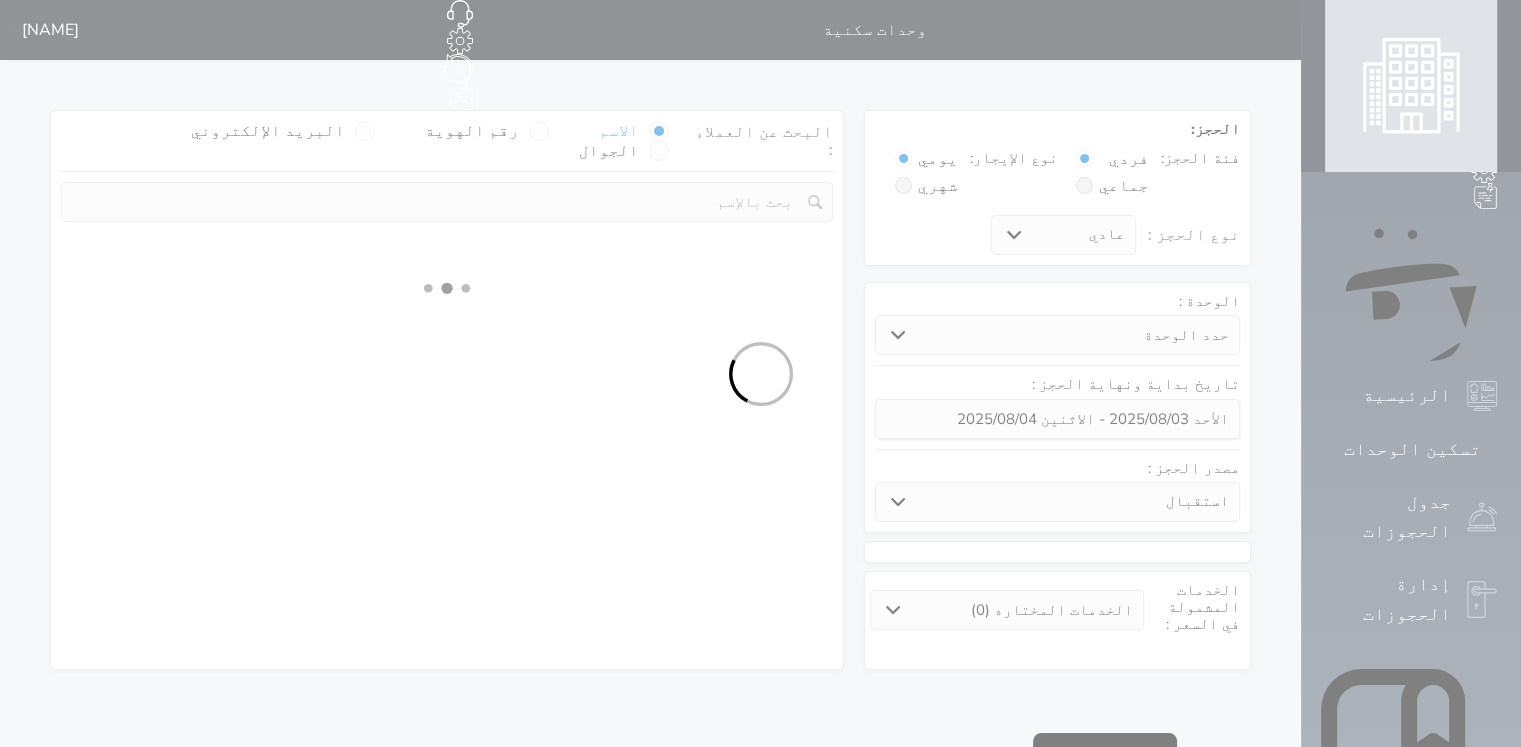 select on "7" 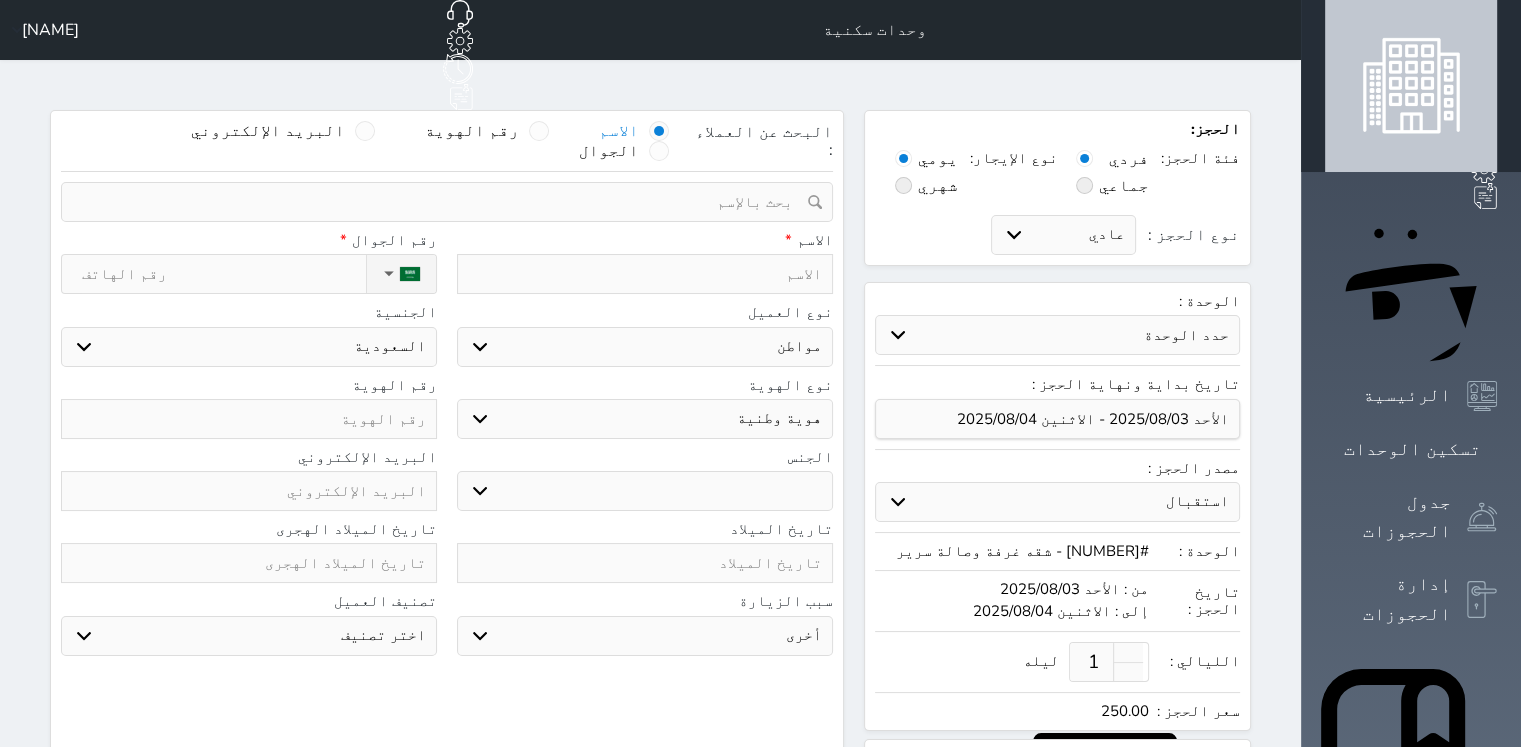 select 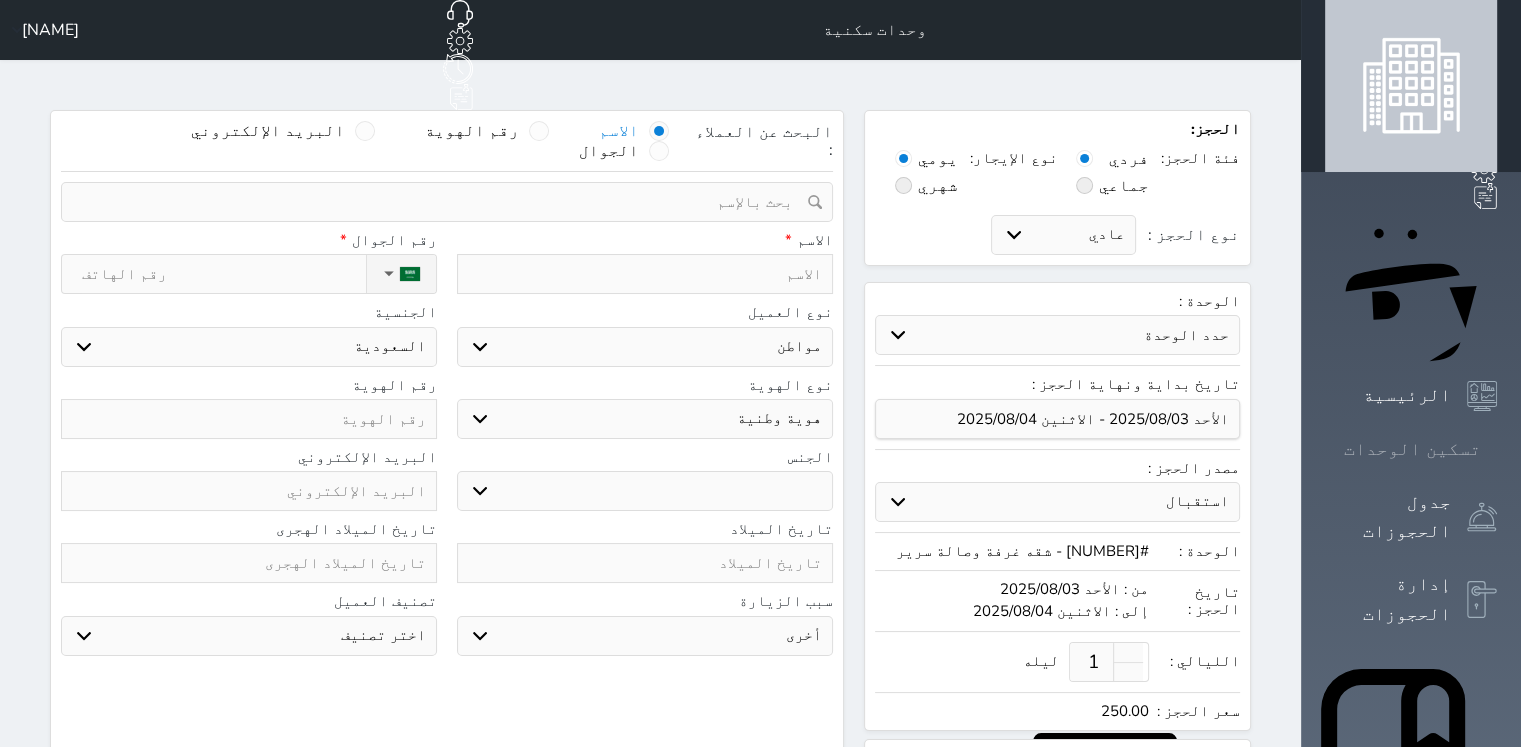 click on "تسكين الوحدات" at bounding box center (1411, 449) 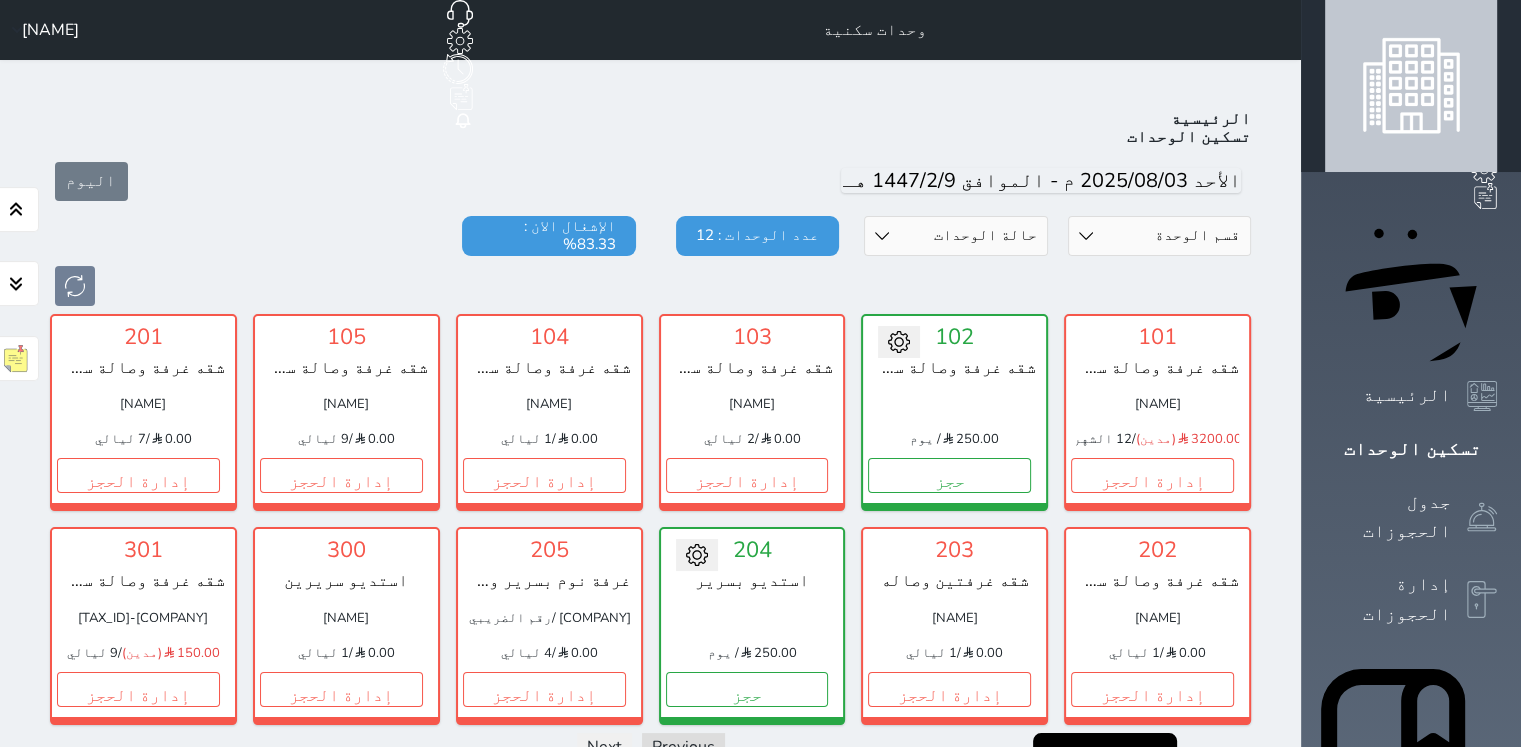 scroll, scrollTop: 78, scrollLeft: 0, axis: vertical 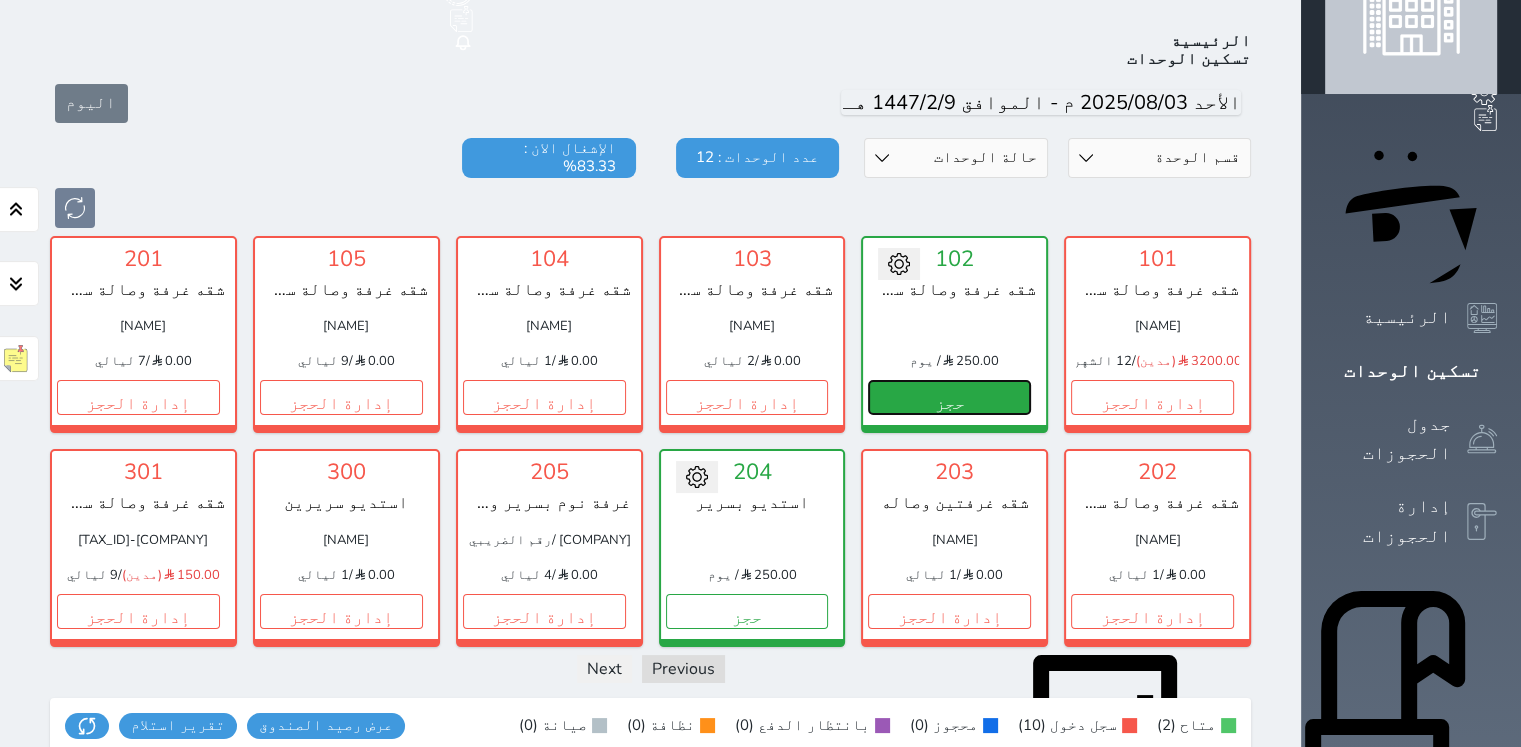 click on "حجز" at bounding box center (949, 397) 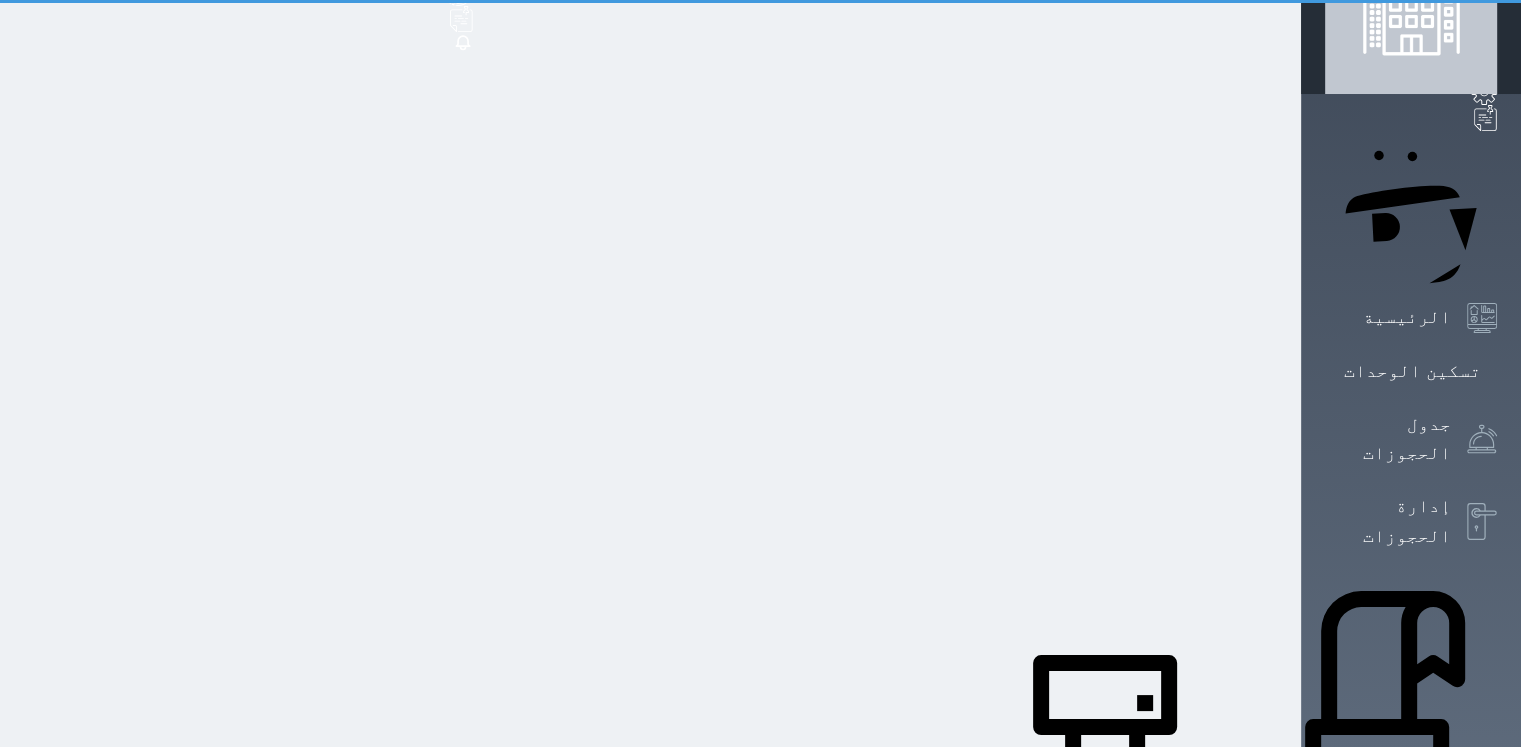 scroll, scrollTop: 0, scrollLeft: 0, axis: both 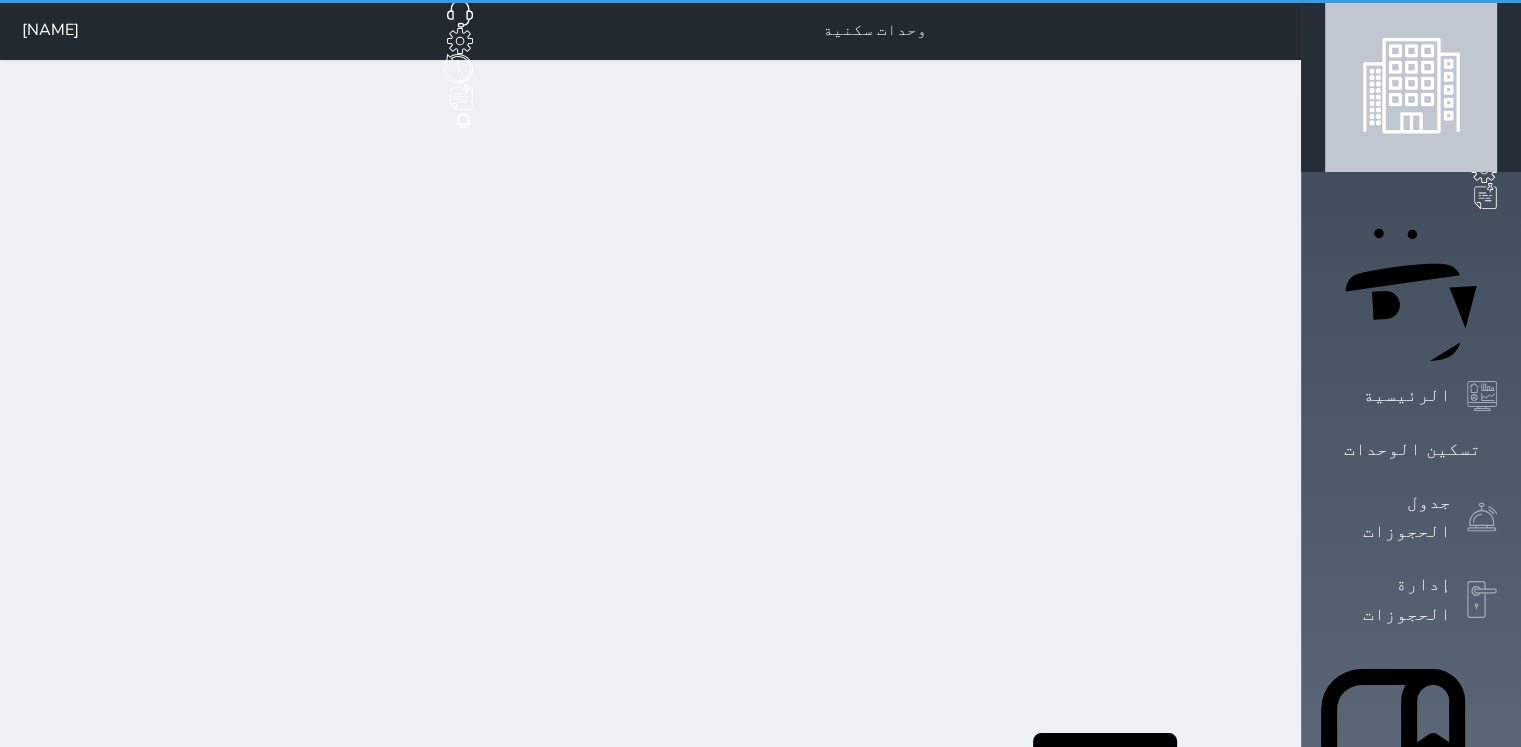 select on "1" 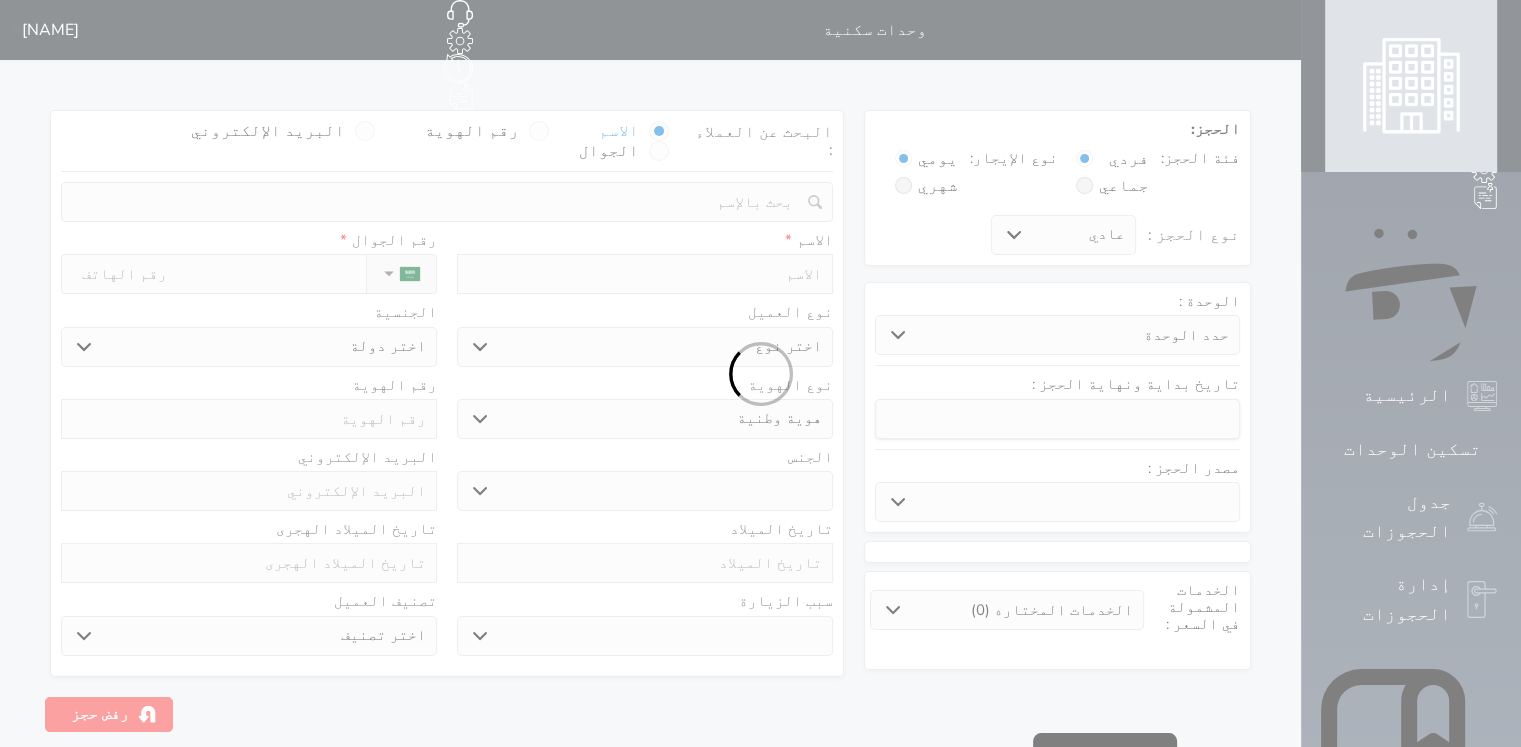select 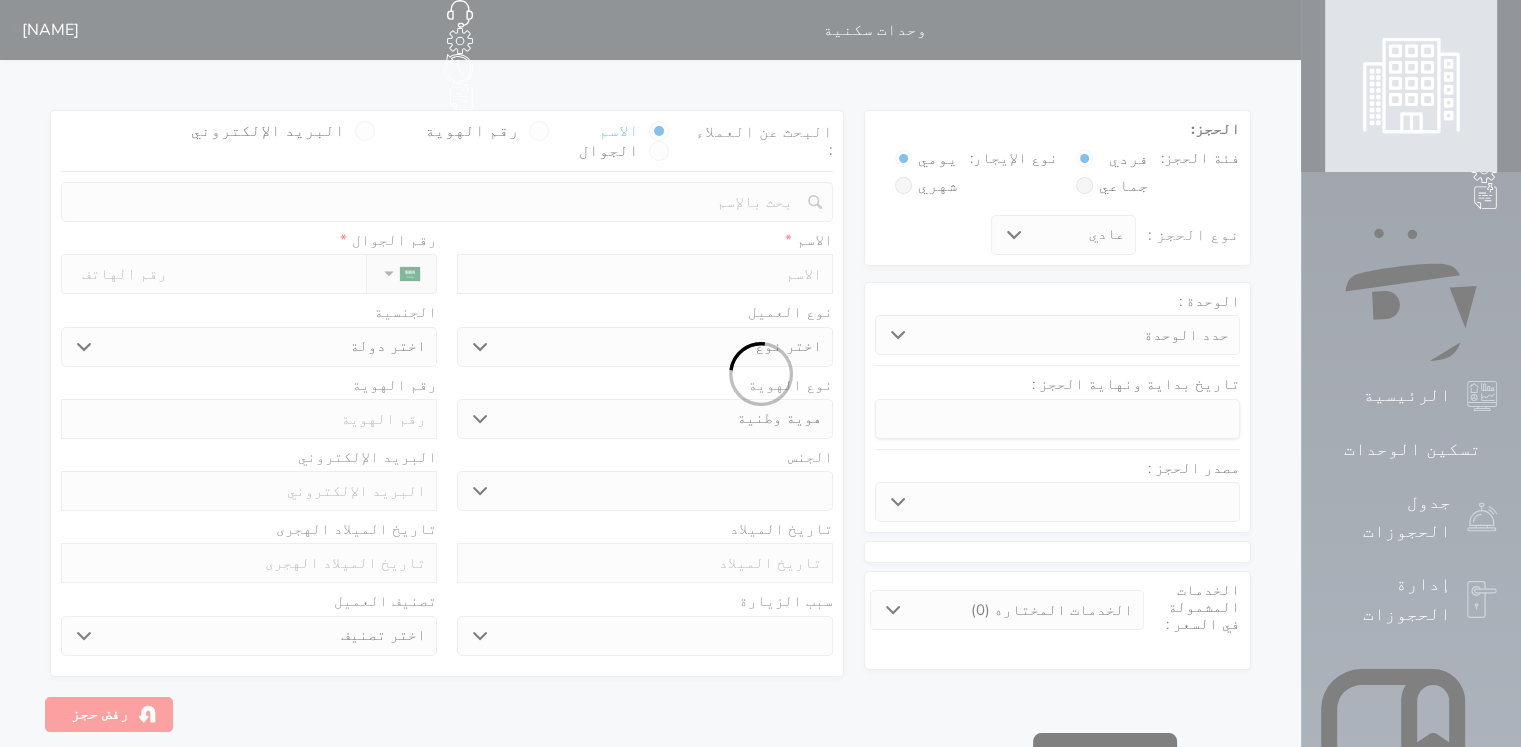 select 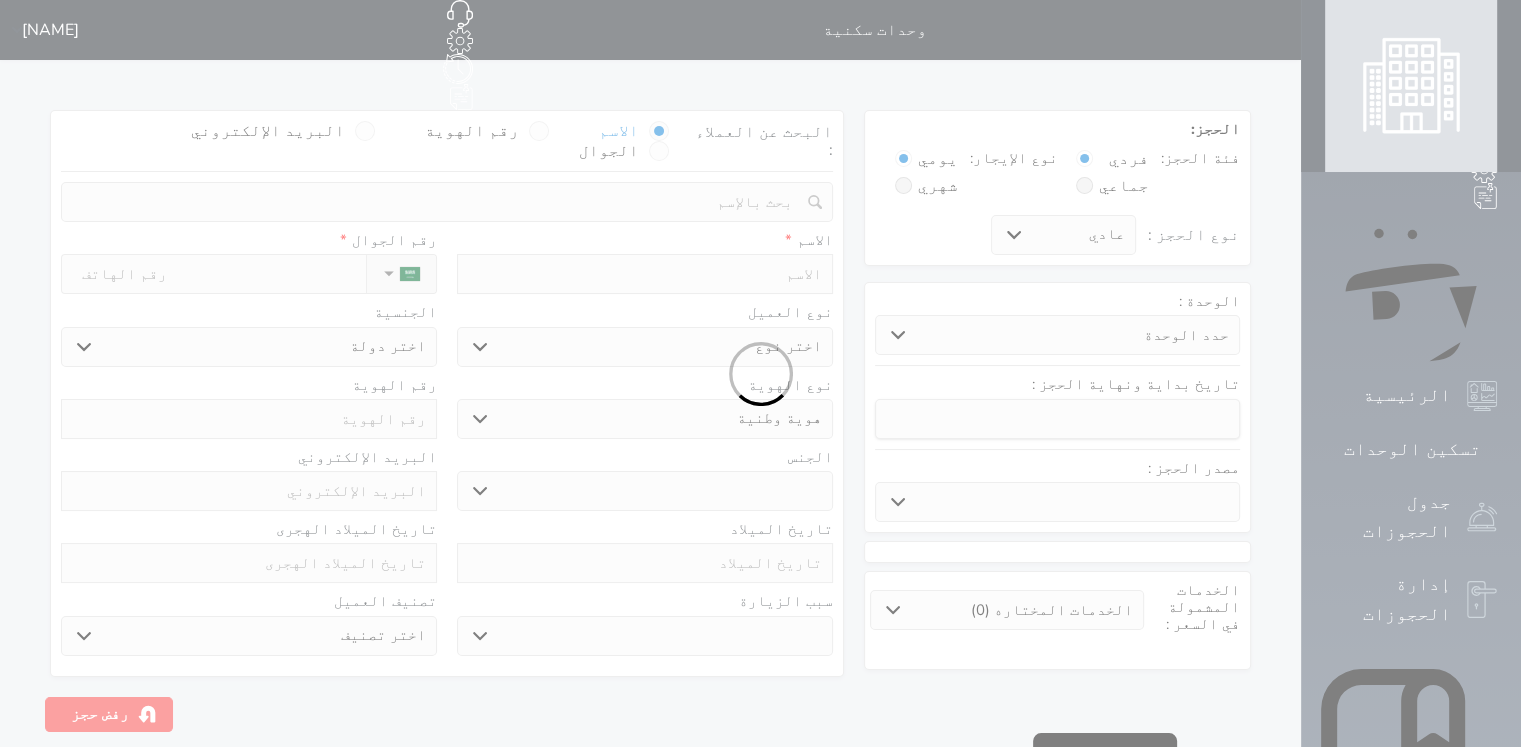 select 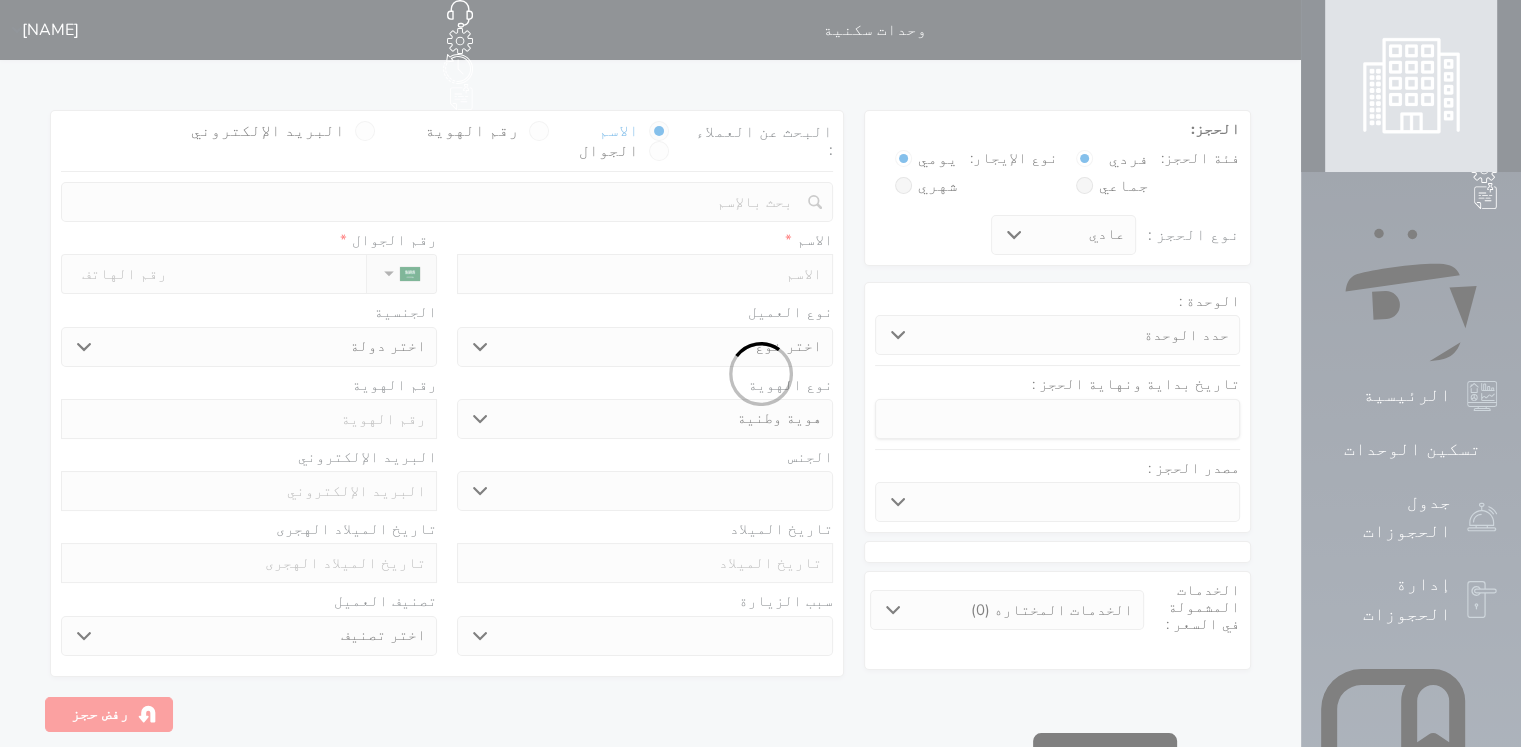 select 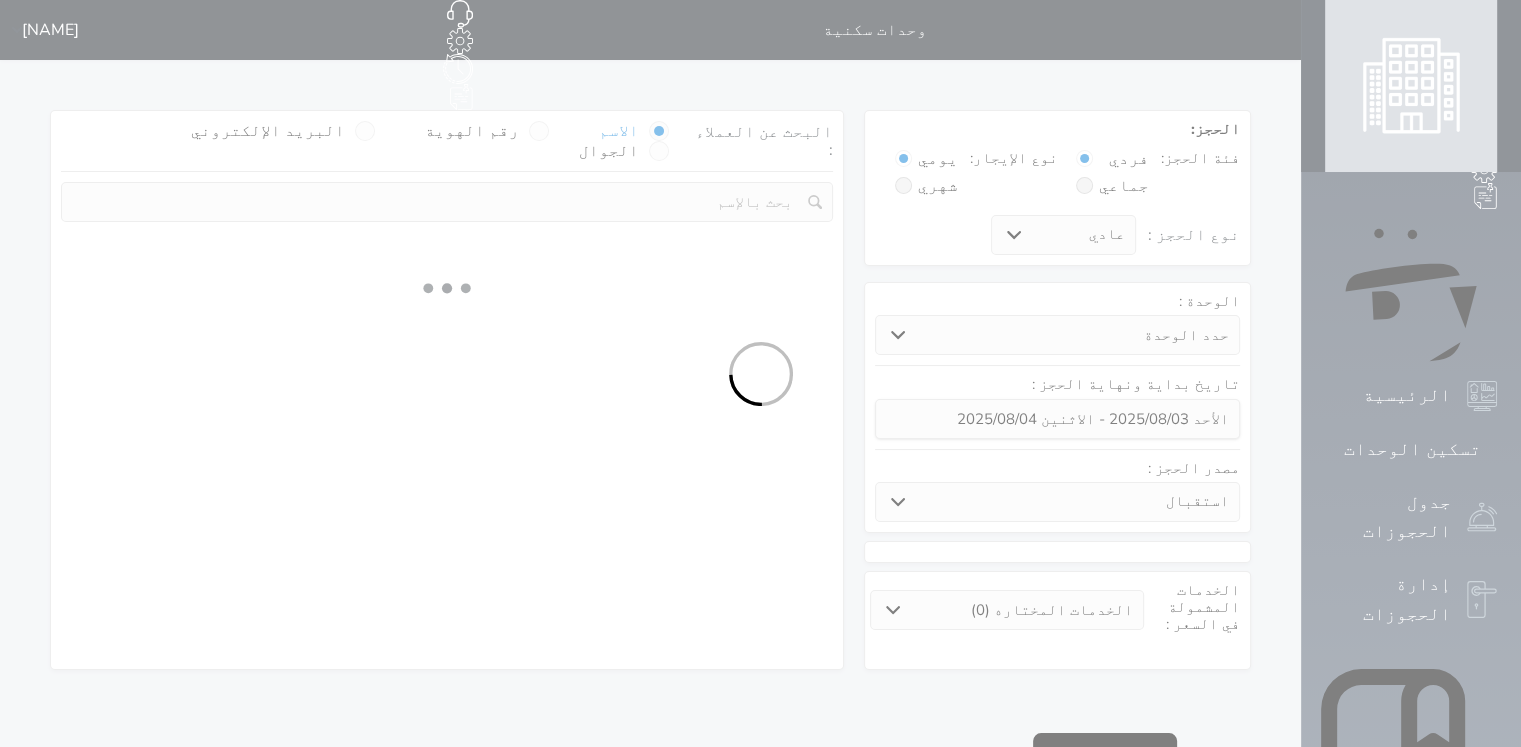 select 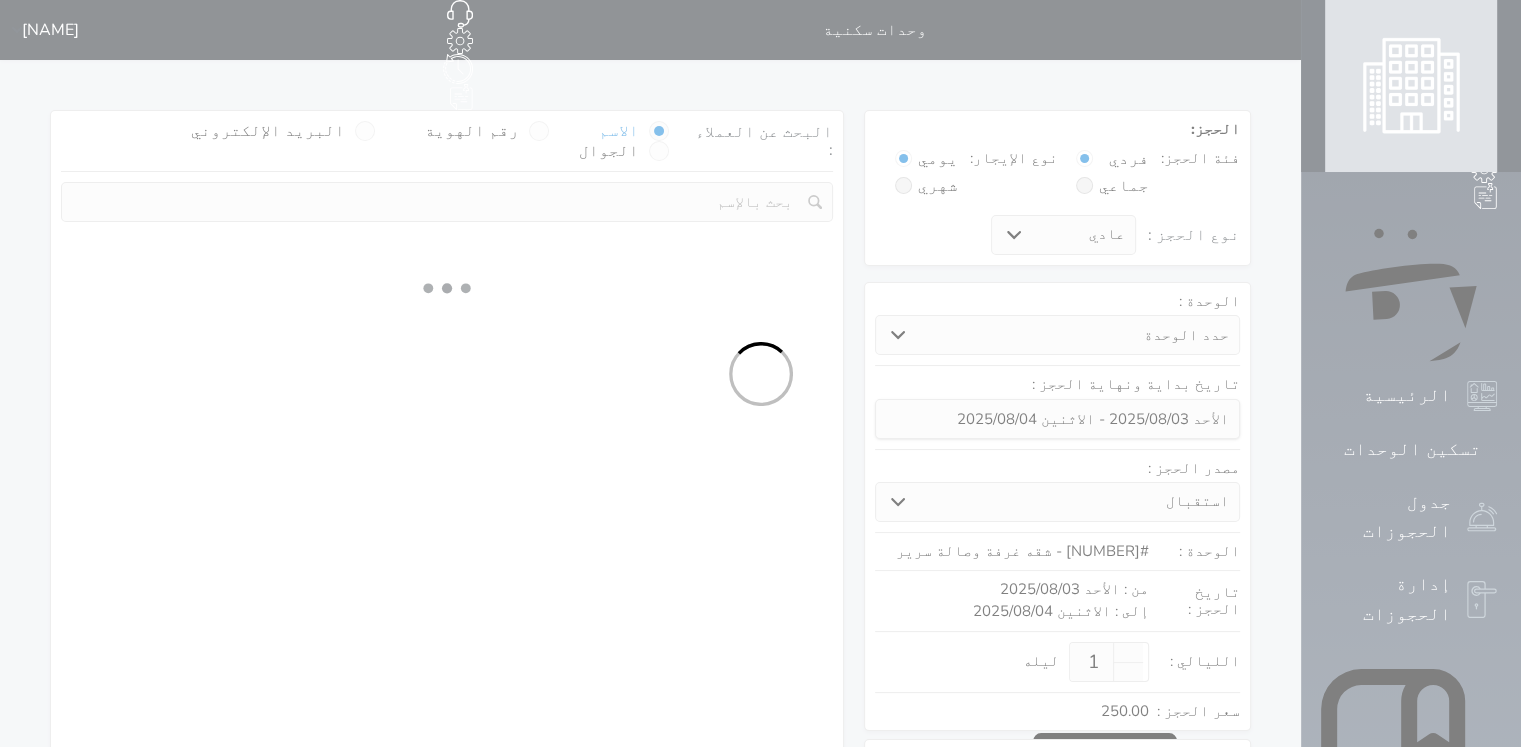 select on "1" 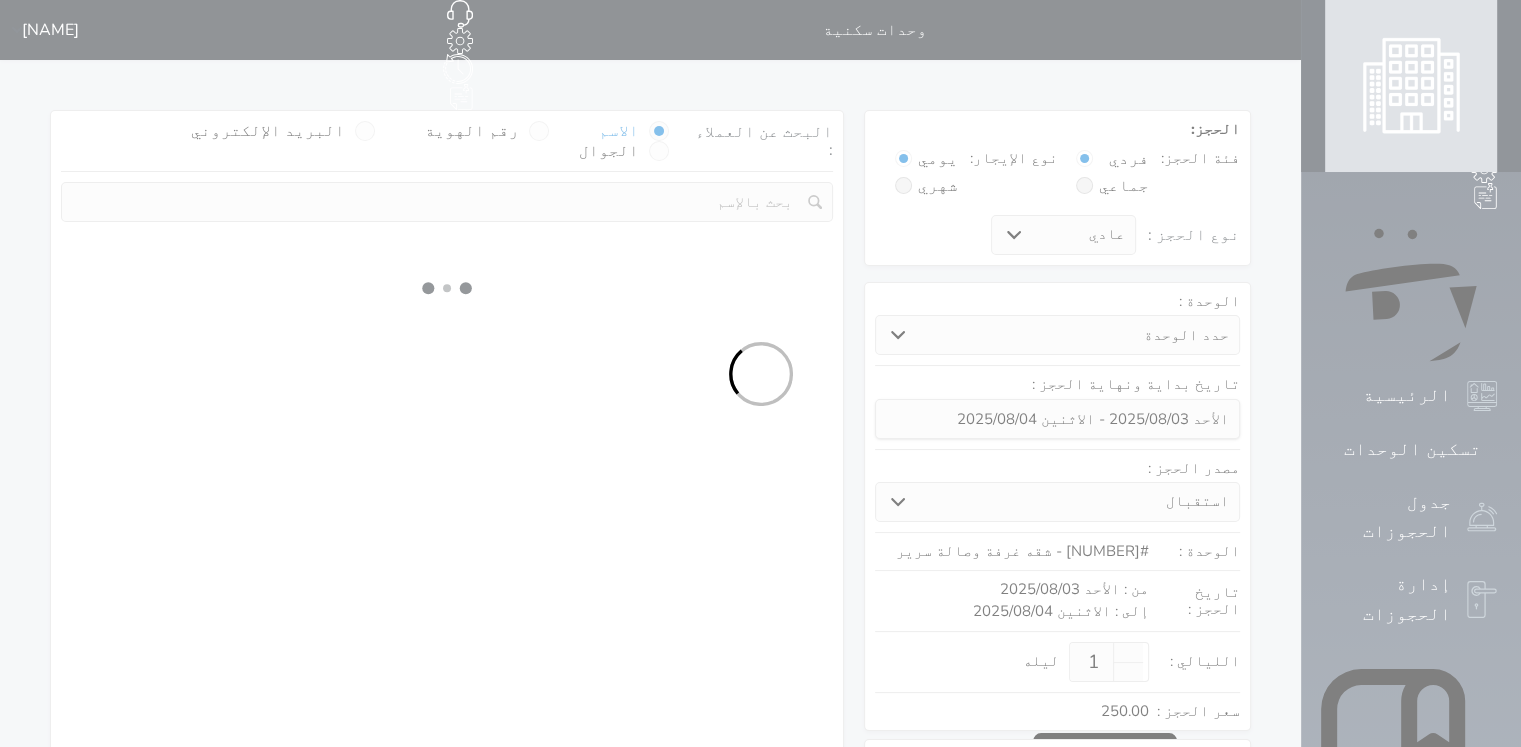 select on "113" 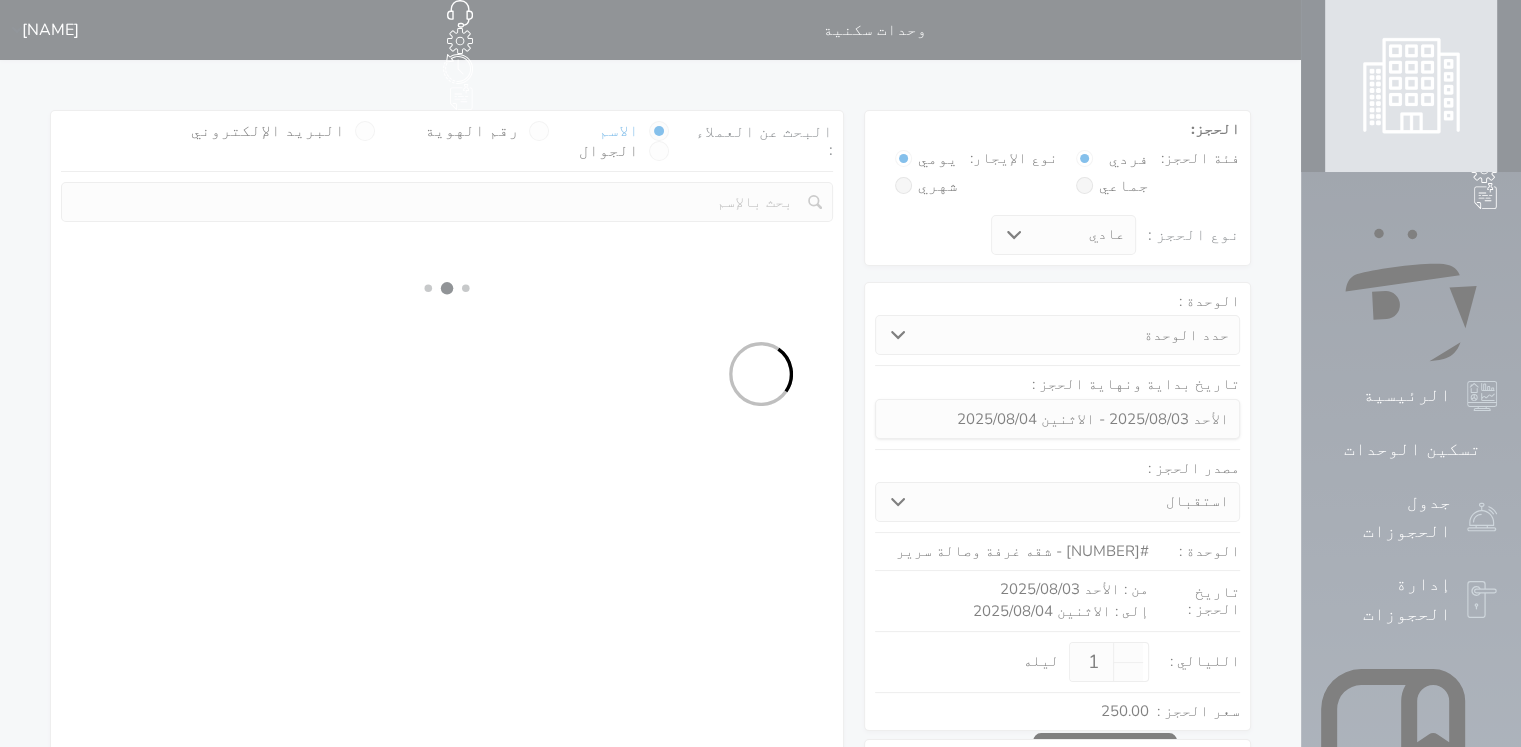 select on "1" 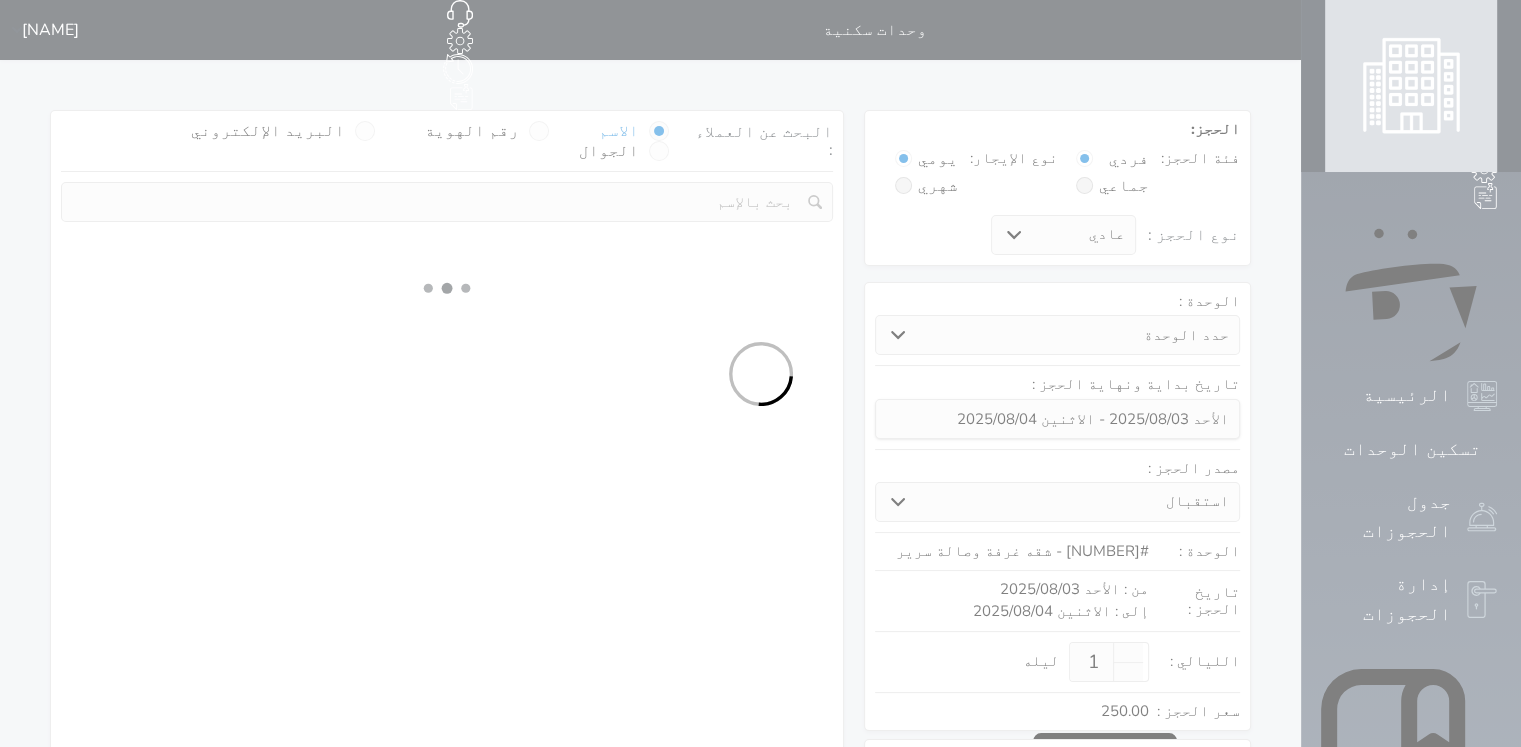 select 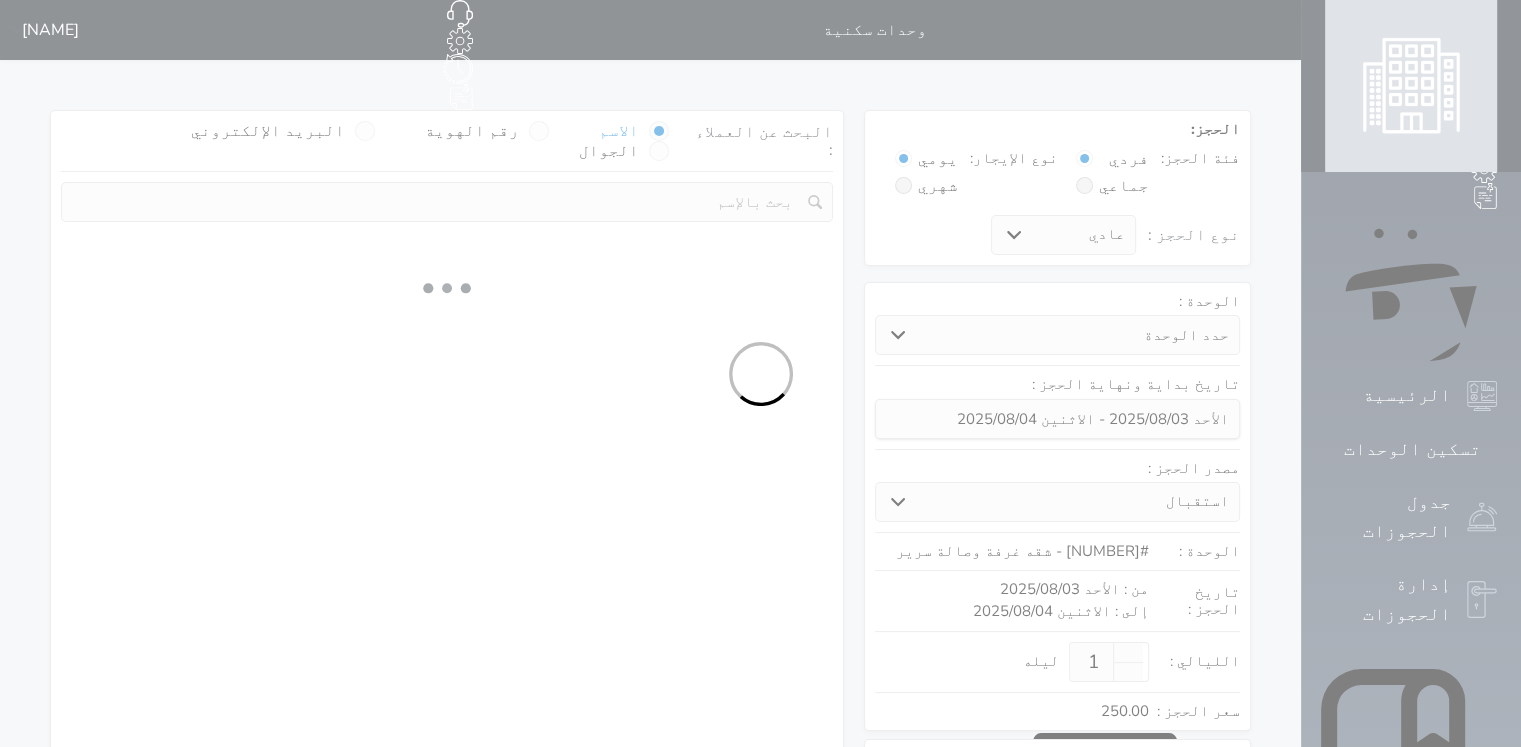 select on "7" 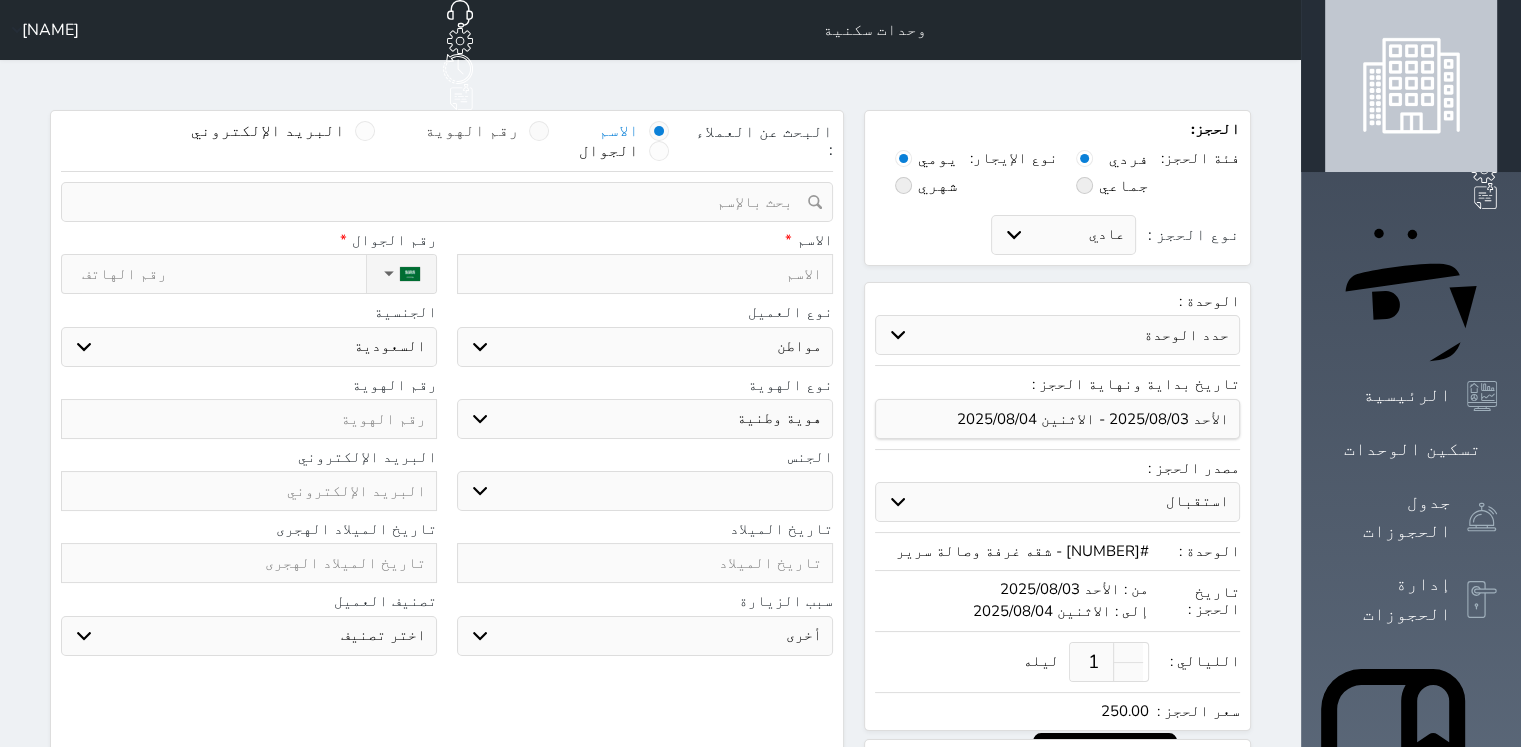 click at bounding box center [539, 131] 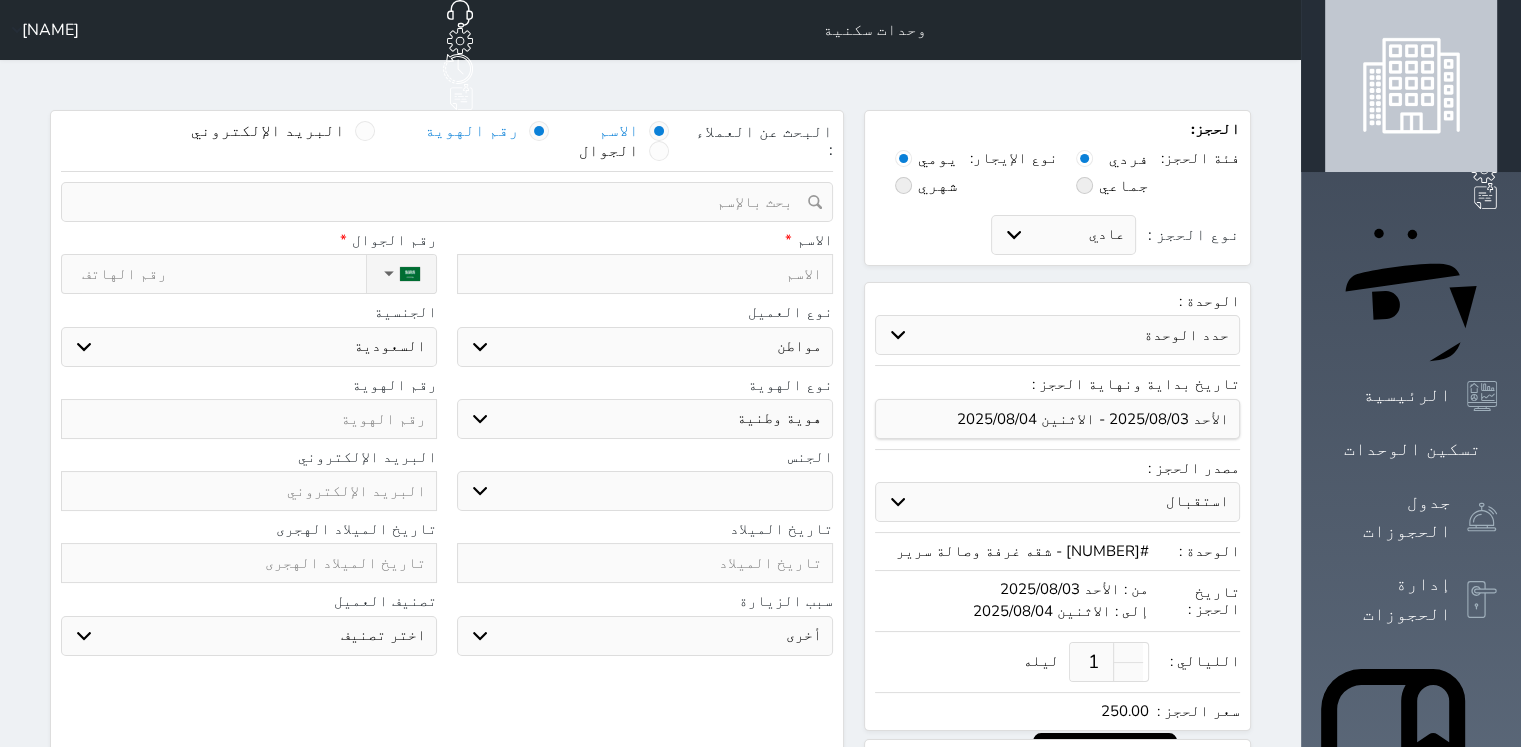 select 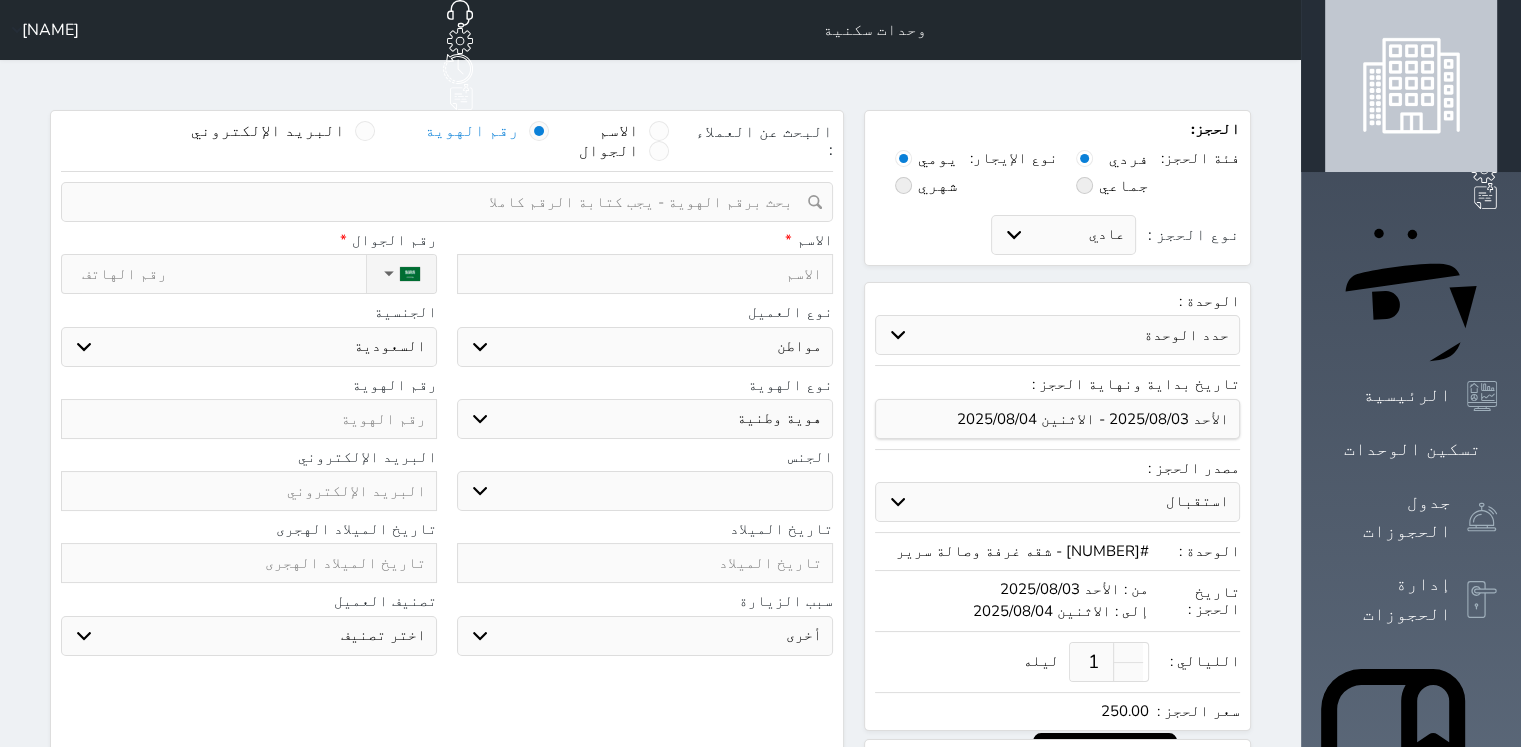 click at bounding box center (440, 202) 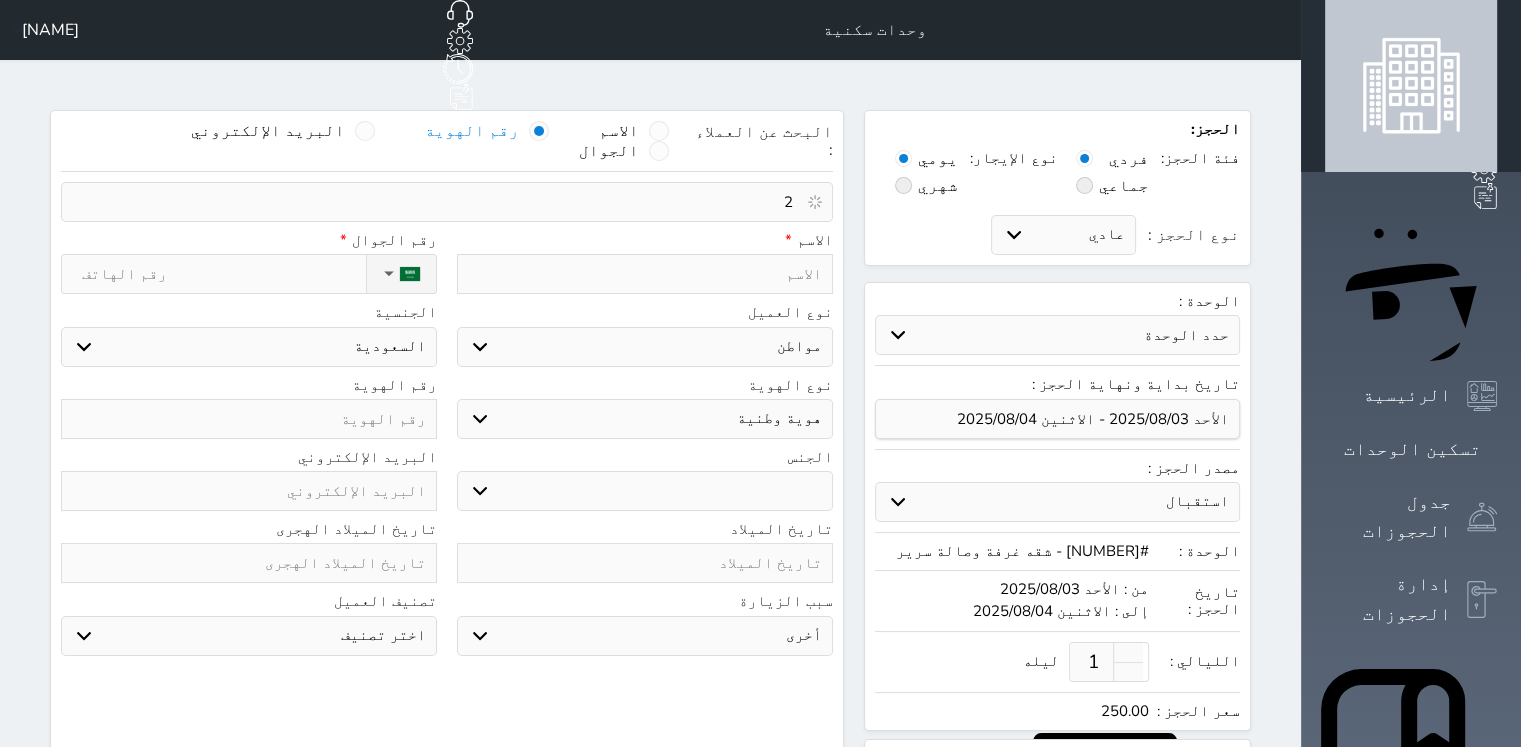 select 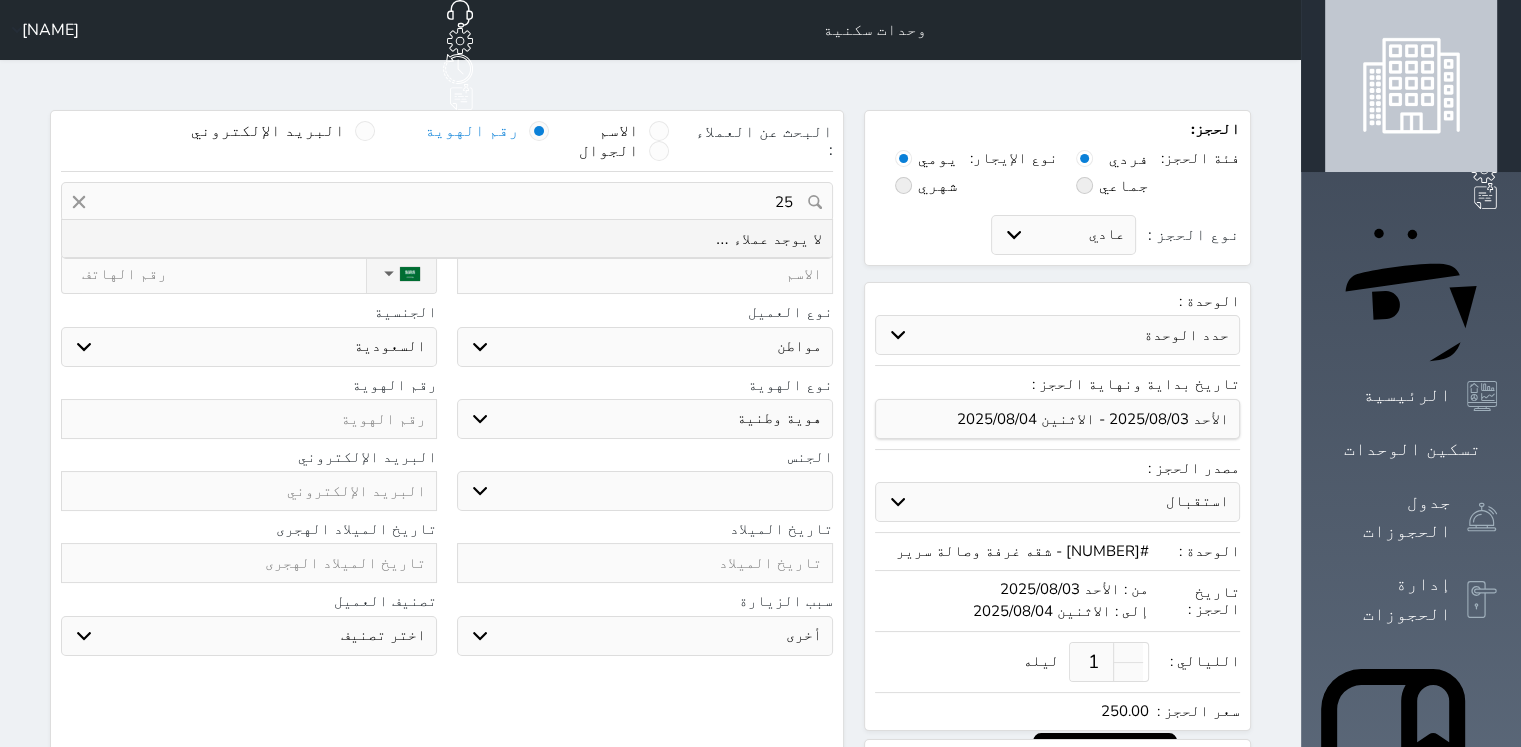 type on "2" 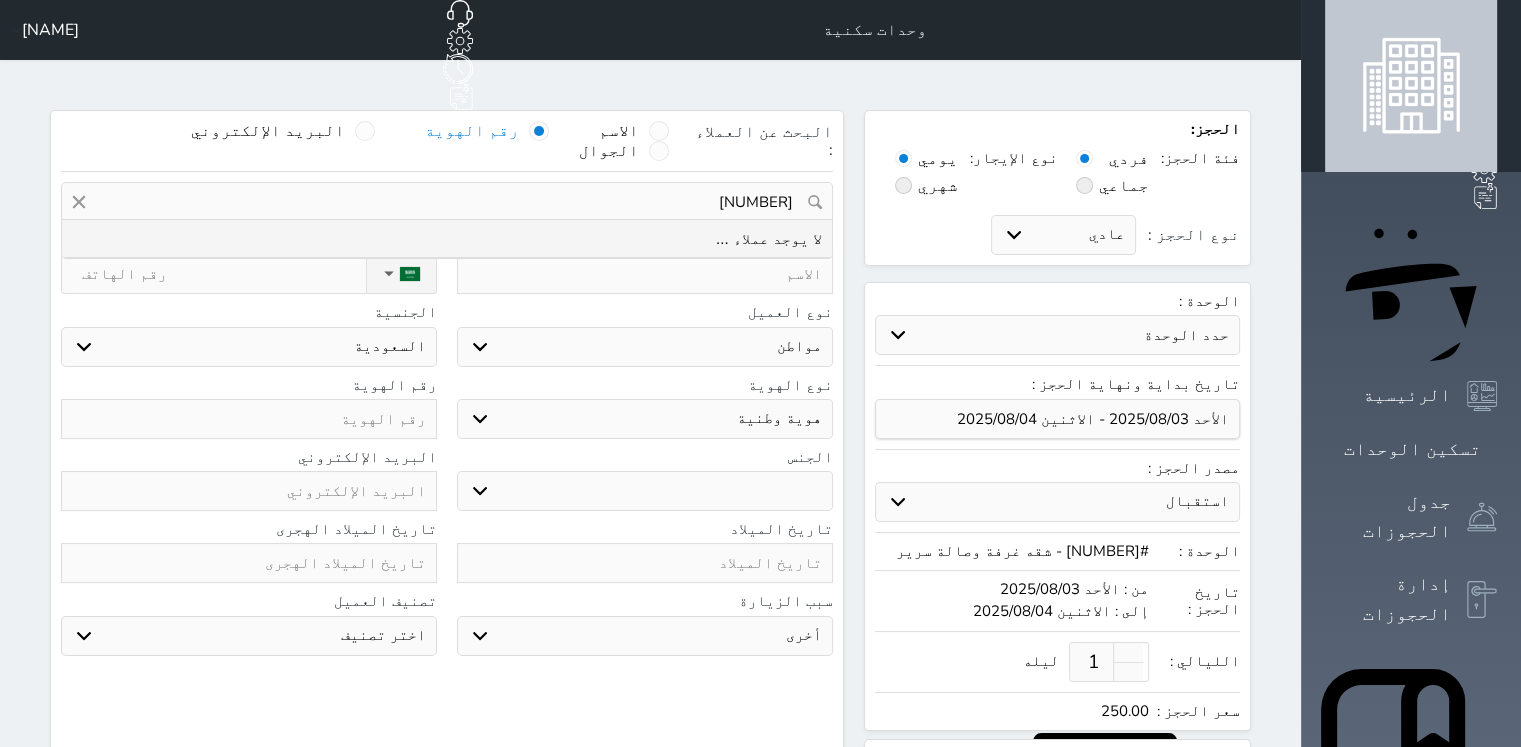 type on "[NUMBER]" 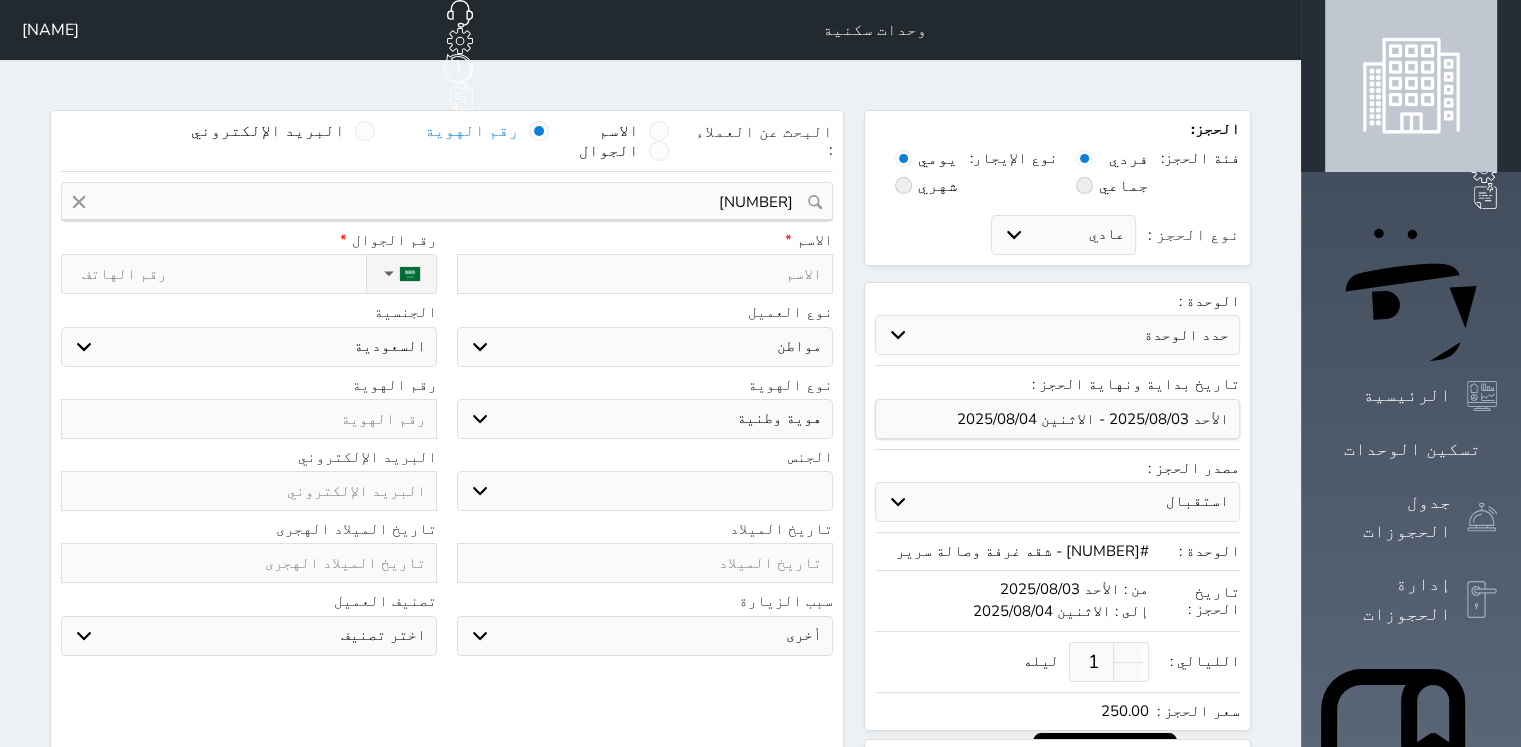 click 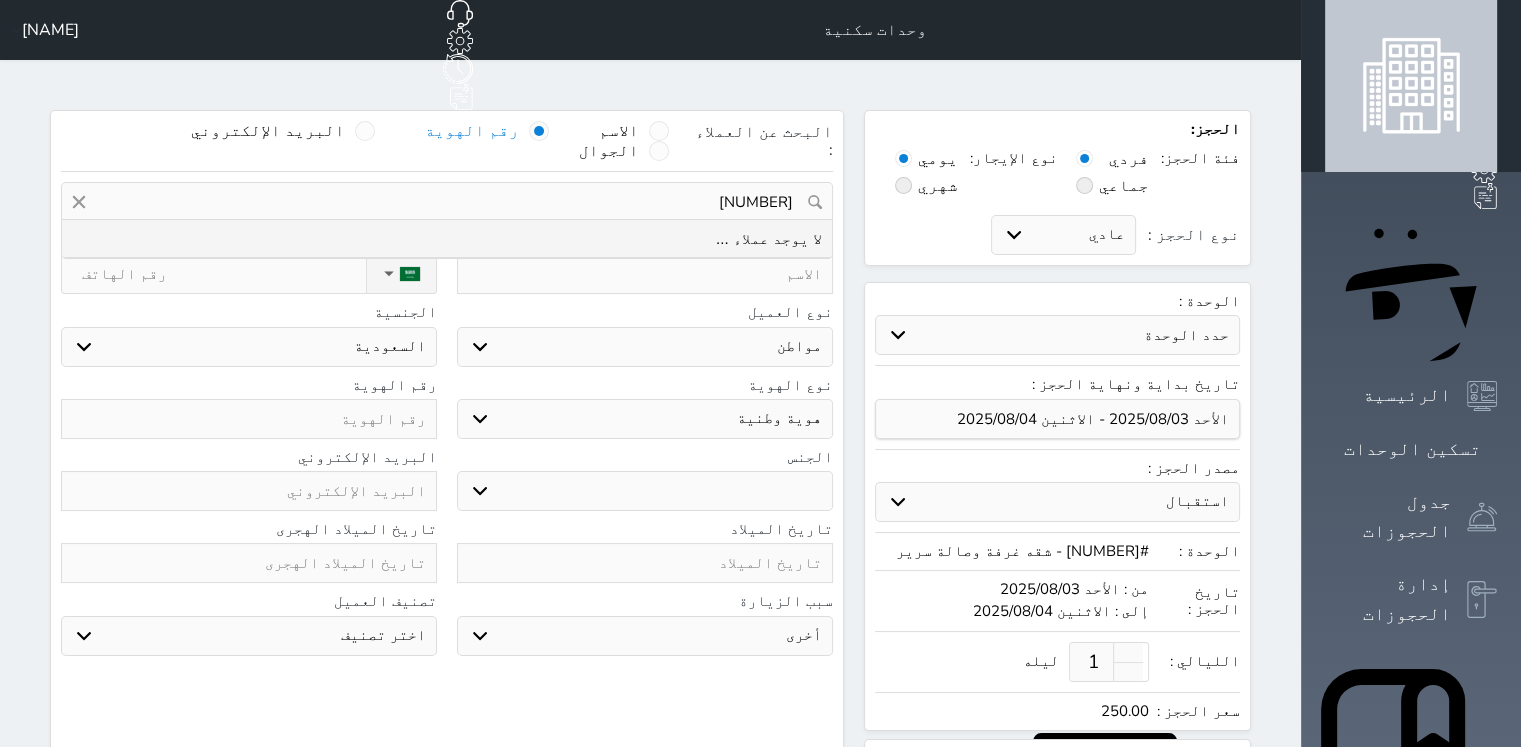 click on "[NUMBER]" at bounding box center [447, 202] 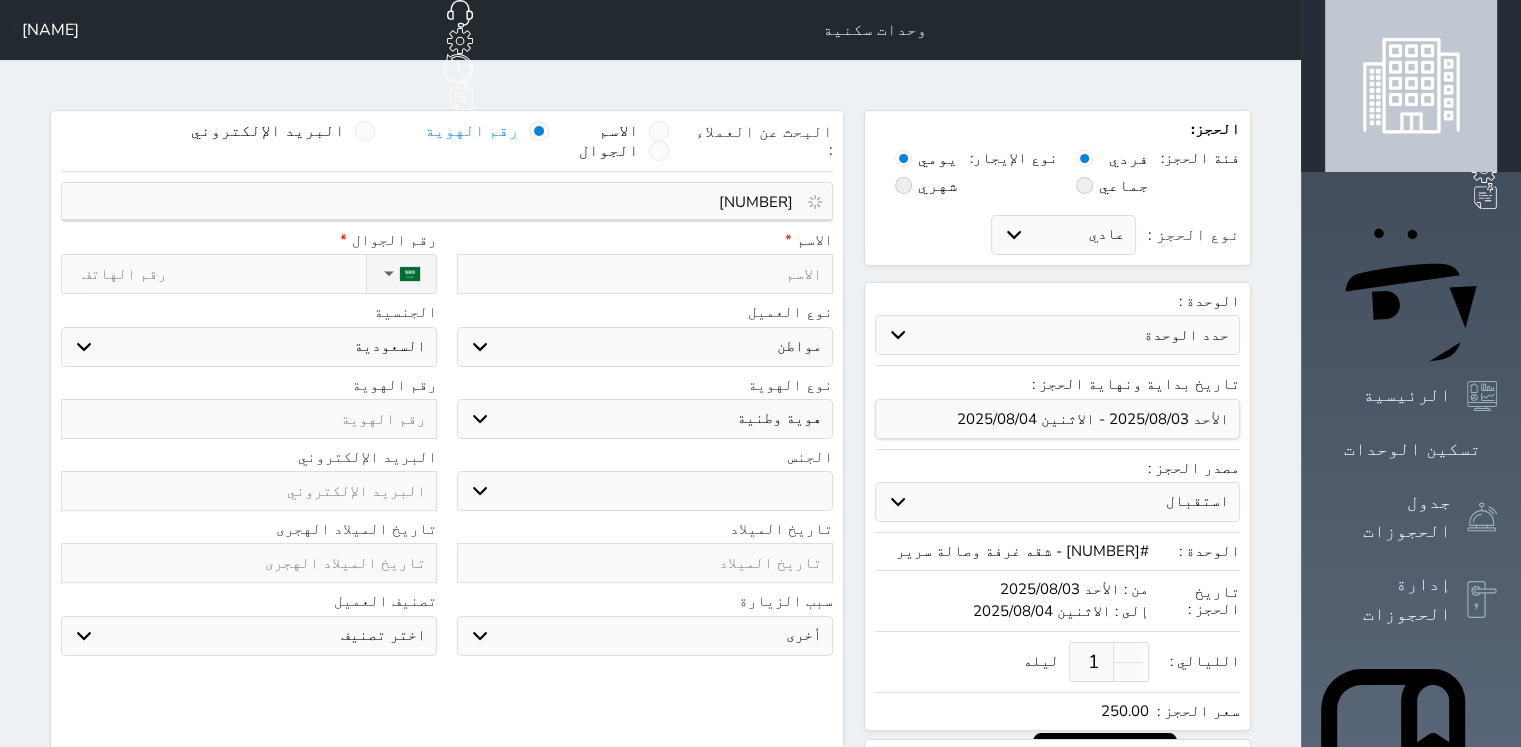 click on "[NUMBER]" at bounding box center (440, 202) 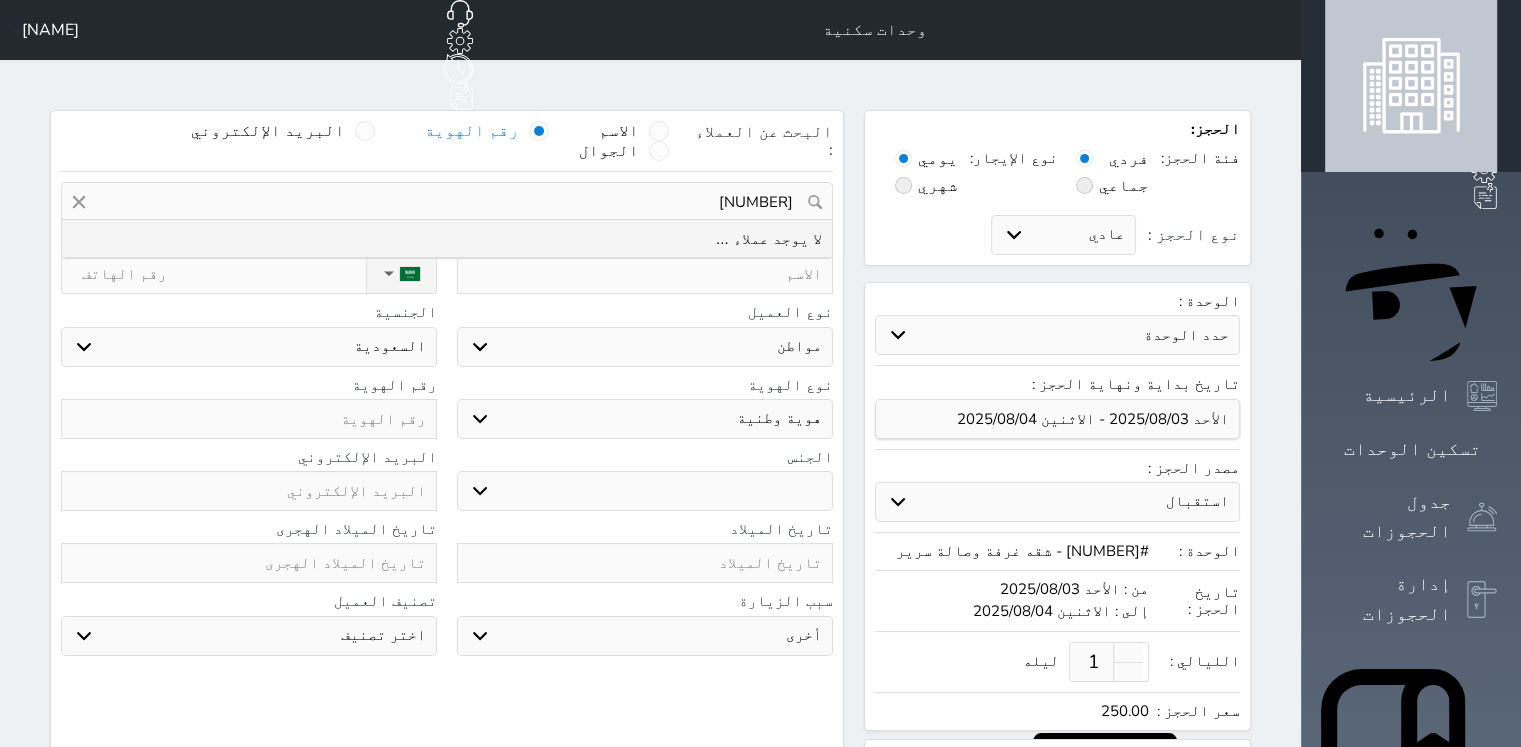 click on "[NUMBER]" at bounding box center [447, 202] 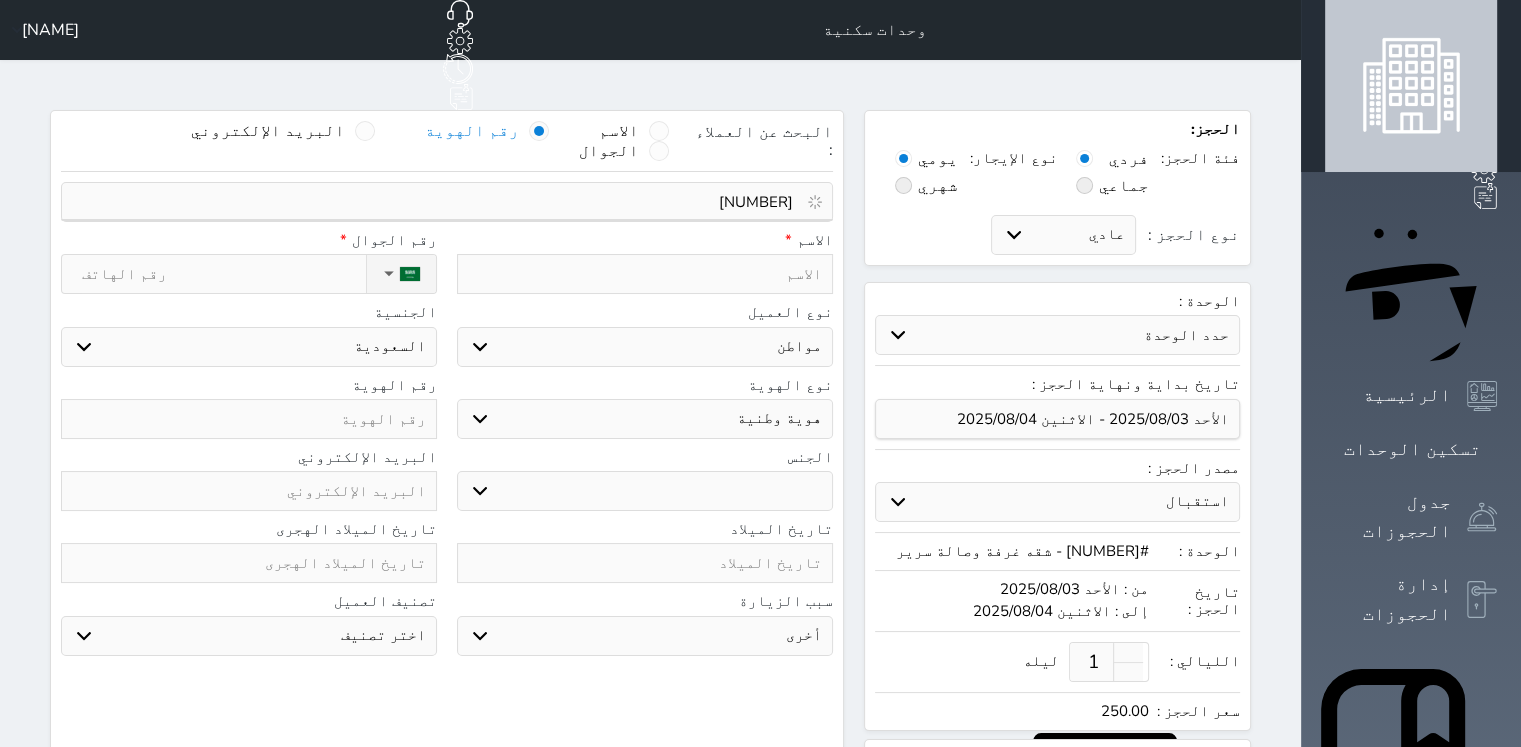 type on "[NUMBER]" 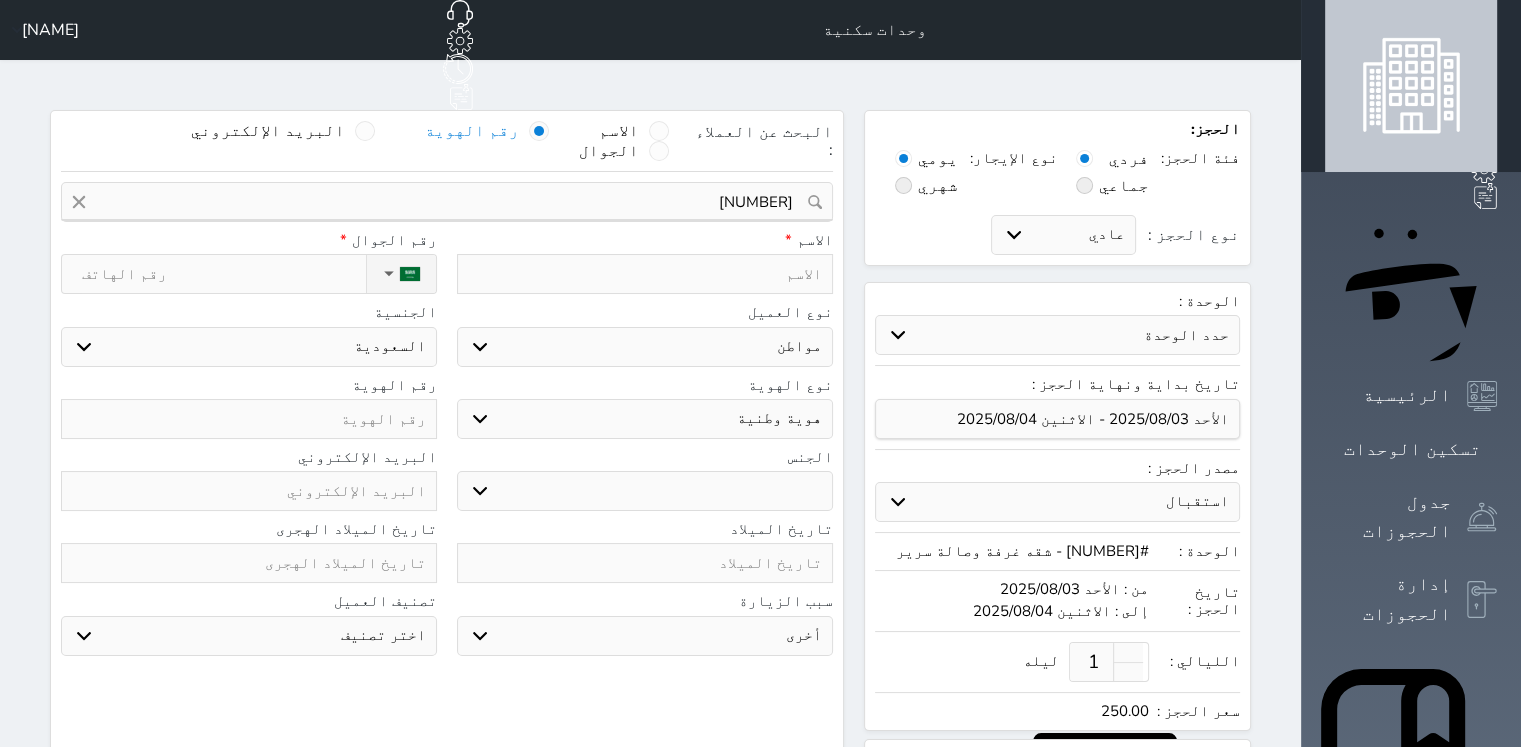 click 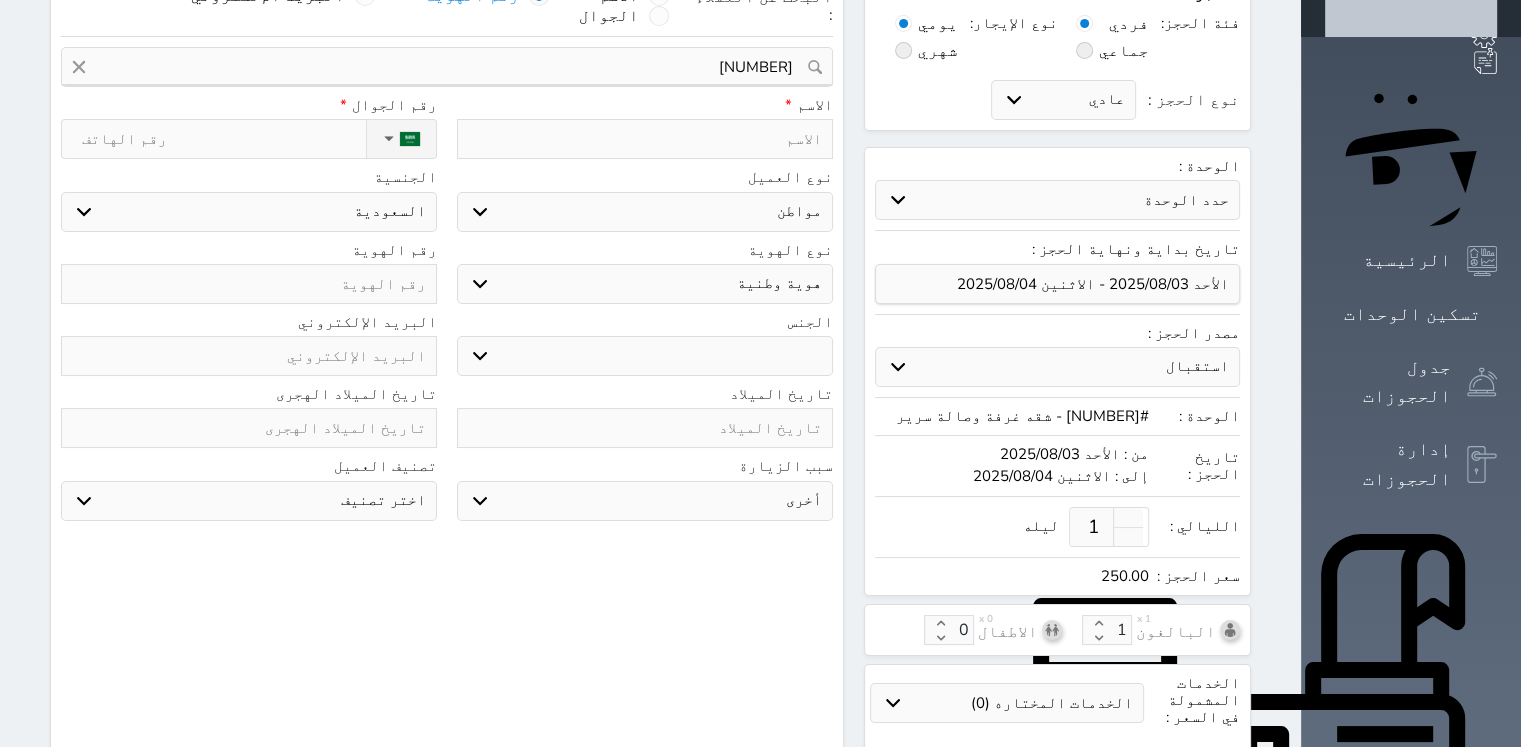 scroll, scrollTop: 0, scrollLeft: 0, axis: both 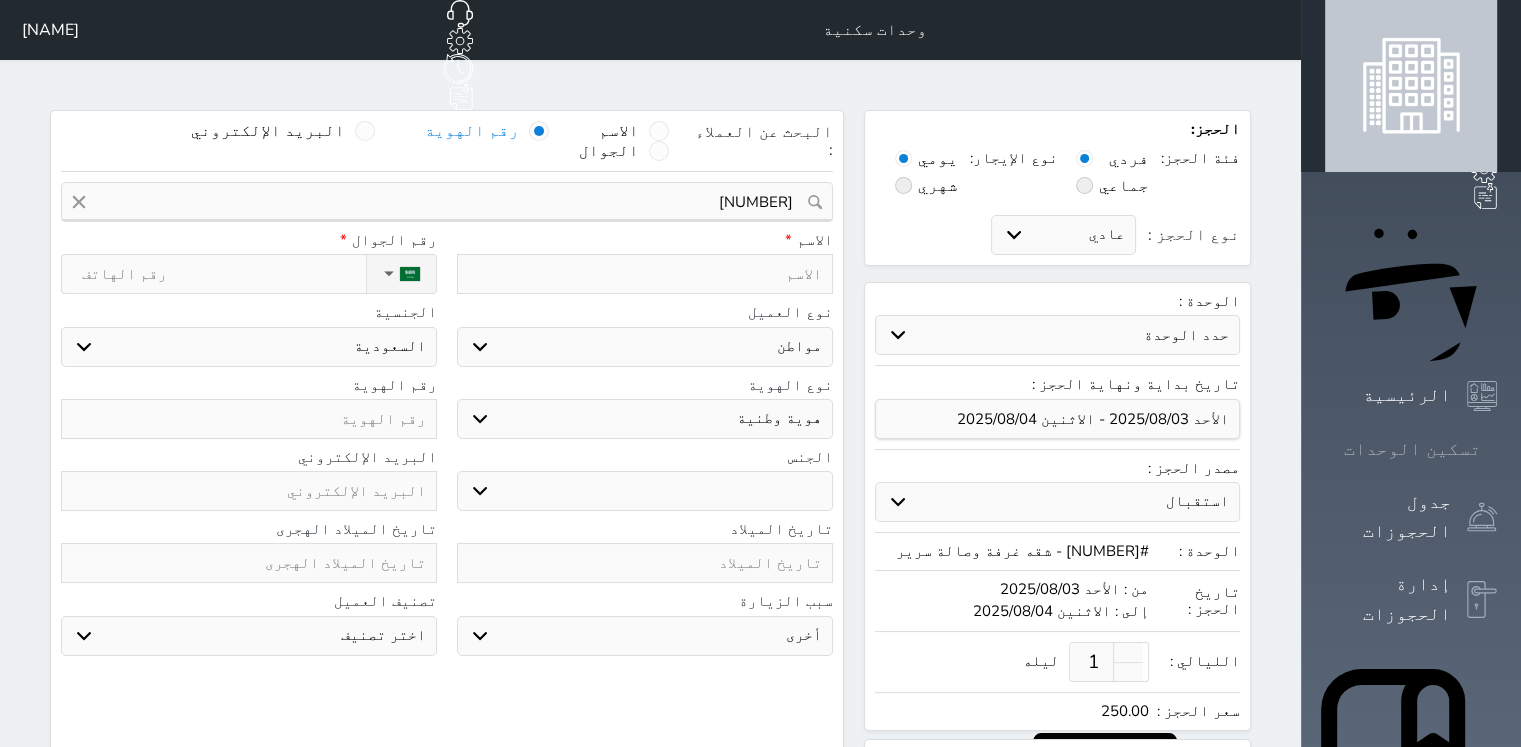 click 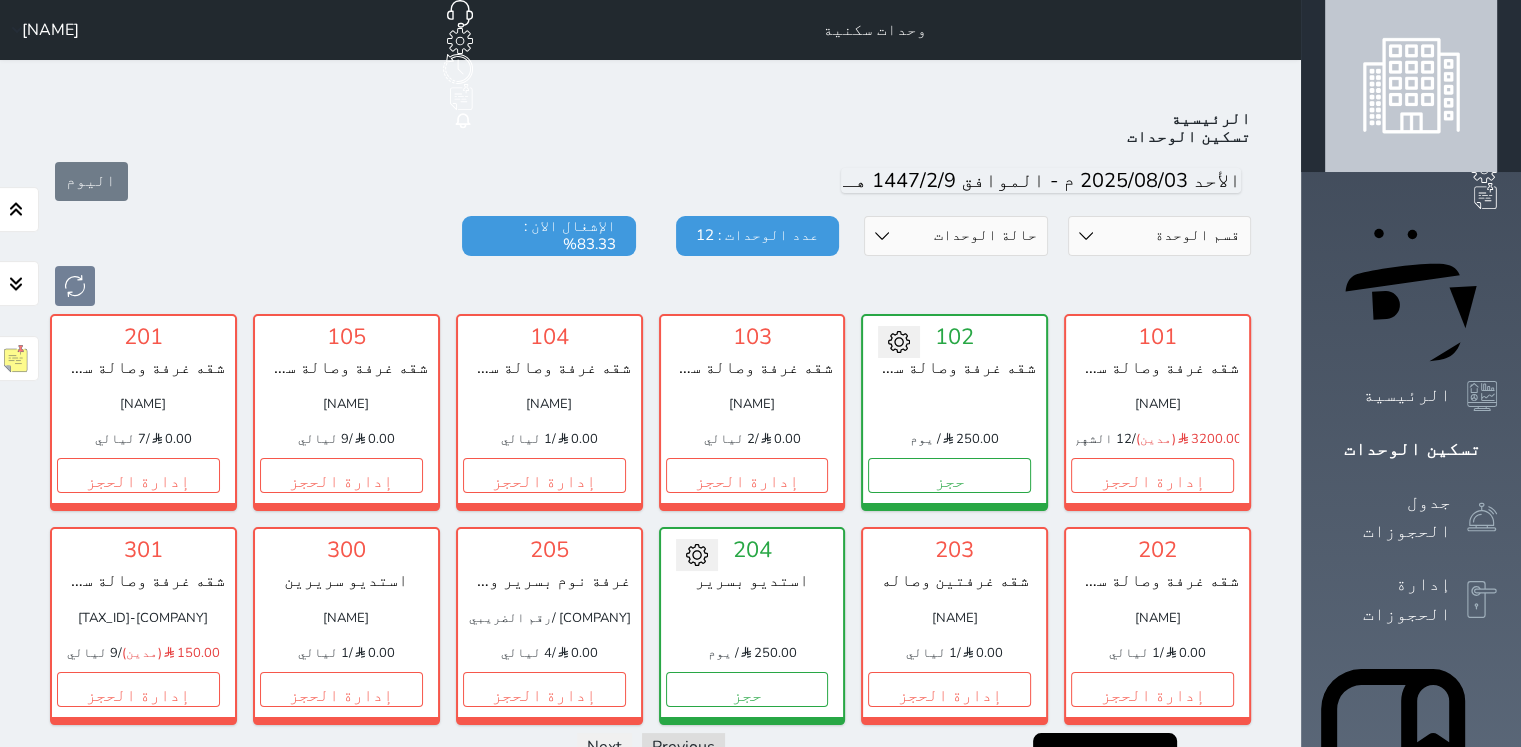 scroll, scrollTop: 78, scrollLeft: 0, axis: vertical 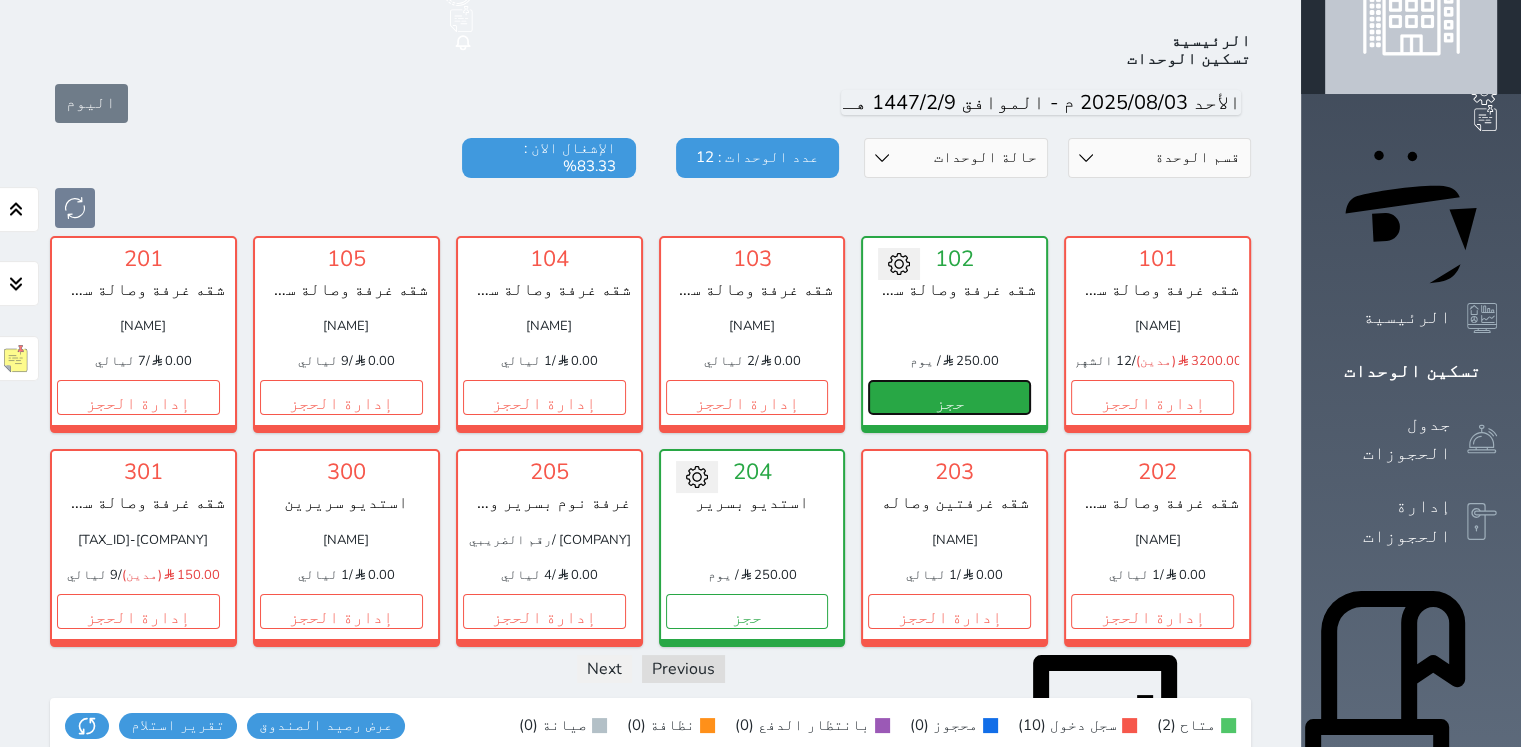 click on "حجز" at bounding box center (949, 397) 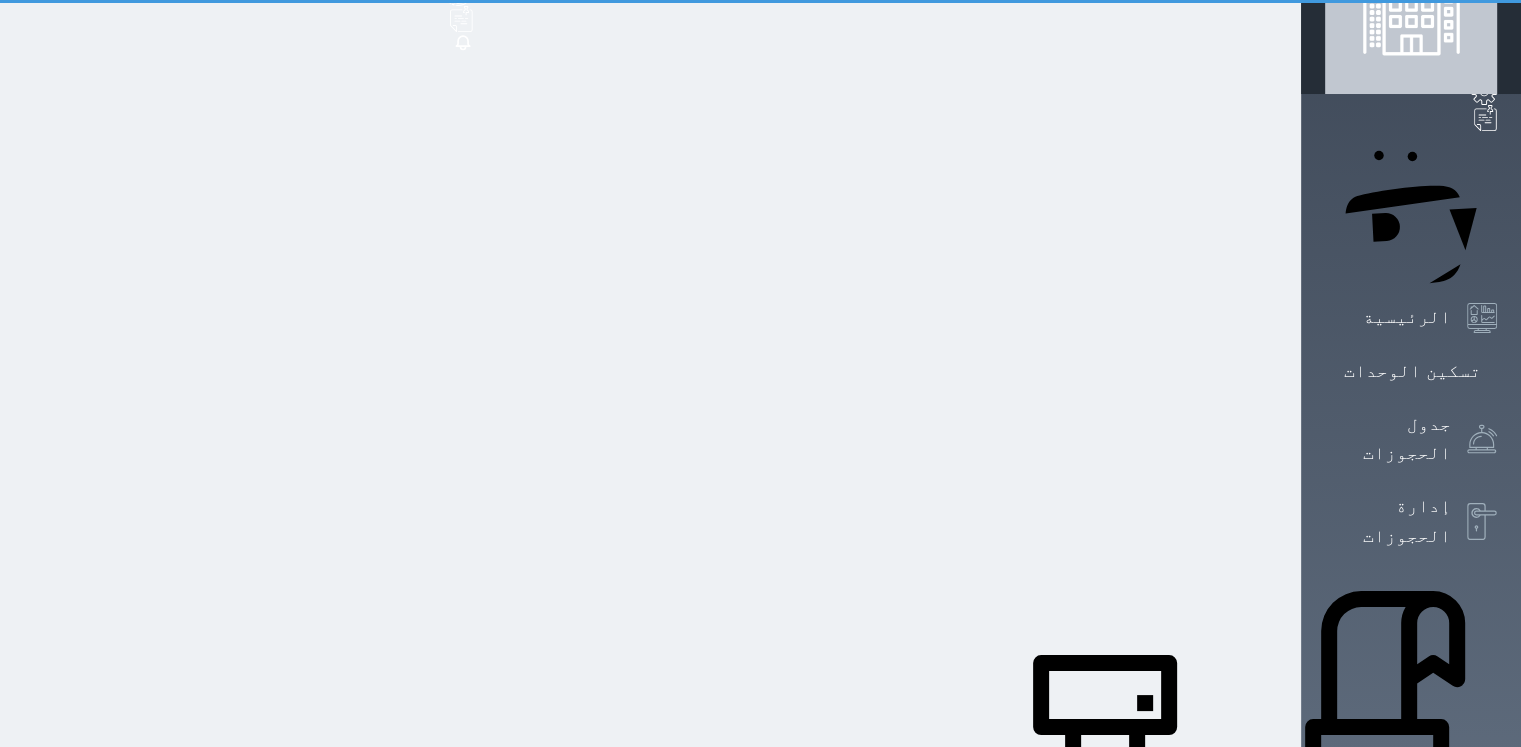 scroll, scrollTop: 0, scrollLeft: 0, axis: both 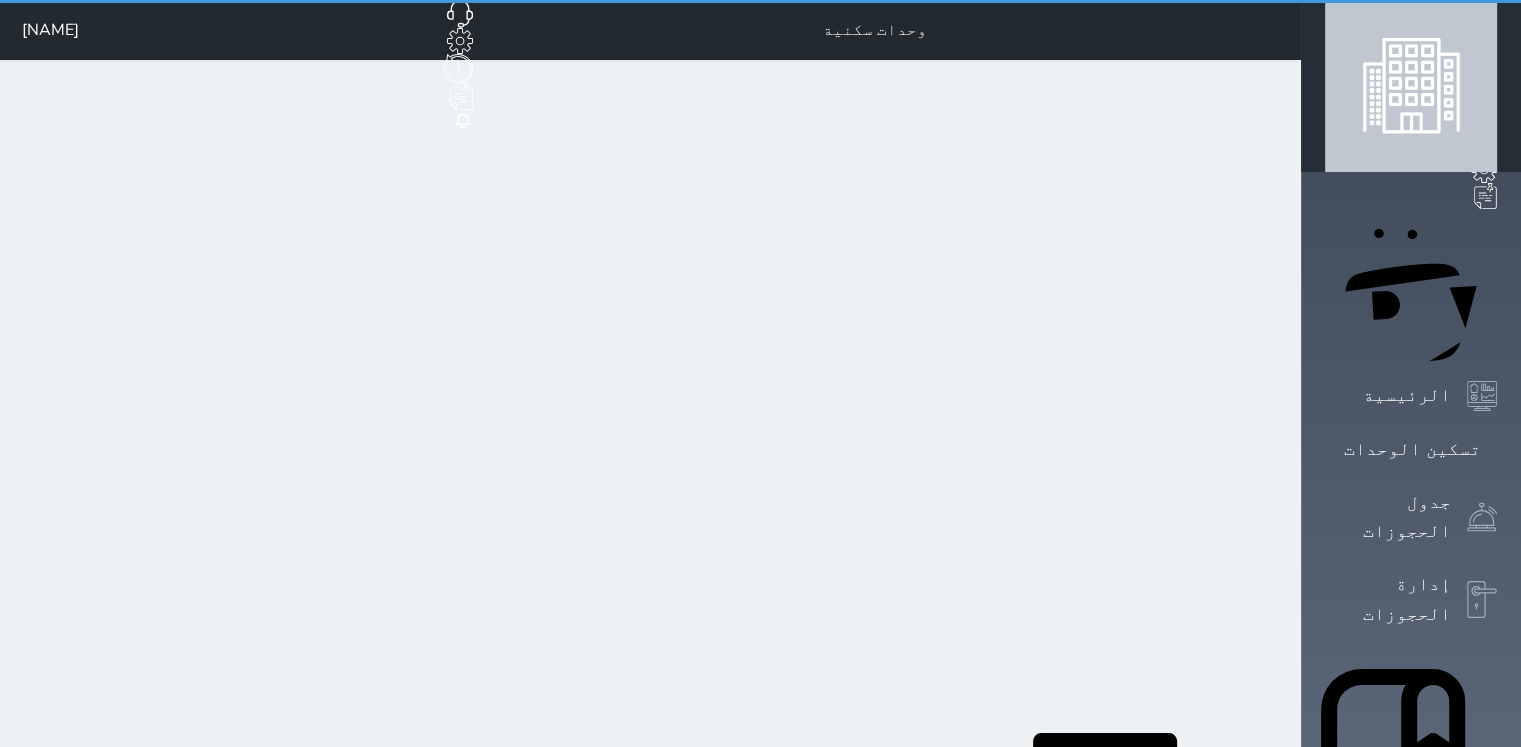 select on "1" 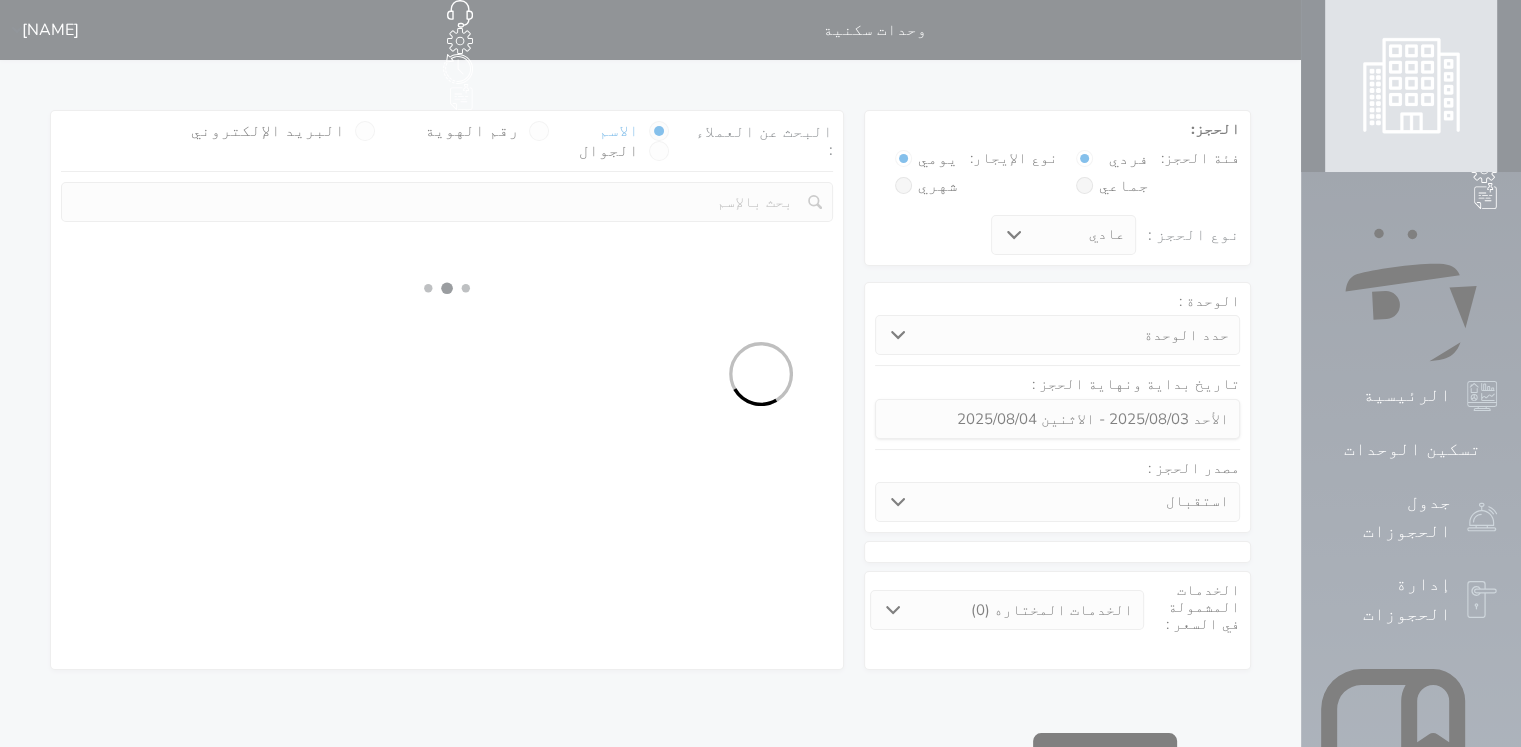 select 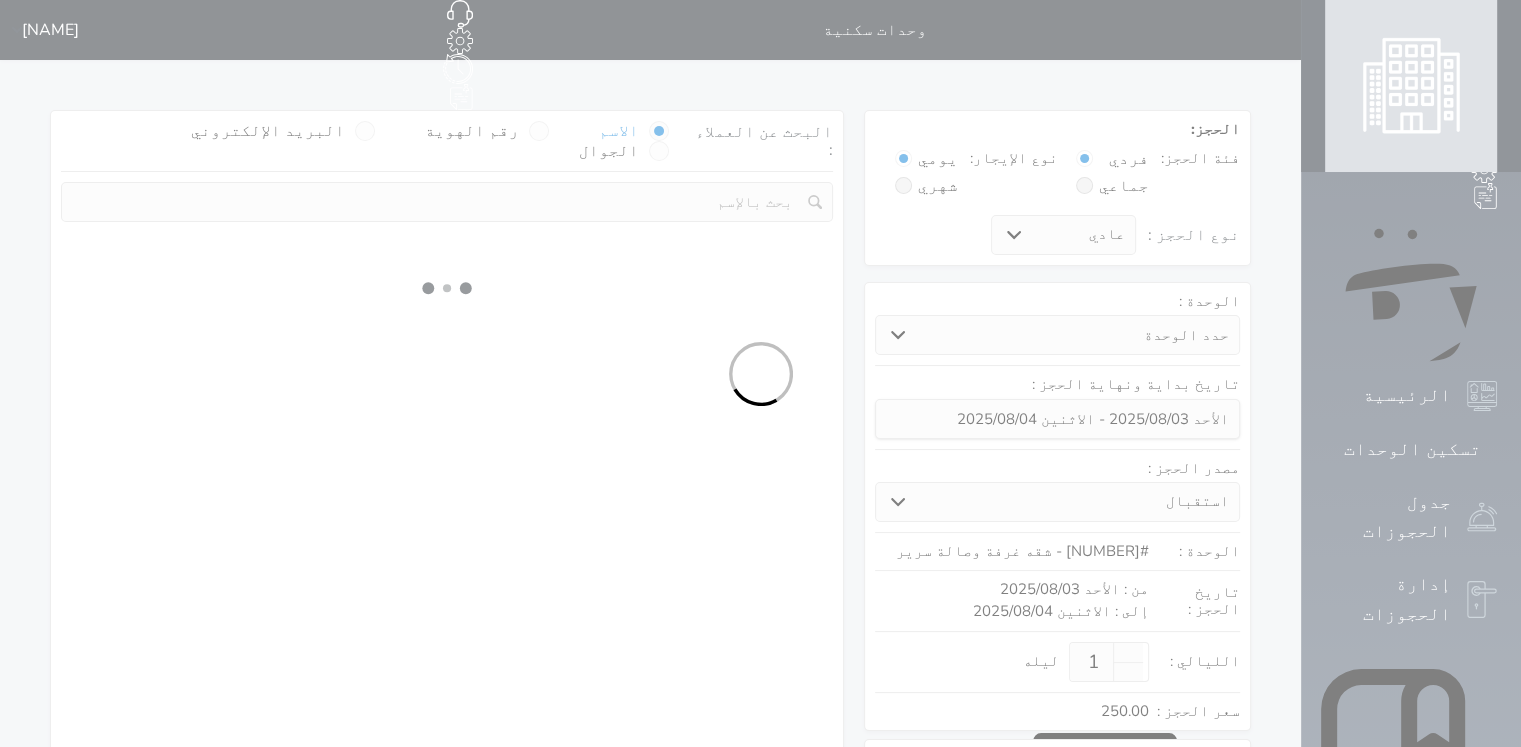 select on "1" 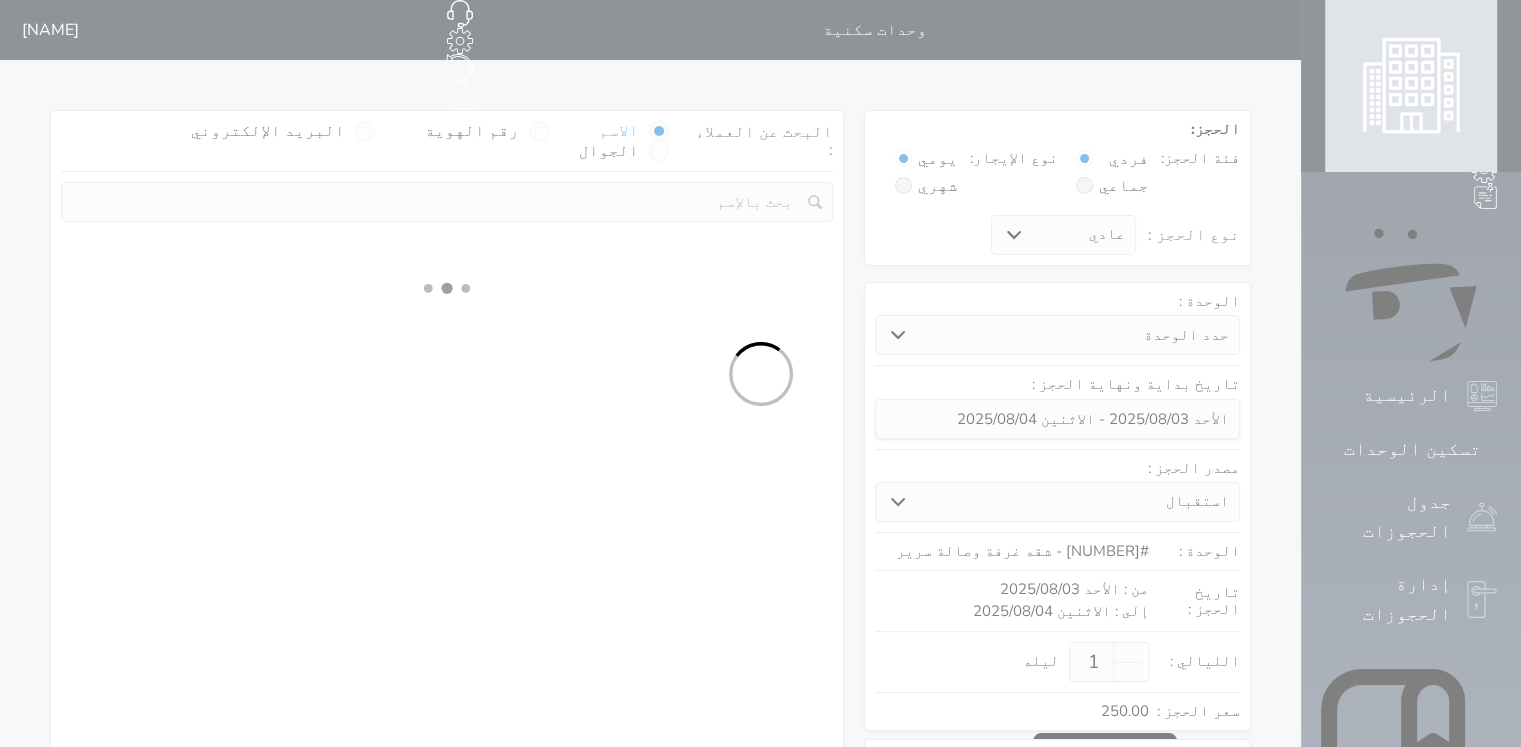 select on "113" 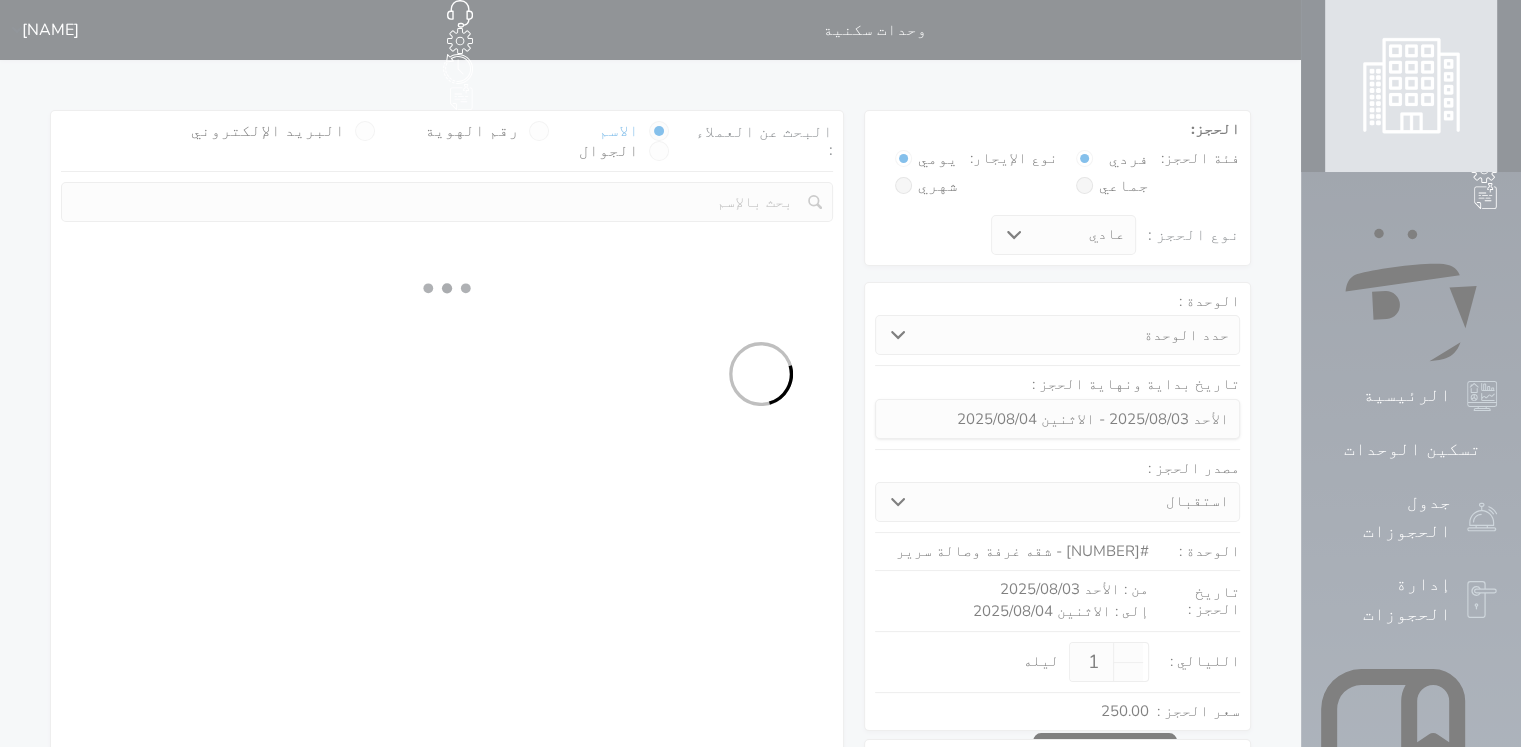 select on "1" 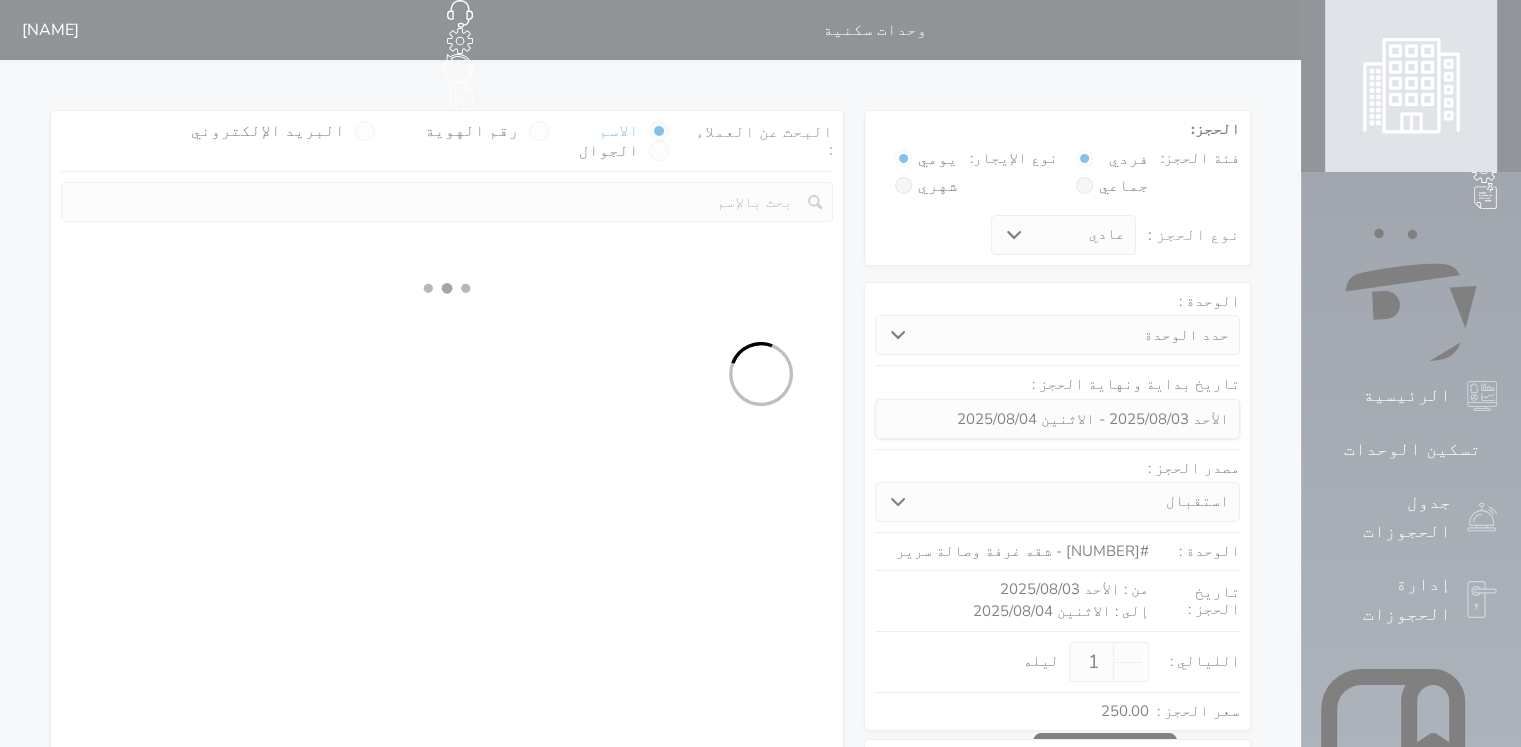 select 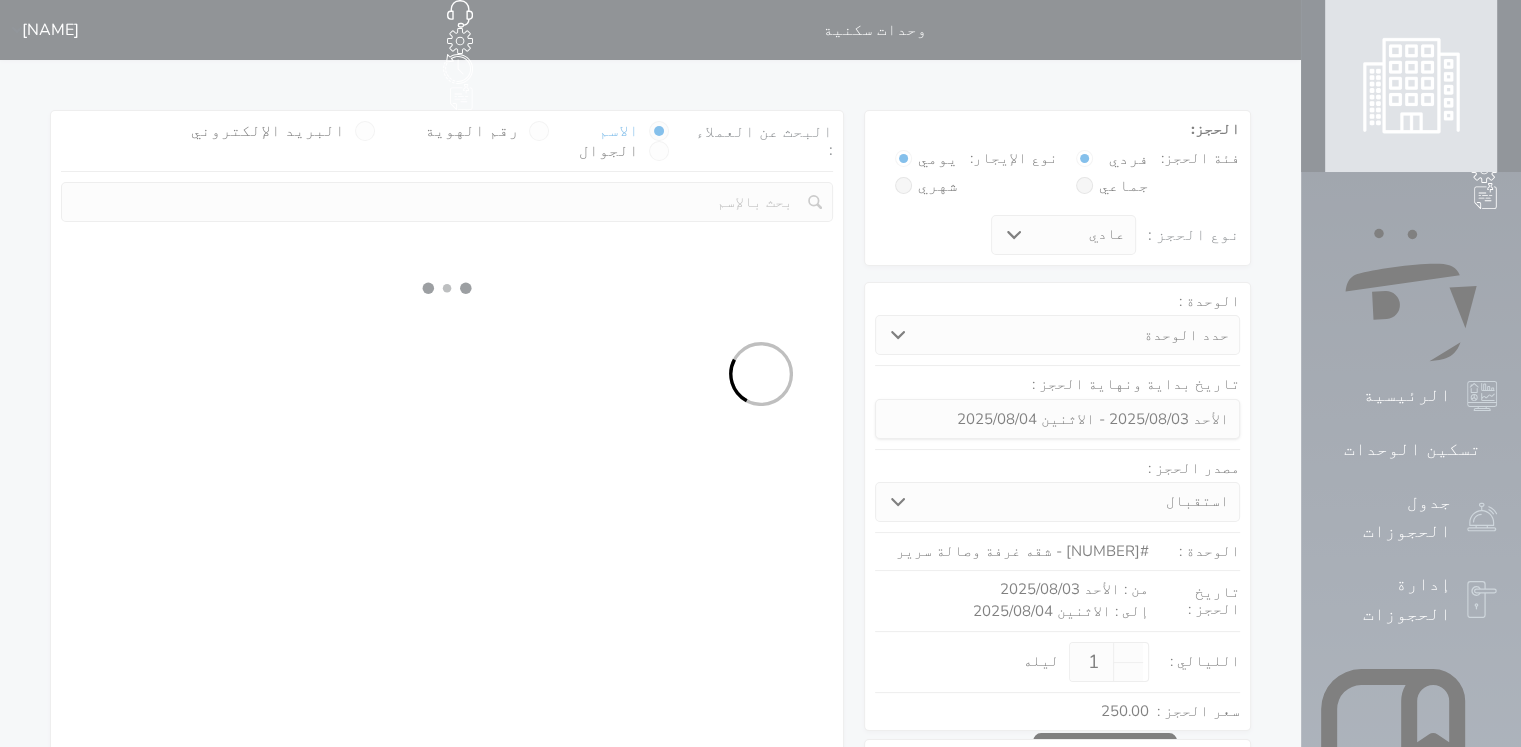 select on "7" 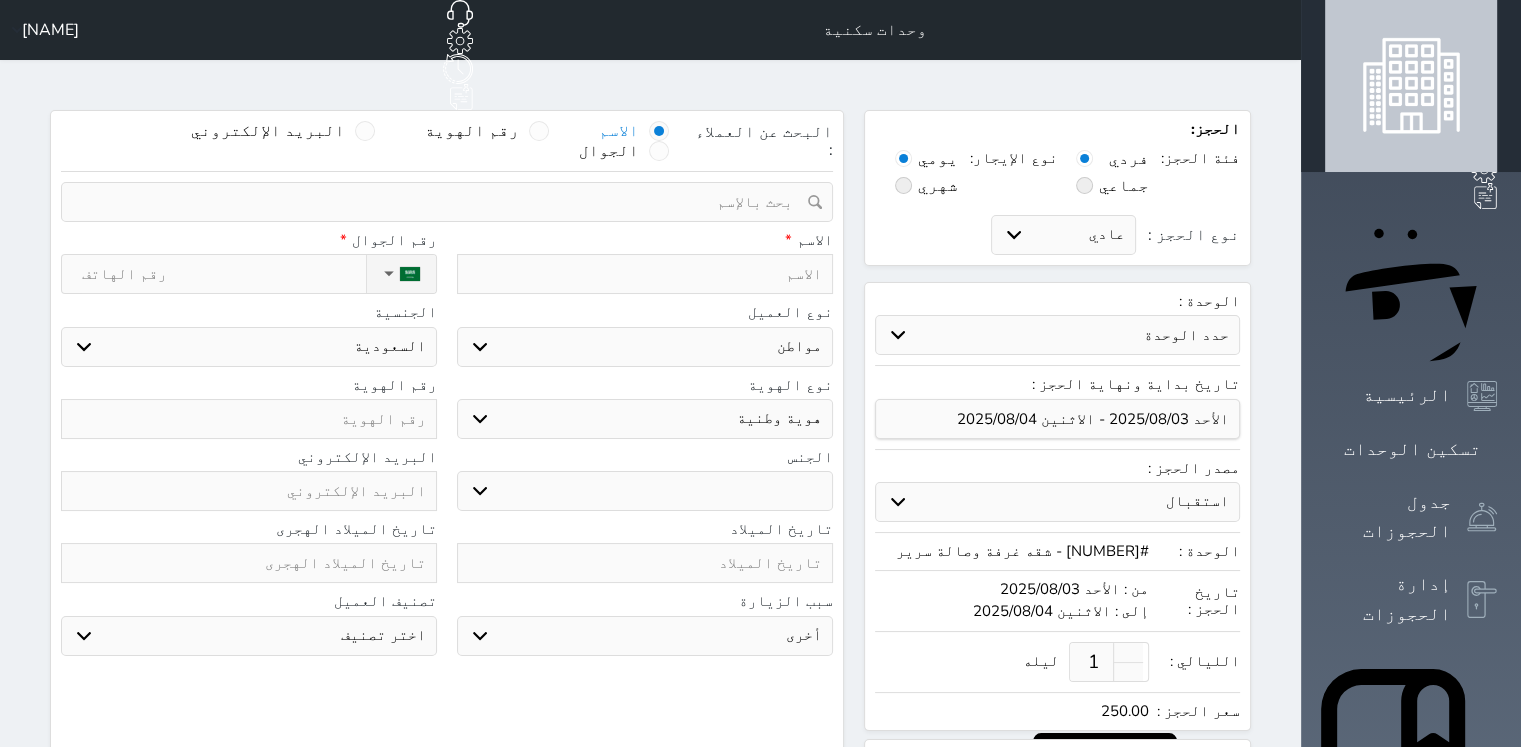 select 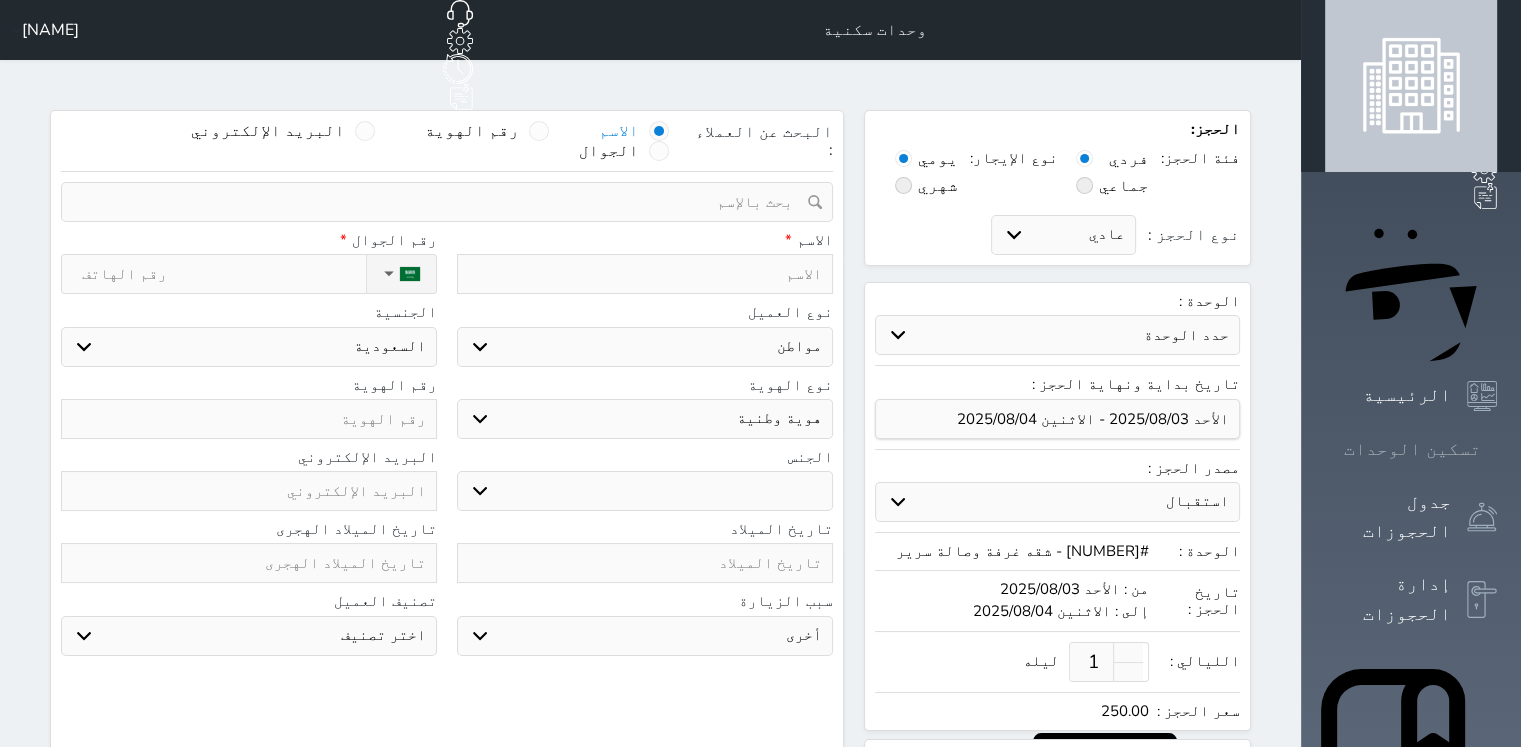click on "تسكين الوحدات" at bounding box center [1412, 449] 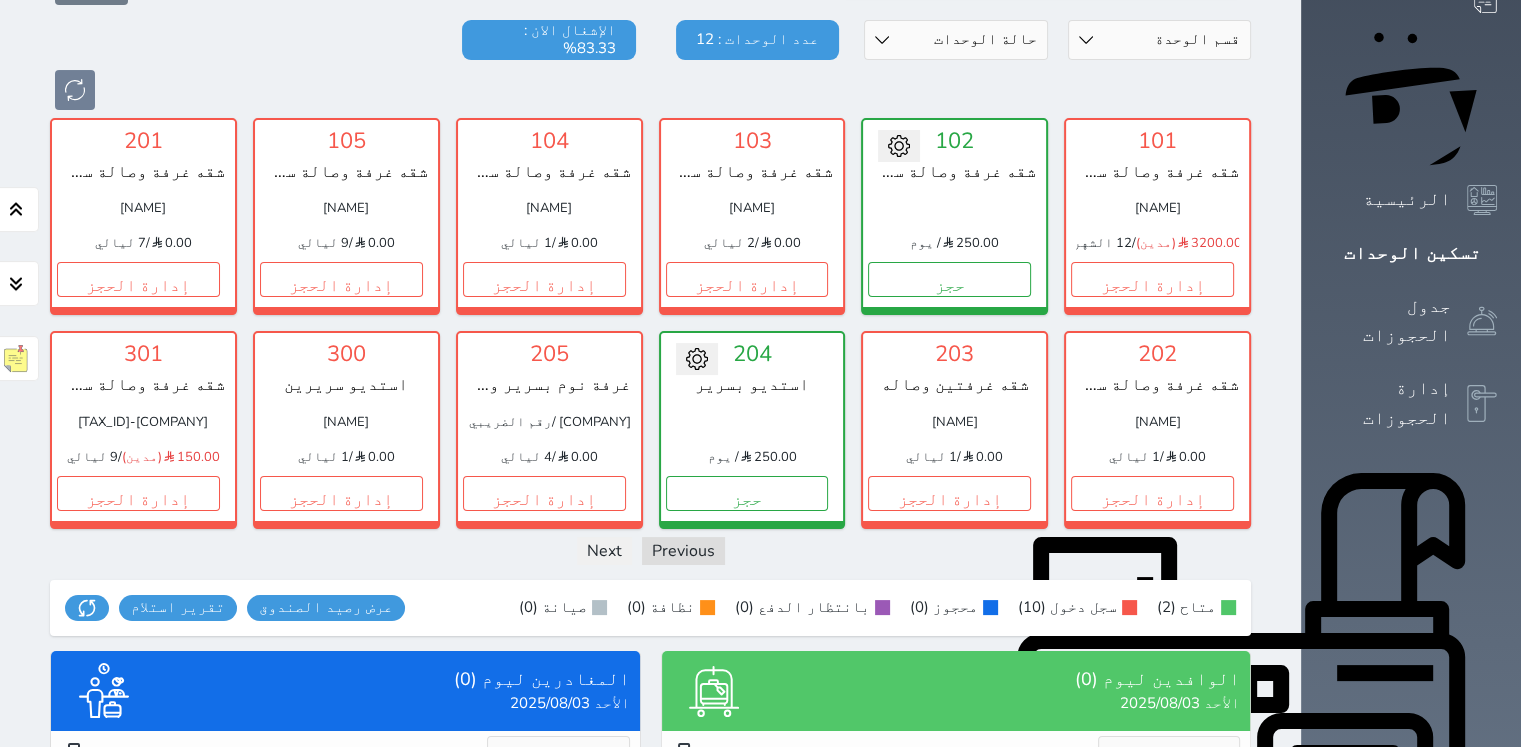scroll, scrollTop: 201, scrollLeft: 0, axis: vertical 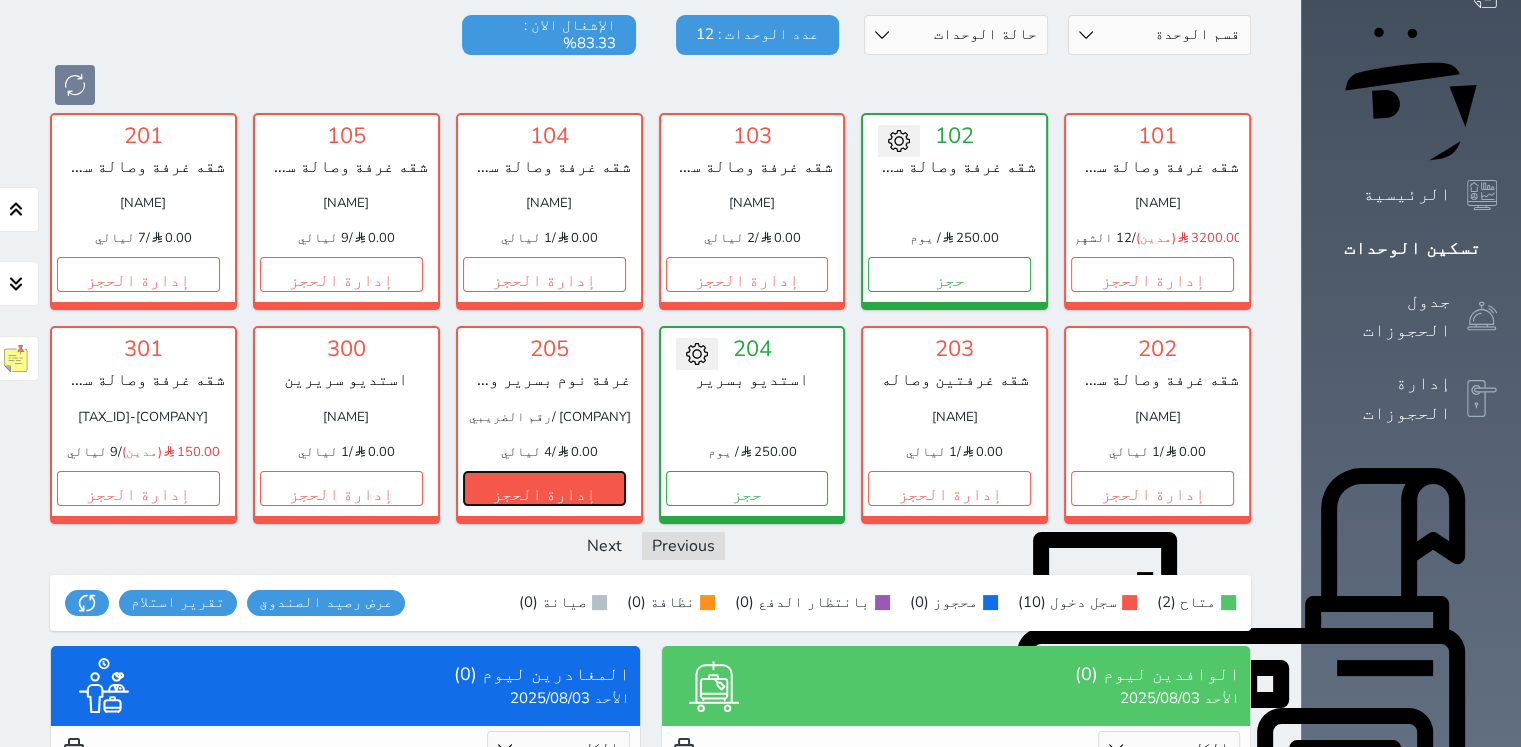 click on "إدارة الحجز" at bounding box center [544, 488] 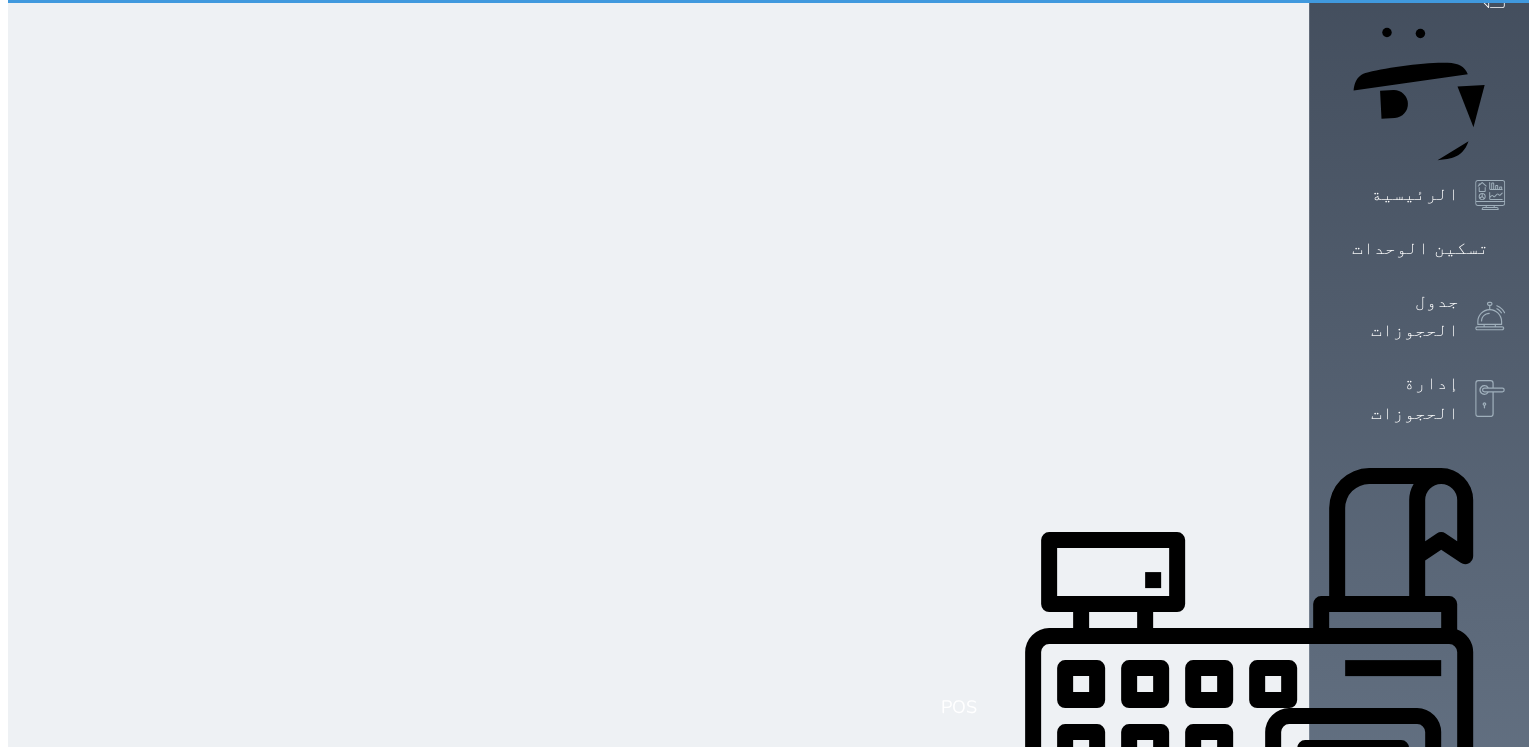 scroll, scrollTop: 0, scrollLeft: 0, axis: both 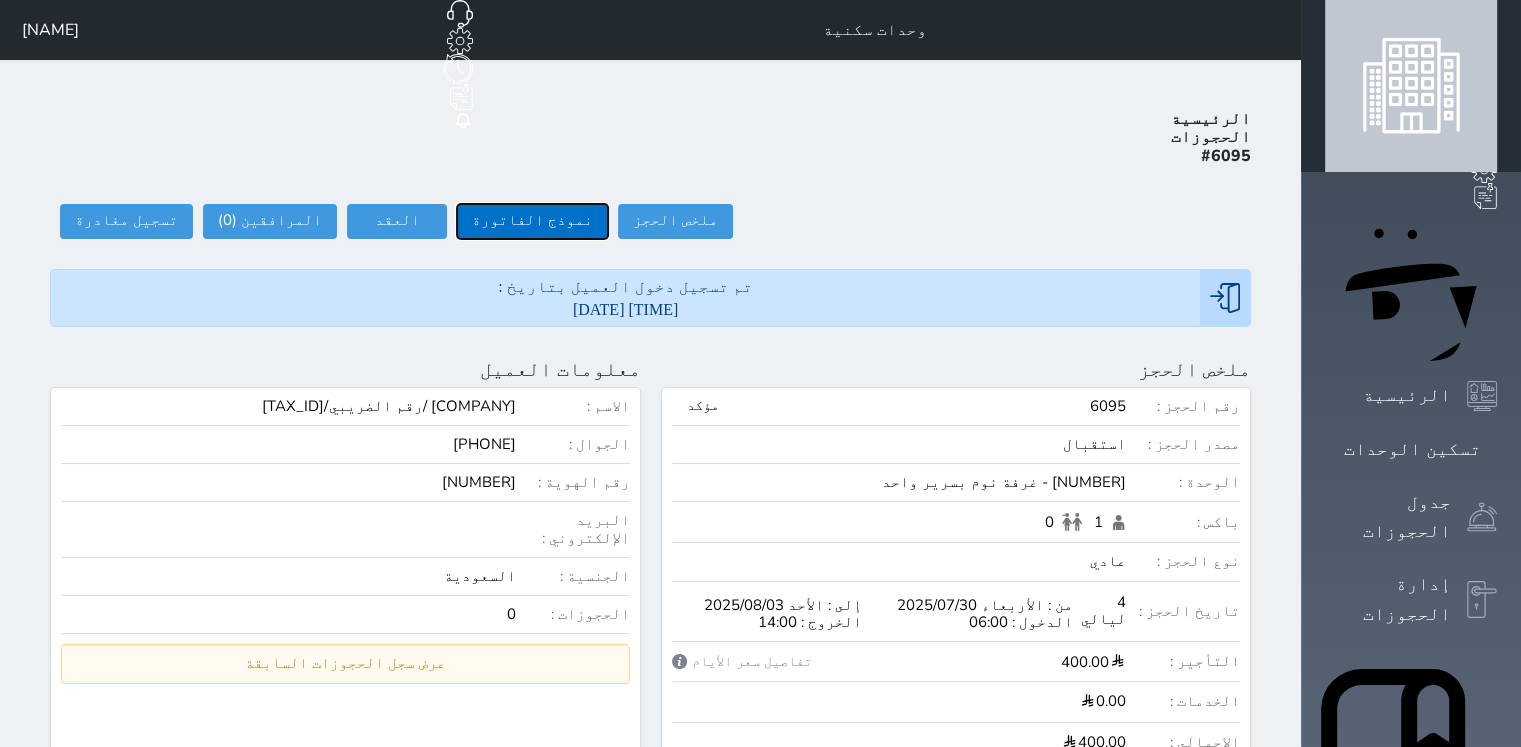 click on "نموذج الفاتورة" at bounding box center (532, 221) 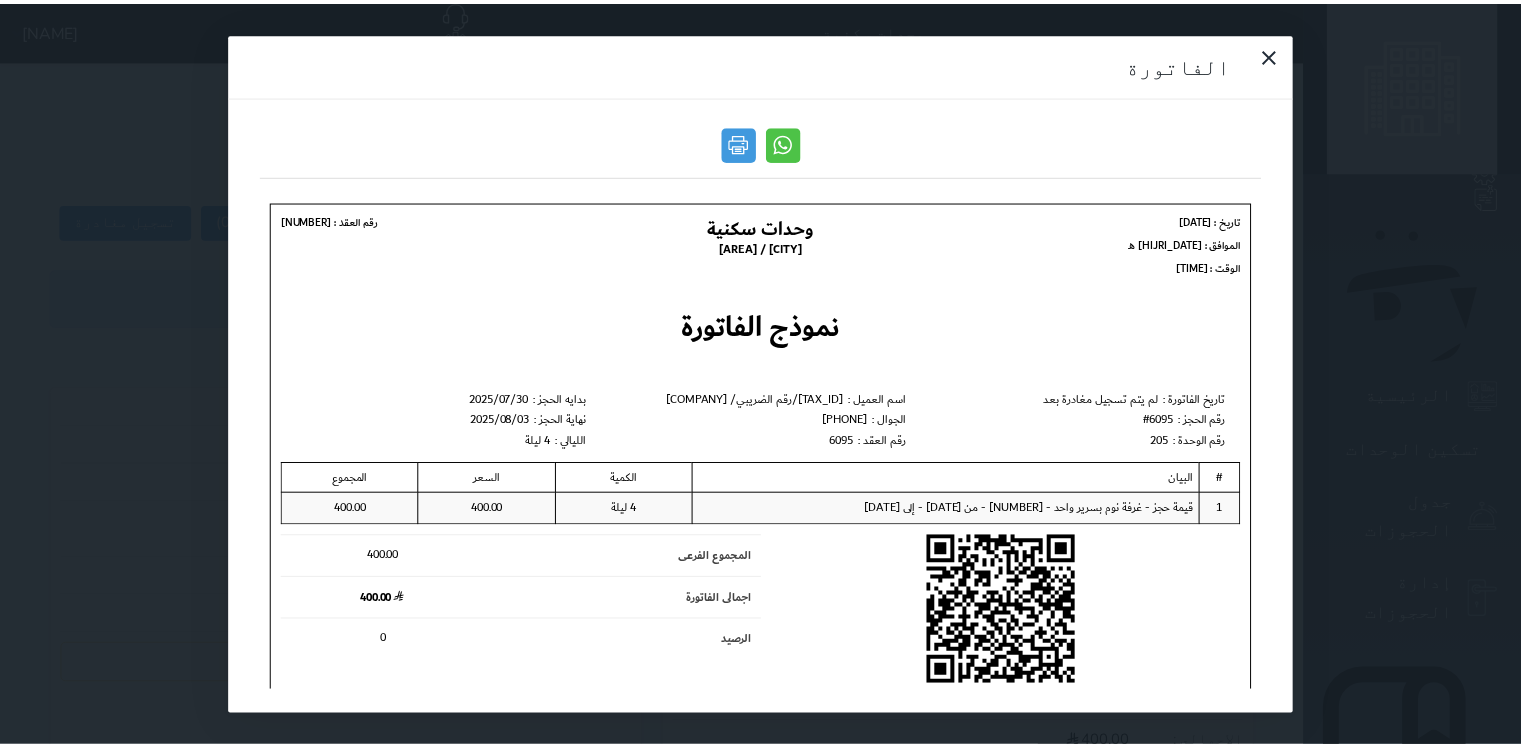 scroll, scrollTop: 51, scrollLeft: 0, axis: vertical 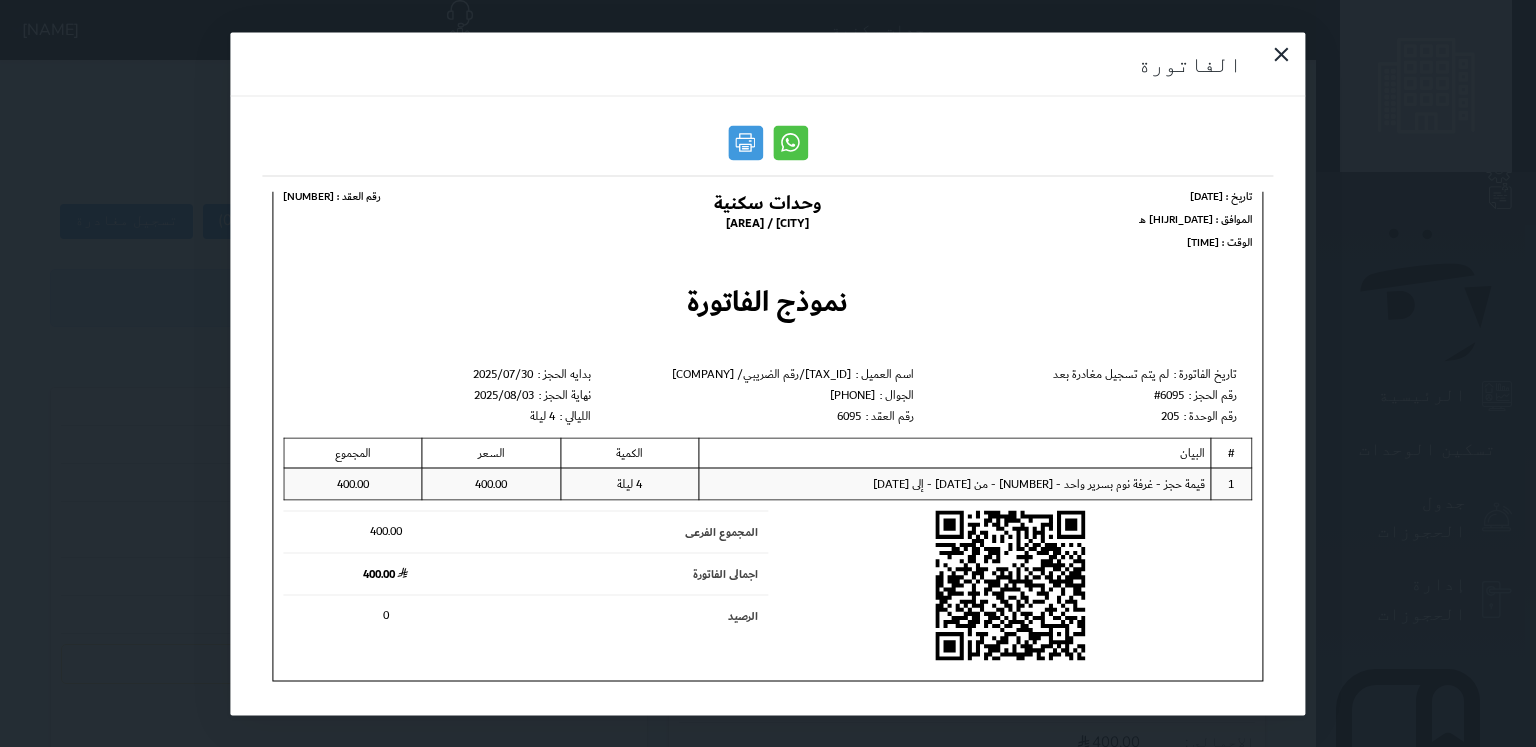 click on "الفاتورة" at bounding box center (768, 373) 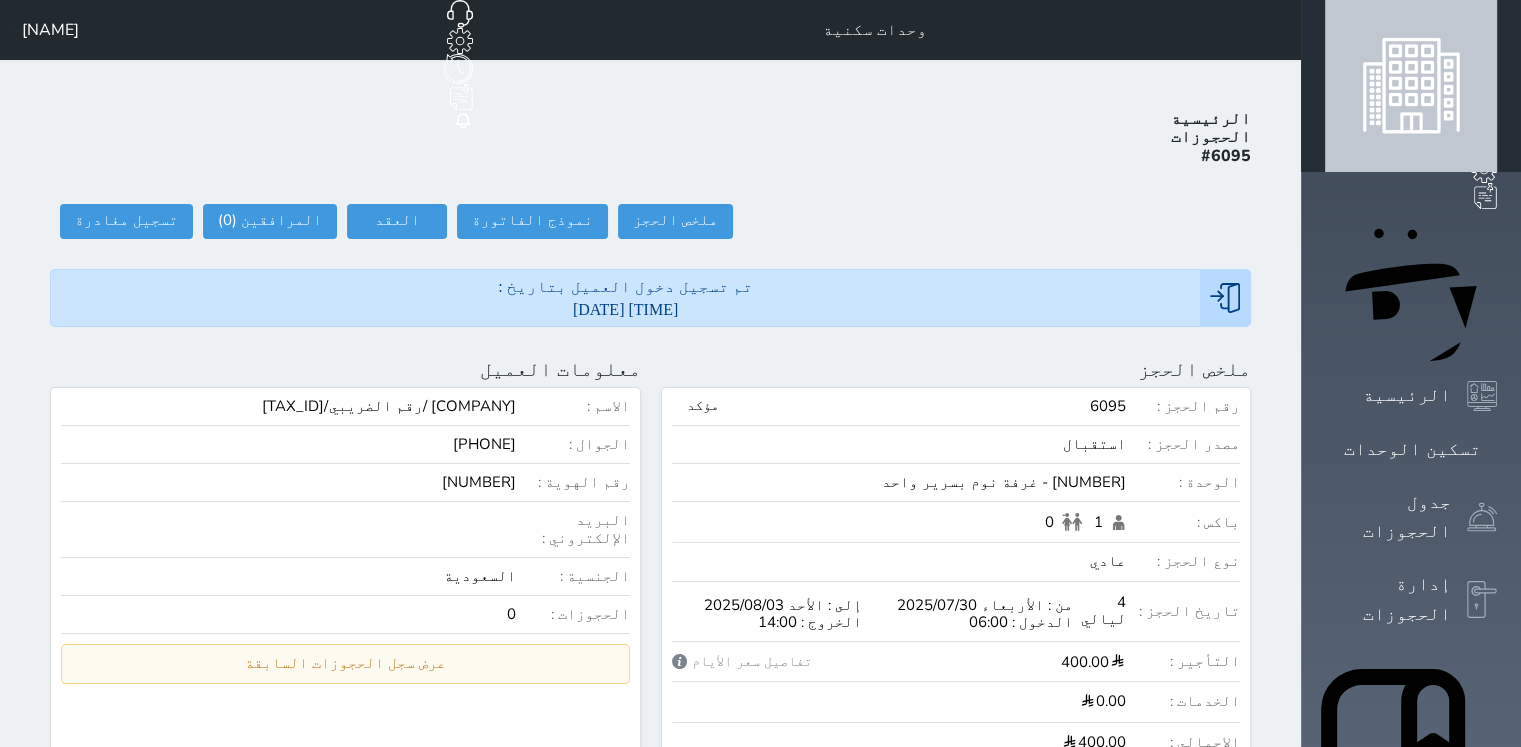 scroll, scrollTop: 0, scrollLeft: 0, axis: both 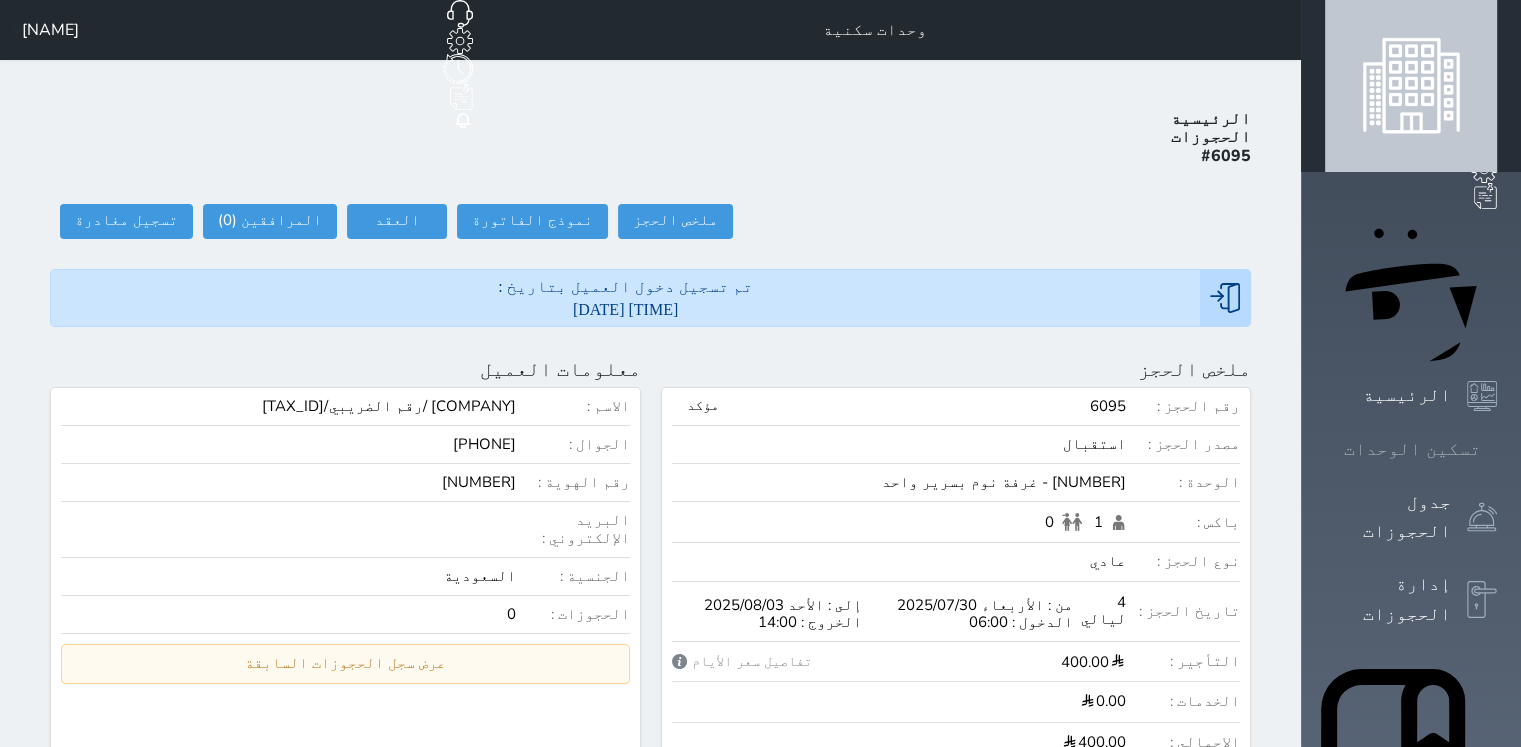drag, startPoint x: 1428, startPoint y: 243, endPoint x: 1476, endPoint y: 217, distance: 54.589375 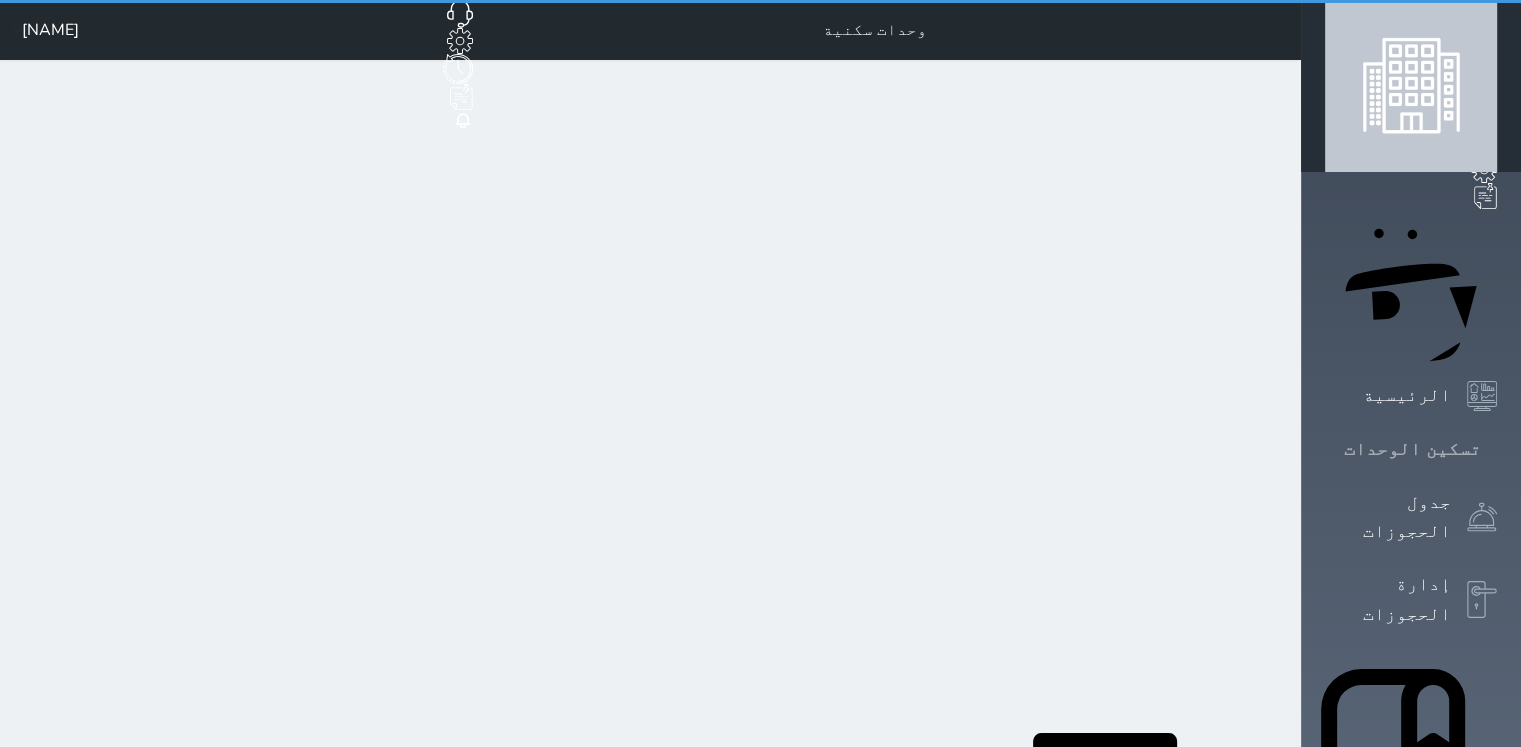 click at bounding box center (1497, 449) 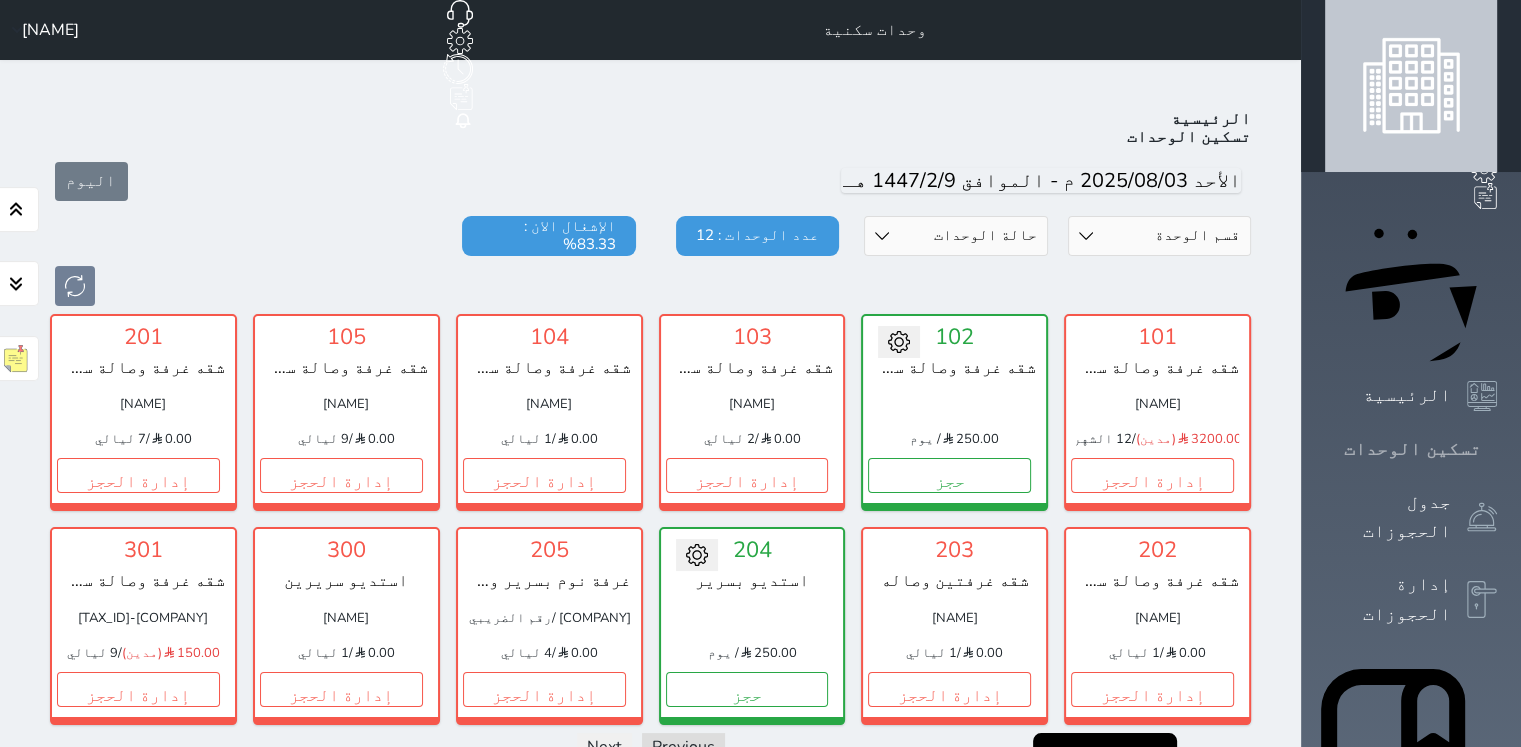 scroll, scrollTop: 78, scrollLeft: 0, axis: vertical 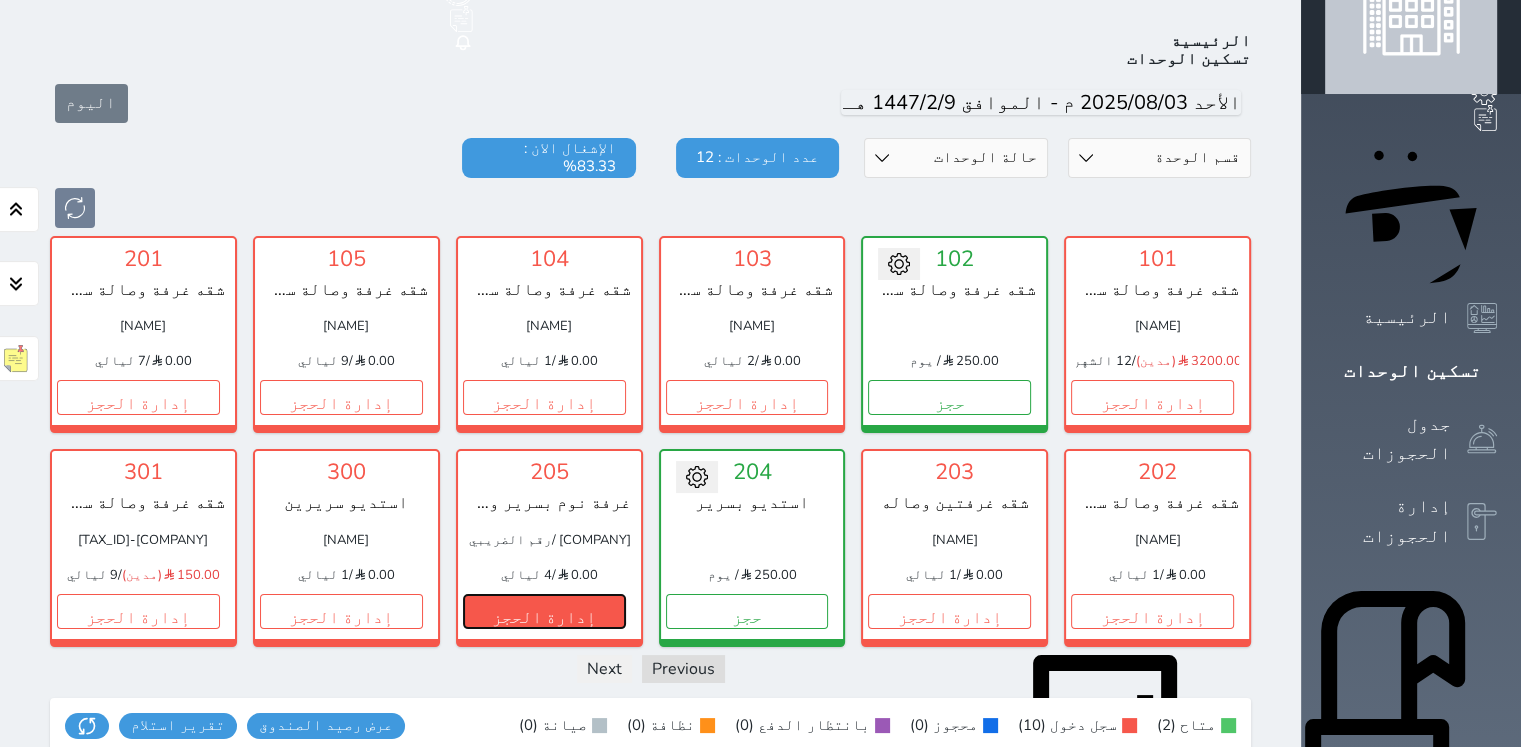 click on "إدارة الحجز" at bounding box center (544, 611) 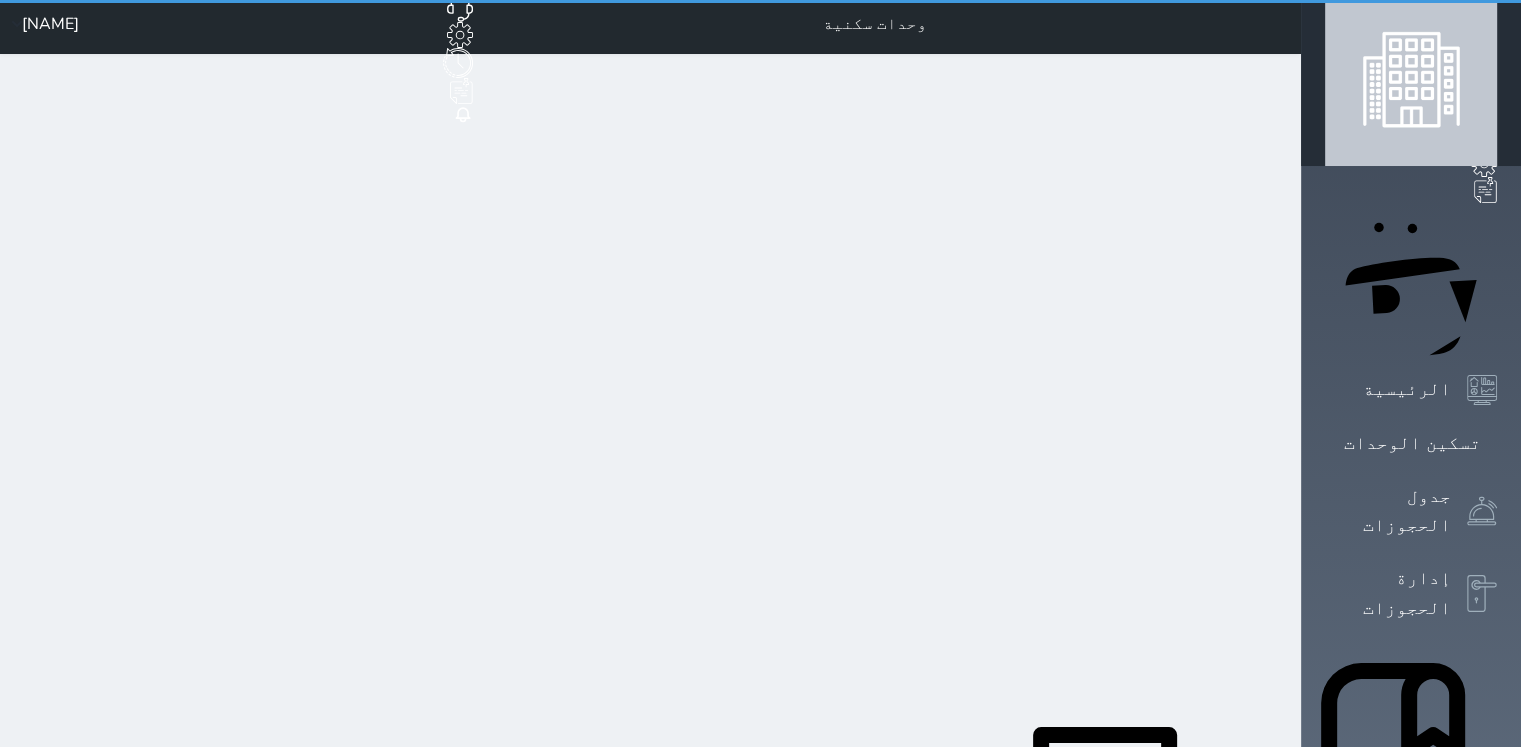 scroll, scrollTop: 0, scrollLeft: 0, axis: both 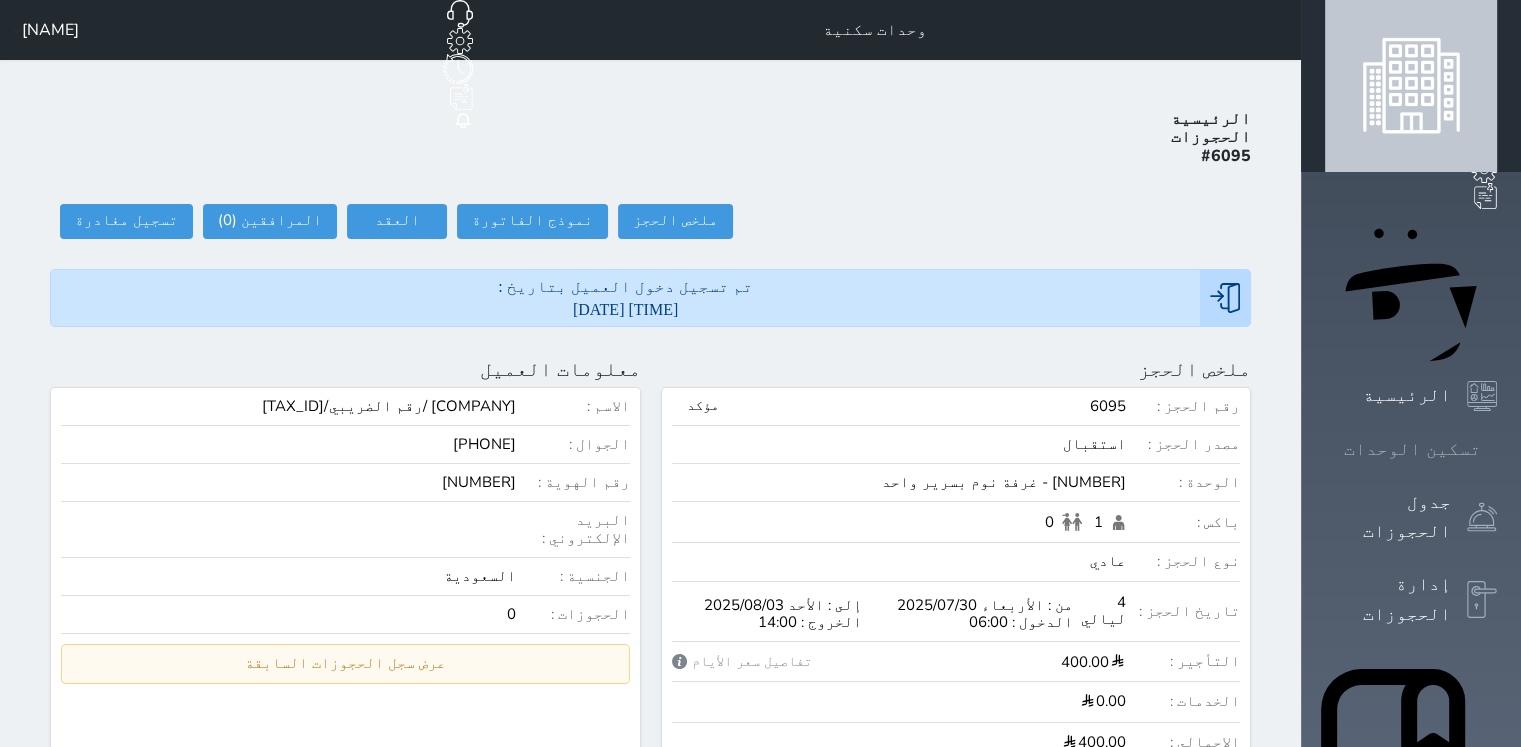 click on "تسكين الوحدات" at bounding box center (1412, 449) 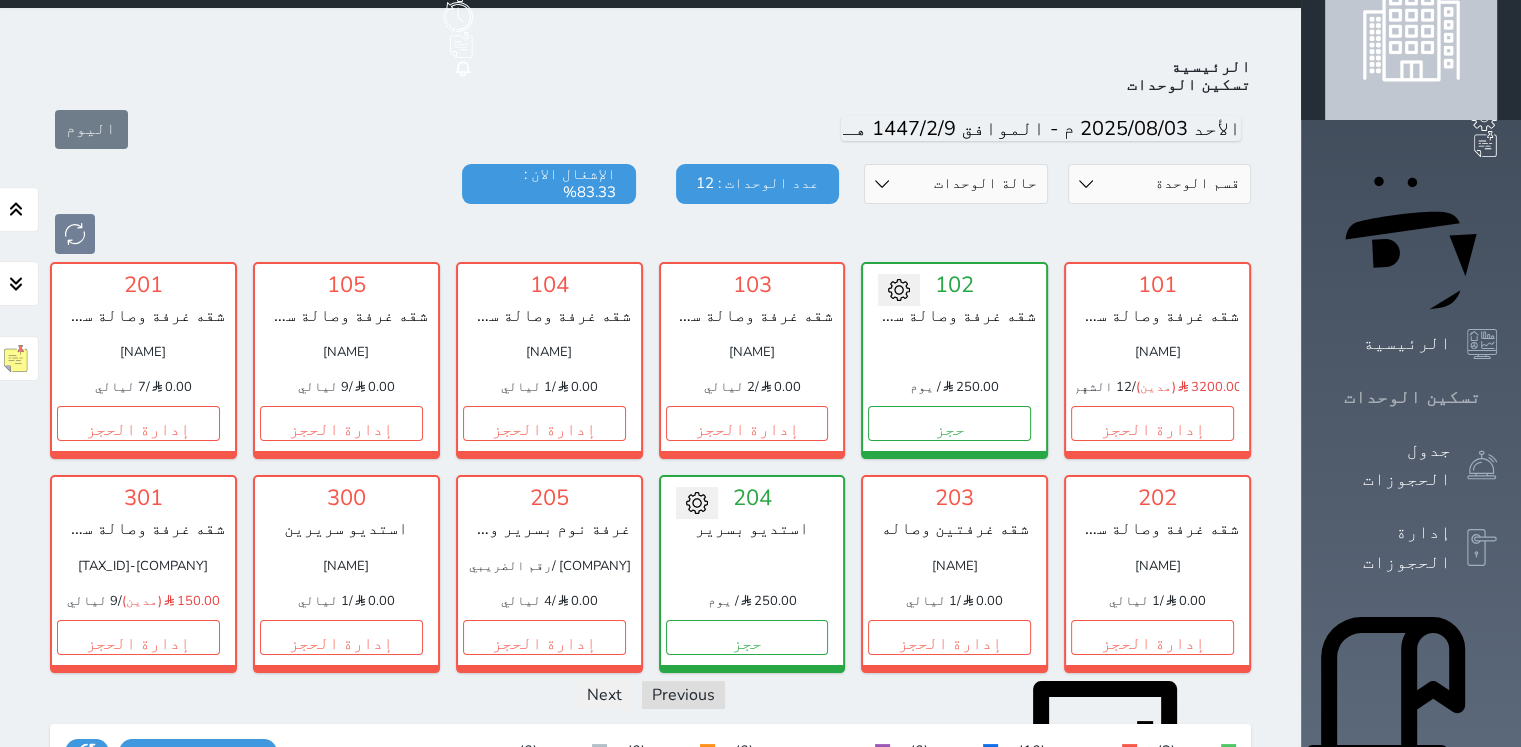 scroll, scrollTop: 78, scrollLeft: 0, axis: vertical 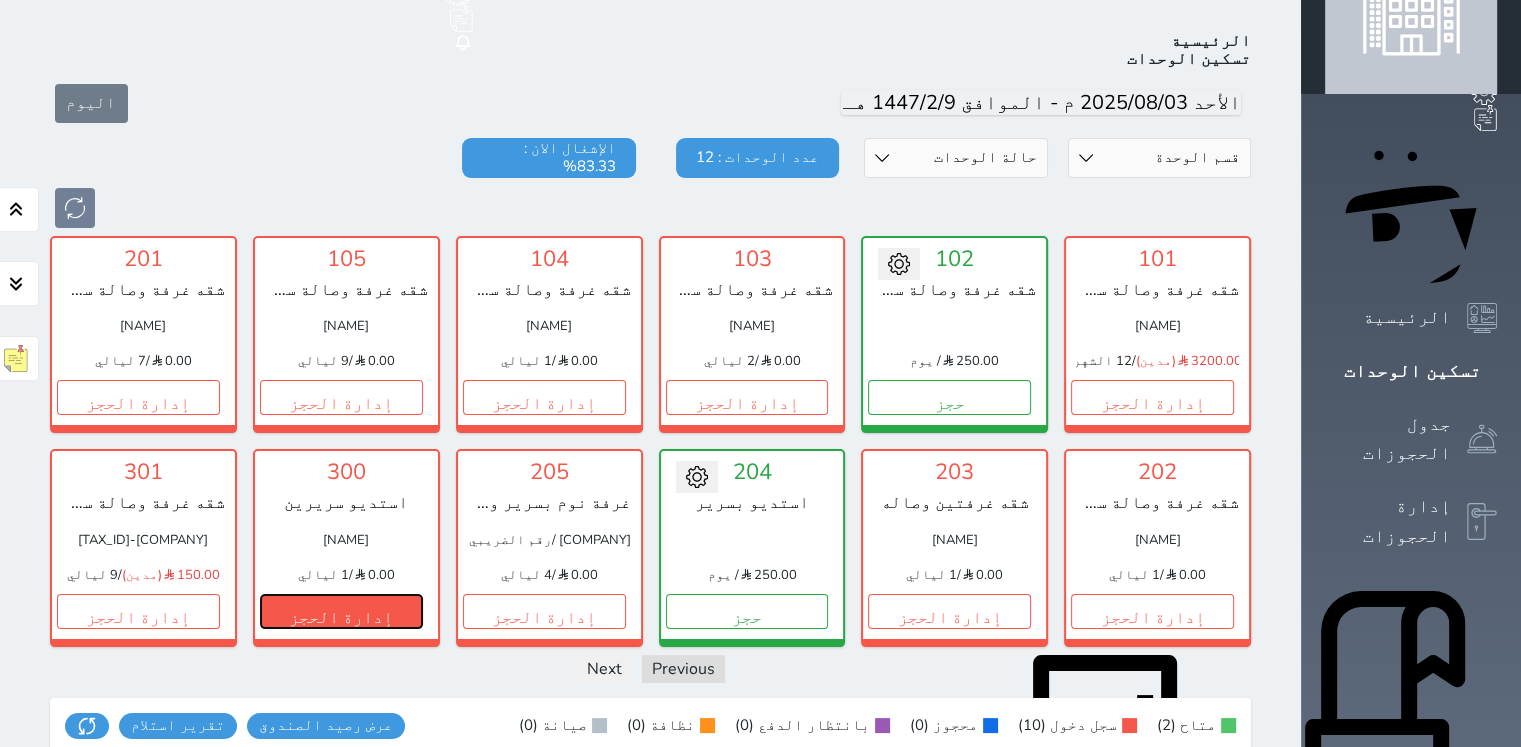 click on "إدارة الحجز" at bounding box center [341, 611] 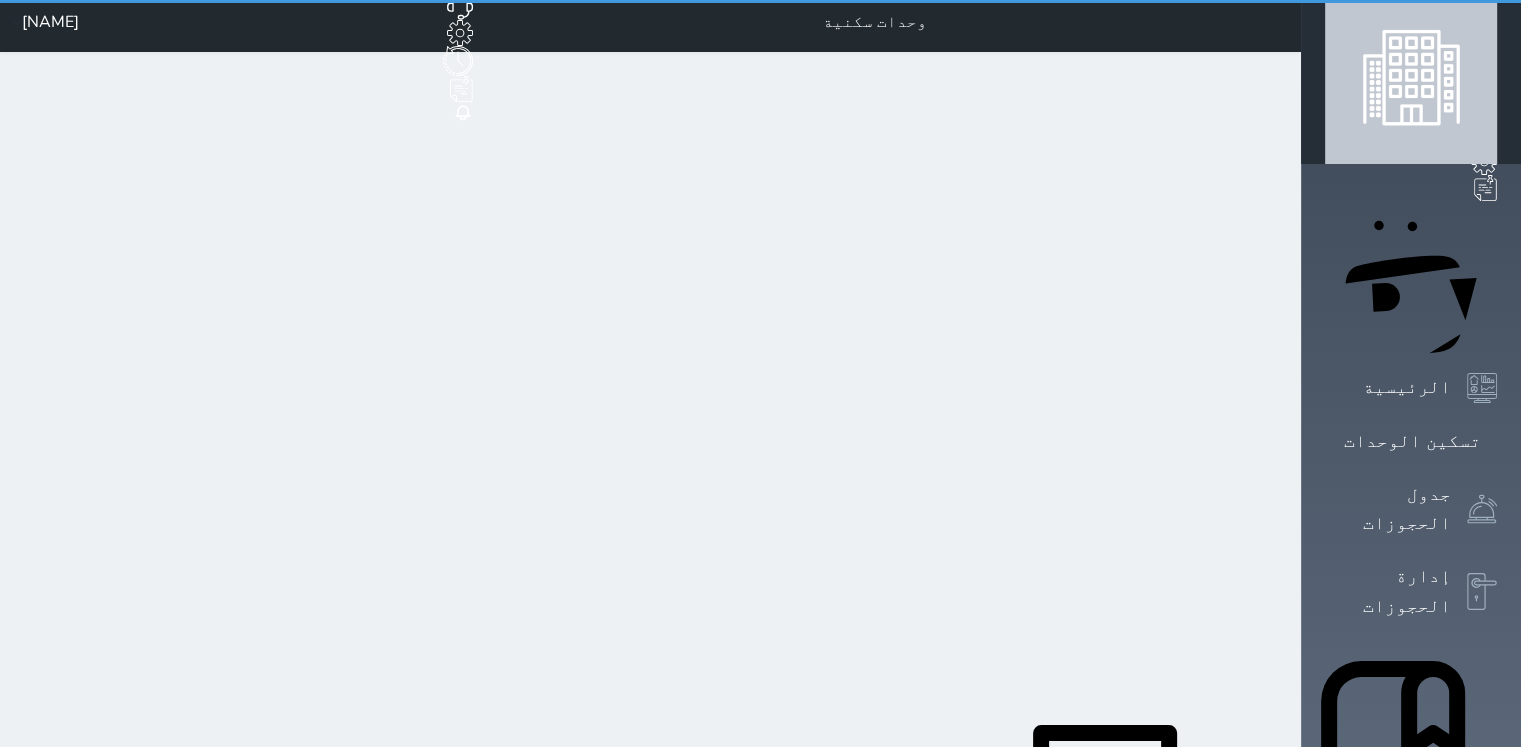 scroll, scrollTop: 0, scrollLeft: 0, axis: both 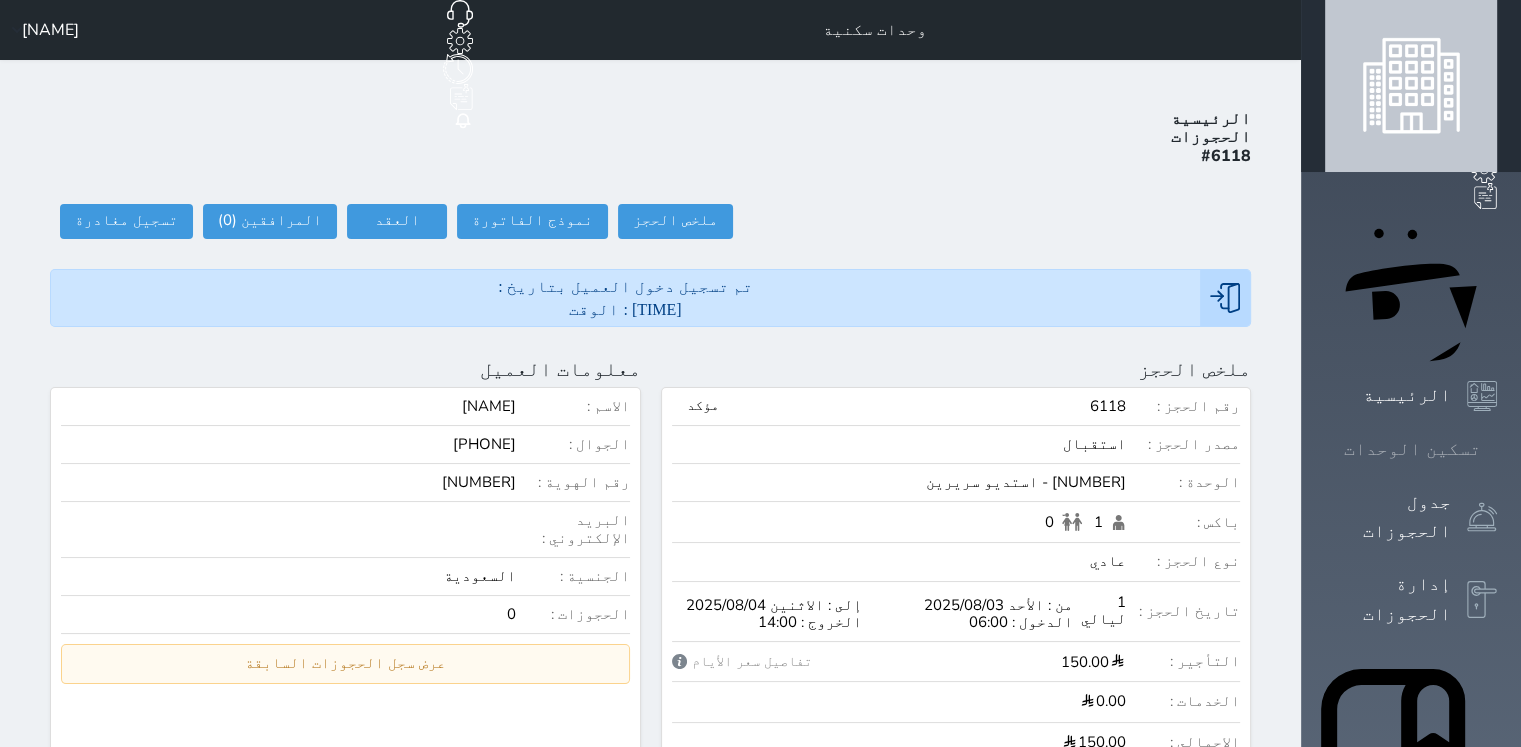 click on "تسكين الوحدات" at bounding box center [1412, 449] 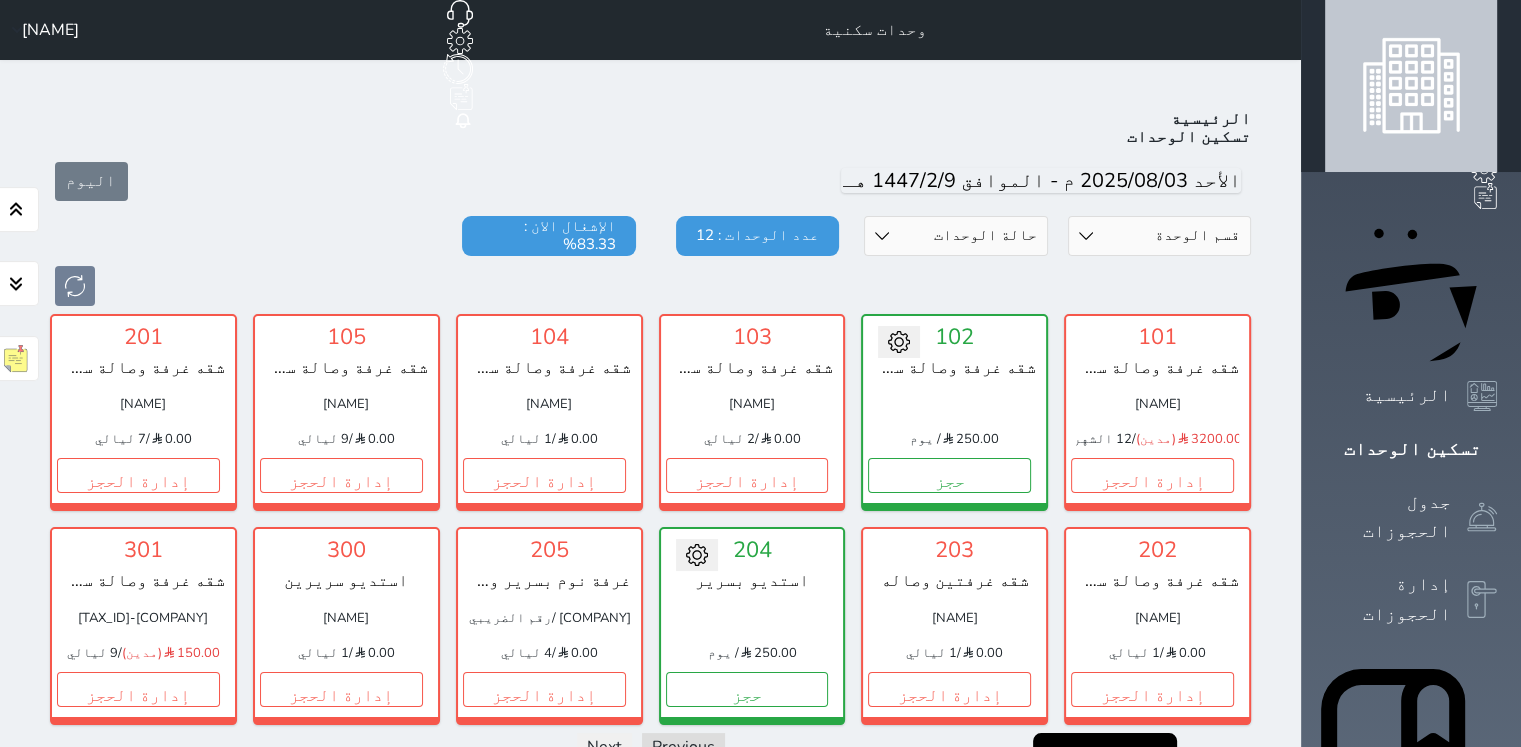 scroll, scrollTop: 78, scrollLeft: 0, axis: vertical 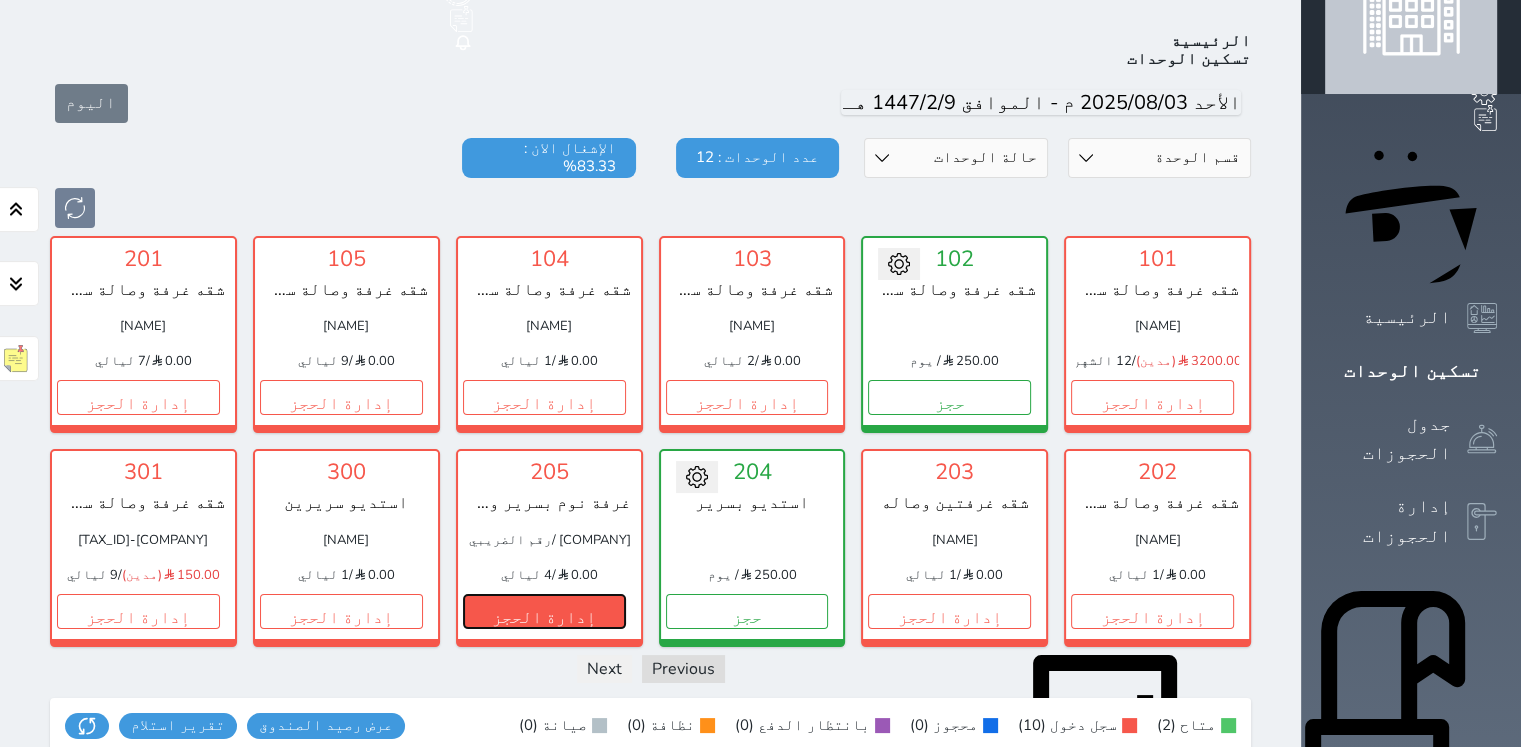 click on "إدارة الحجز" at bounding box center (544, 611) 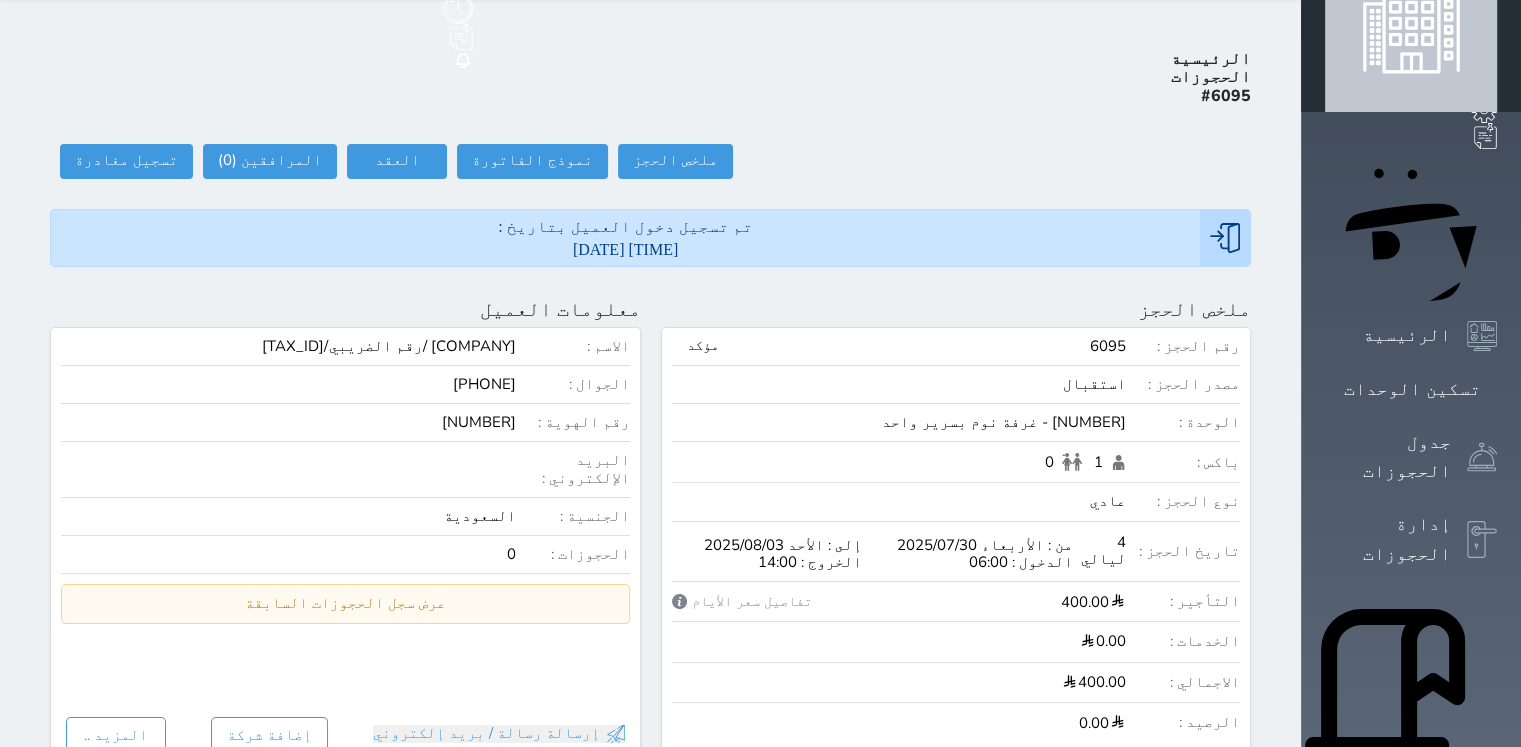 scroll, scrollTop: 0, scrollLeft: 0, axis: both 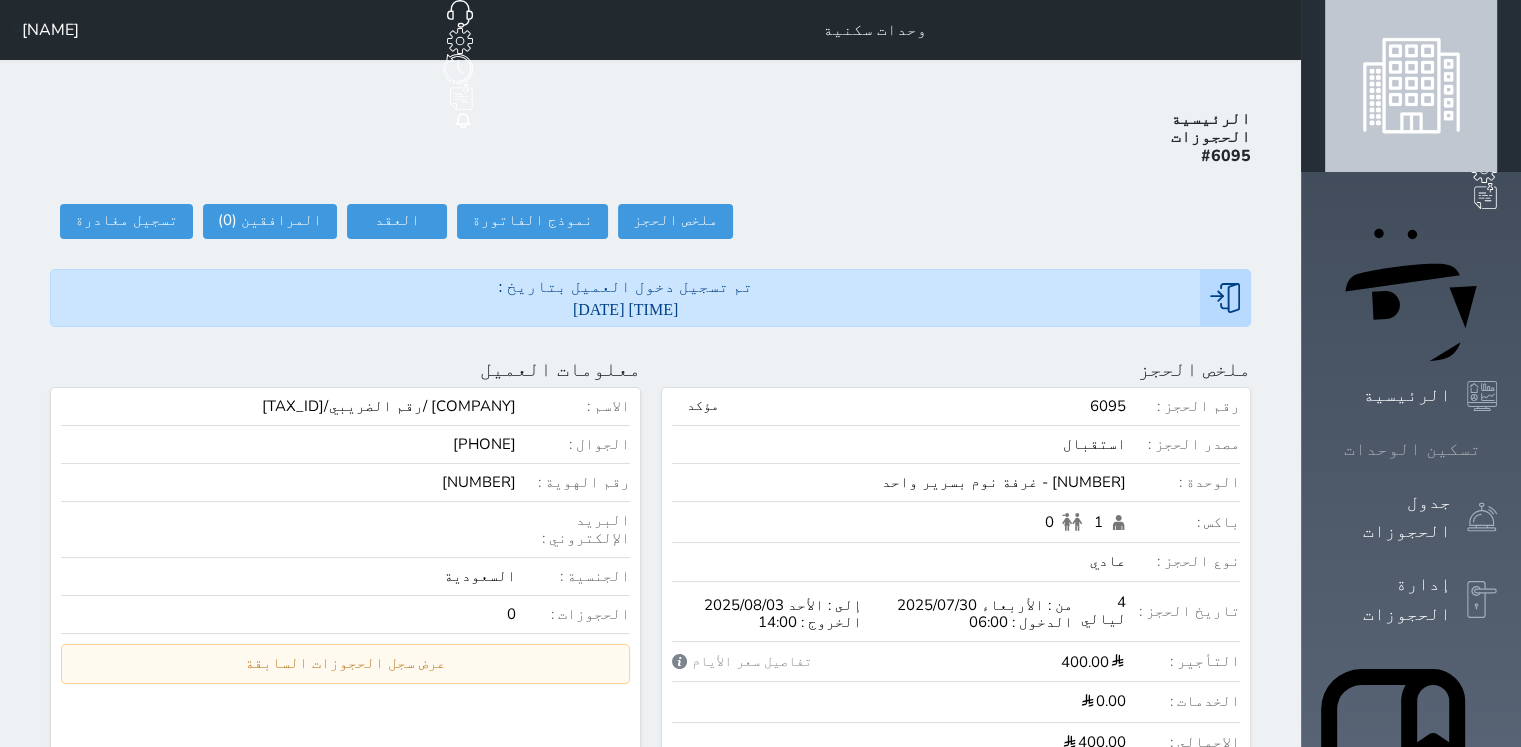 click 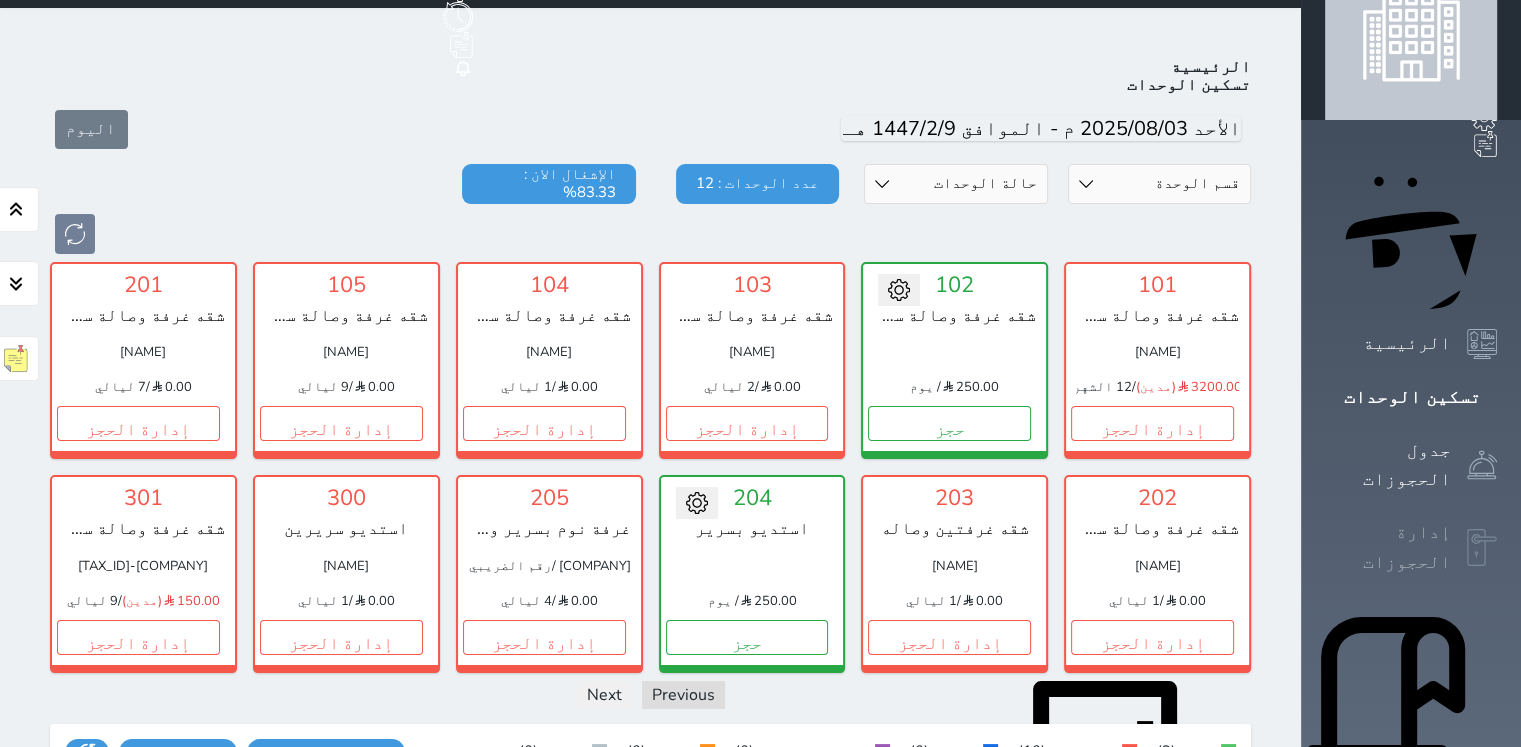 scroll, scrollTop: 78, scrollLeft: 0, axis: vertical 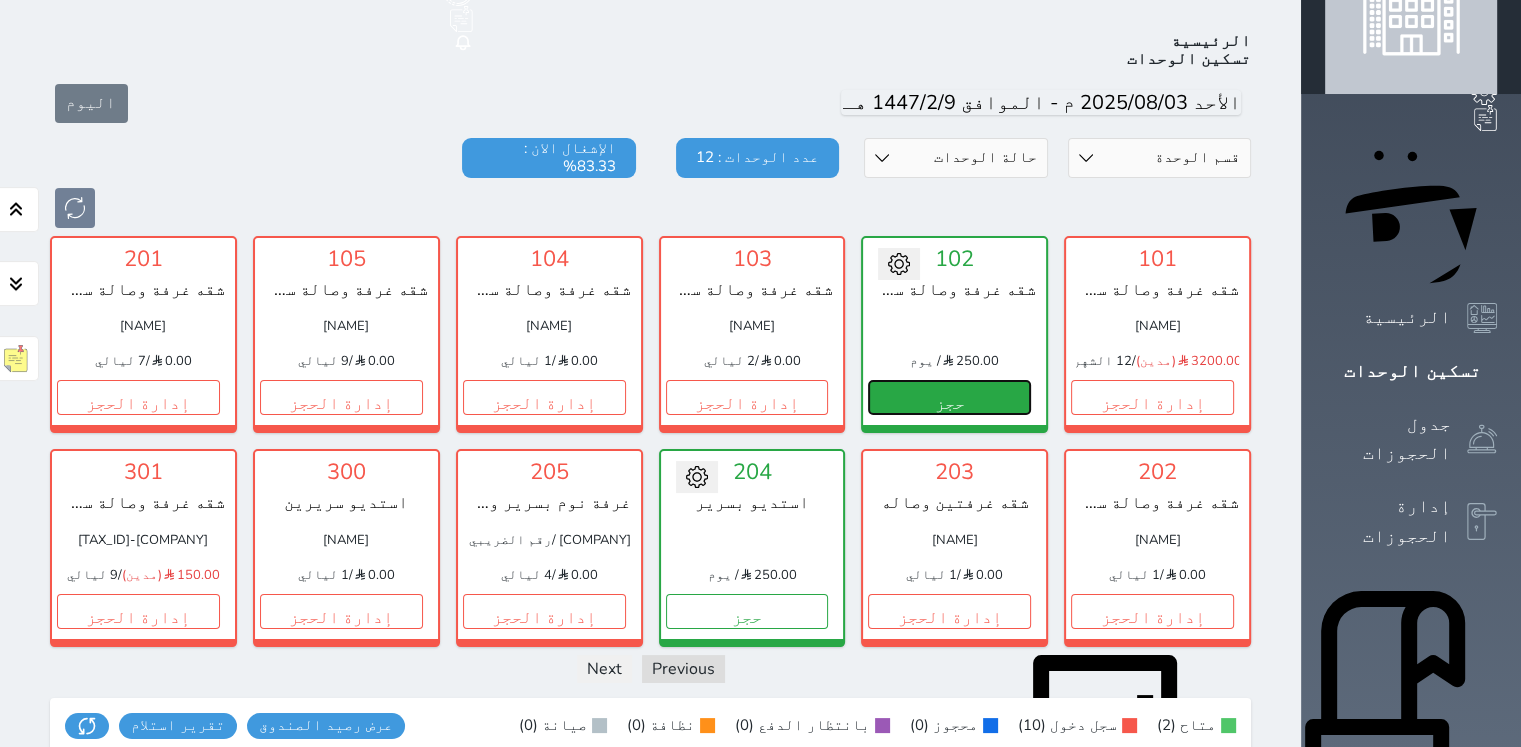 click on "حجز" at bounding box center (949, 397) 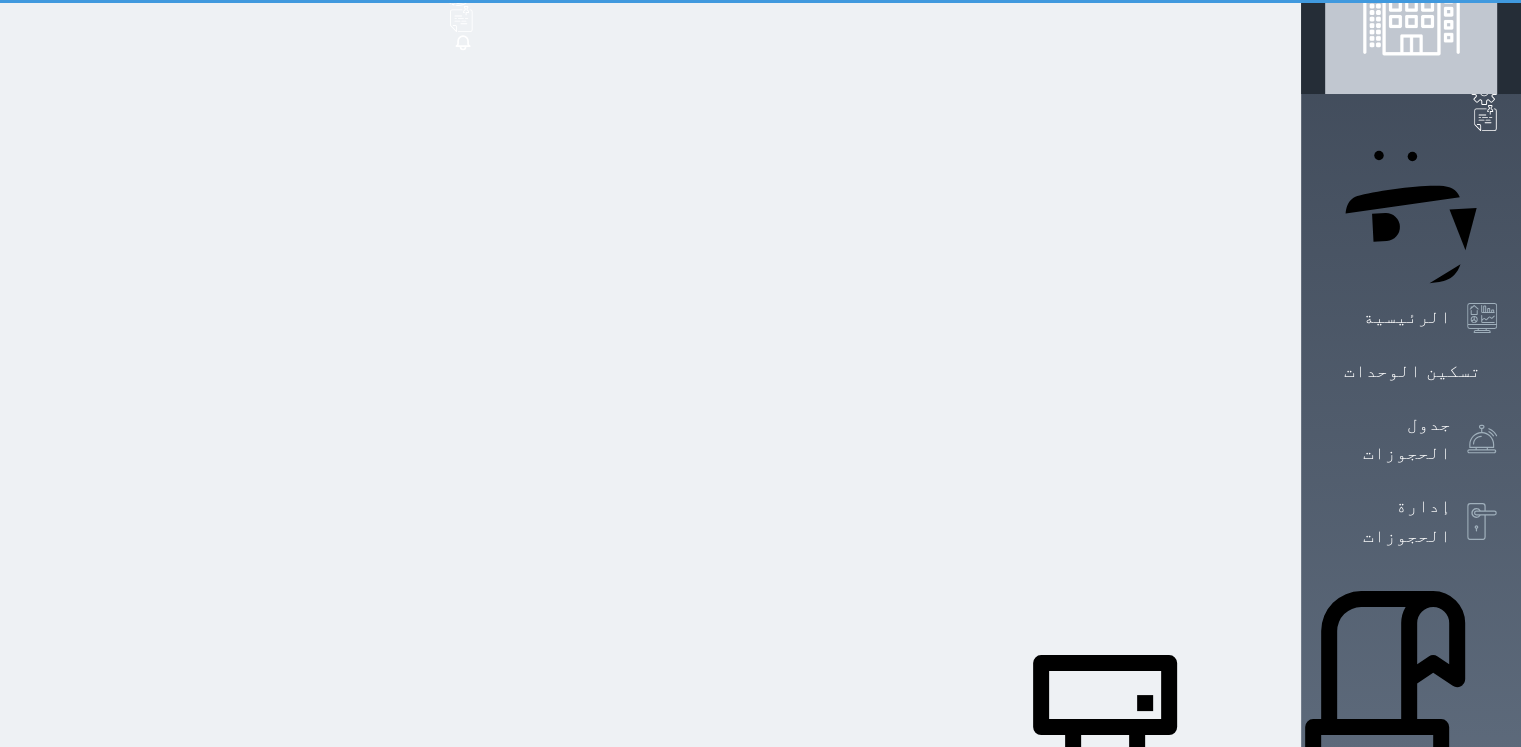 scroll, scrollTop: 0, scrollLeft: 0, axis: both 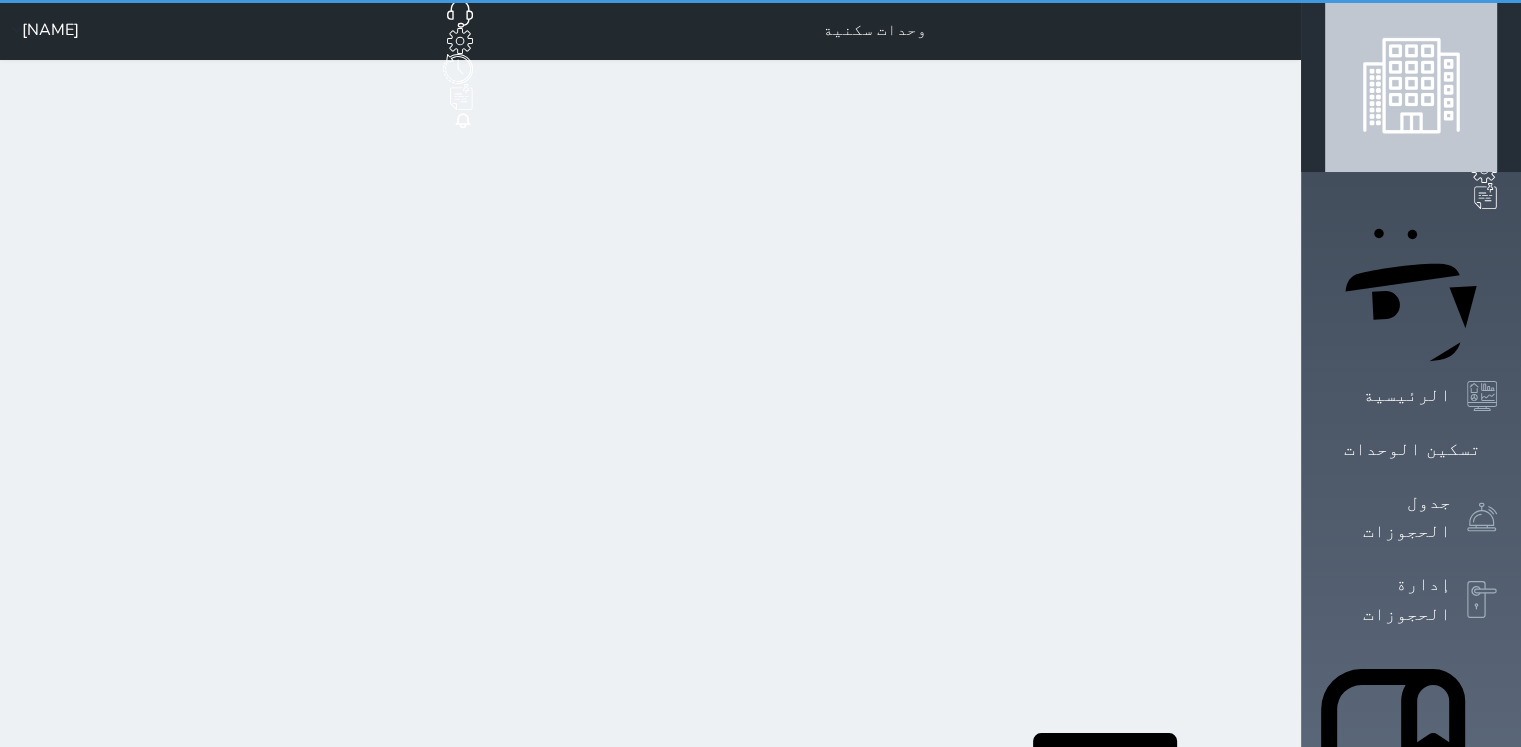 select on "1" 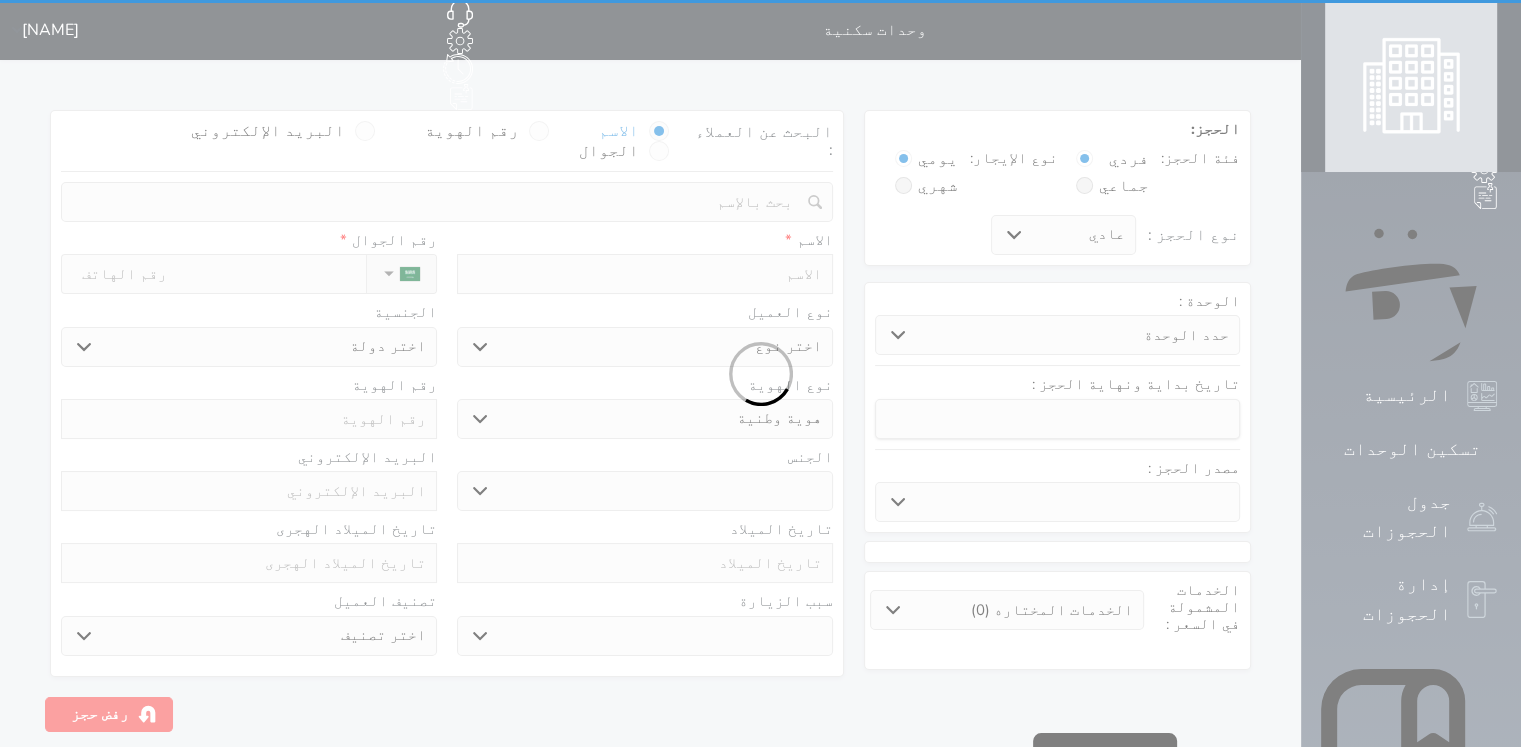 select 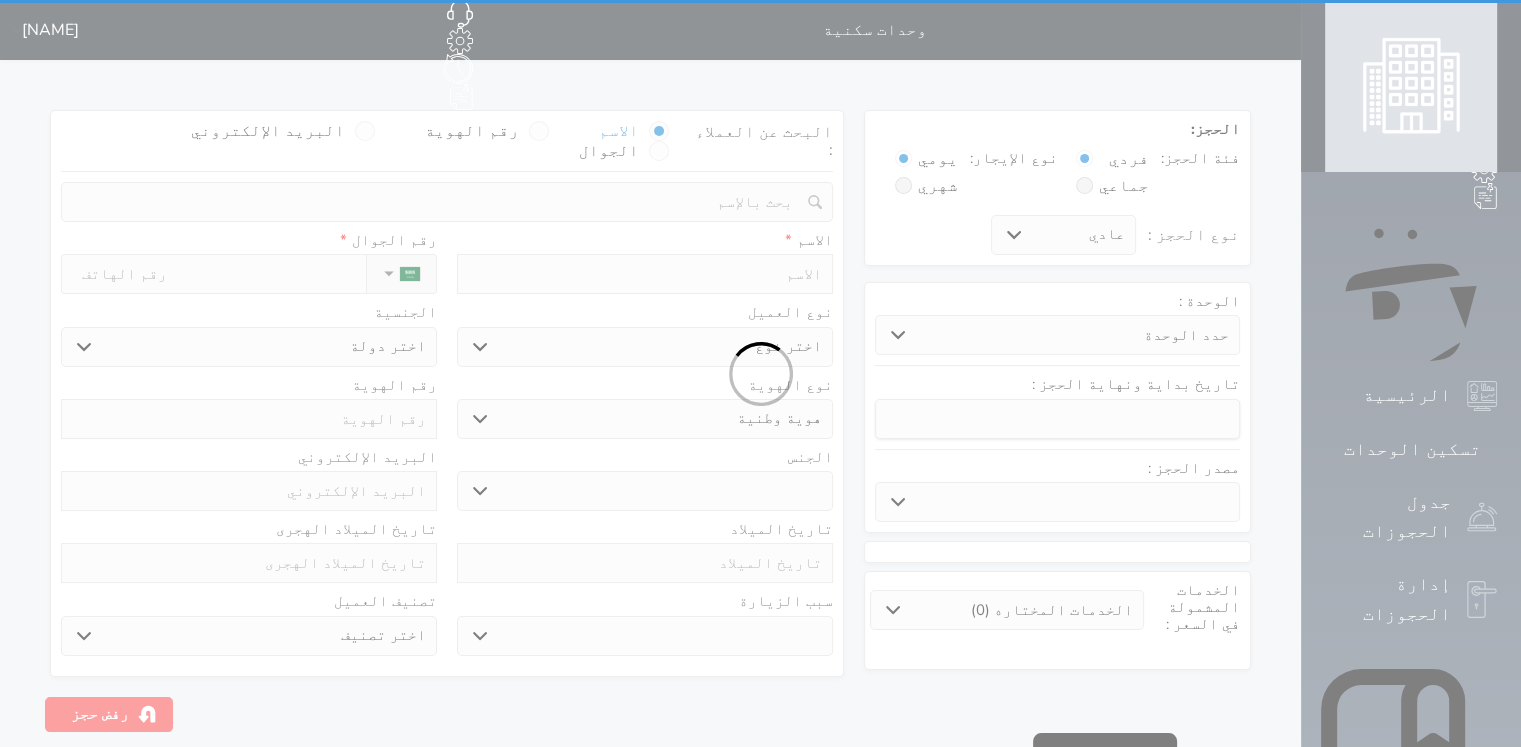 select 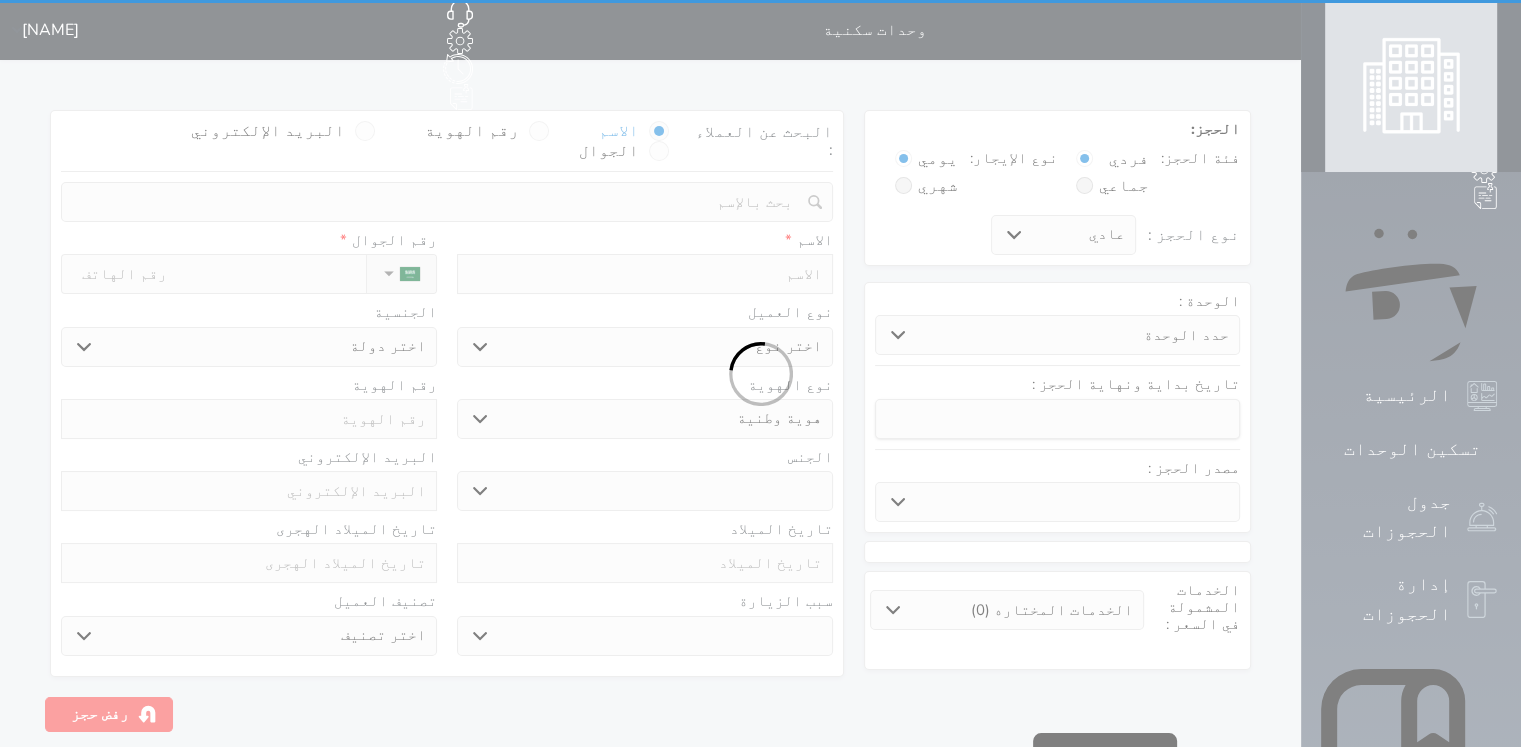 select 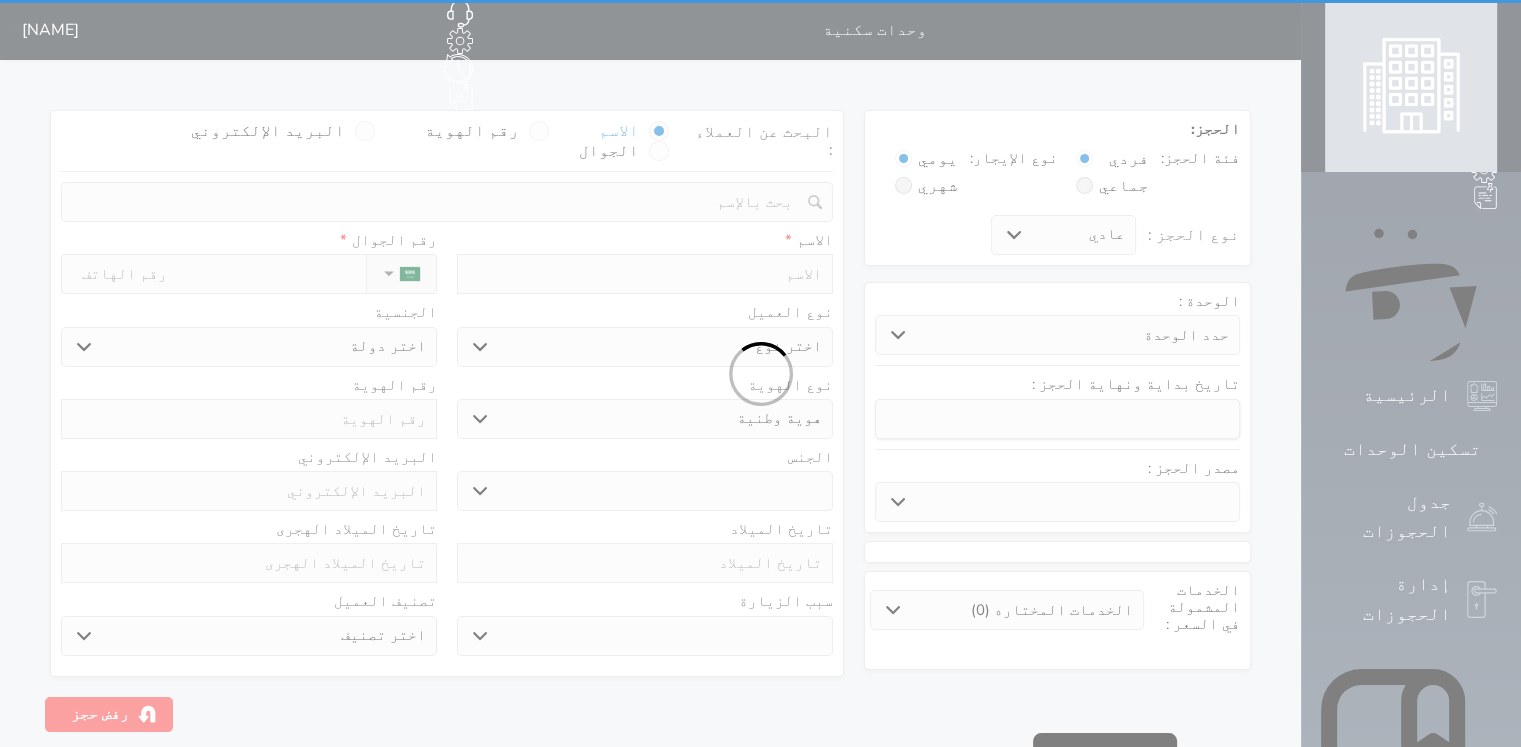 select 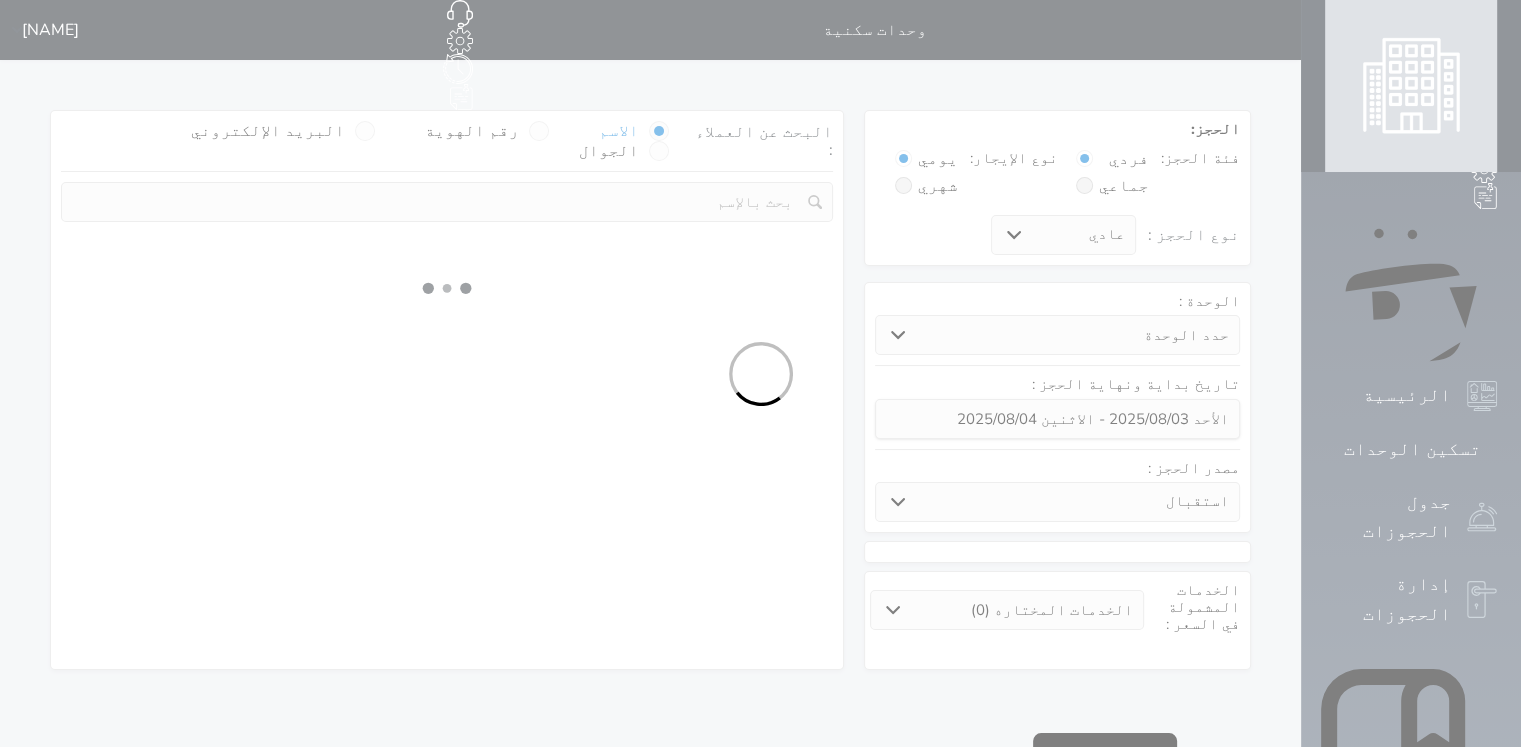 select 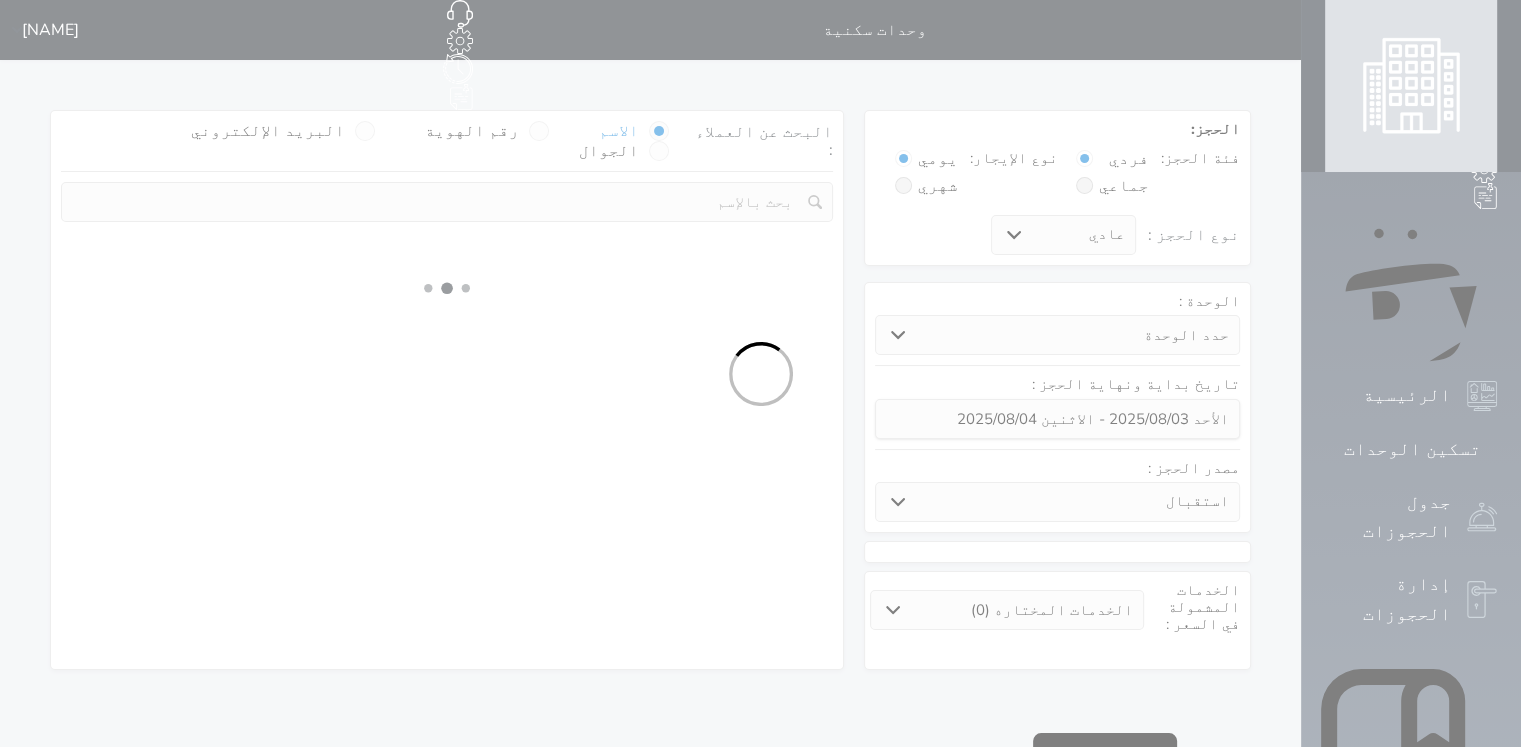 select on "1" 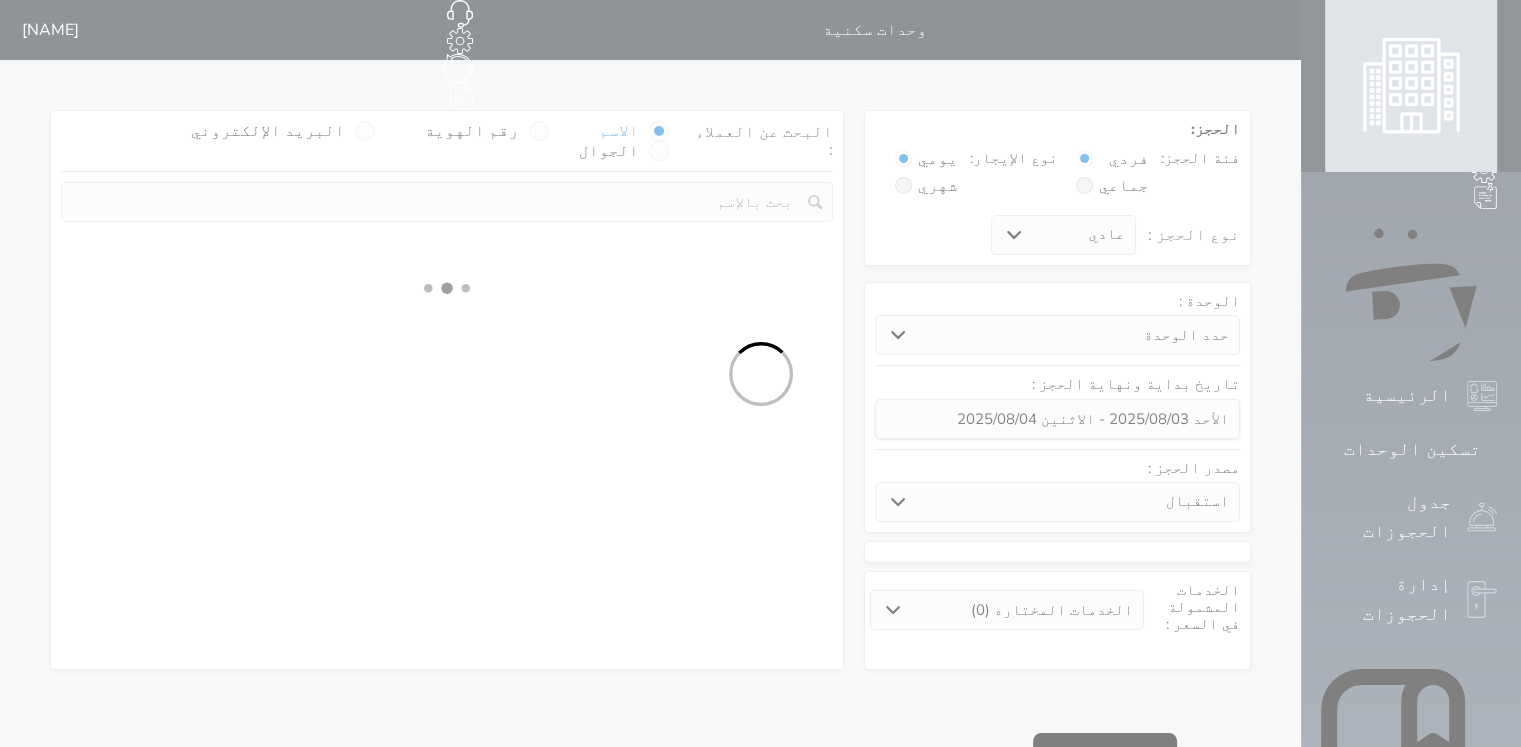 select on "113" 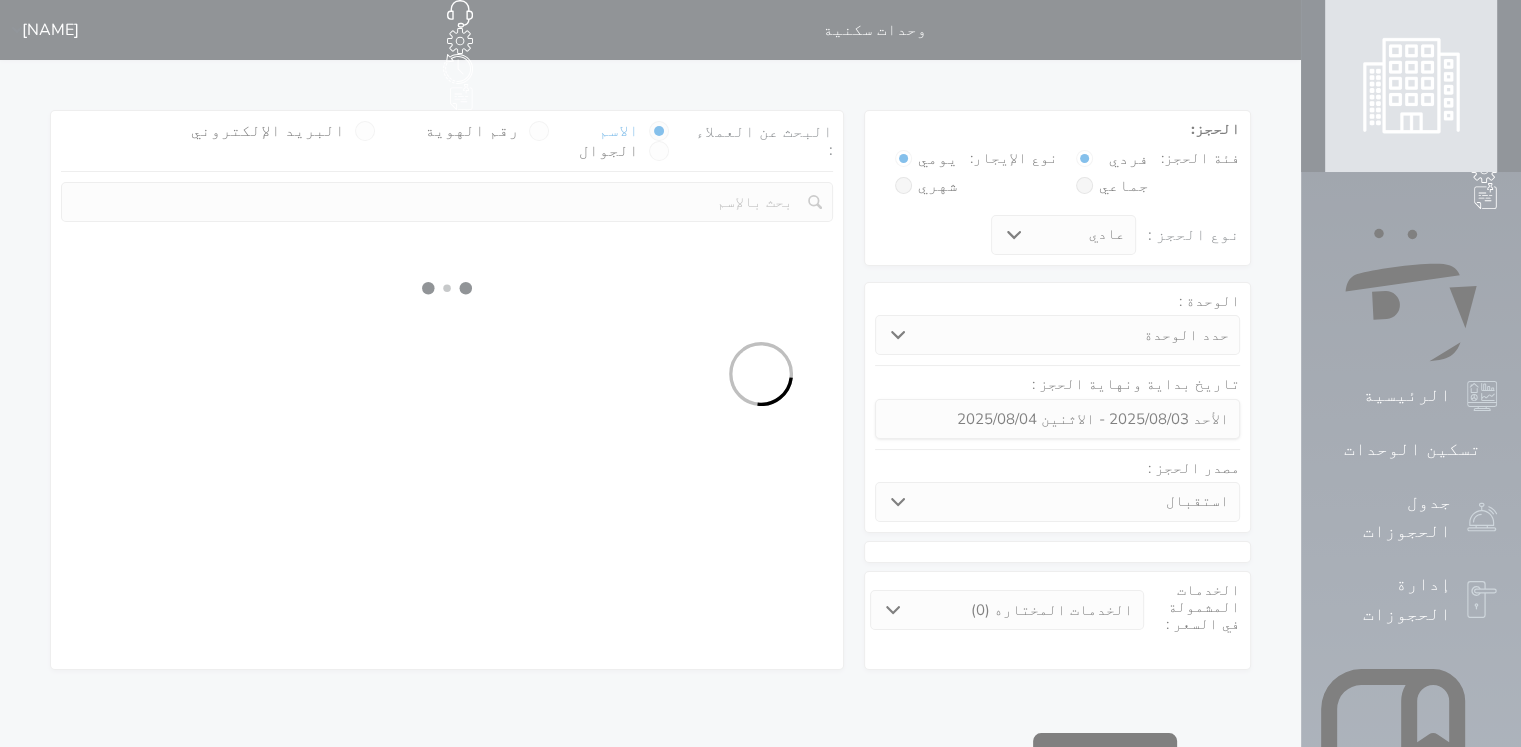 select on "1" 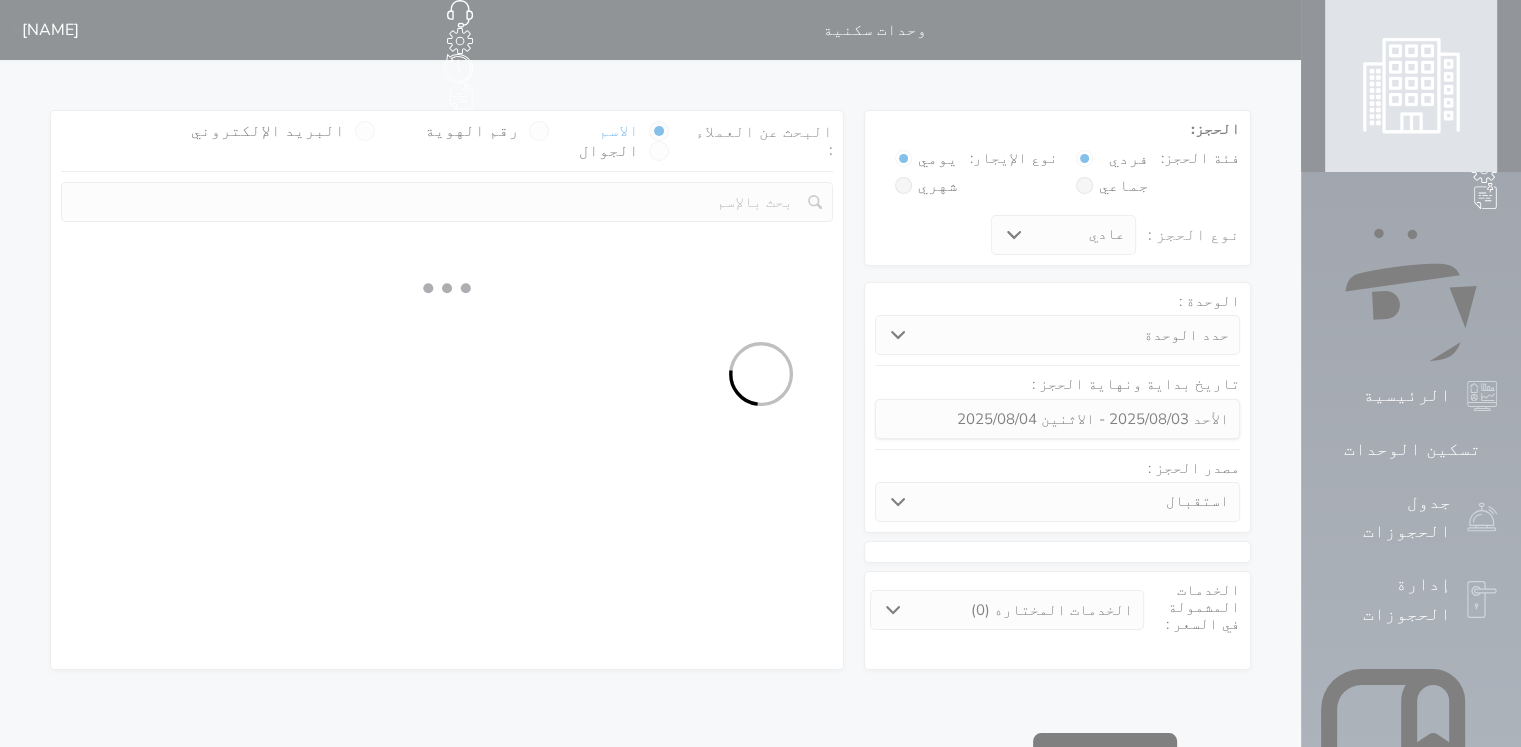select 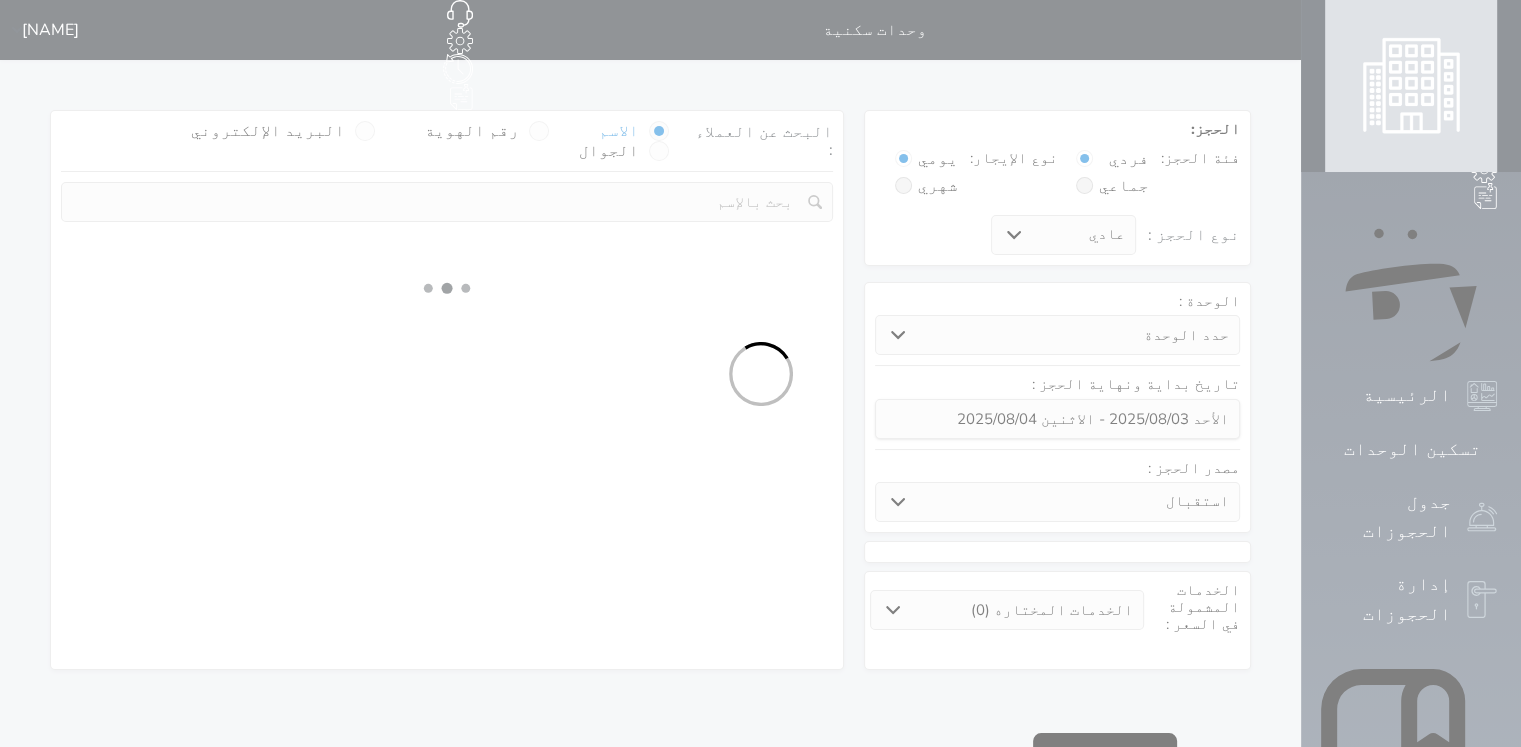 select on "7" 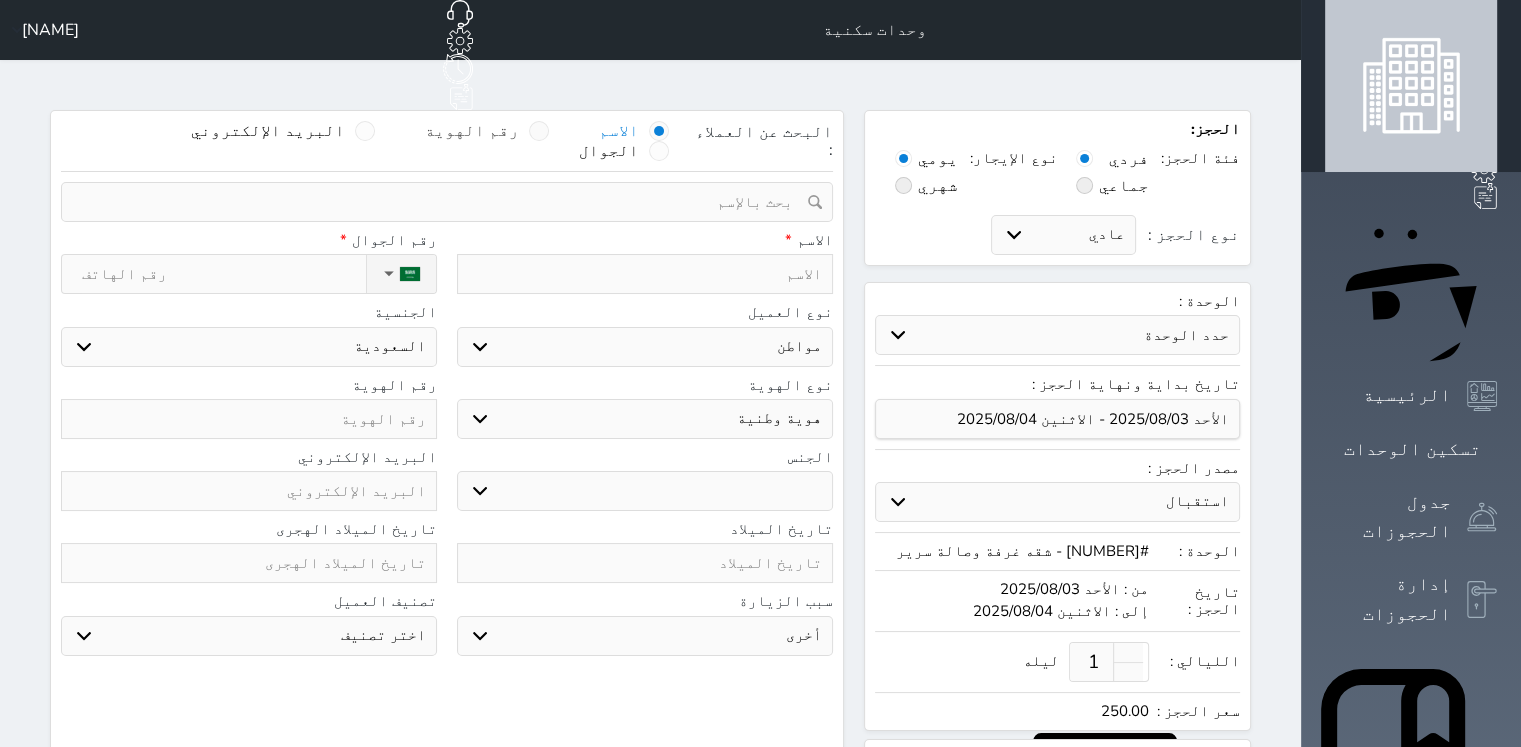 click at bounding box center [539, 131] 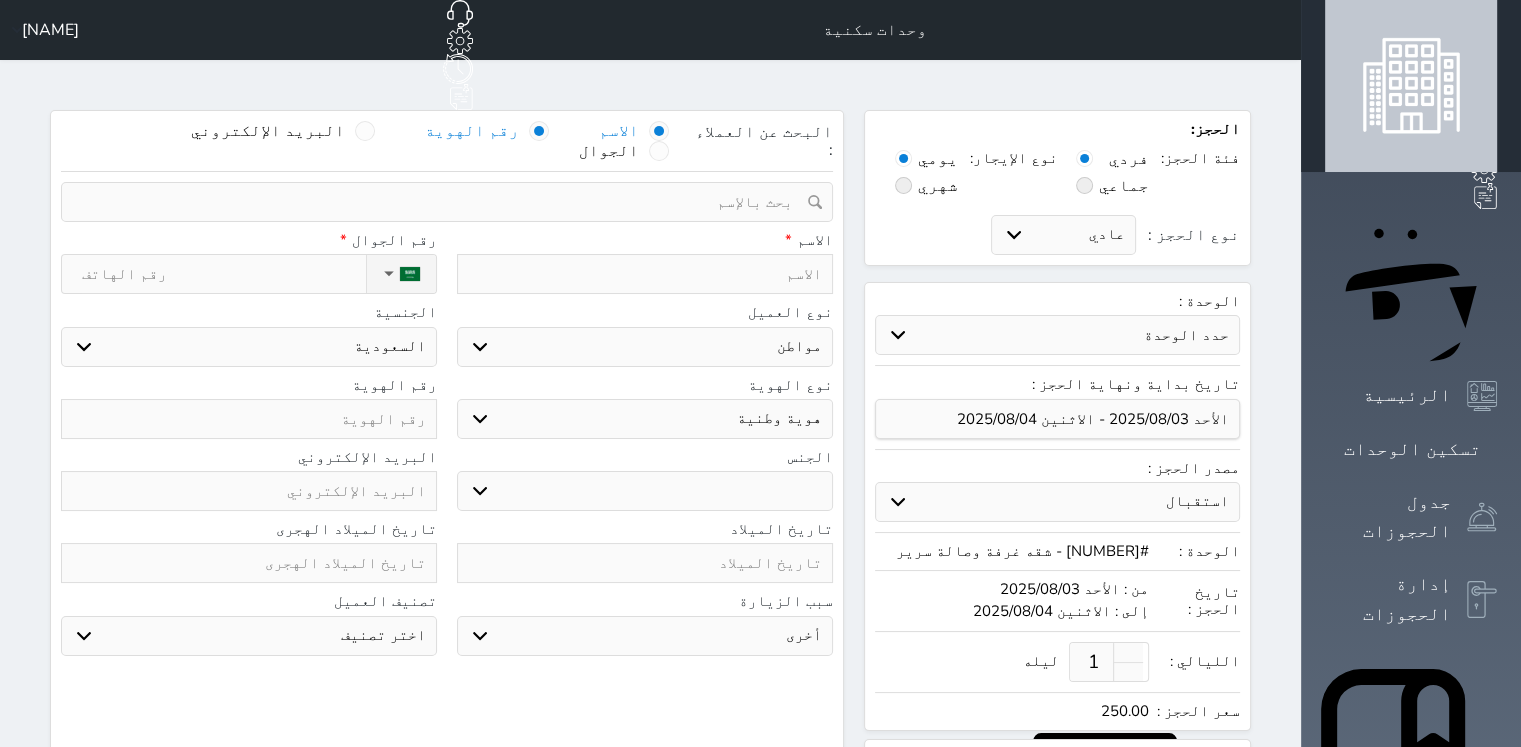 select 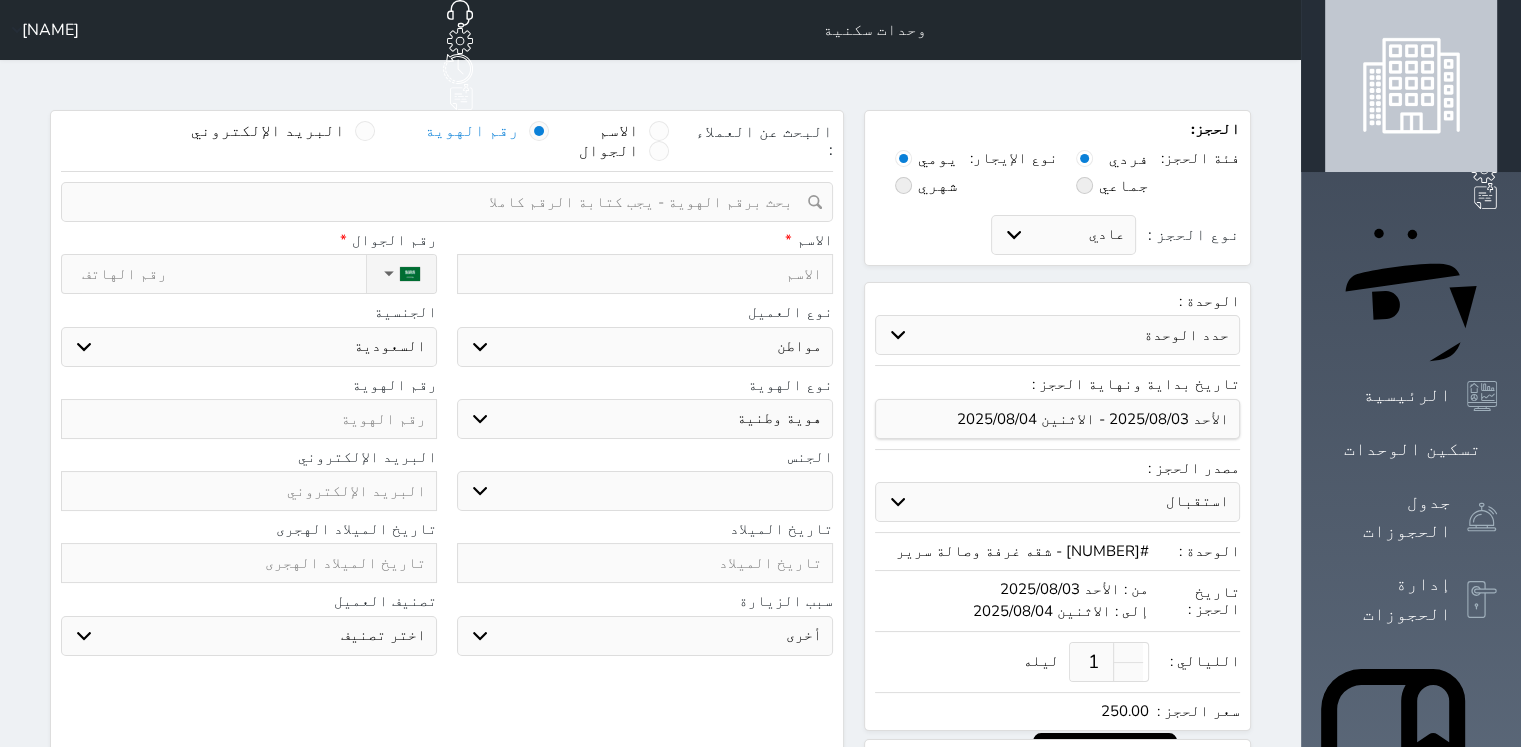 click at bounding box center (440, 202) 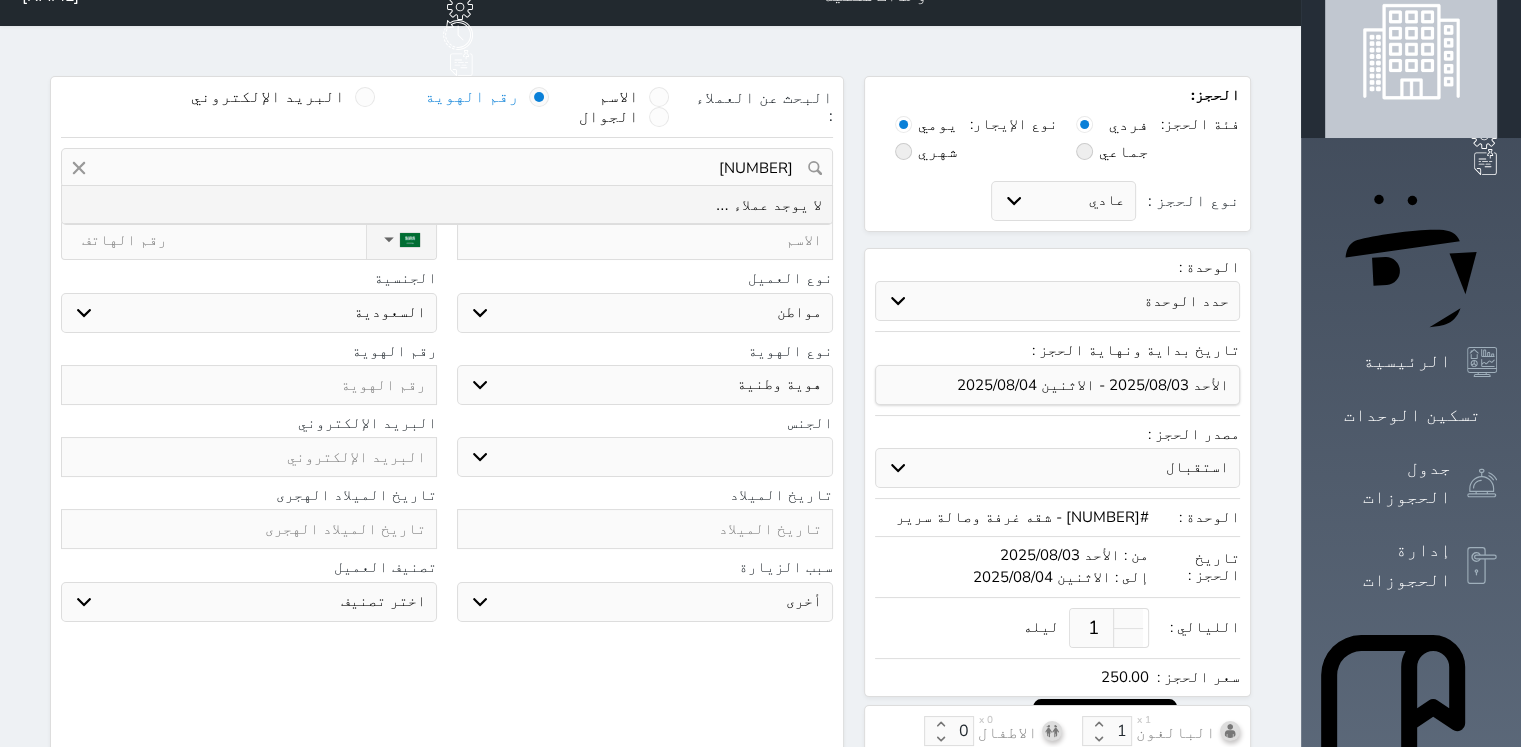 scroll, scrollTop: 0, scrollLeft: 0, axis: both 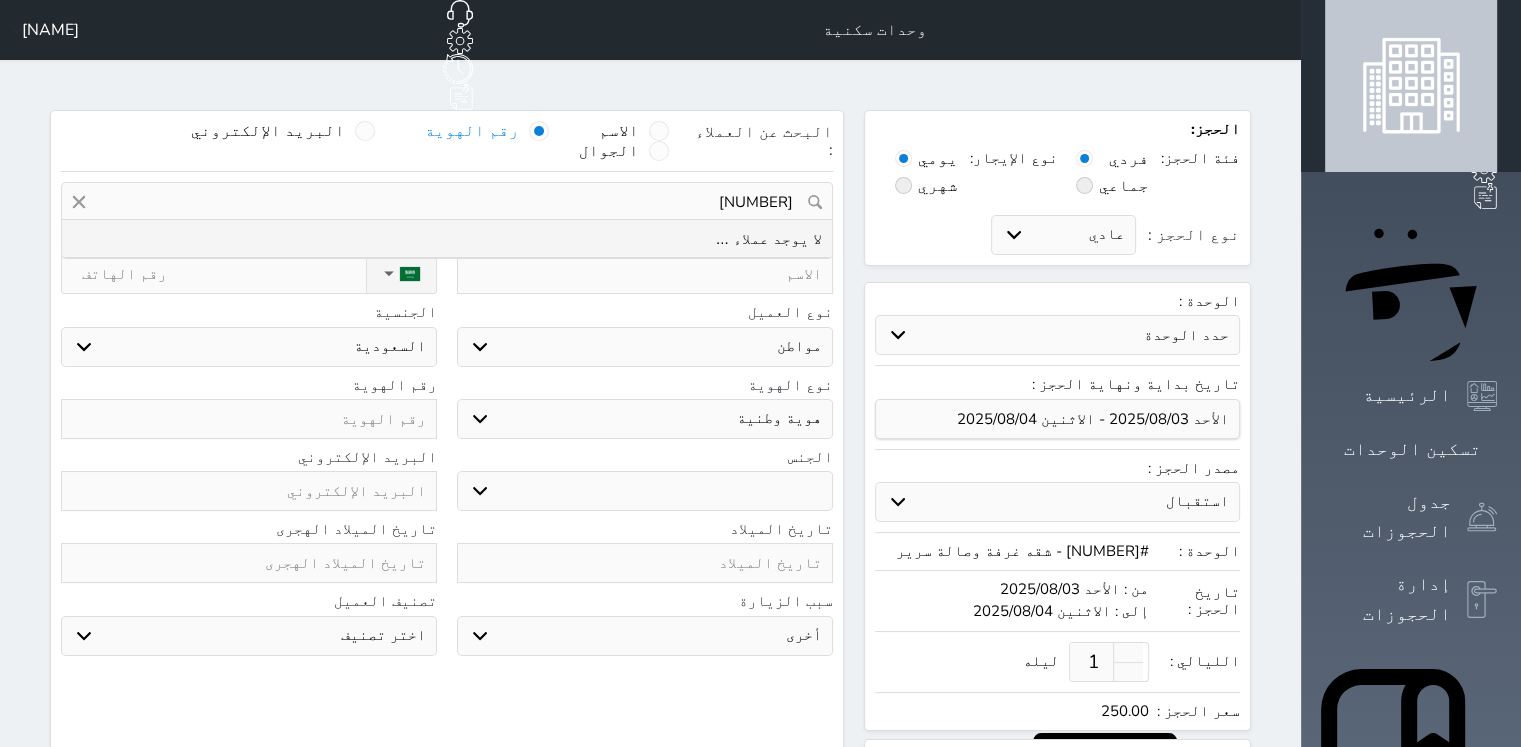type on "[NUMBER]" 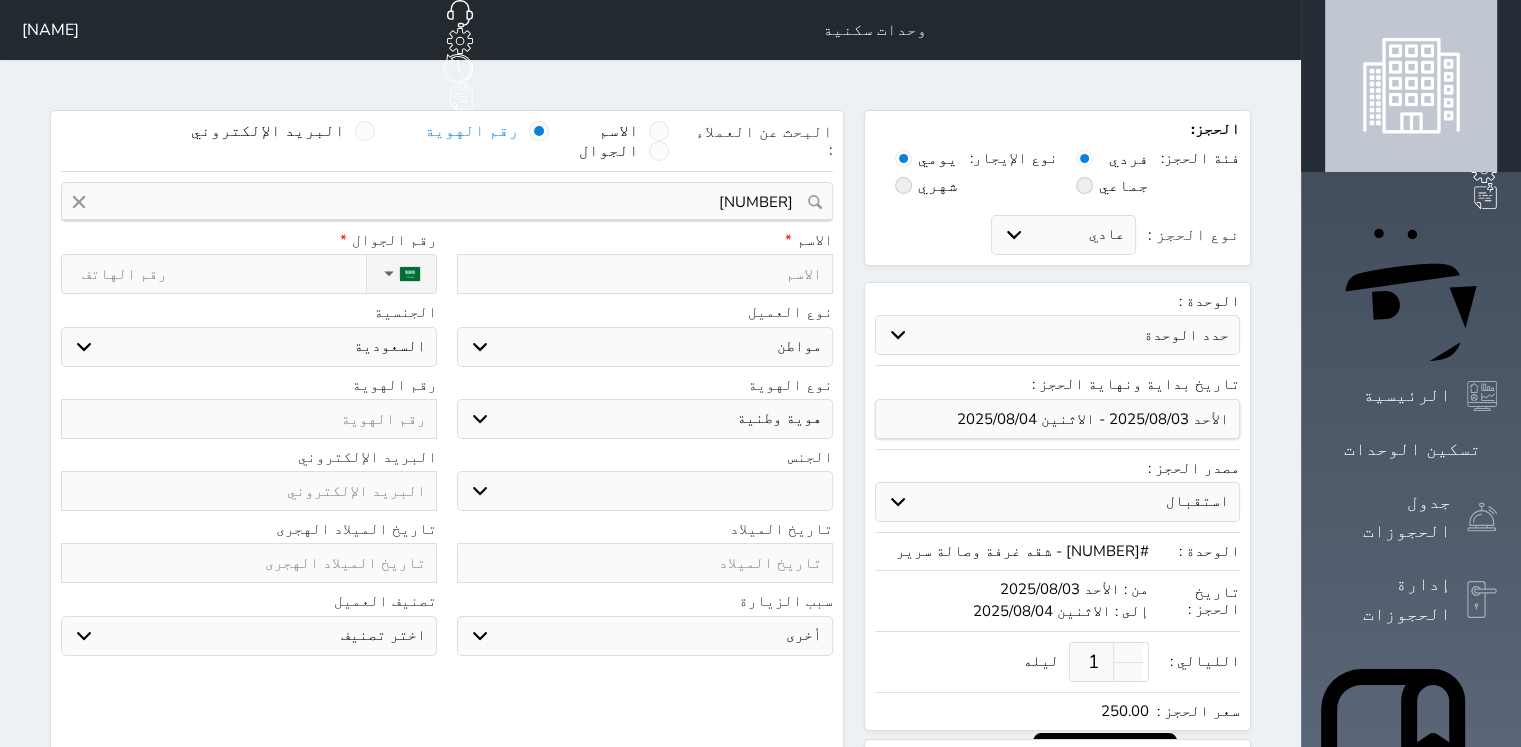 click 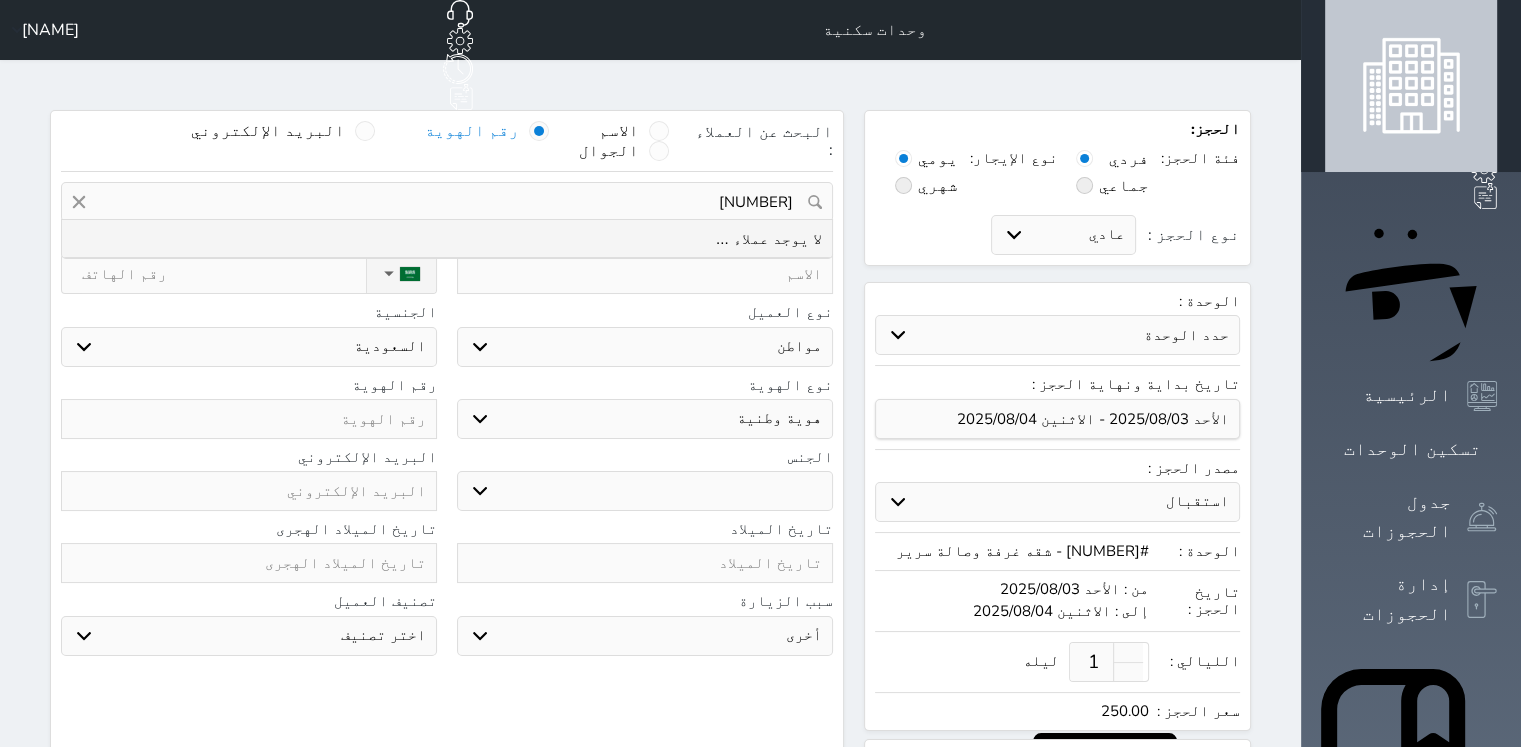 click on "[NUMBER]" at bounding box center [447, 202] 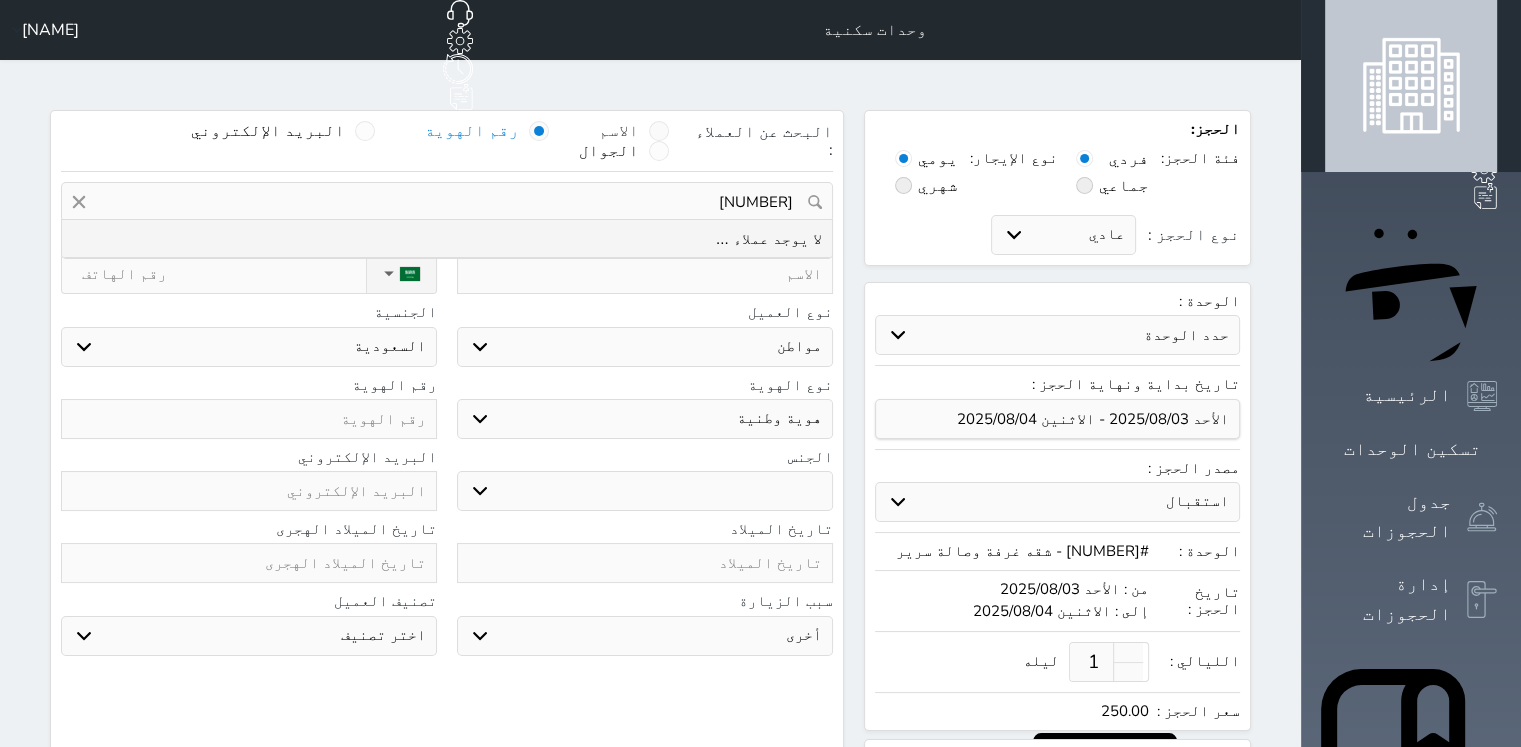 click at bounding box center [659, 131] 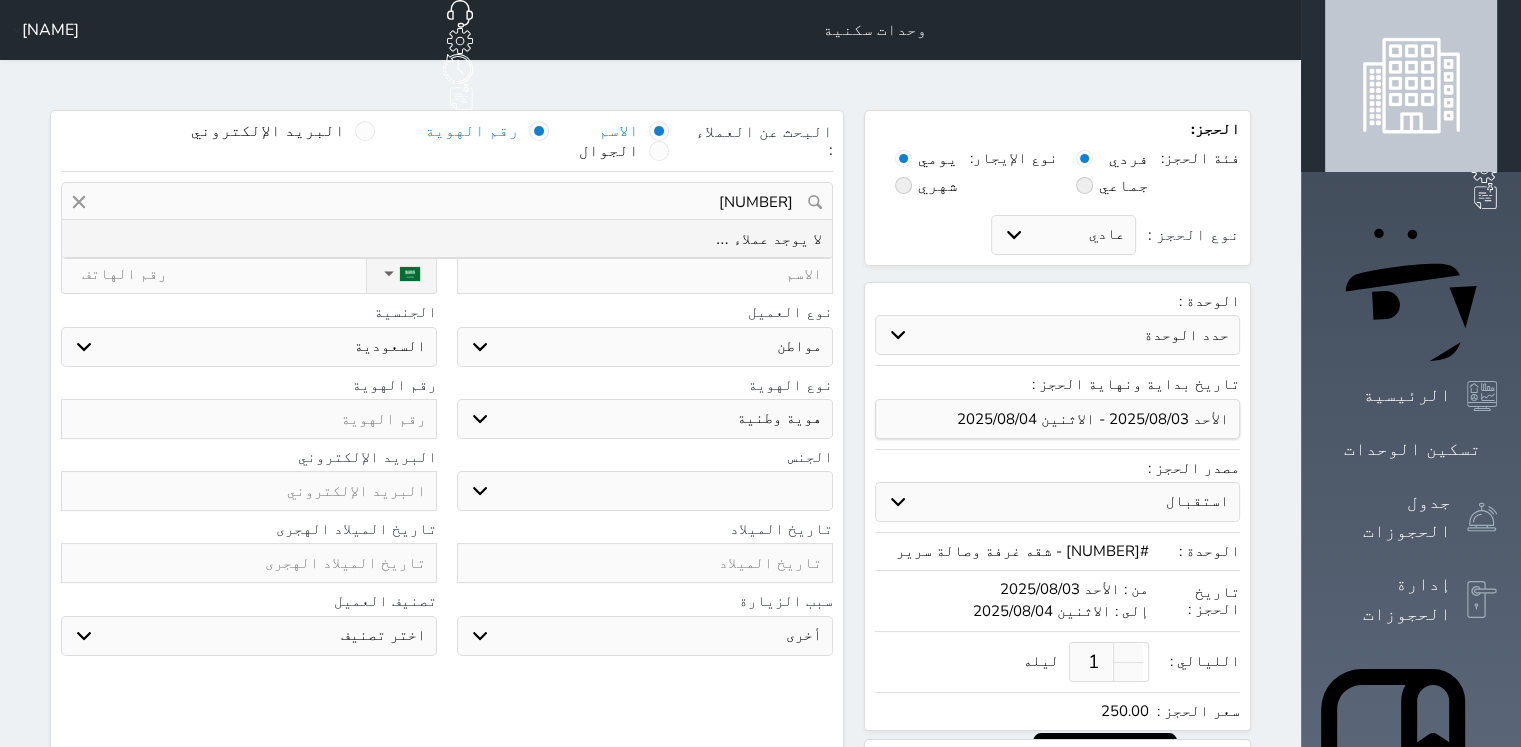 type 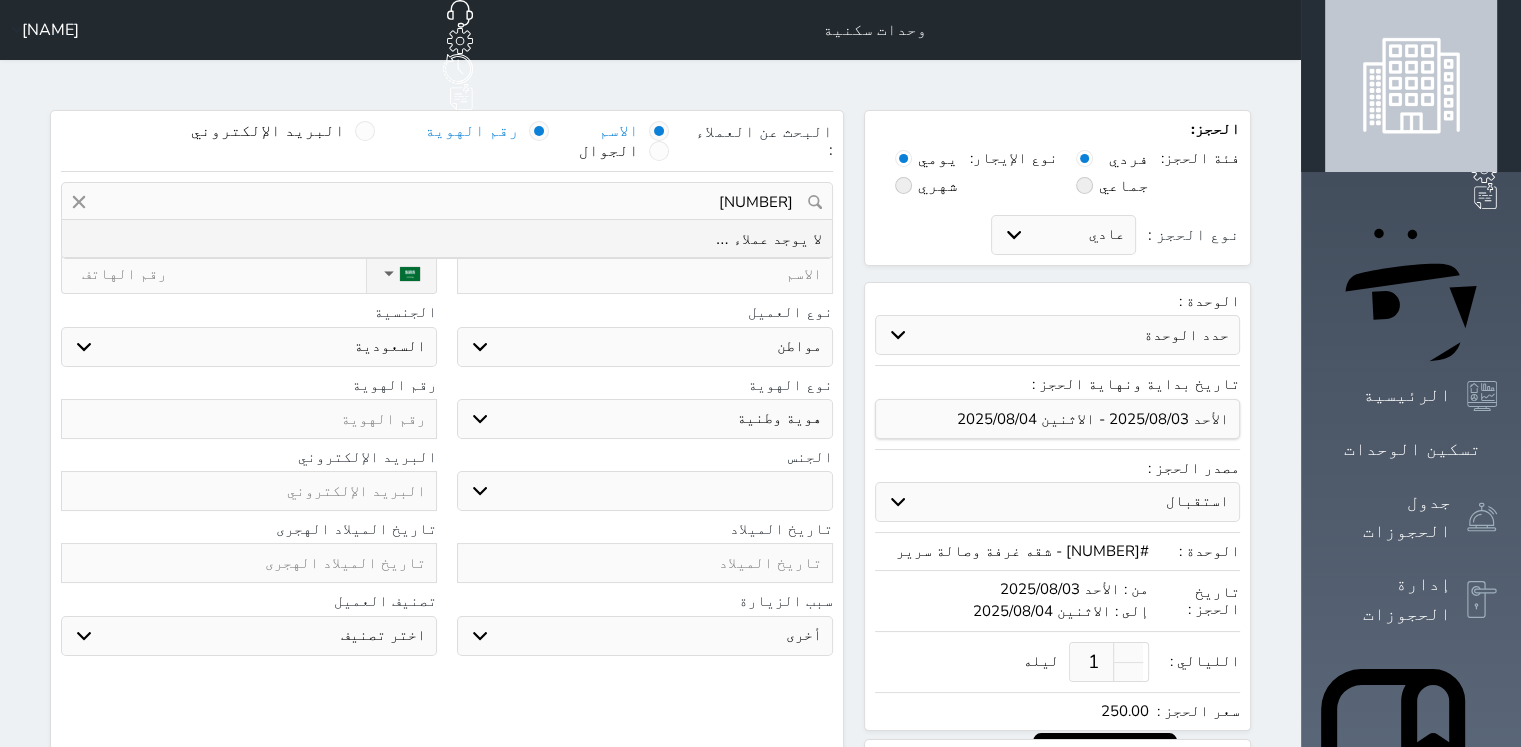 select 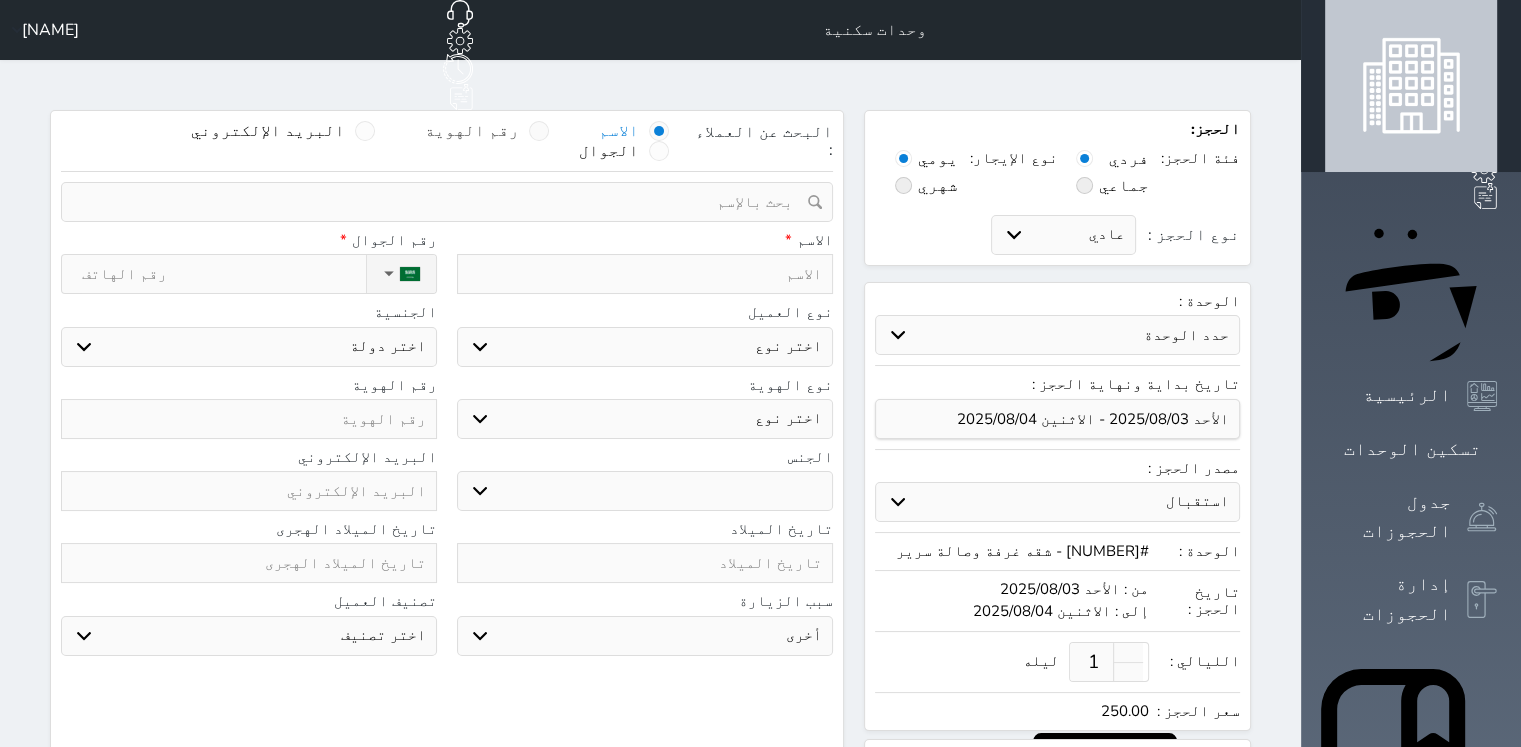 click at bounding box center [539, 131] 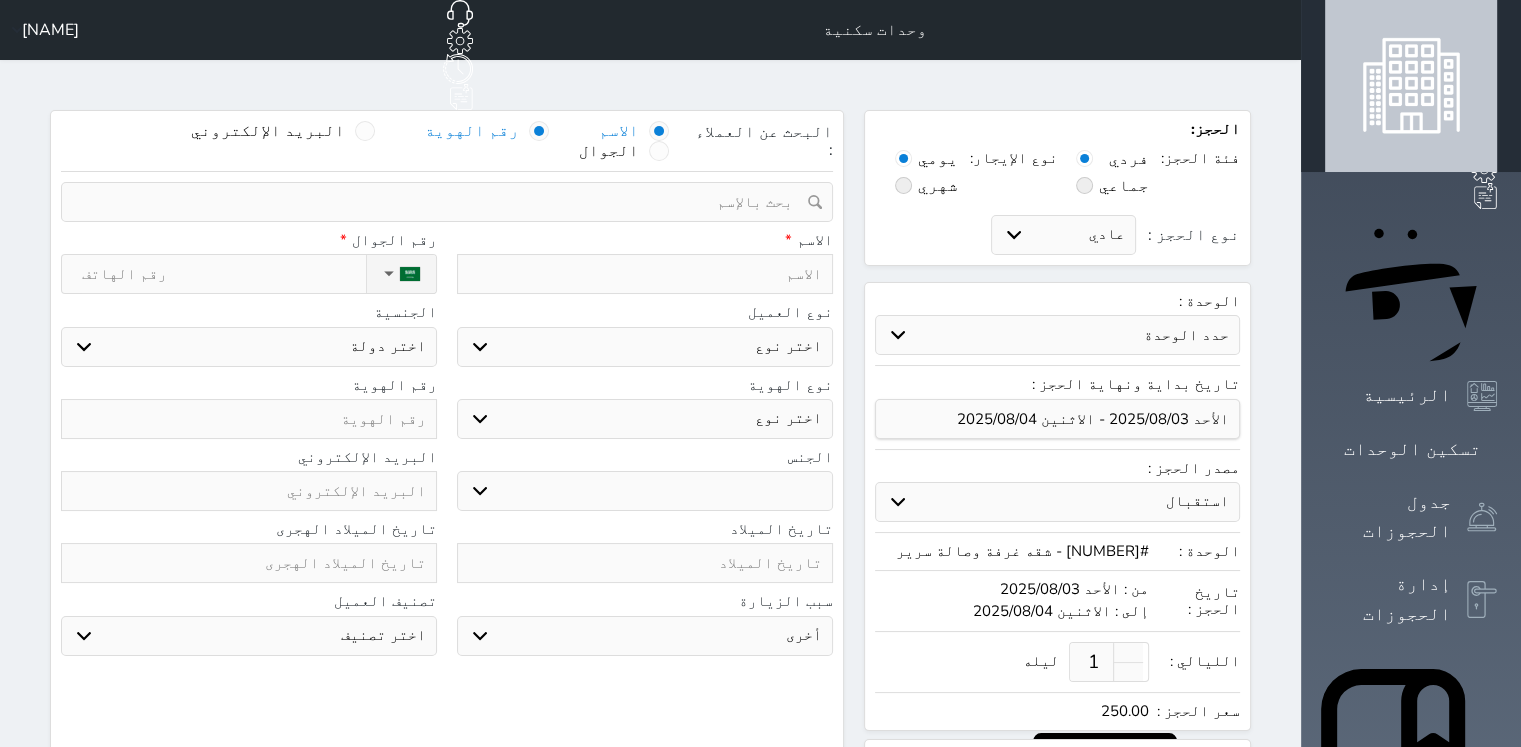 select 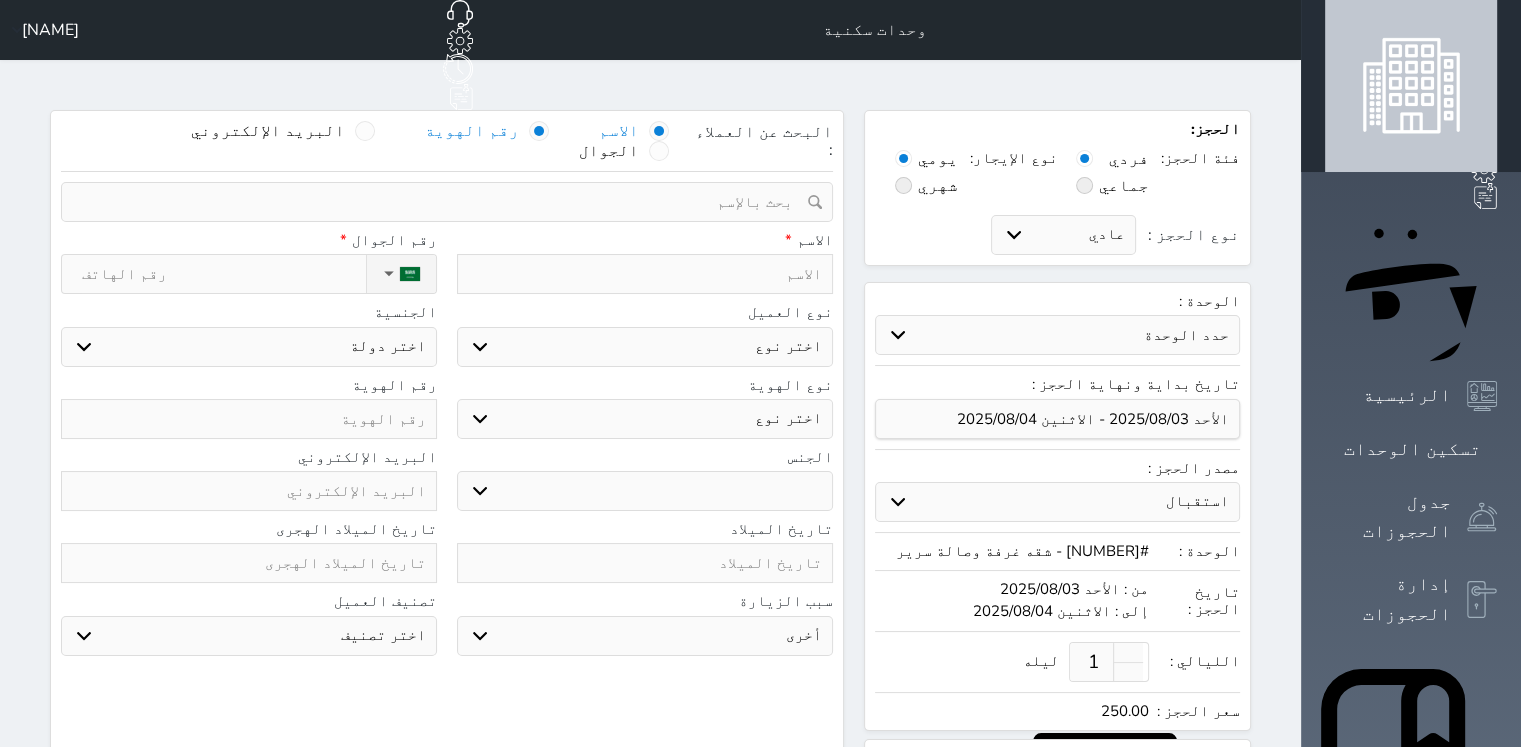 select 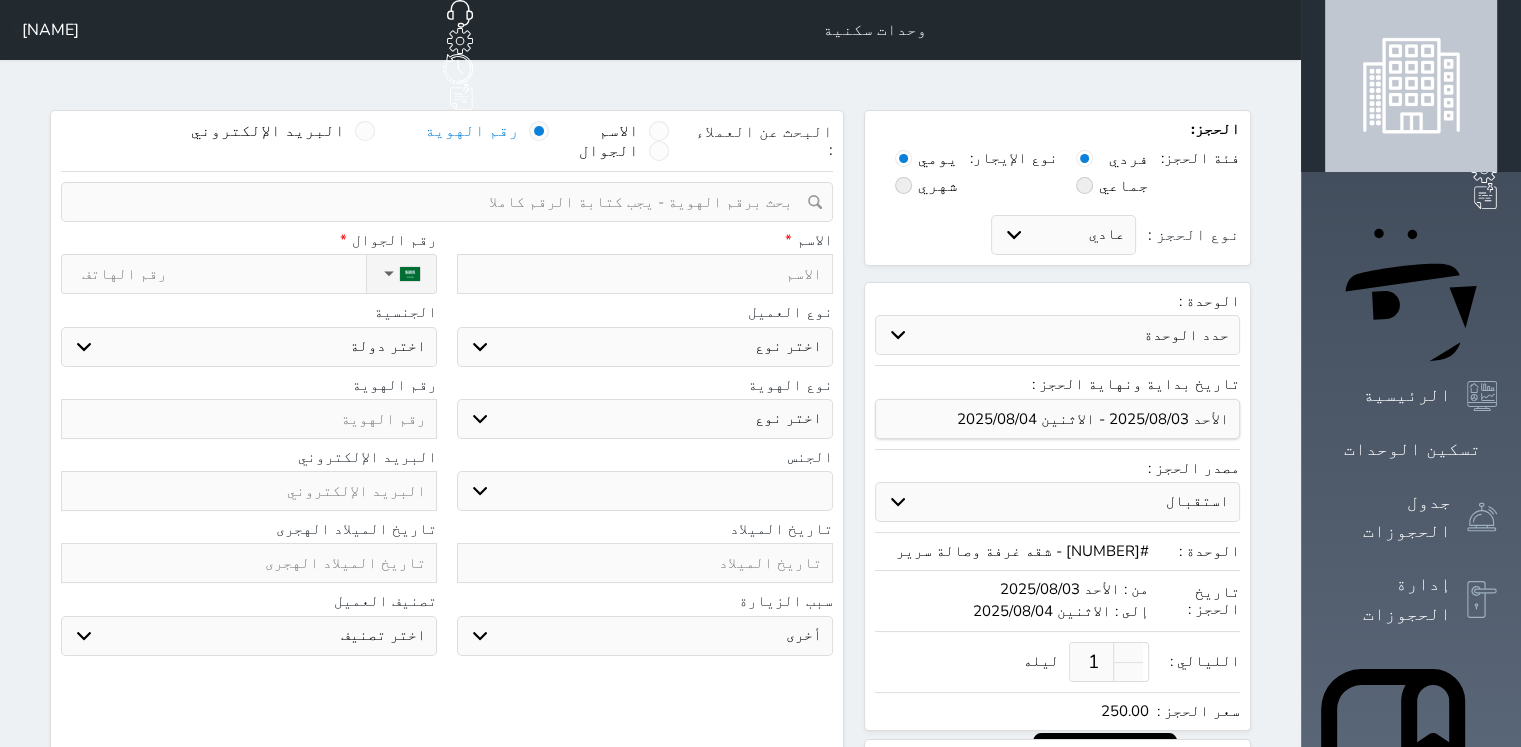 click at bounding box center (440, 202) 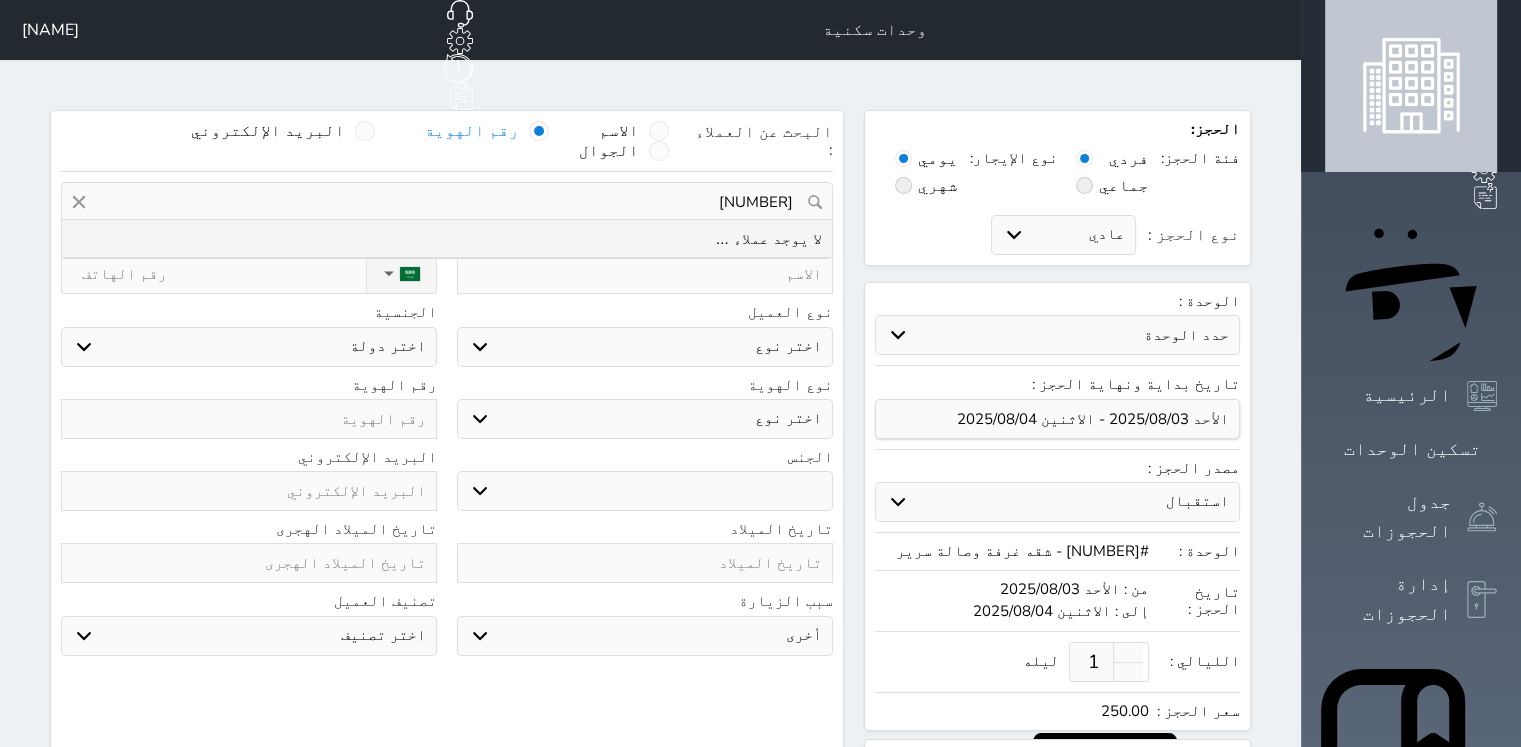 type on "[NUMBER]" 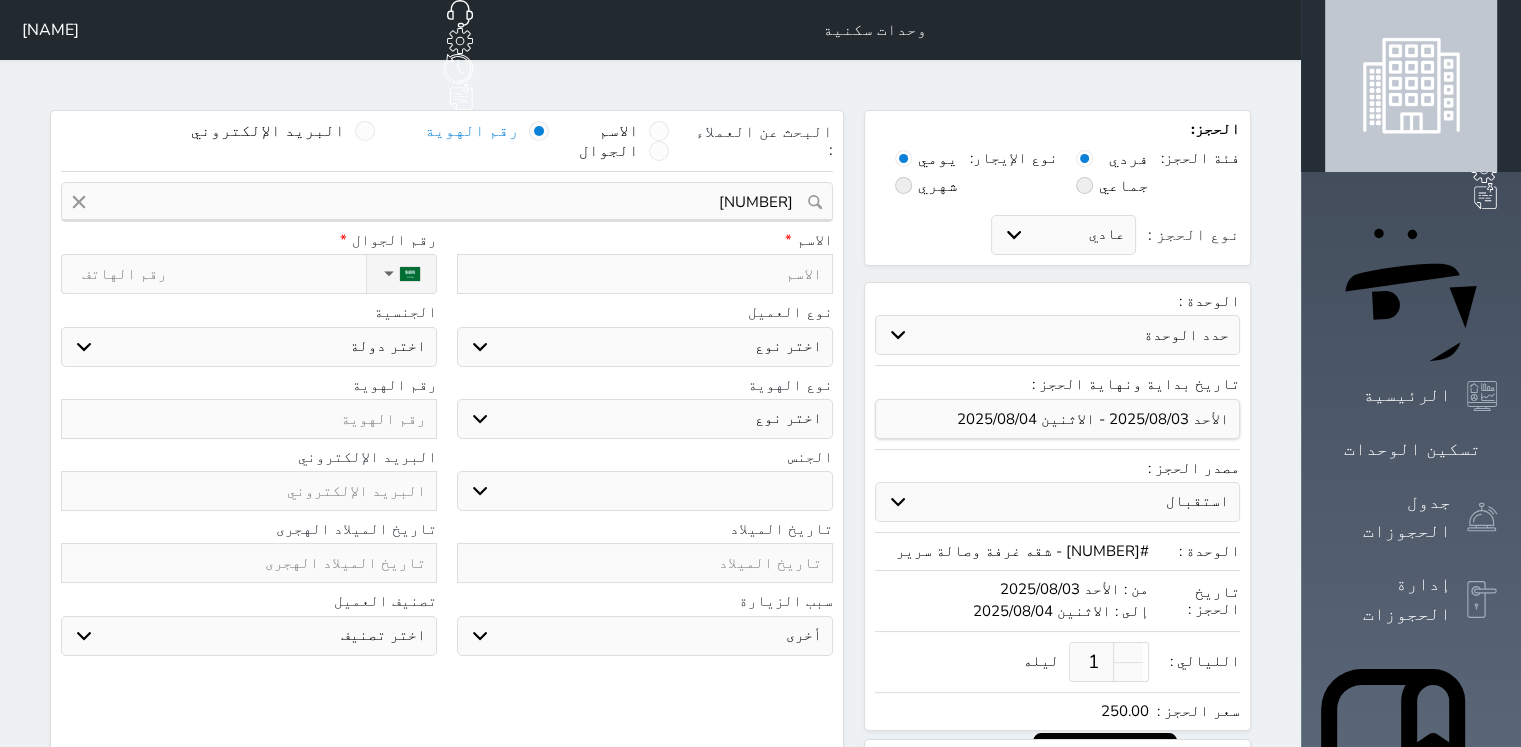 click 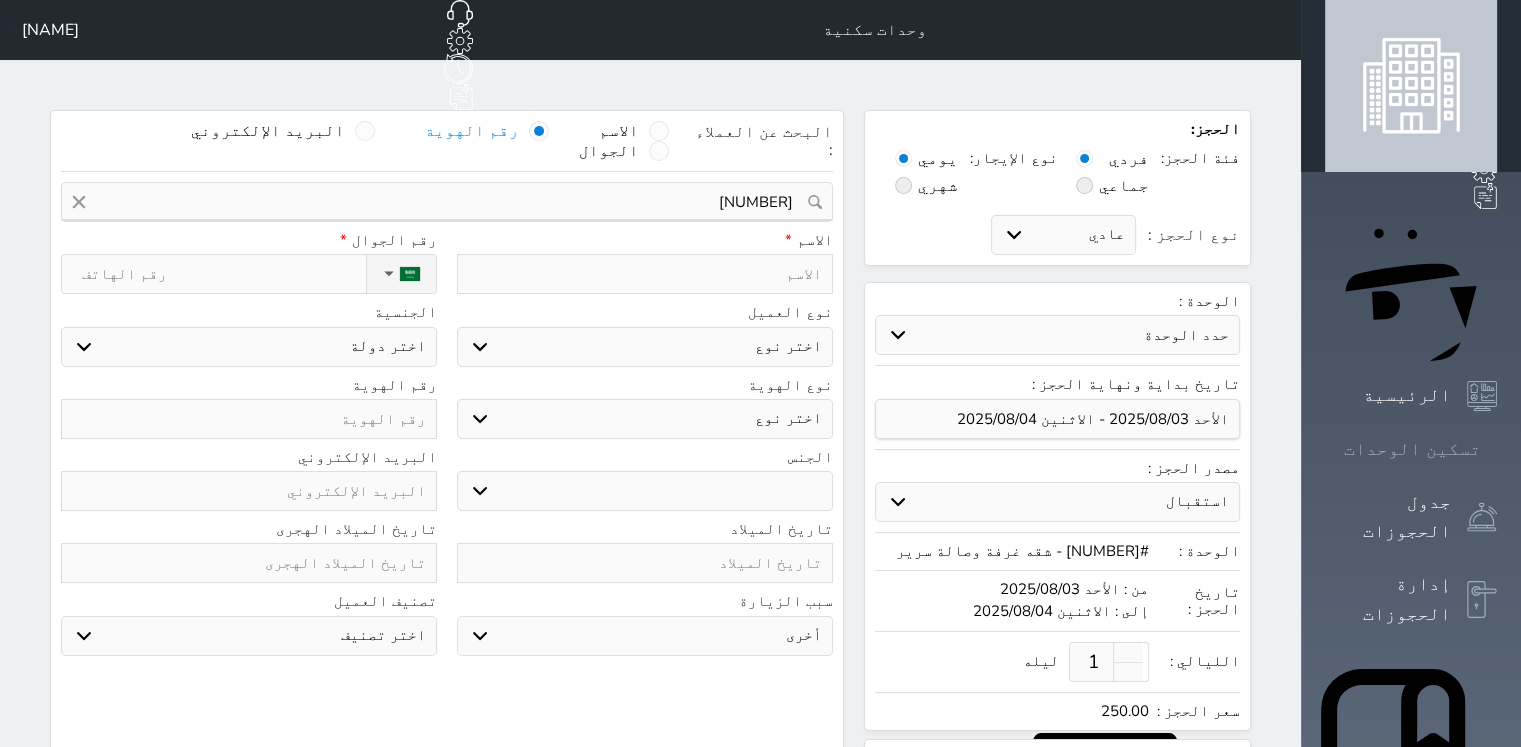 click 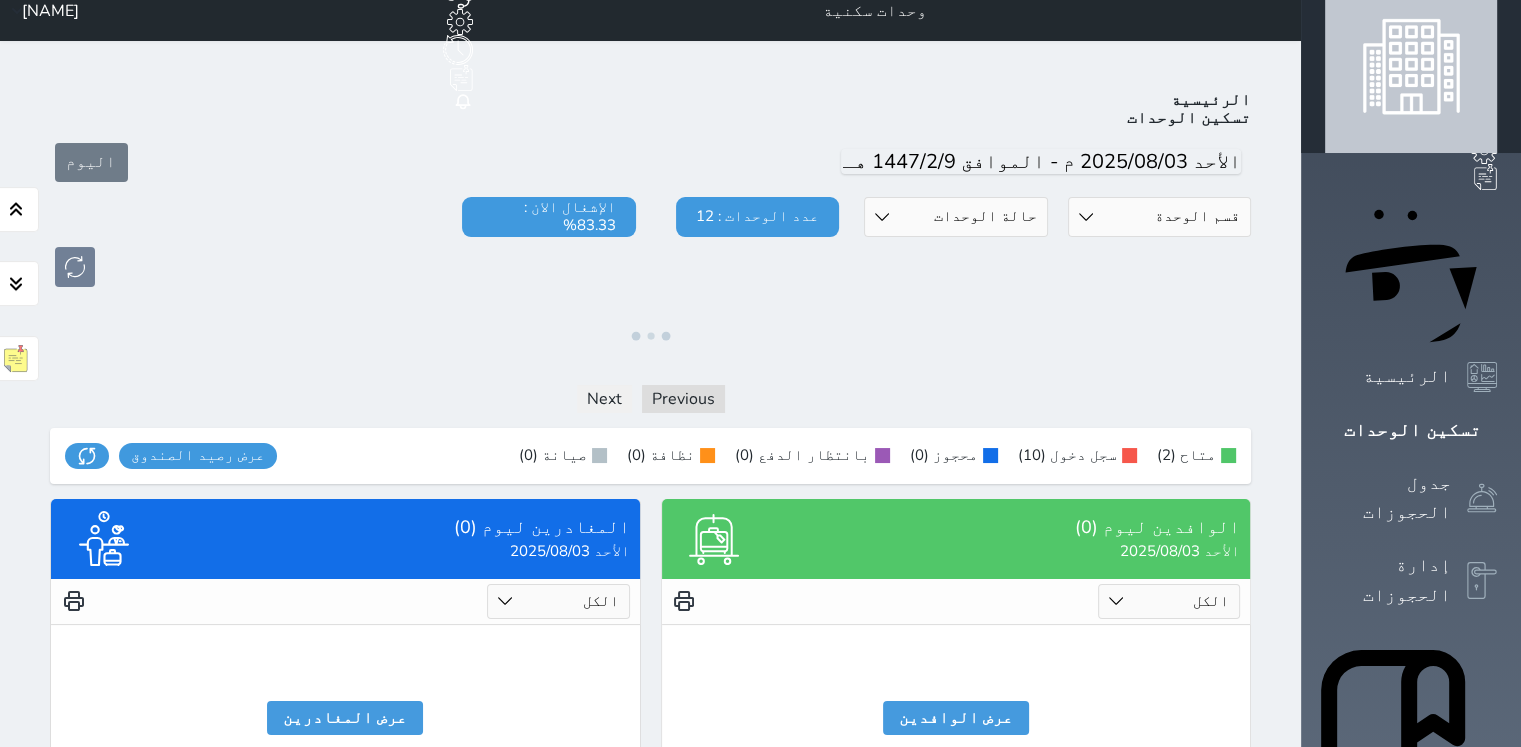 scroll, scrollTop: 0, scrollLeft: 0, axis: both 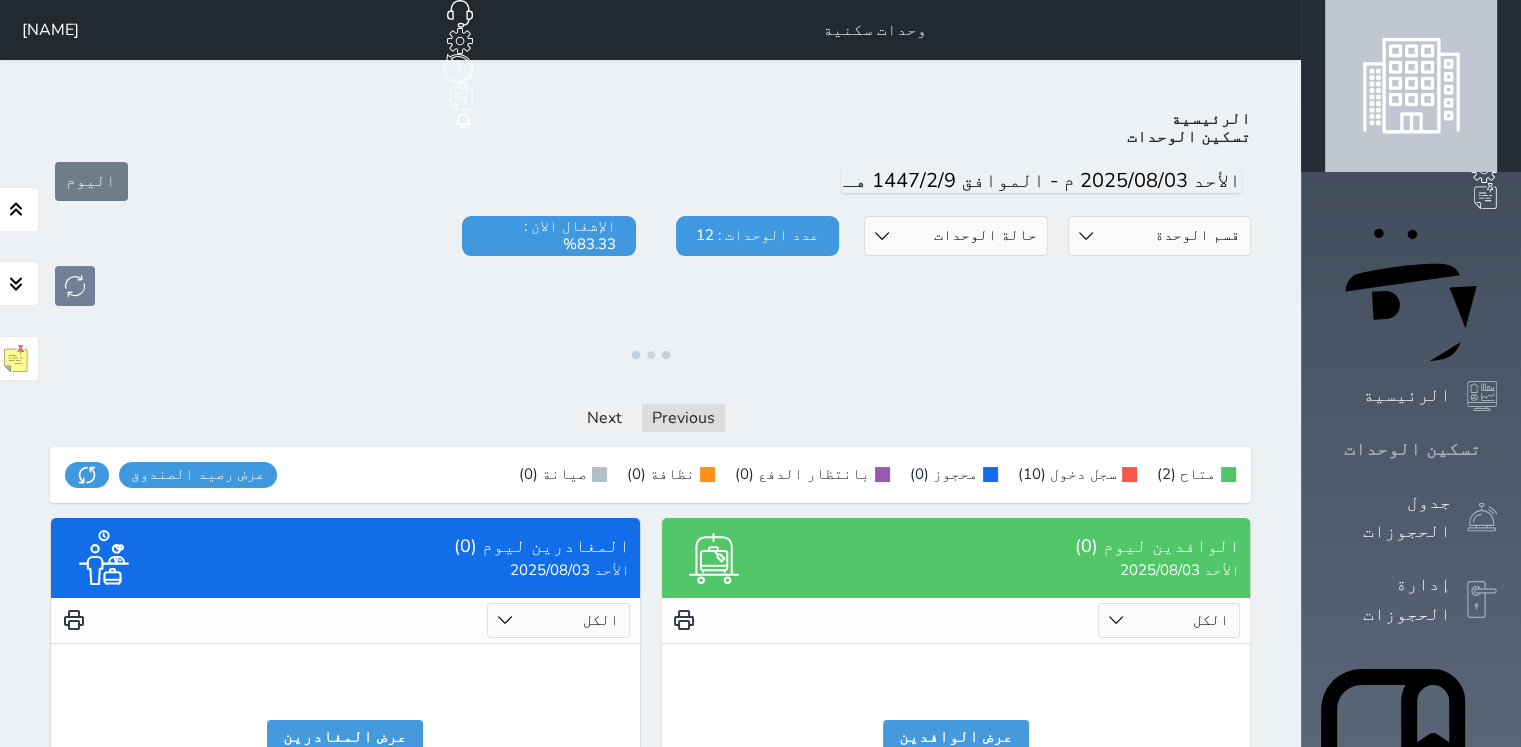 click on "تسكين الوحدات" at bounding box center [1412, 449] 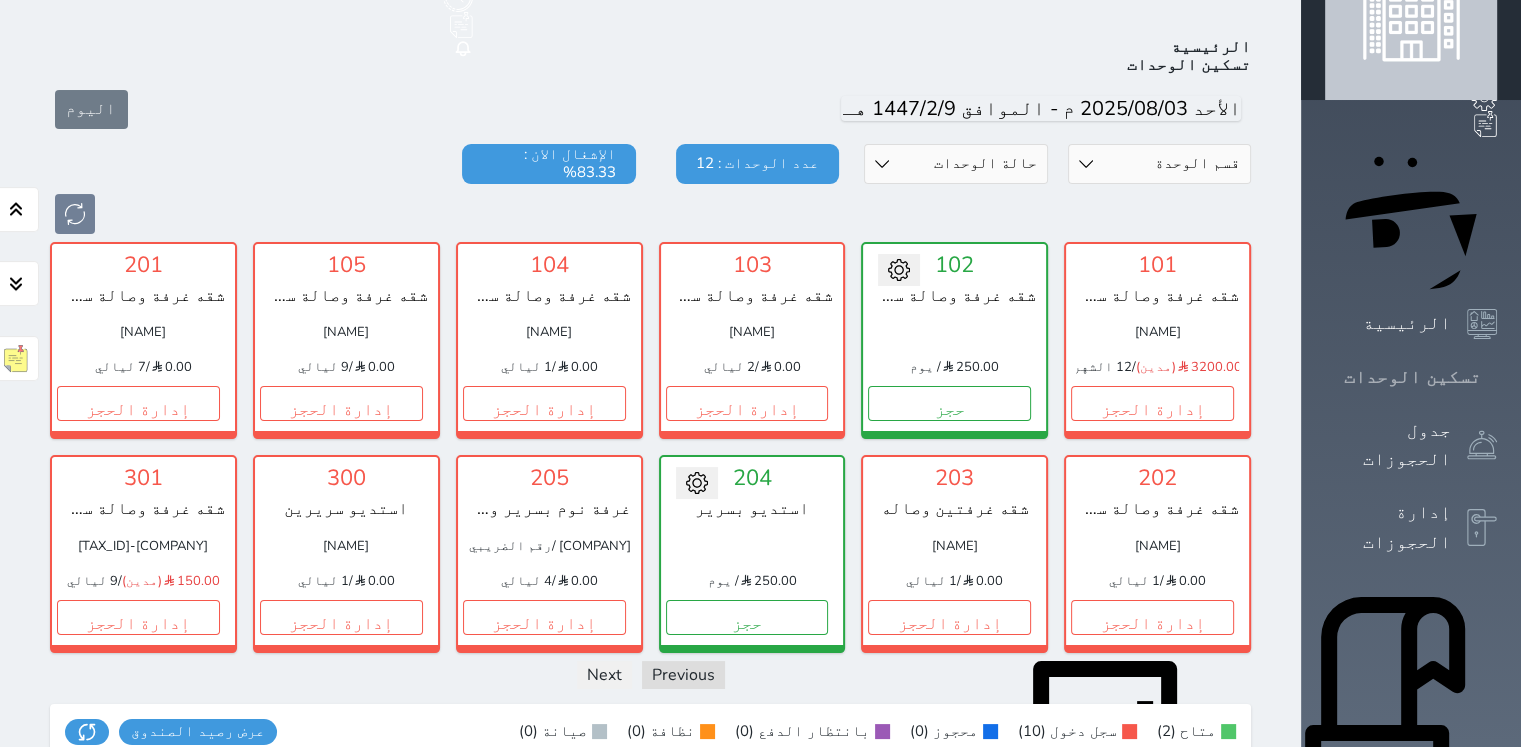 scroll, scrollTop: 78, scrollLeft: 0, axis: vertical 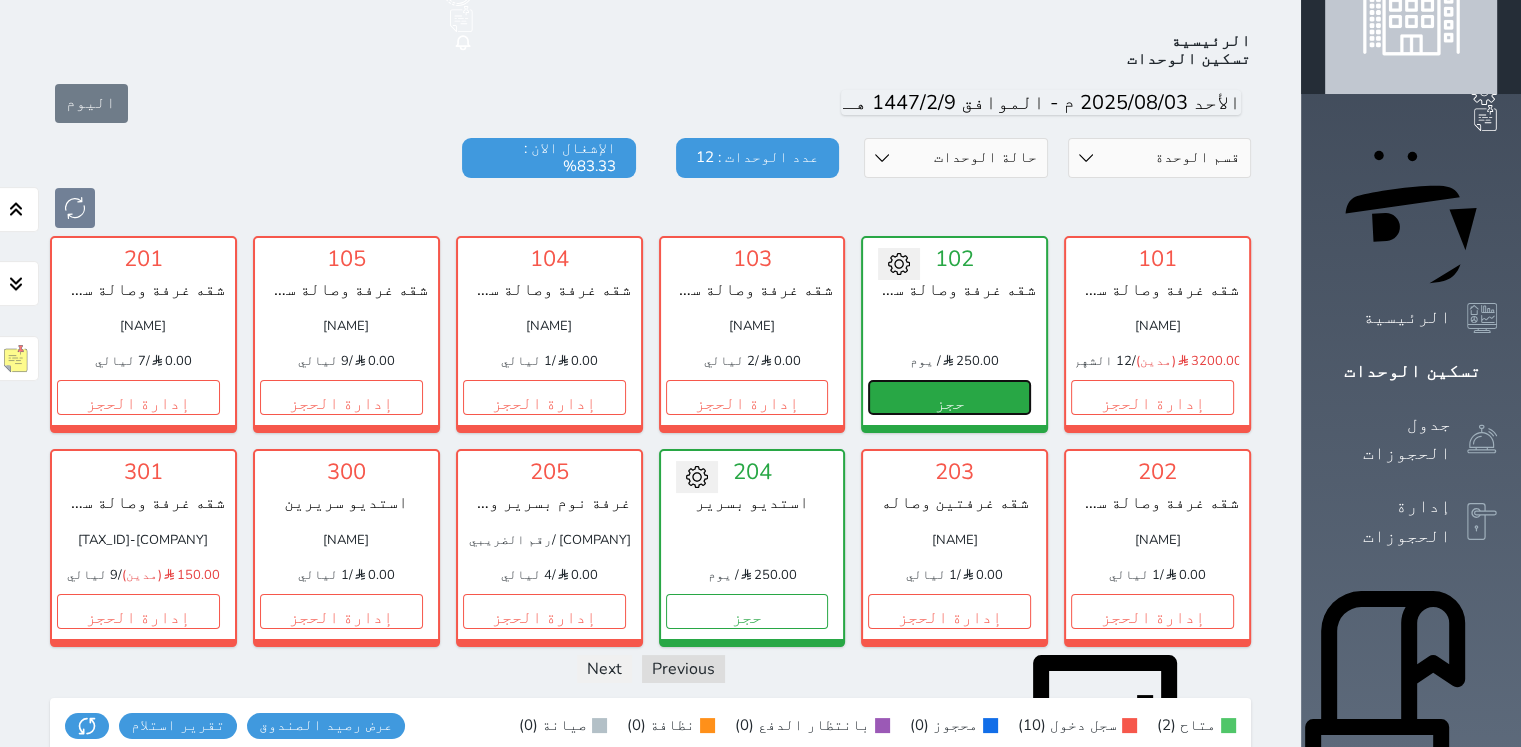 click on "حجز" at bounding box center [949, 397] 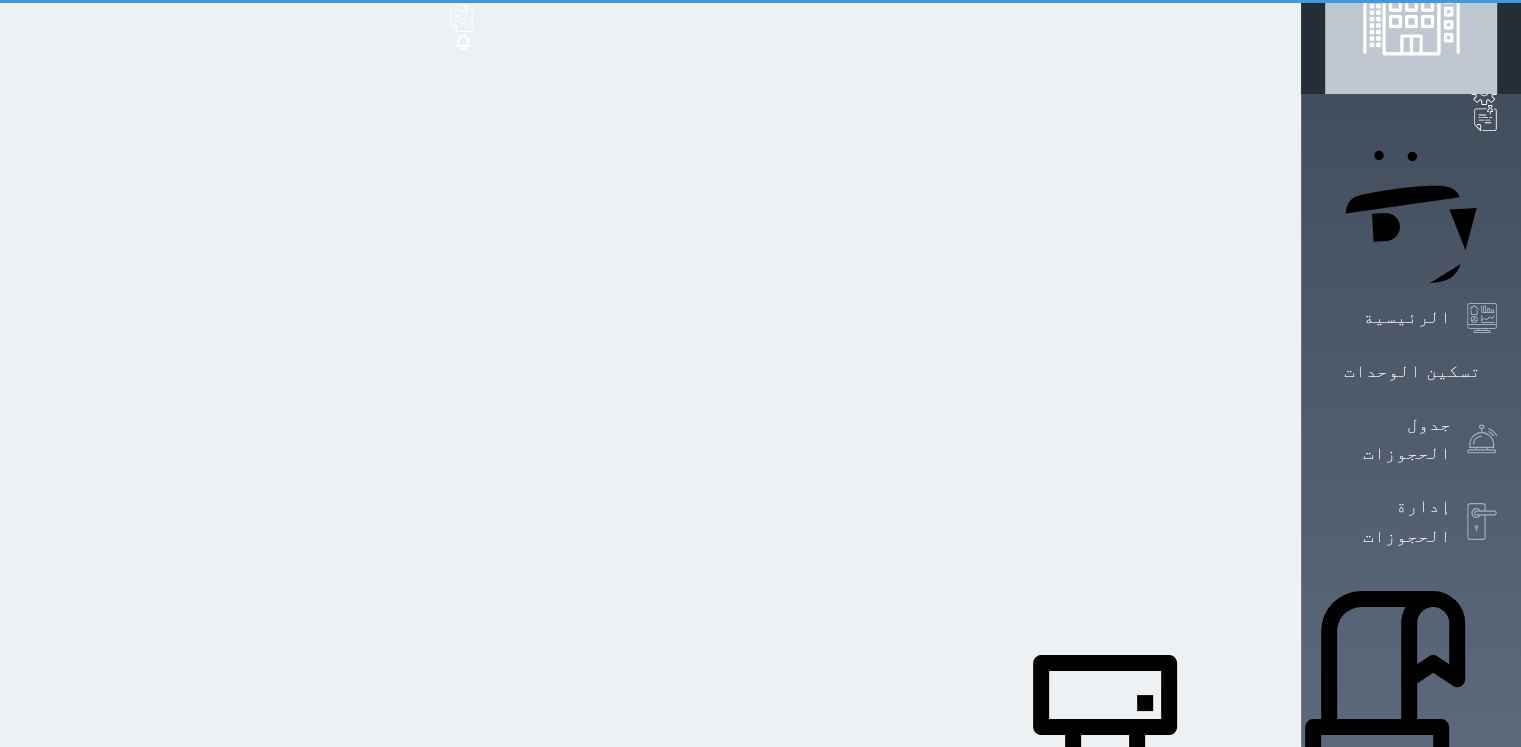 scroll, scrollTop: 10, scrollLeft: 0, axis: vertical 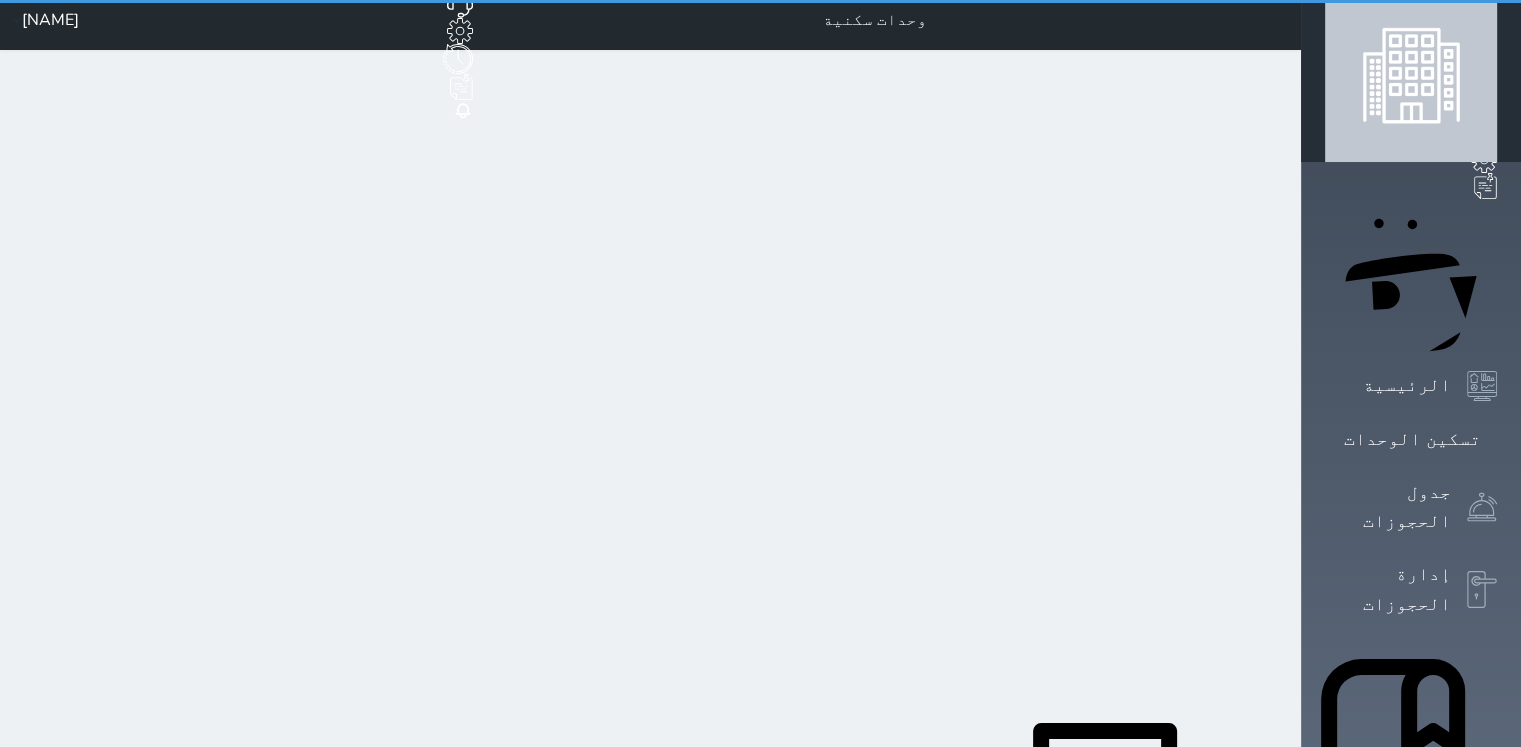 select on "1" 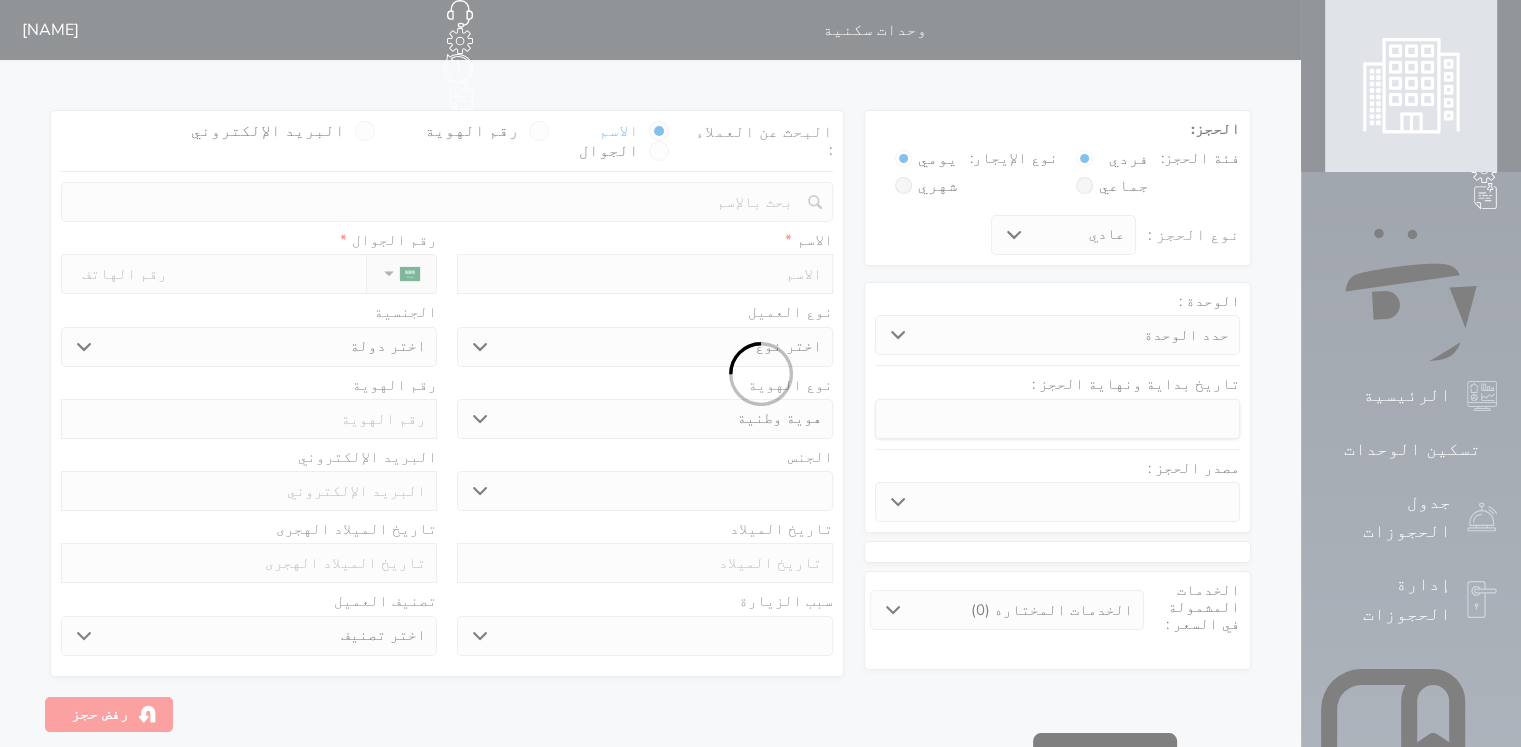 select 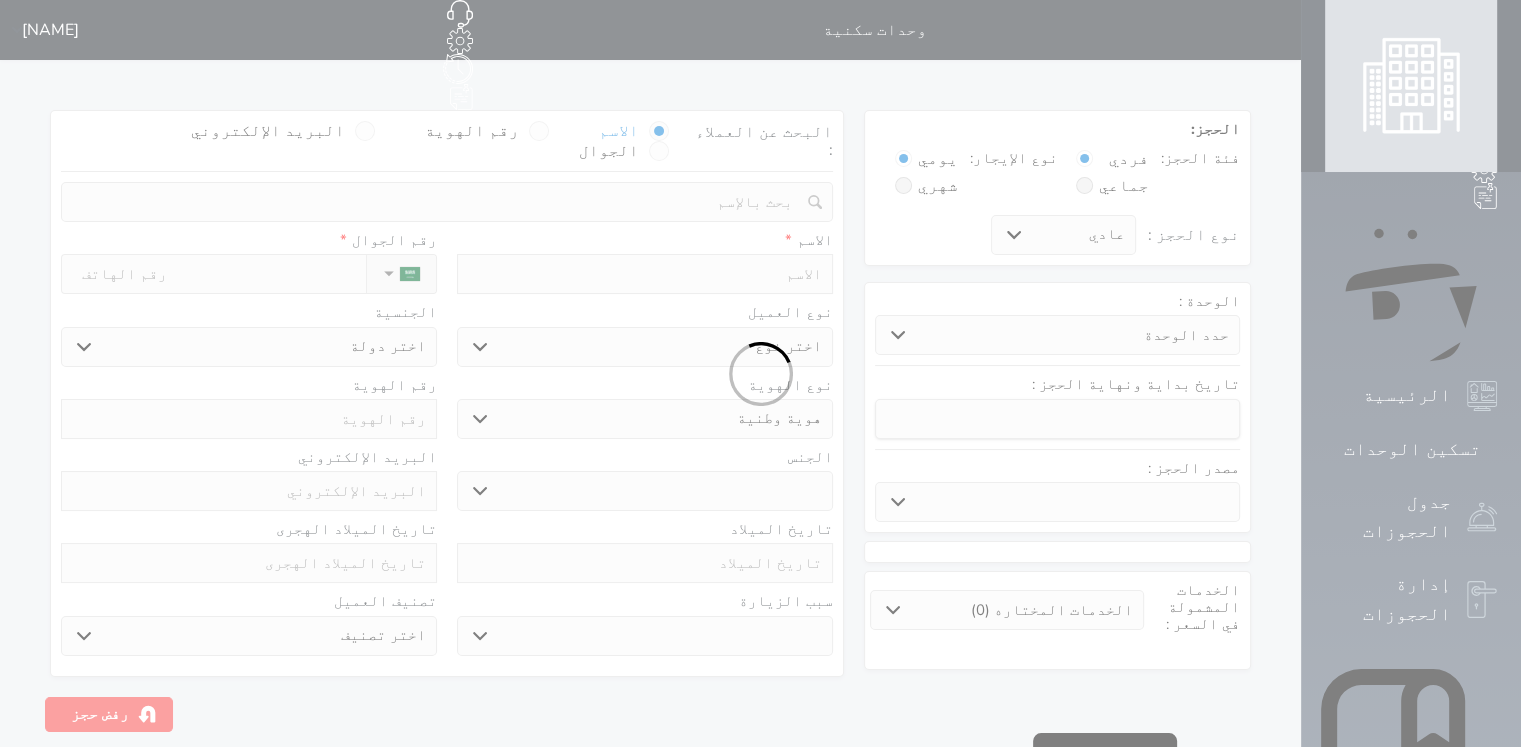 select 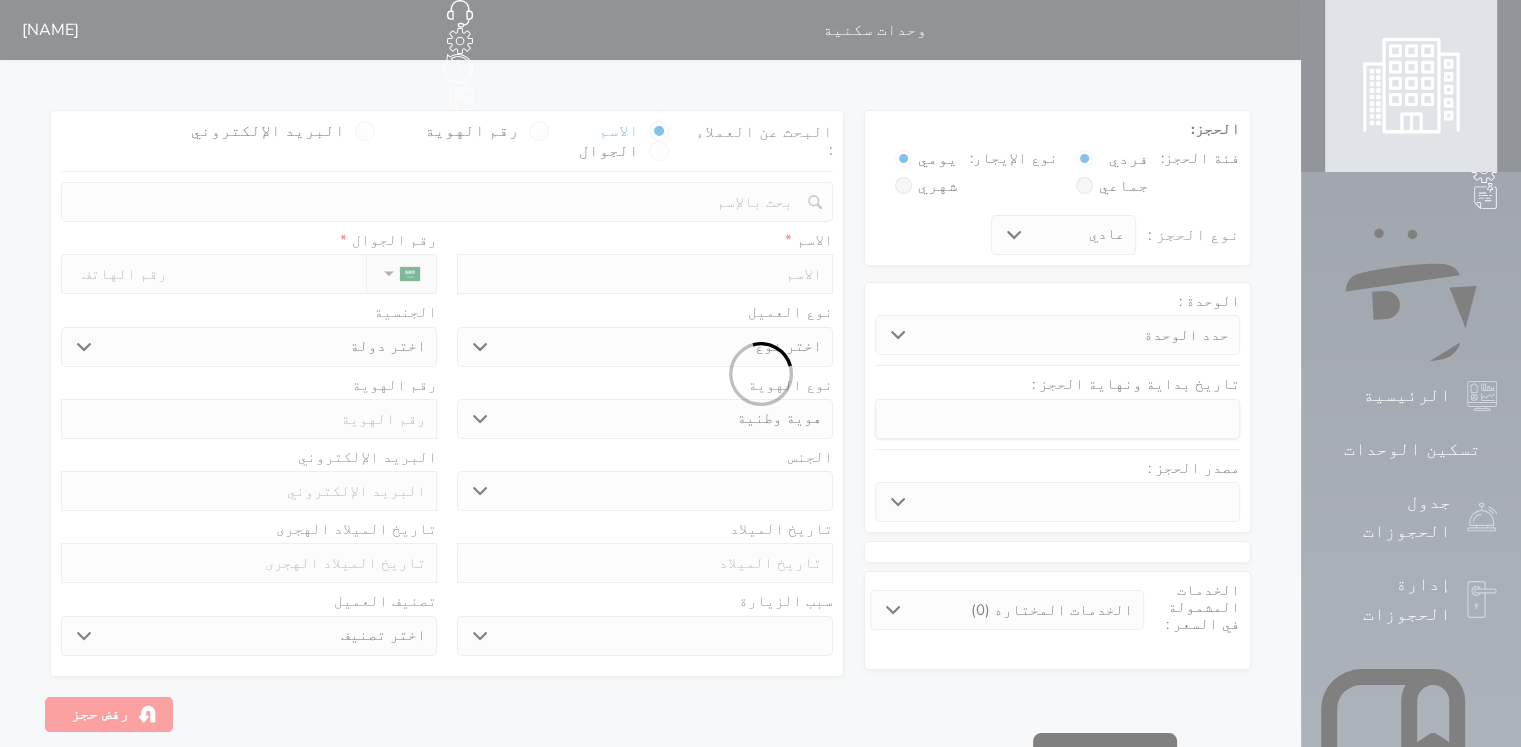 select 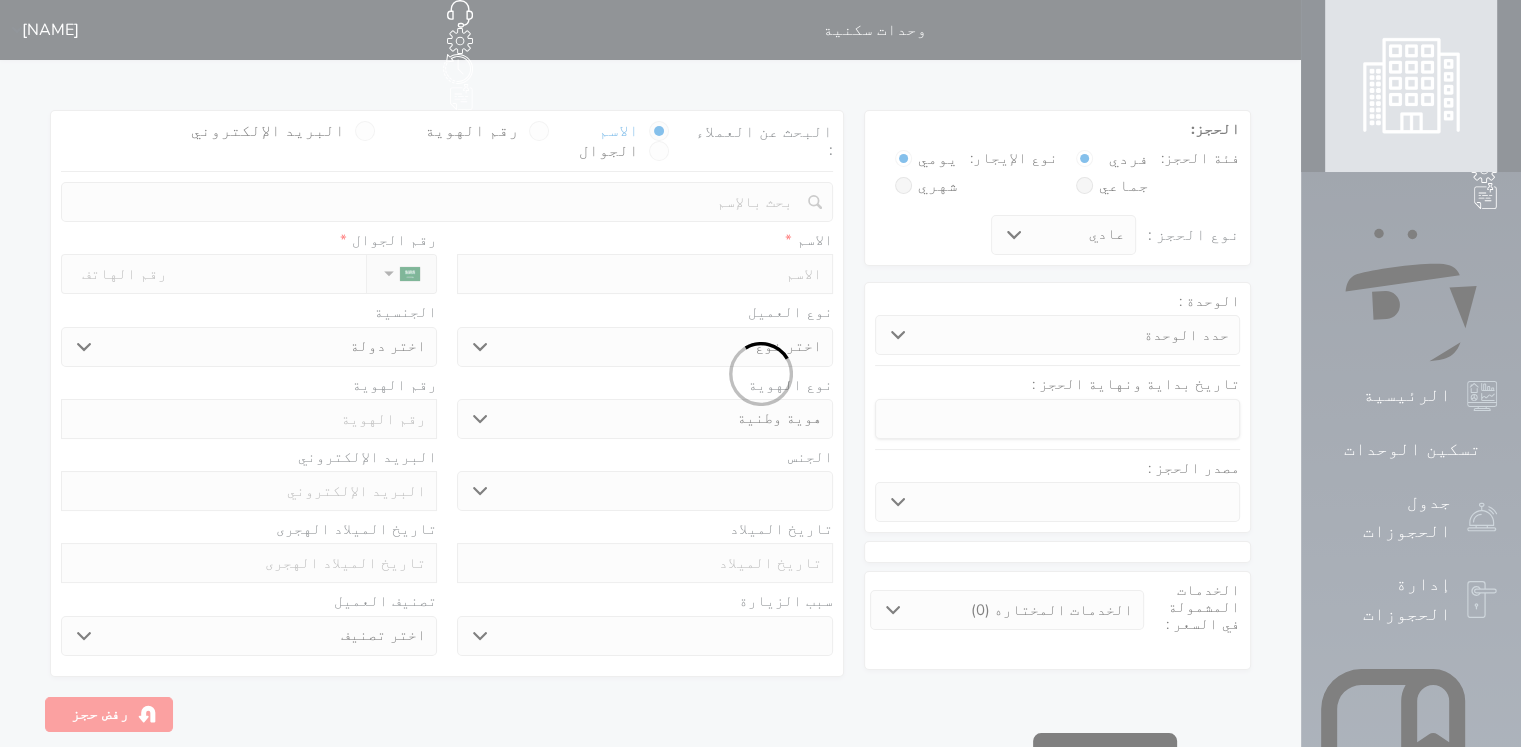 select 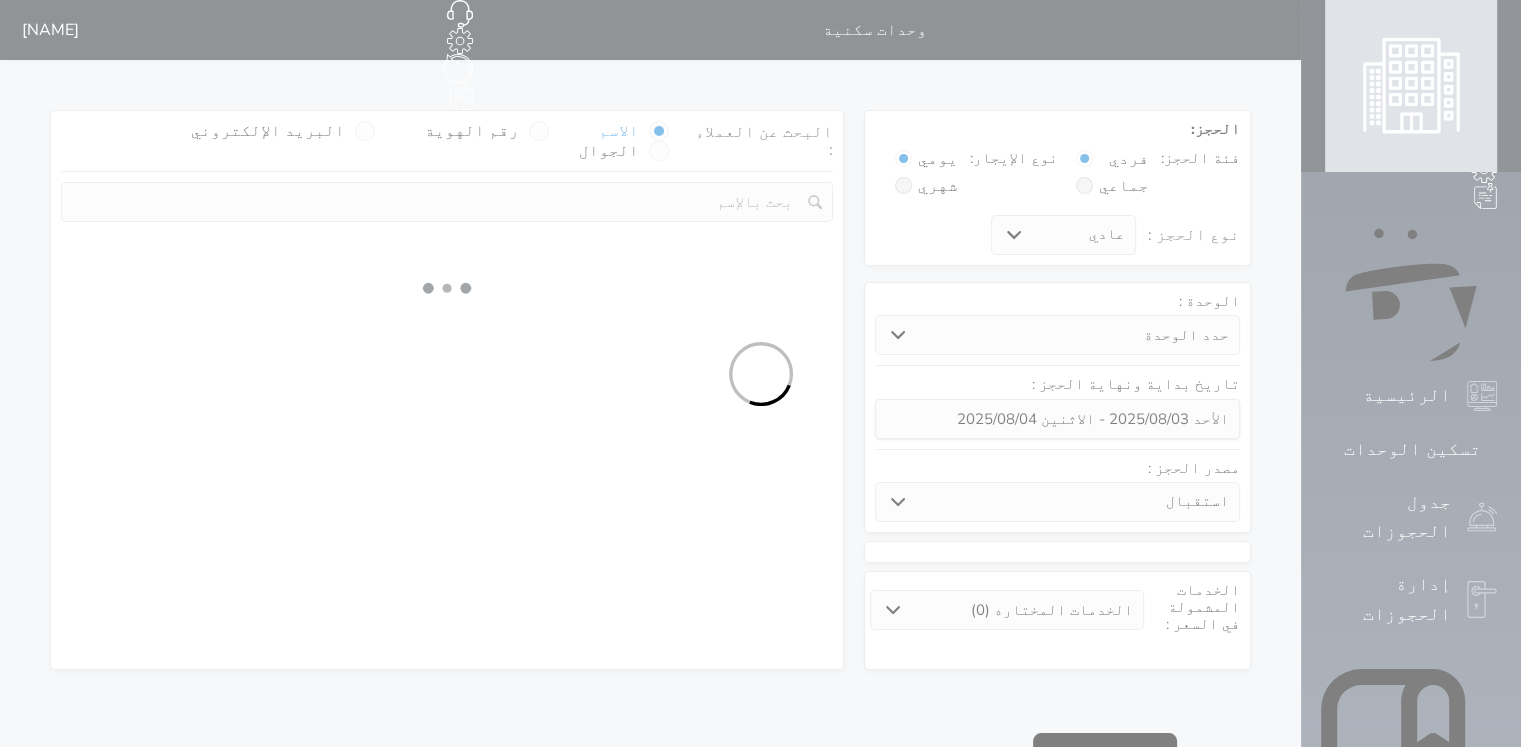 select 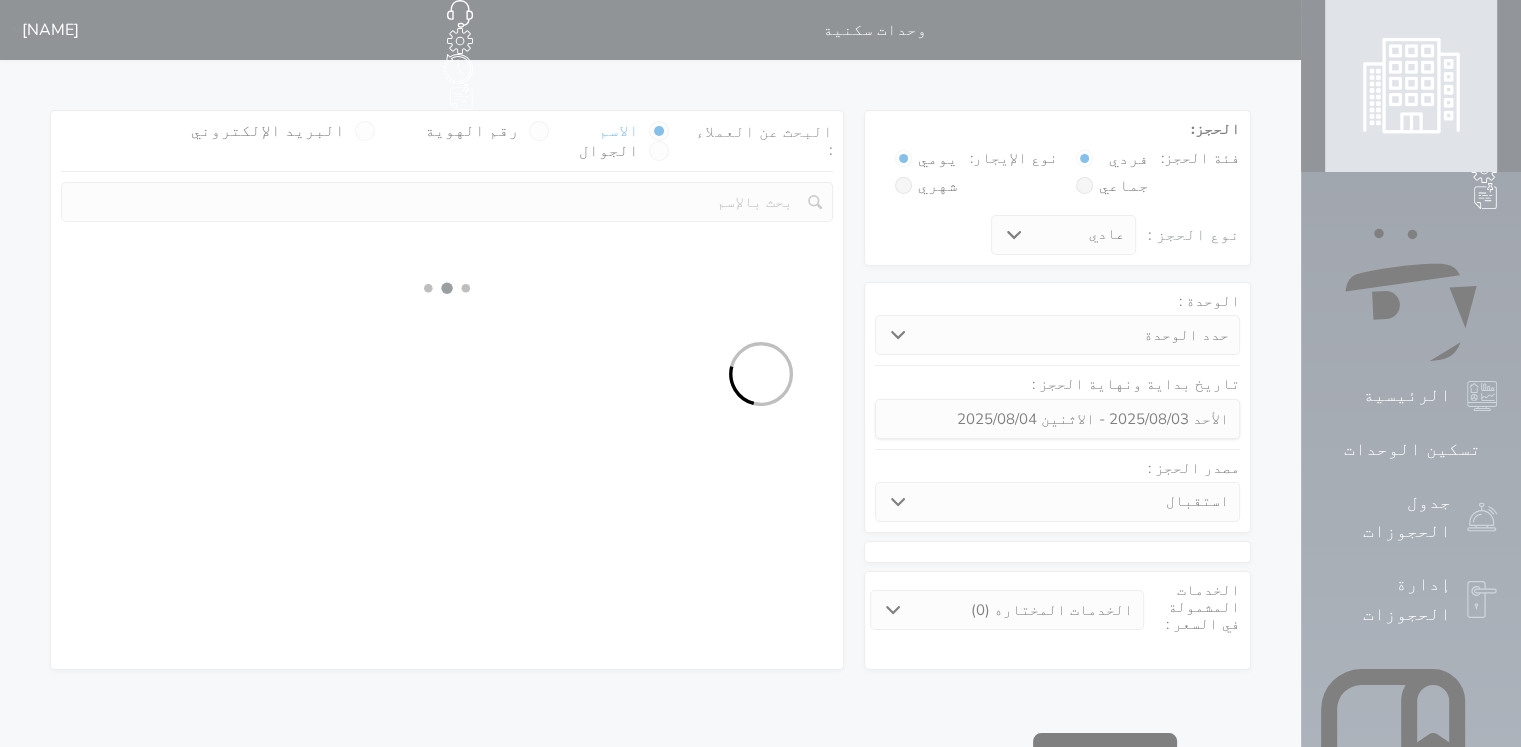 select on "1" 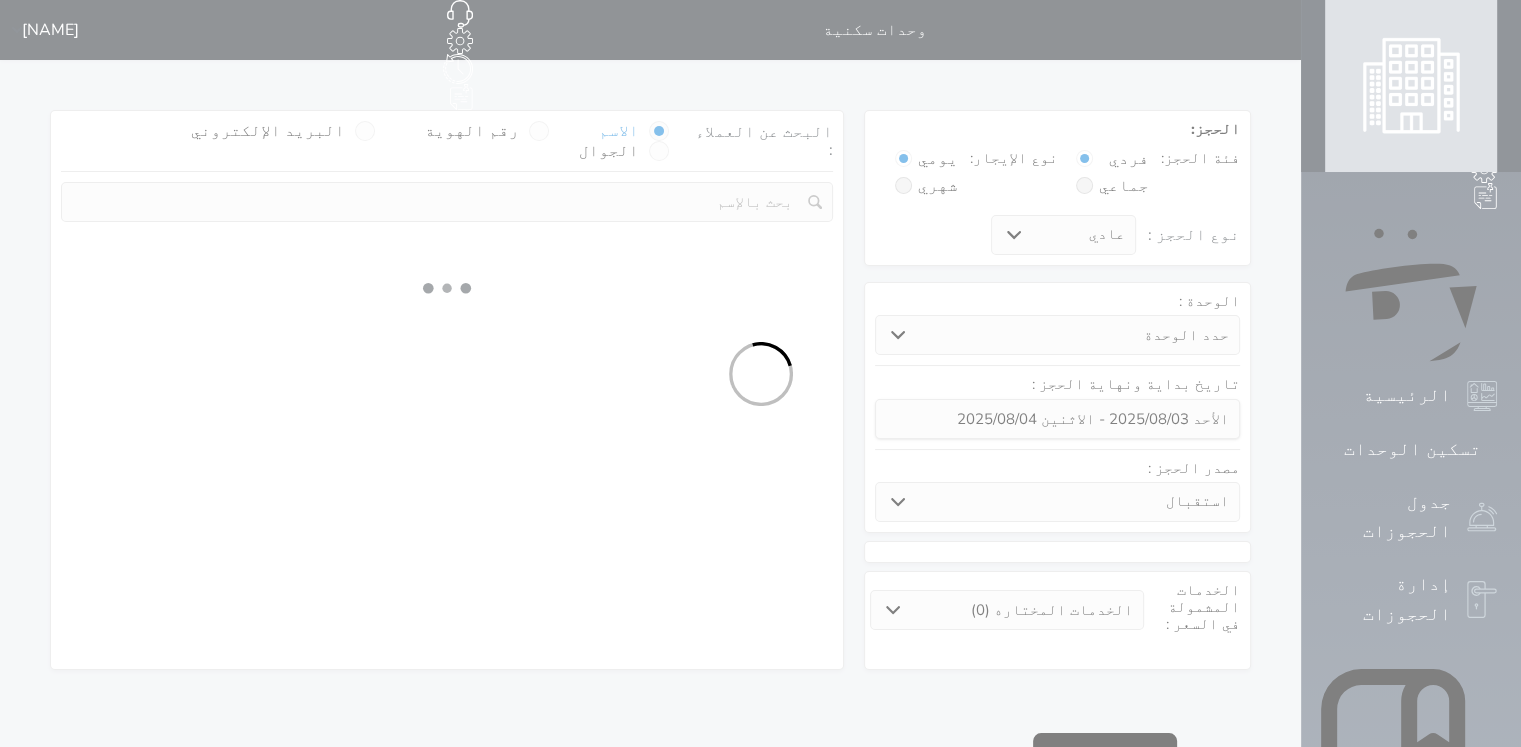 select on "113" 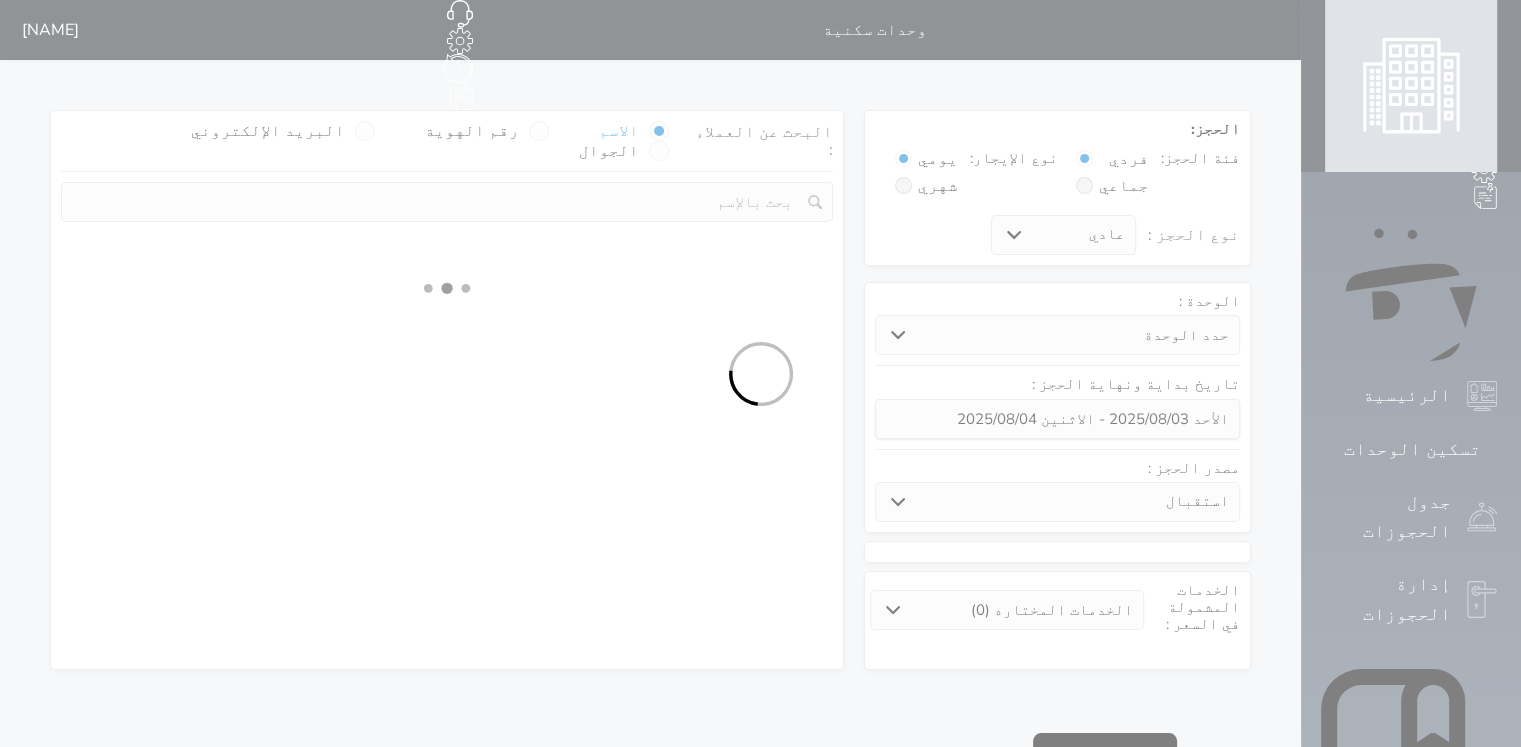select on "1" 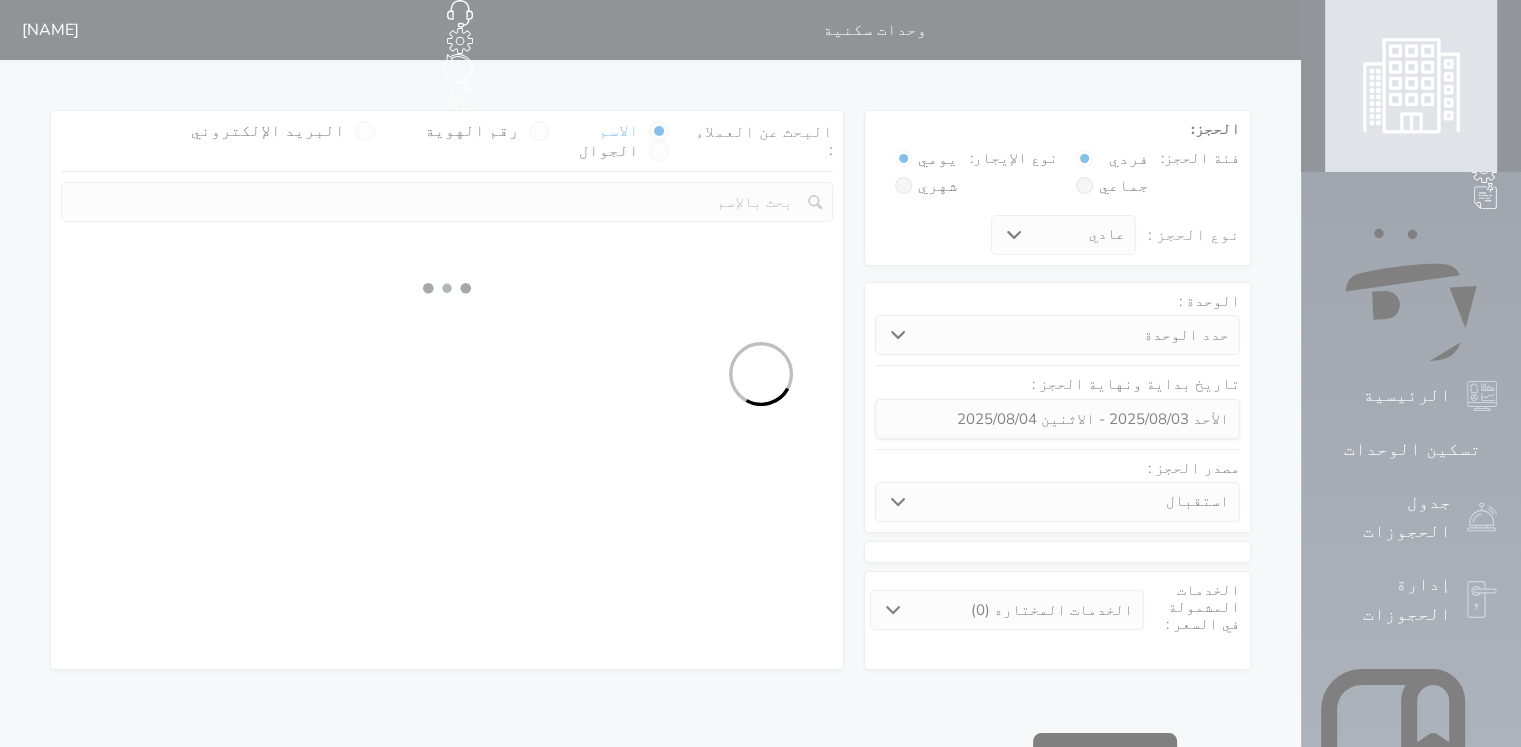 select 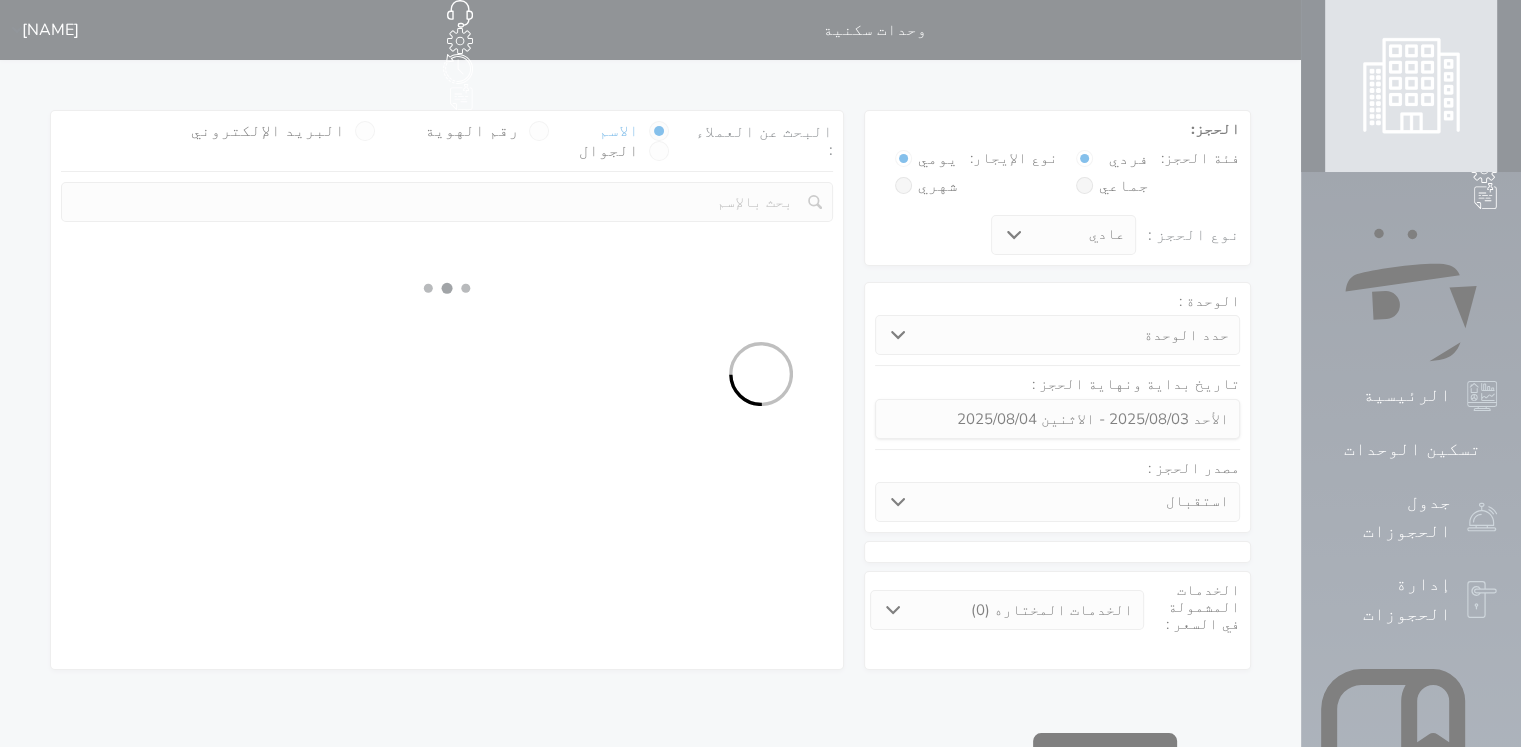 select on "7" 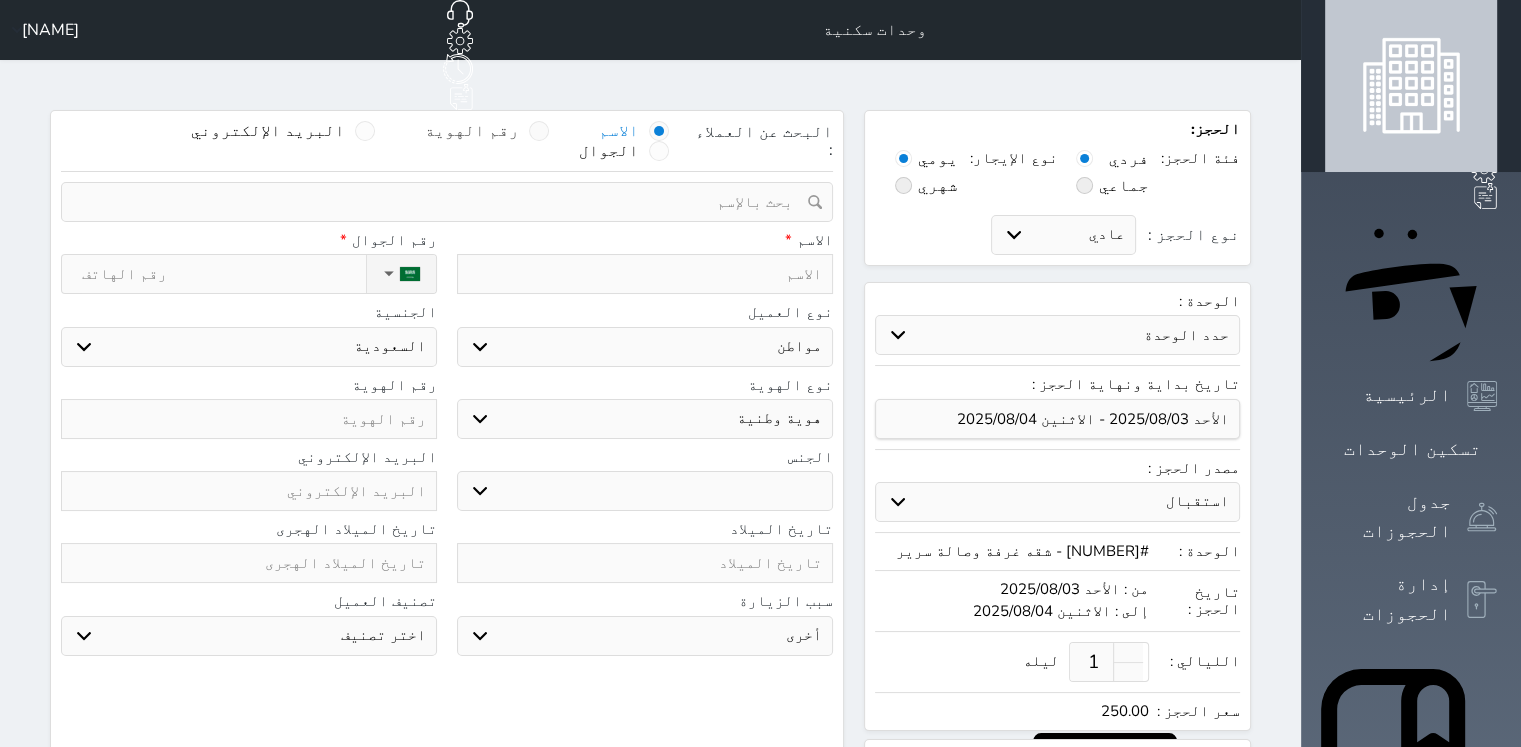 click on "رقم الهوية" at bounding box center [487, 131] 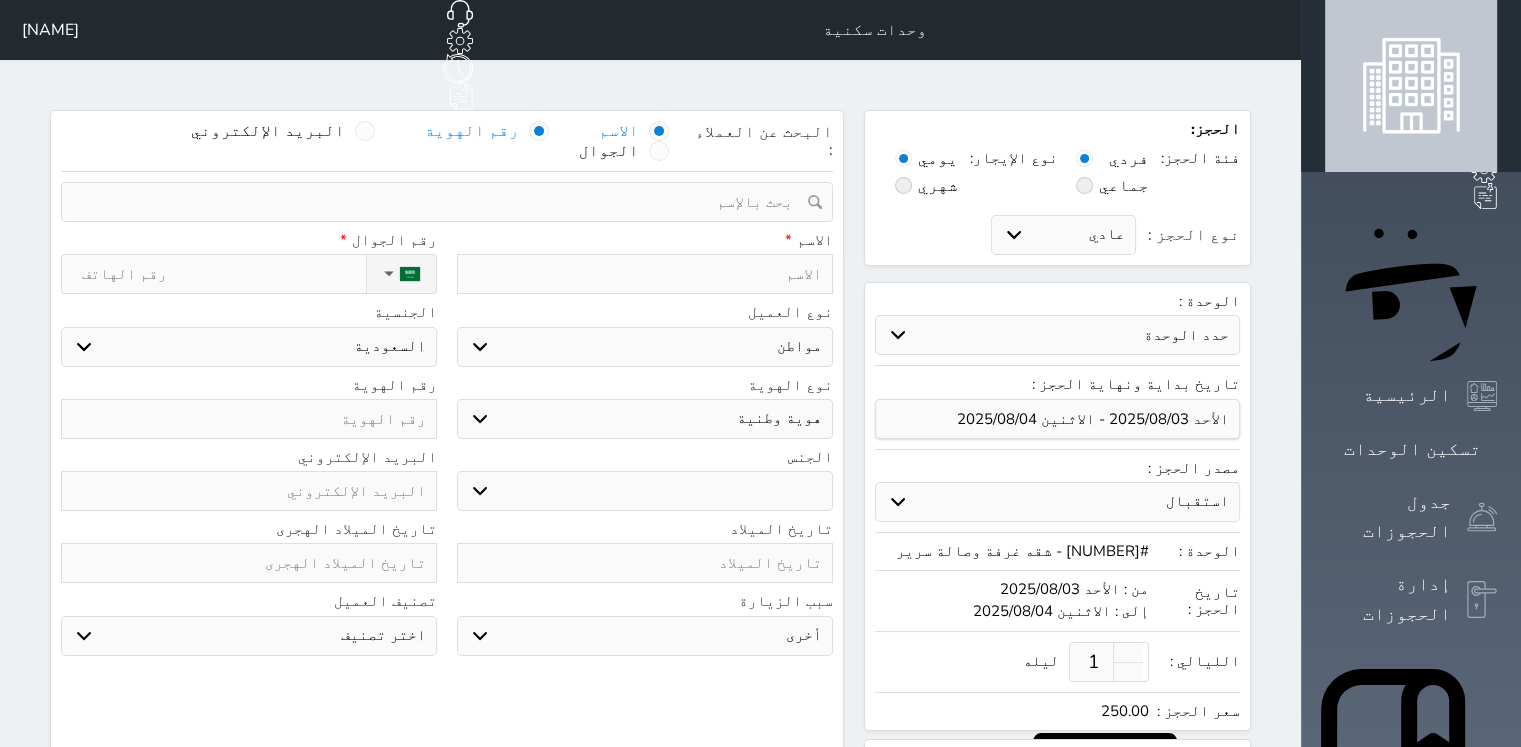 select 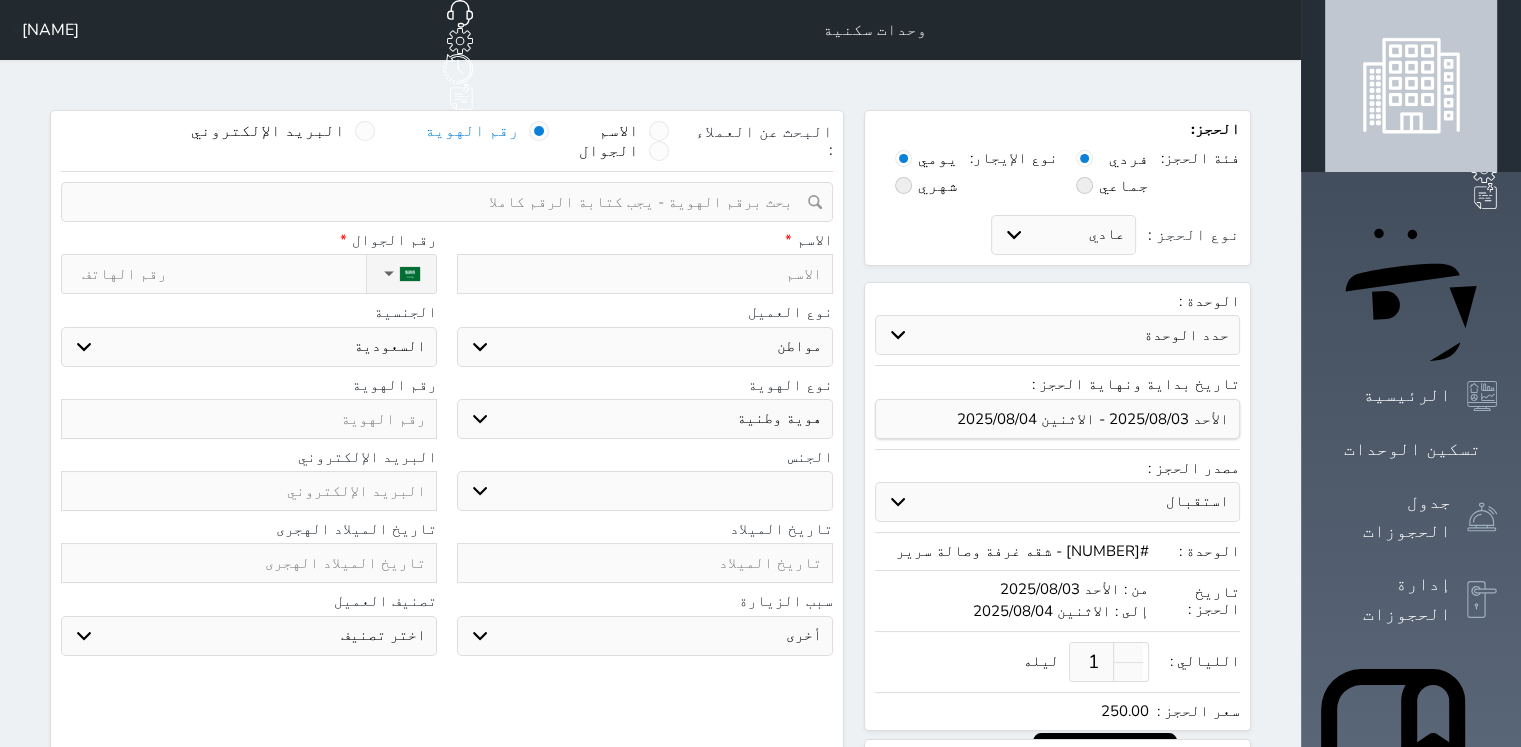 click at bounding box center [440, 202] 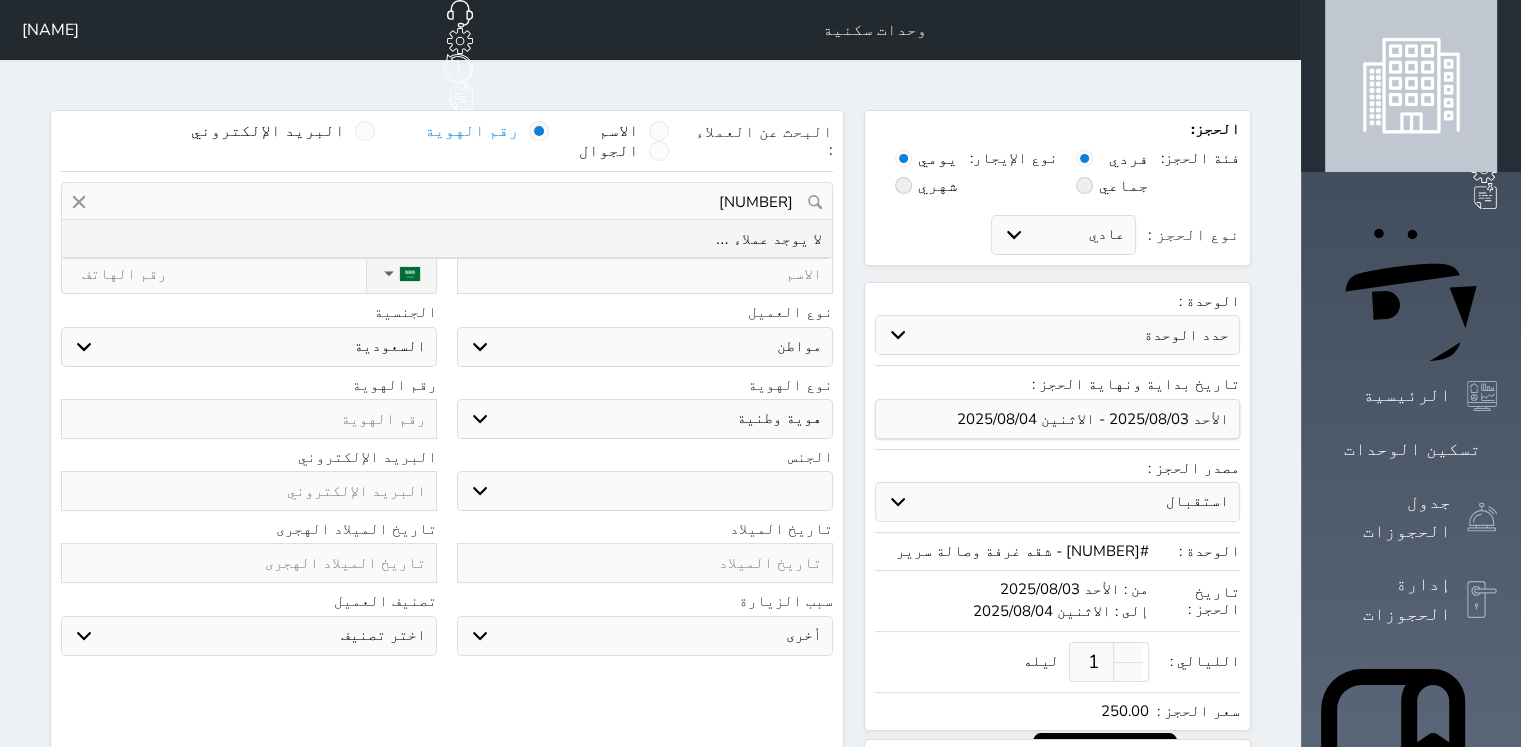 type on "[NUMBER]" 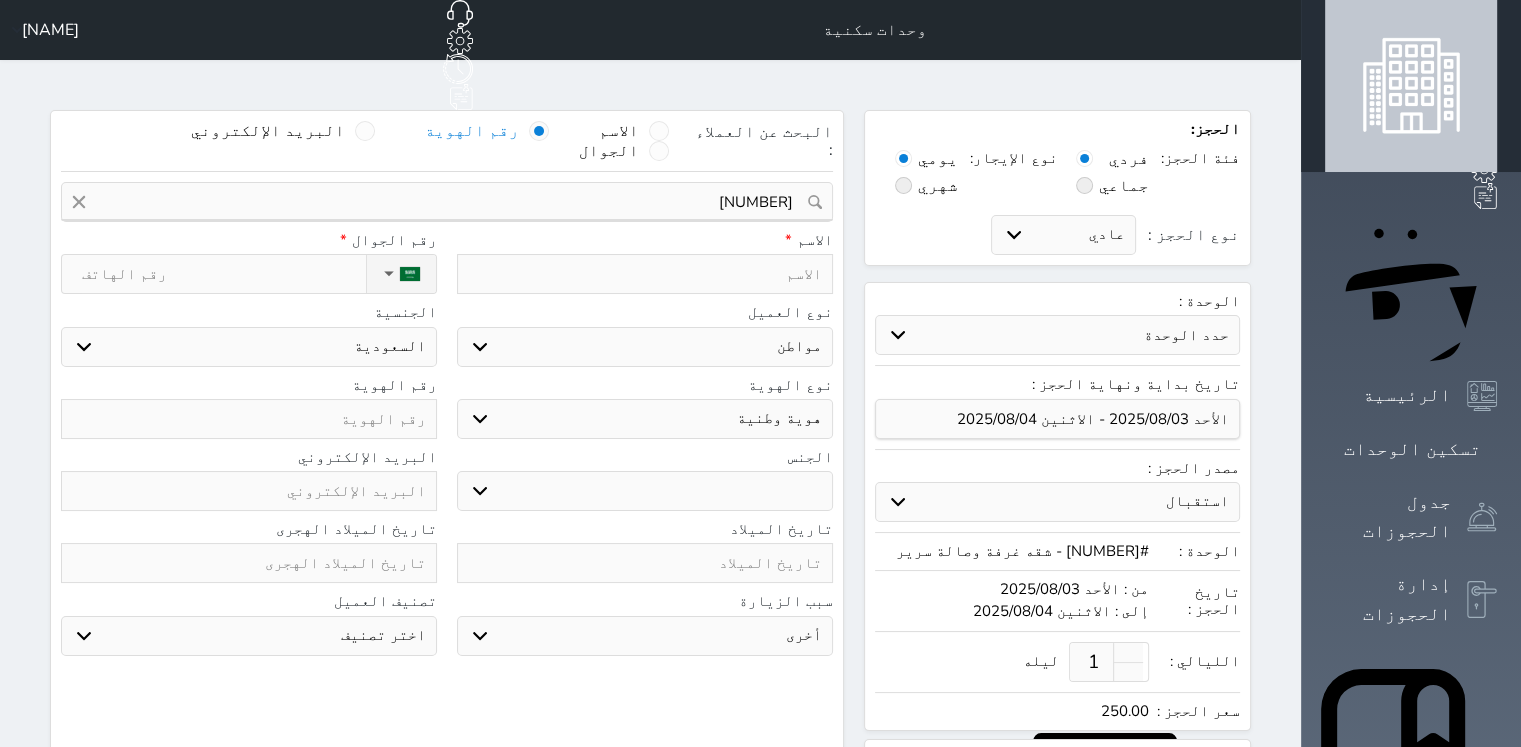 click 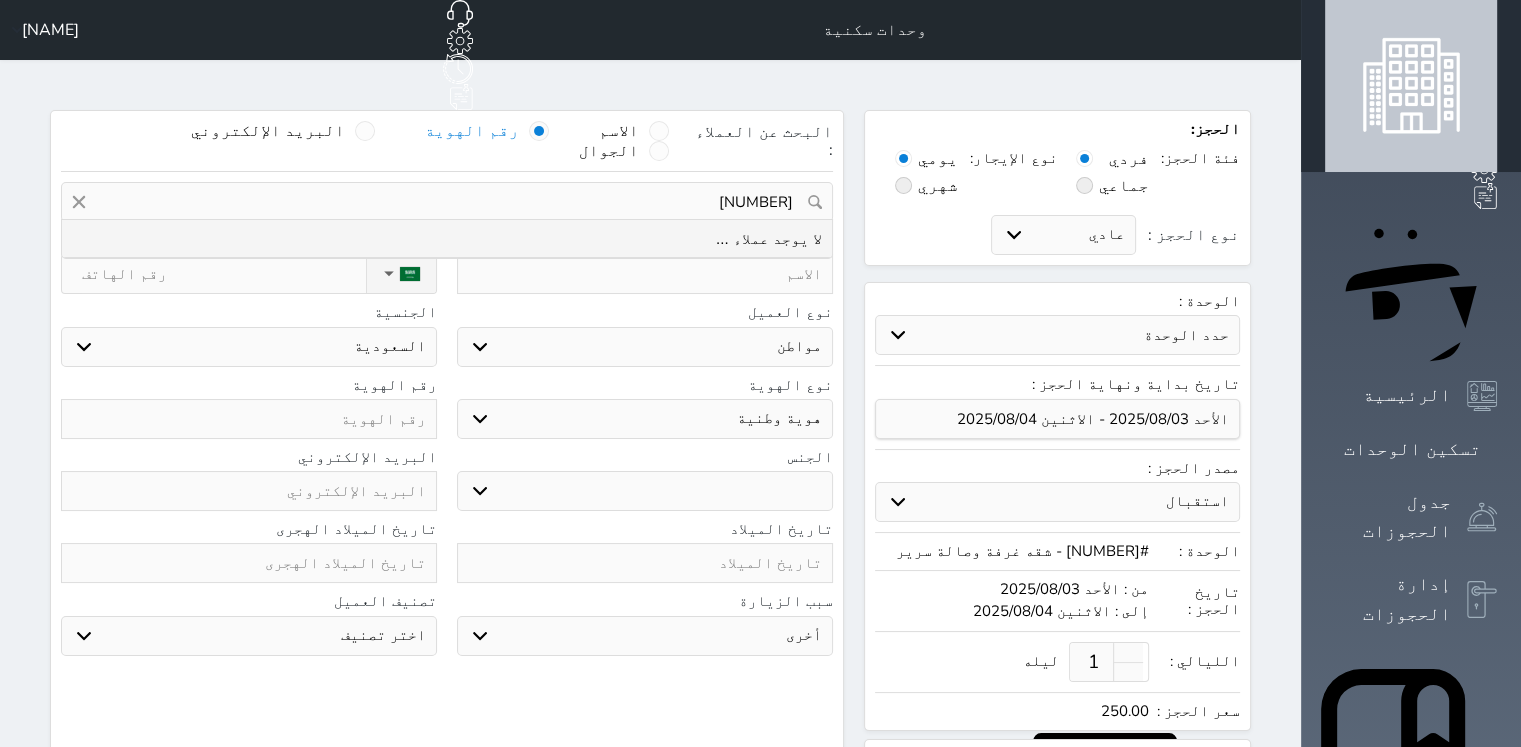 click on "[NUMBER]" at bounding box center [447, 202] 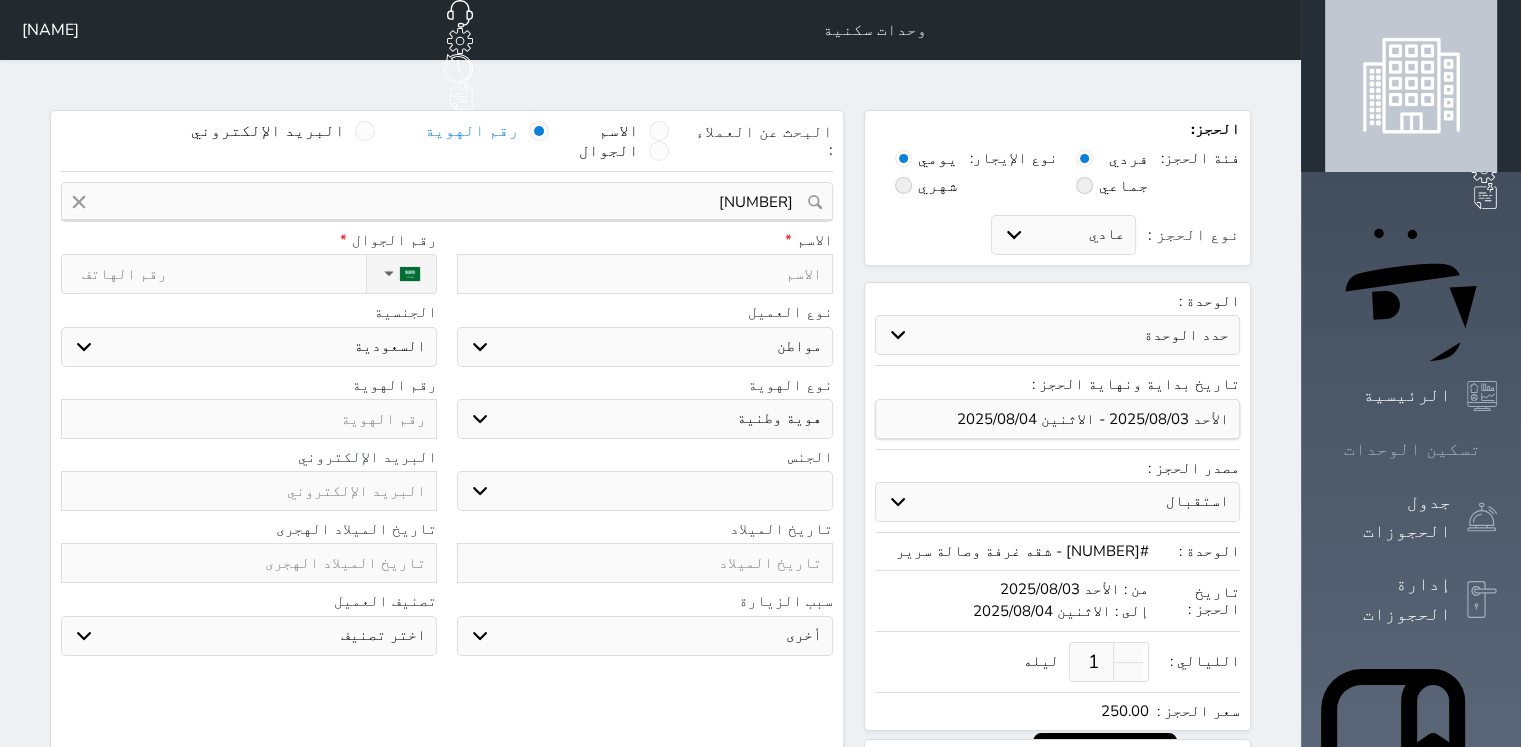 click at bounding box center [1497, 449] 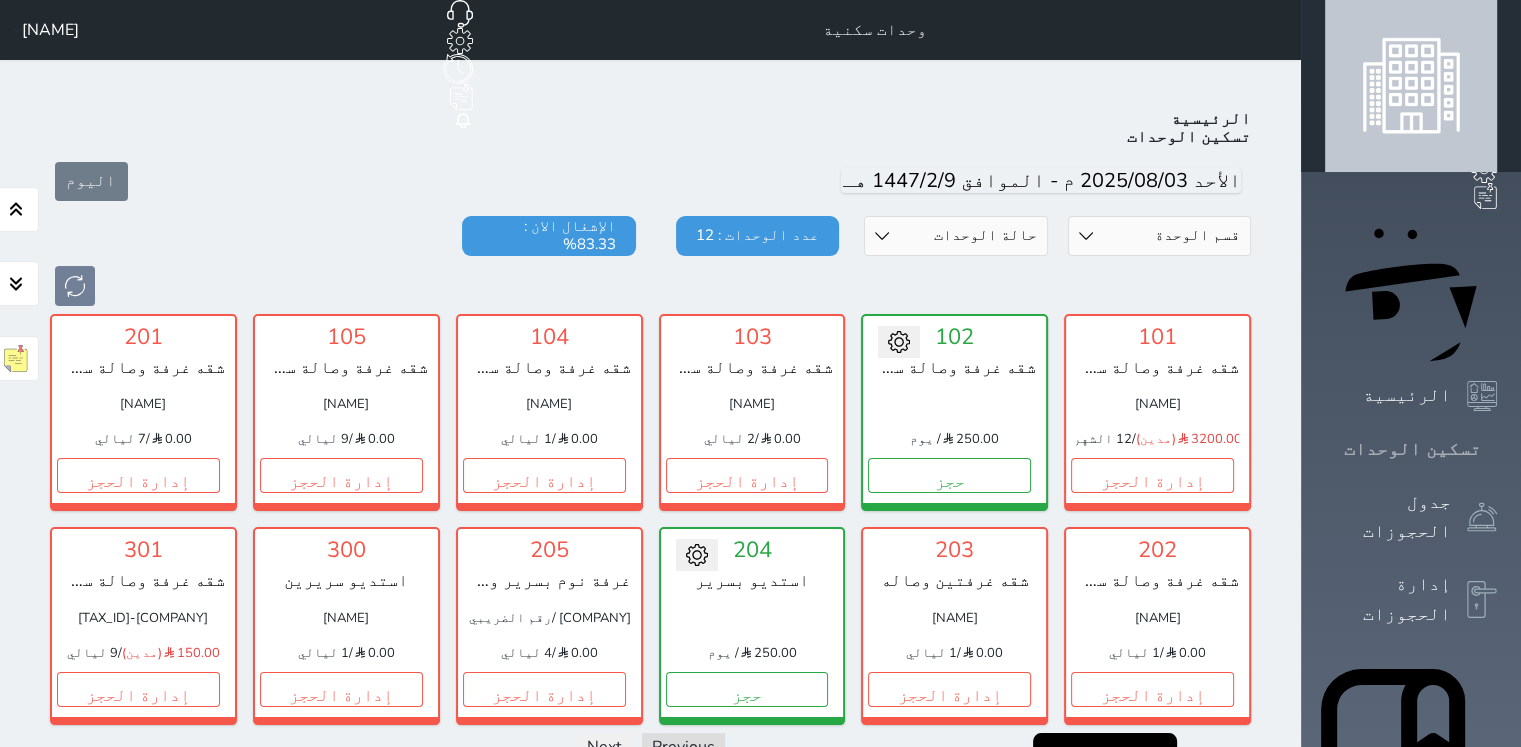 scroll, scrollTop: 78, scrollLeft: 0, axis: vertical 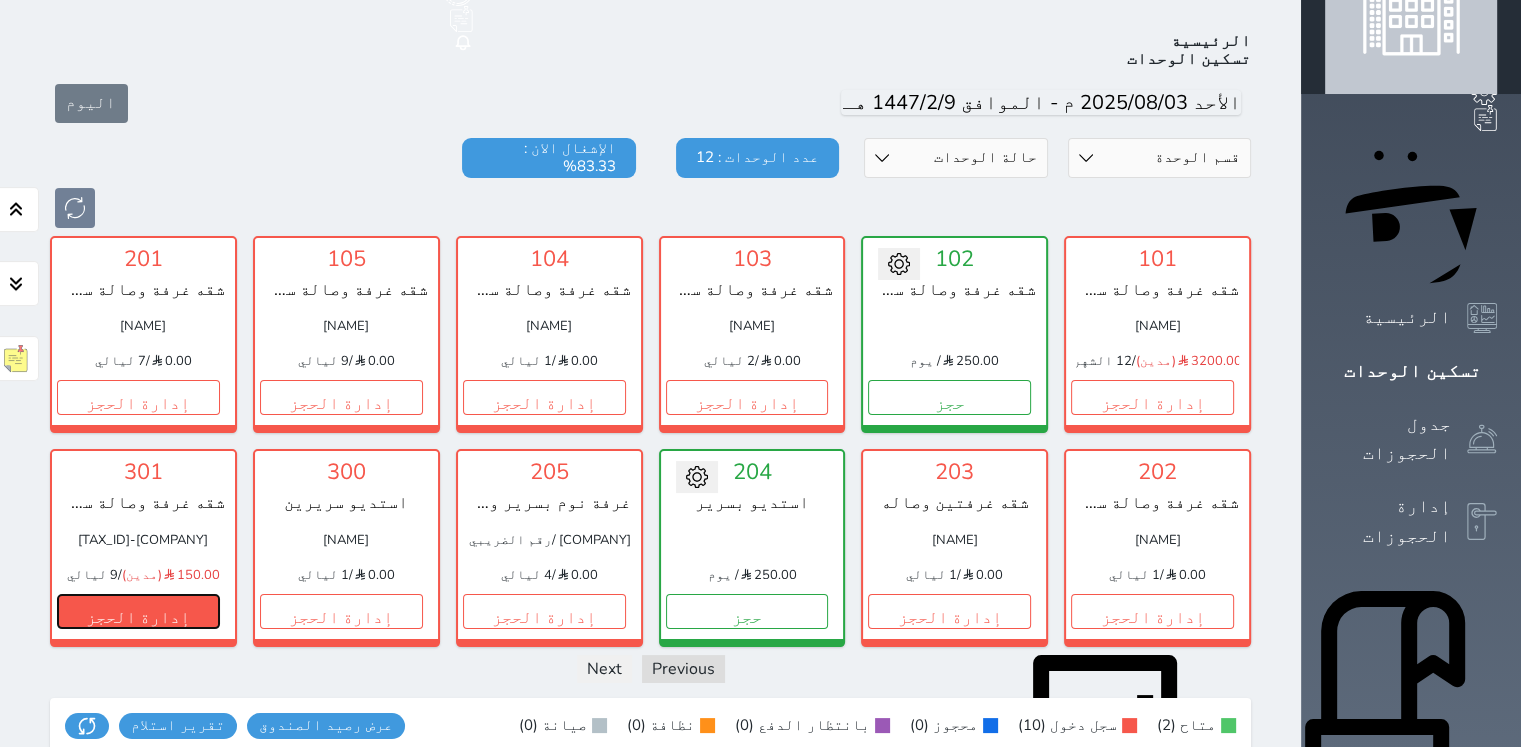 click on "إدارة الحجز" at bounding box center (138, 611) 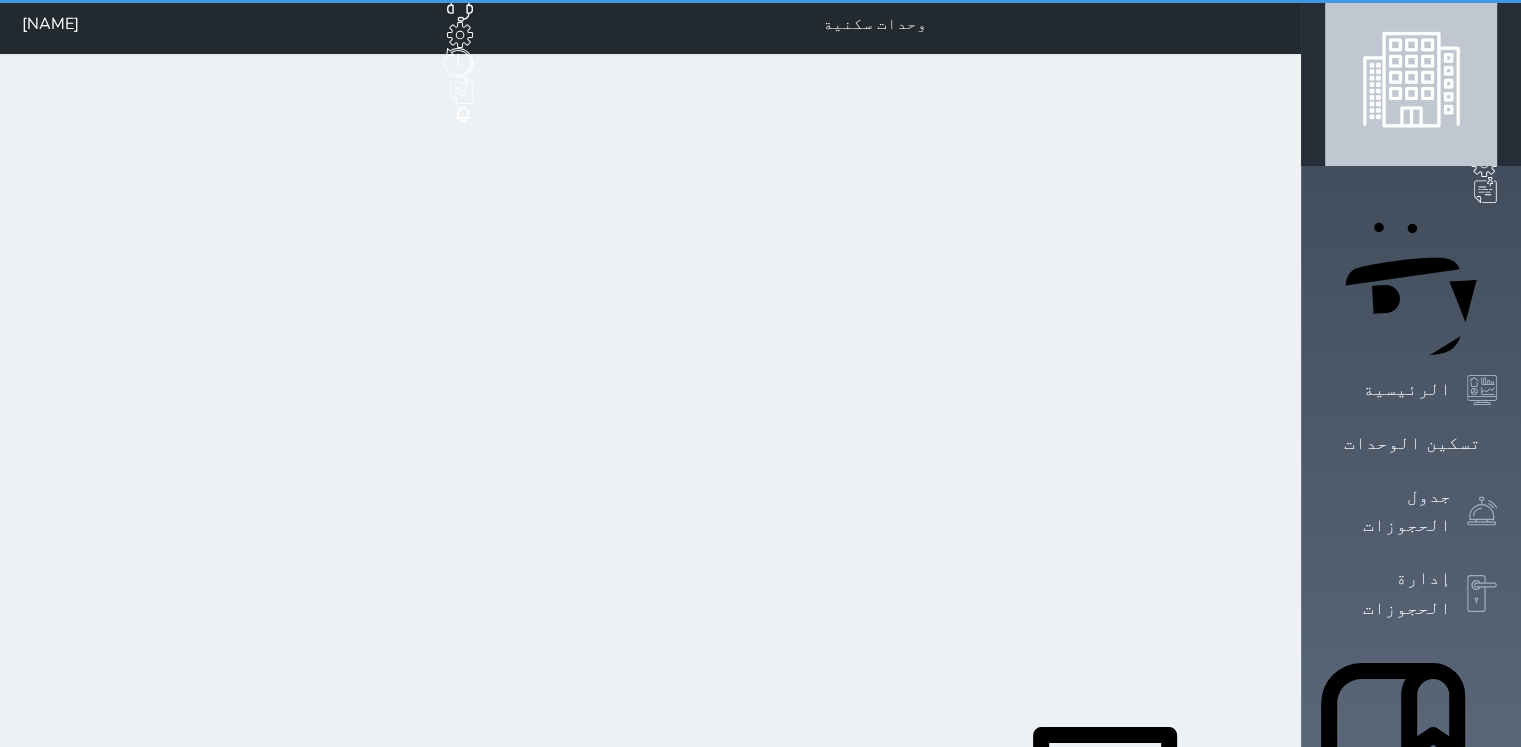 scroll, scrollTop: 0, scrollLeft: 0, axis: both 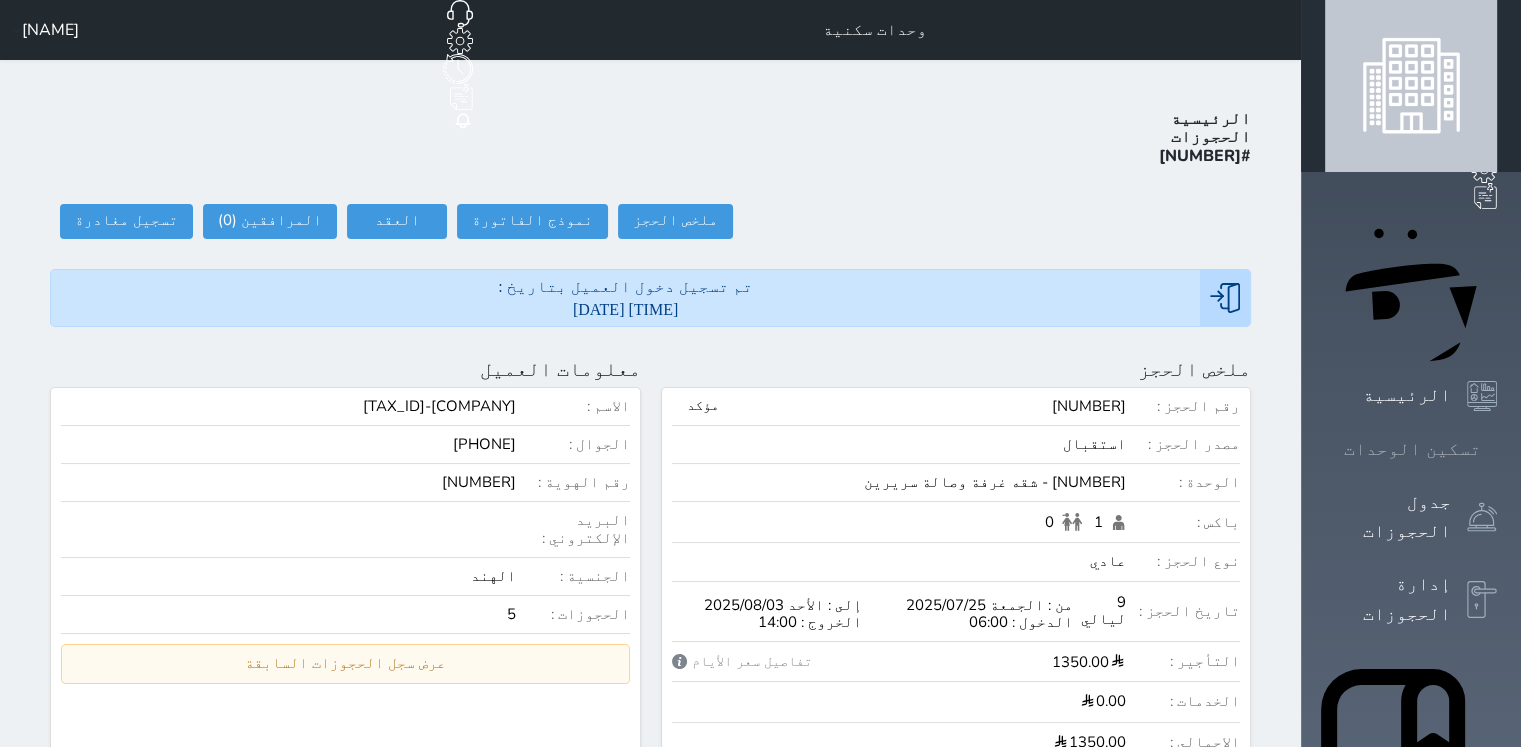 click 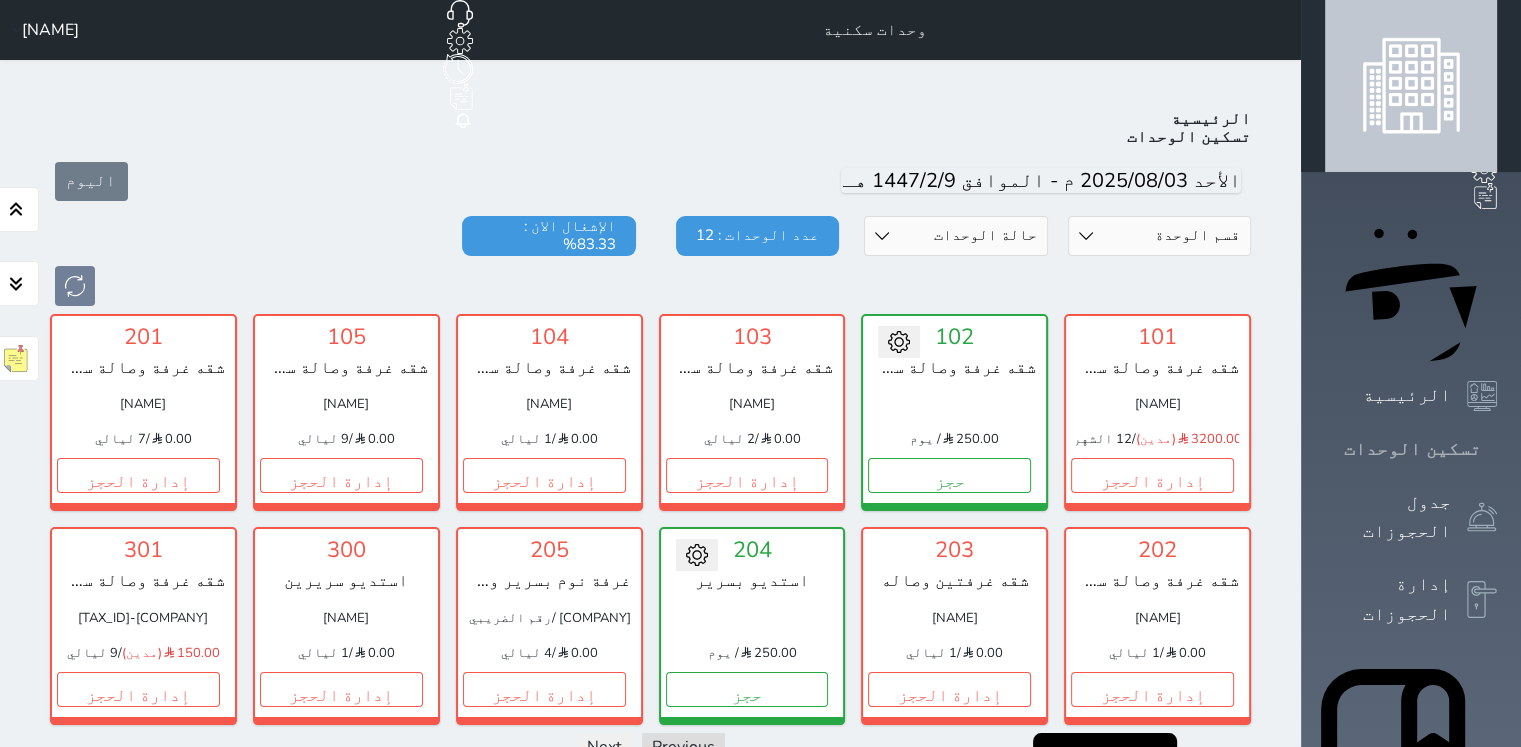 scroll, scrollTop: 78, scrollLeft: 0, axis: vertical 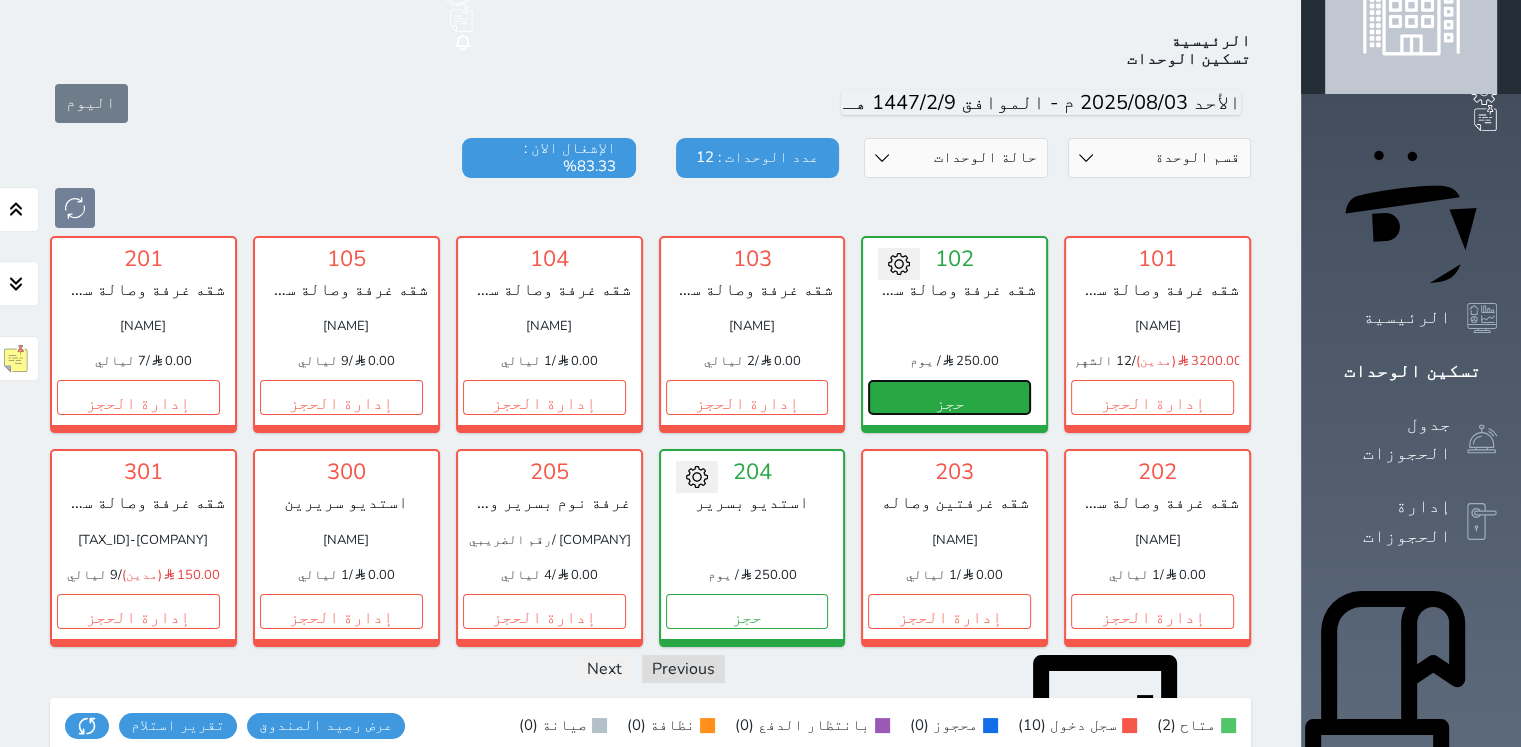 click on "حجز" at bounding box center (949, 397) 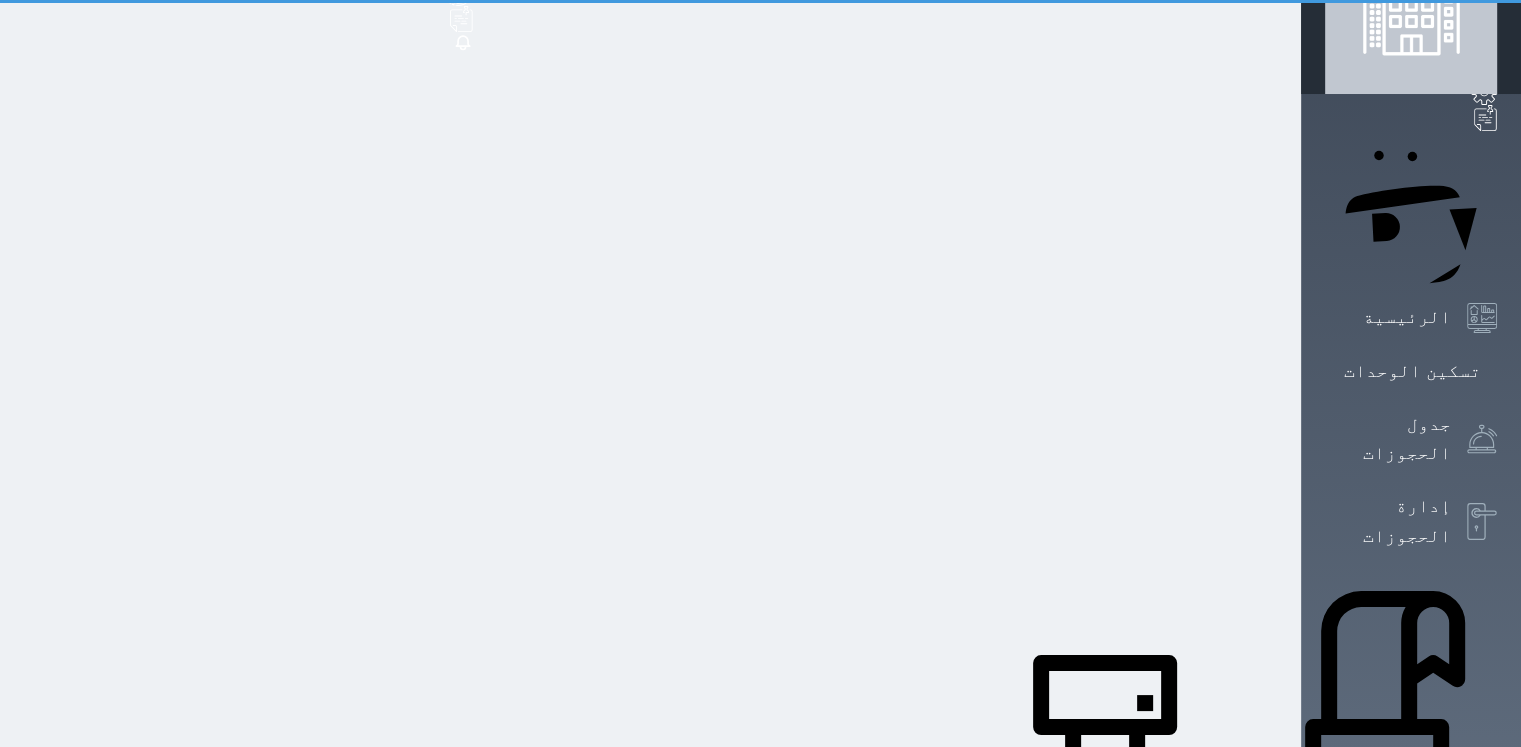 scroll, scrollTop: 0, scrollLeft: 0, axis: both 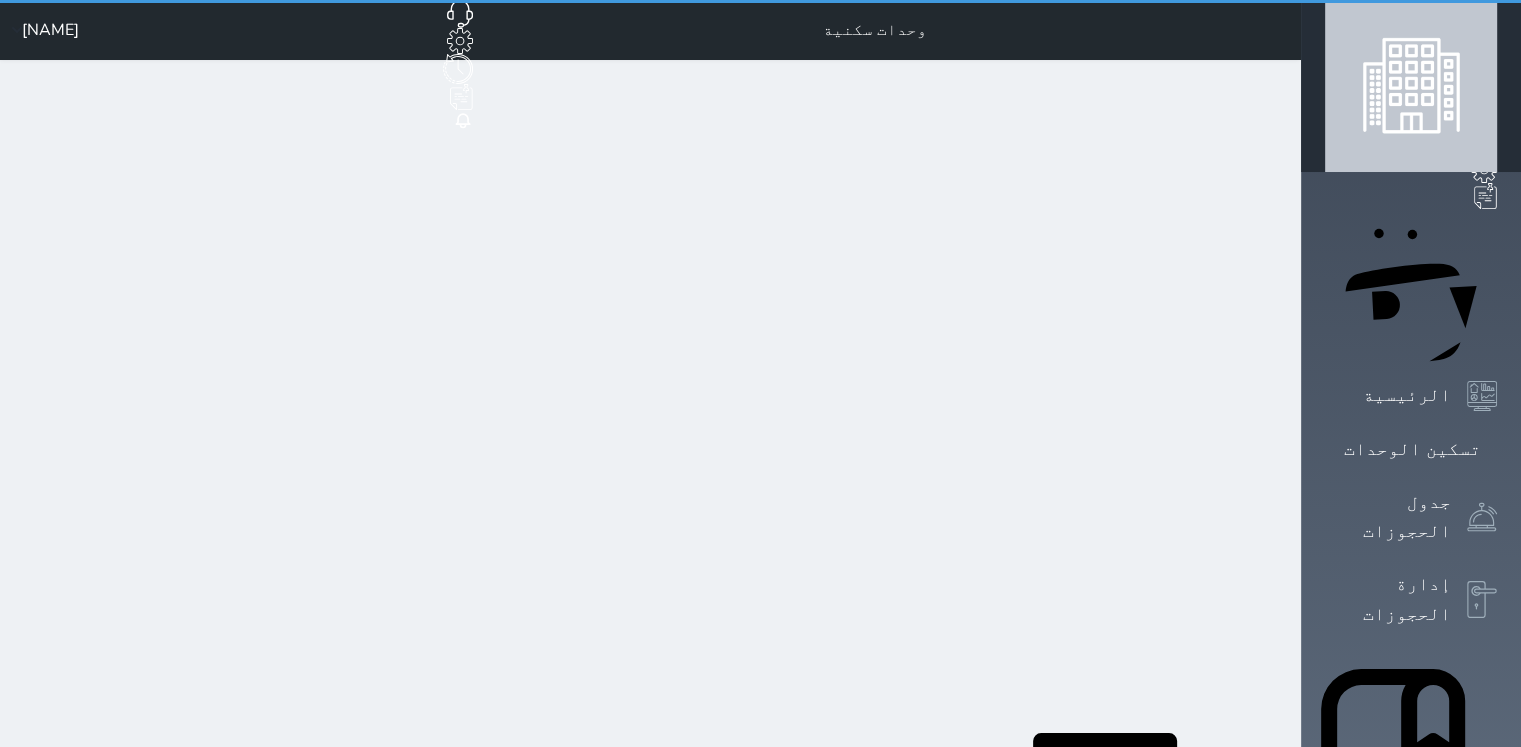 select on "1" 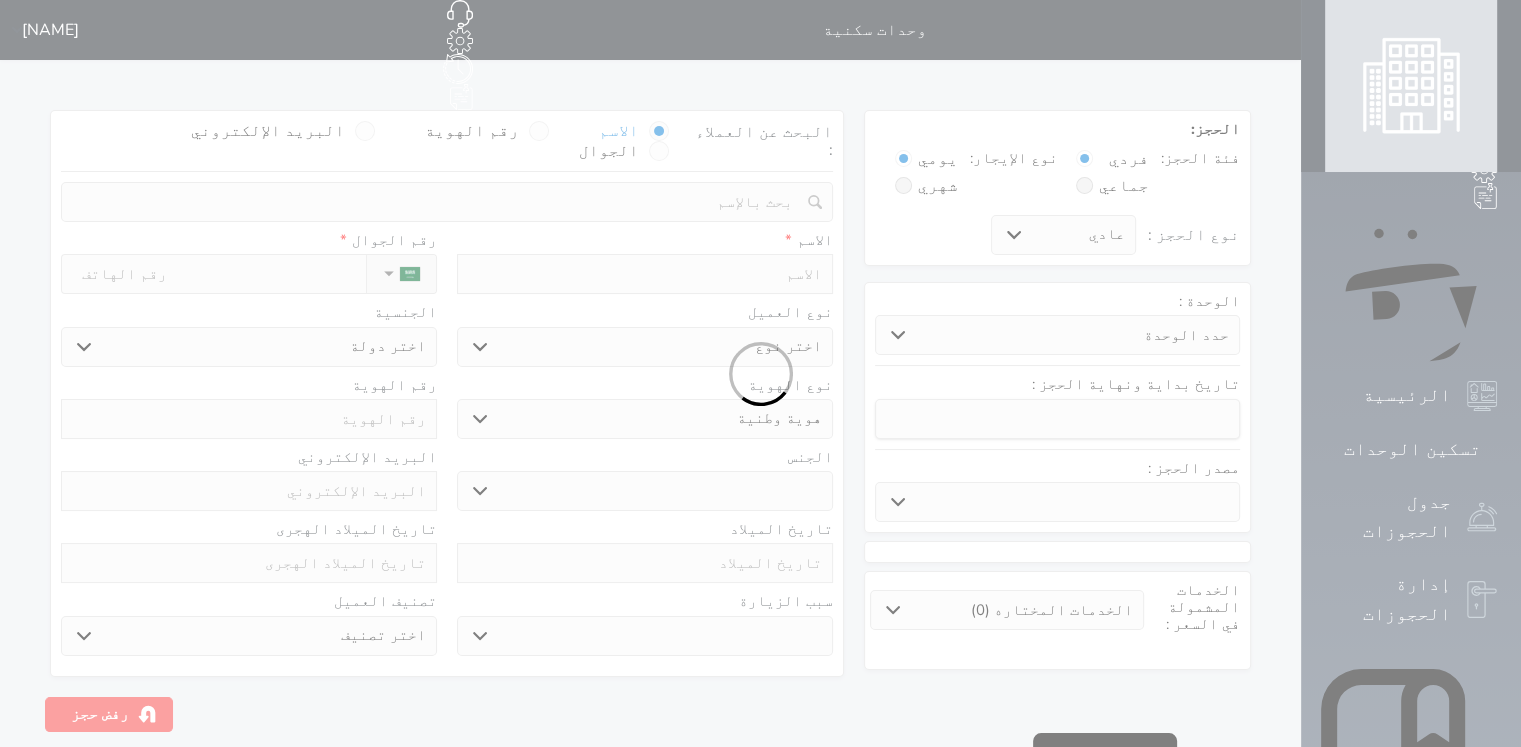 select 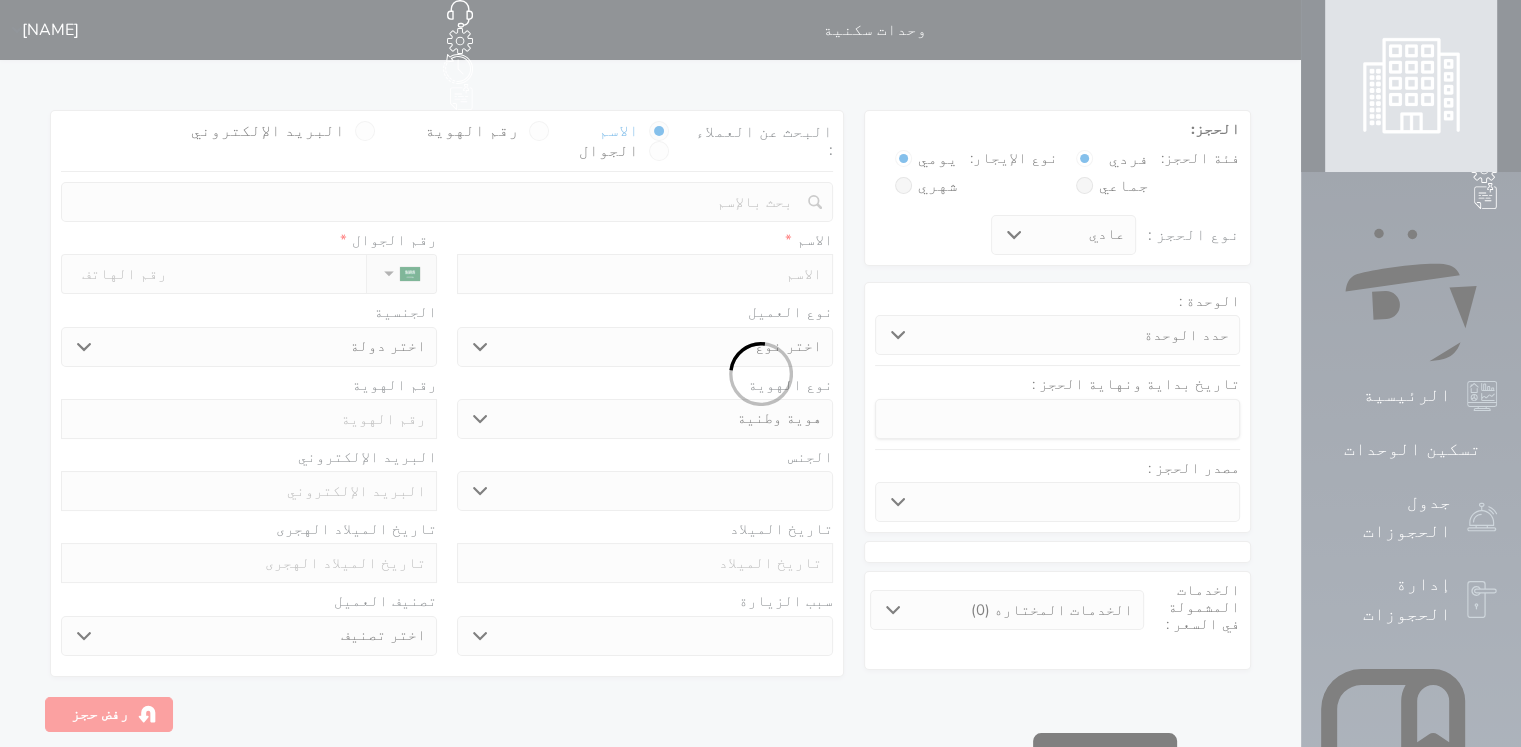 select 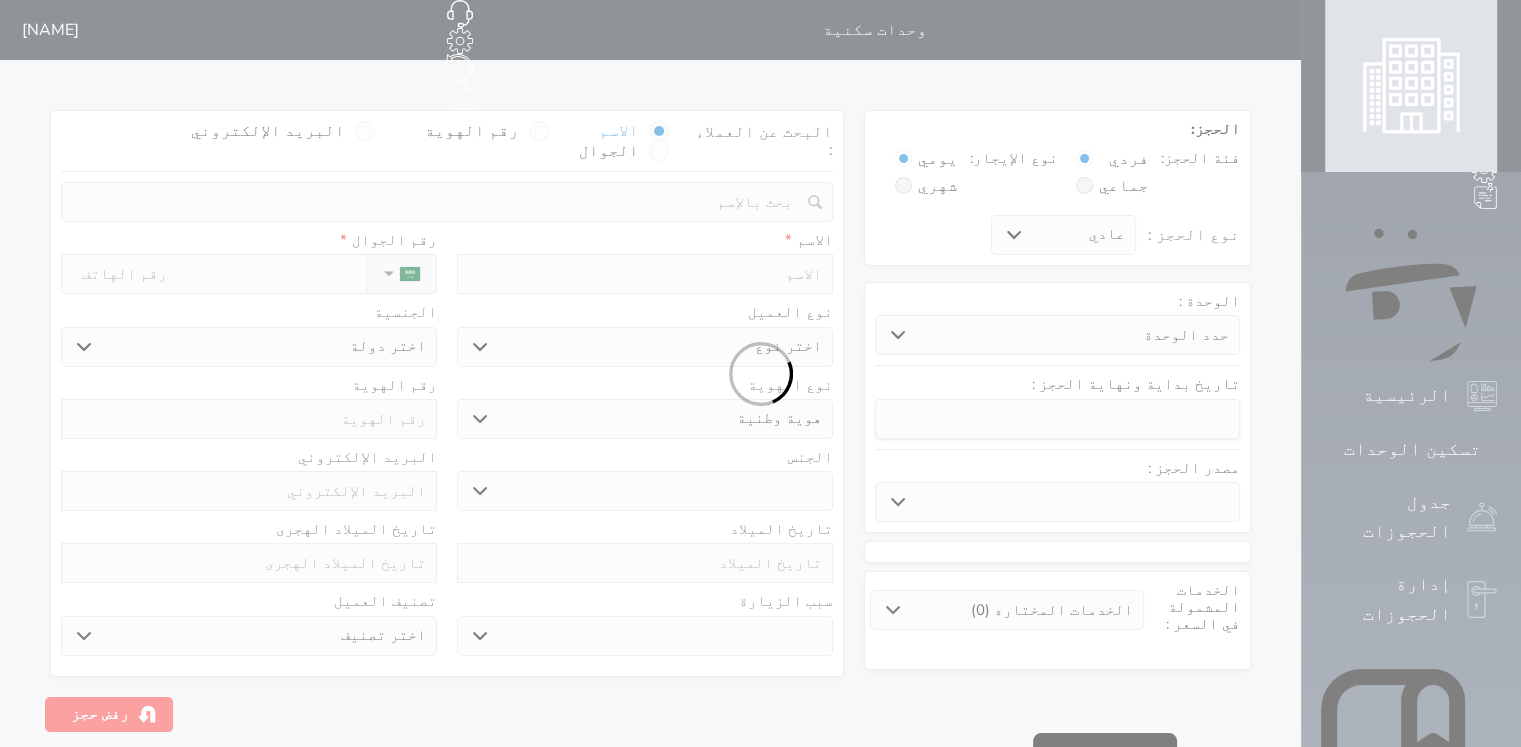 select 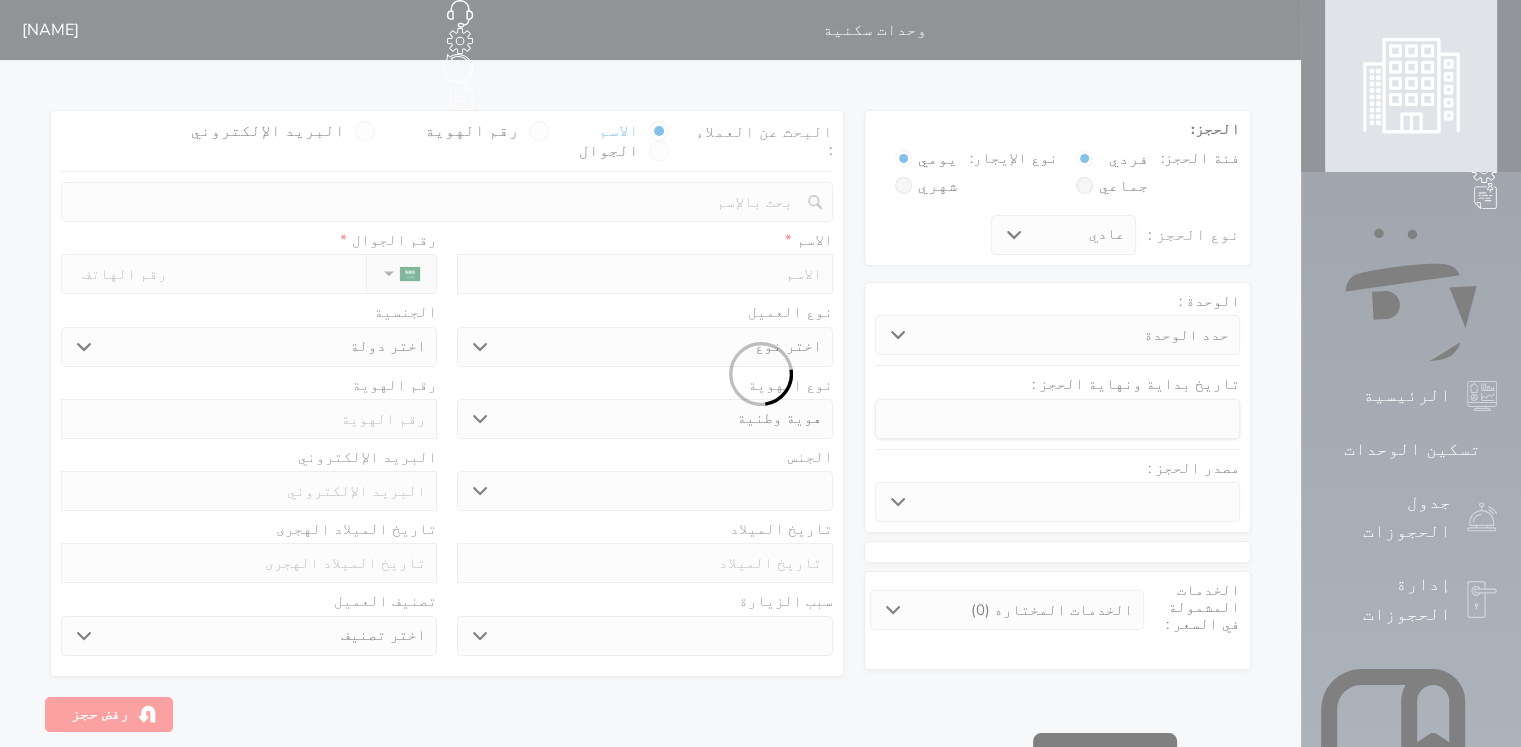 select 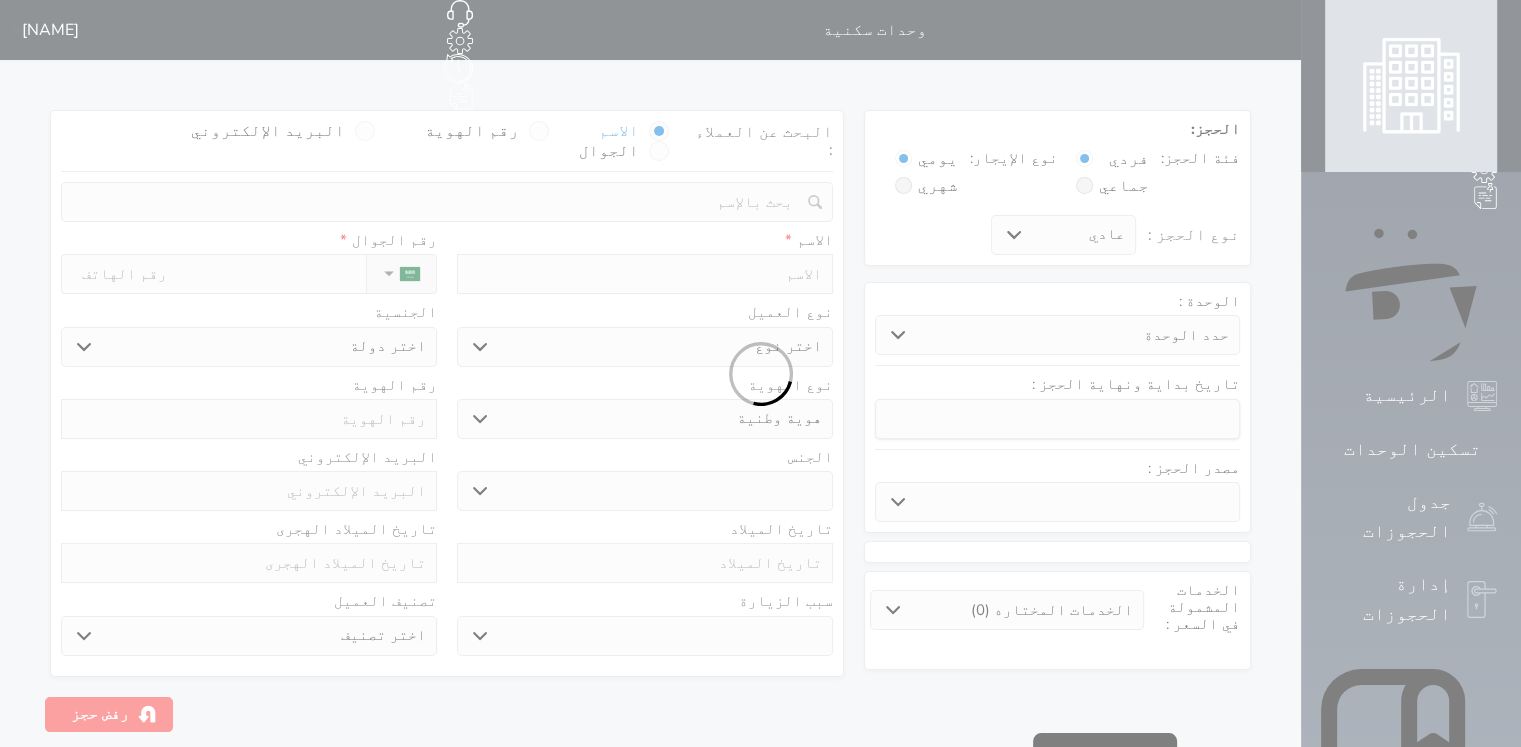 select 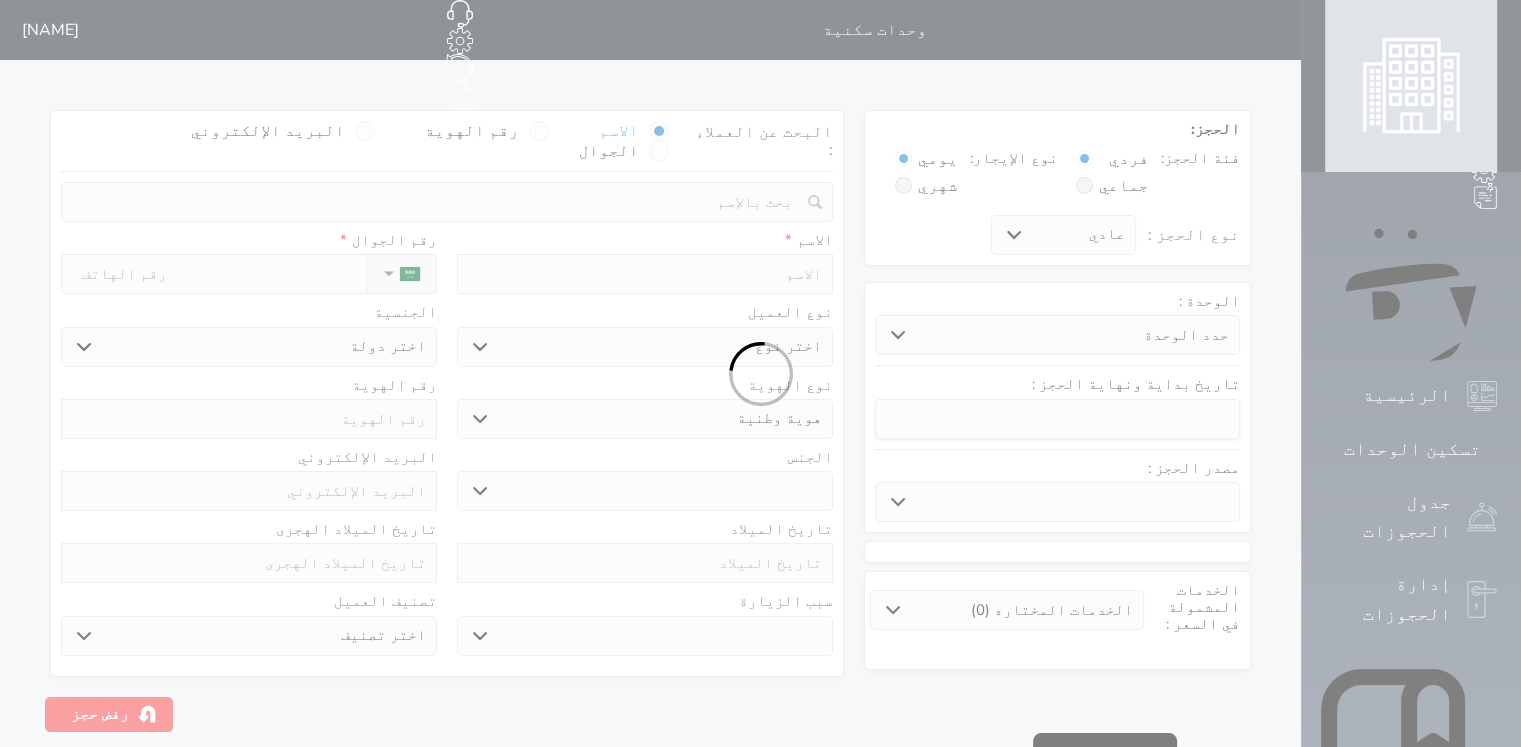 select on "10852" 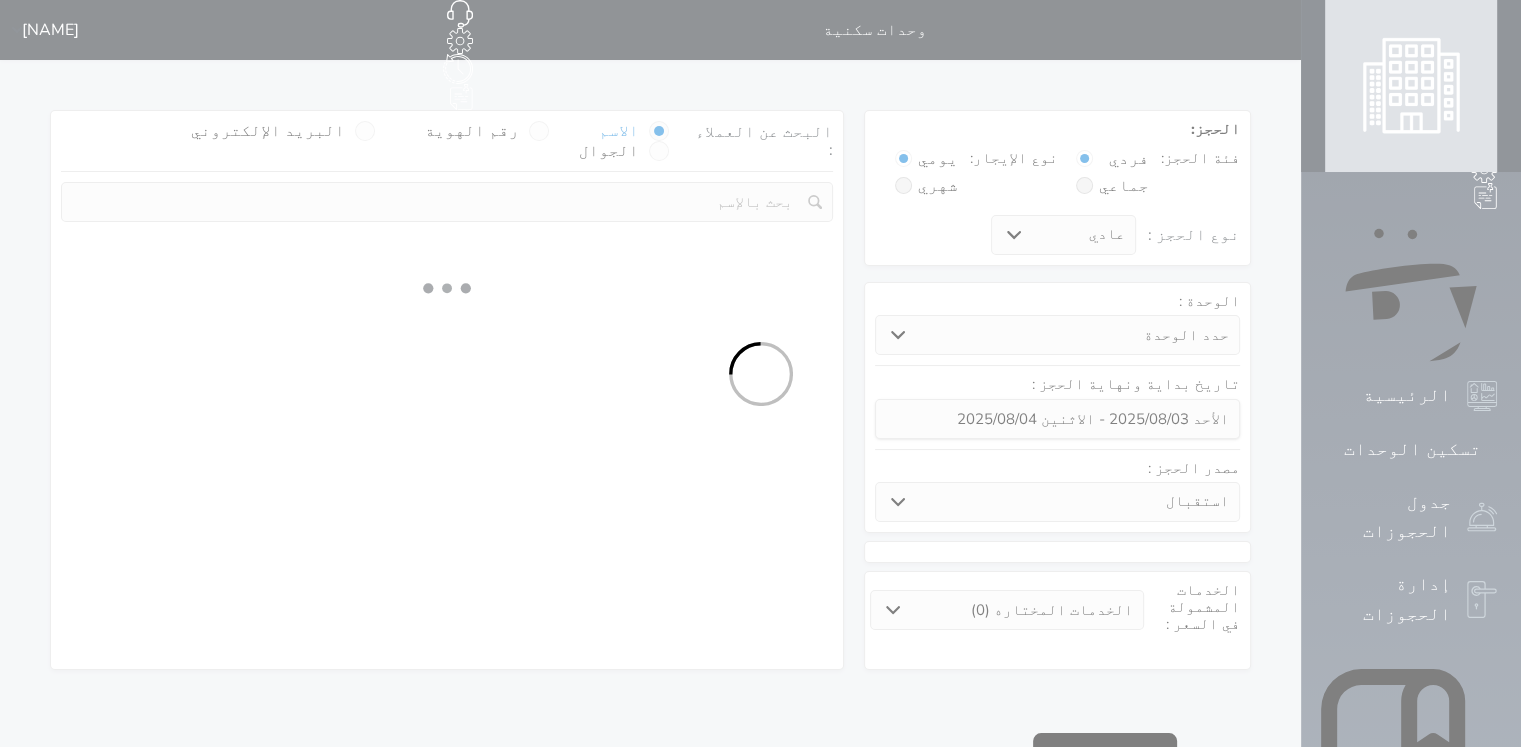 select 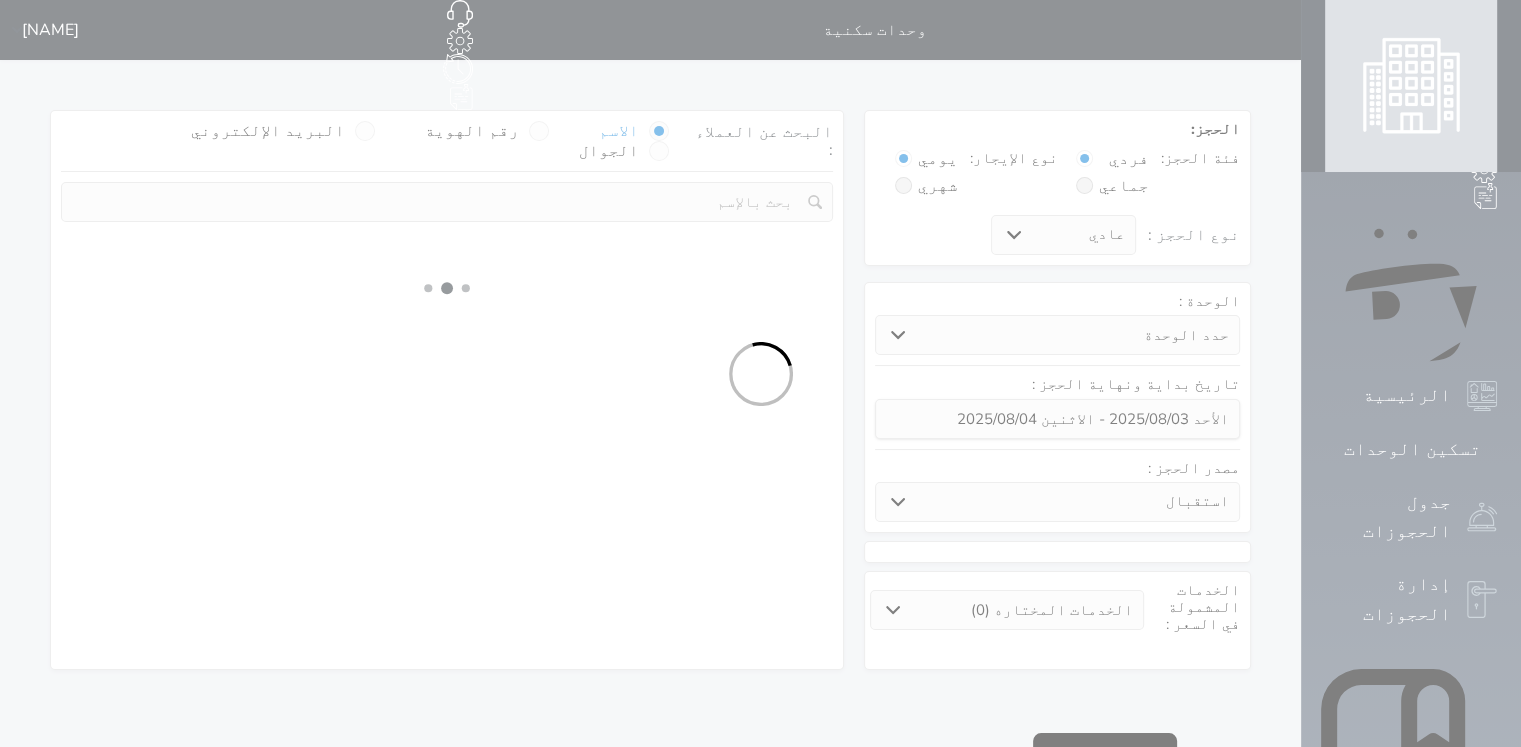 select on "1" 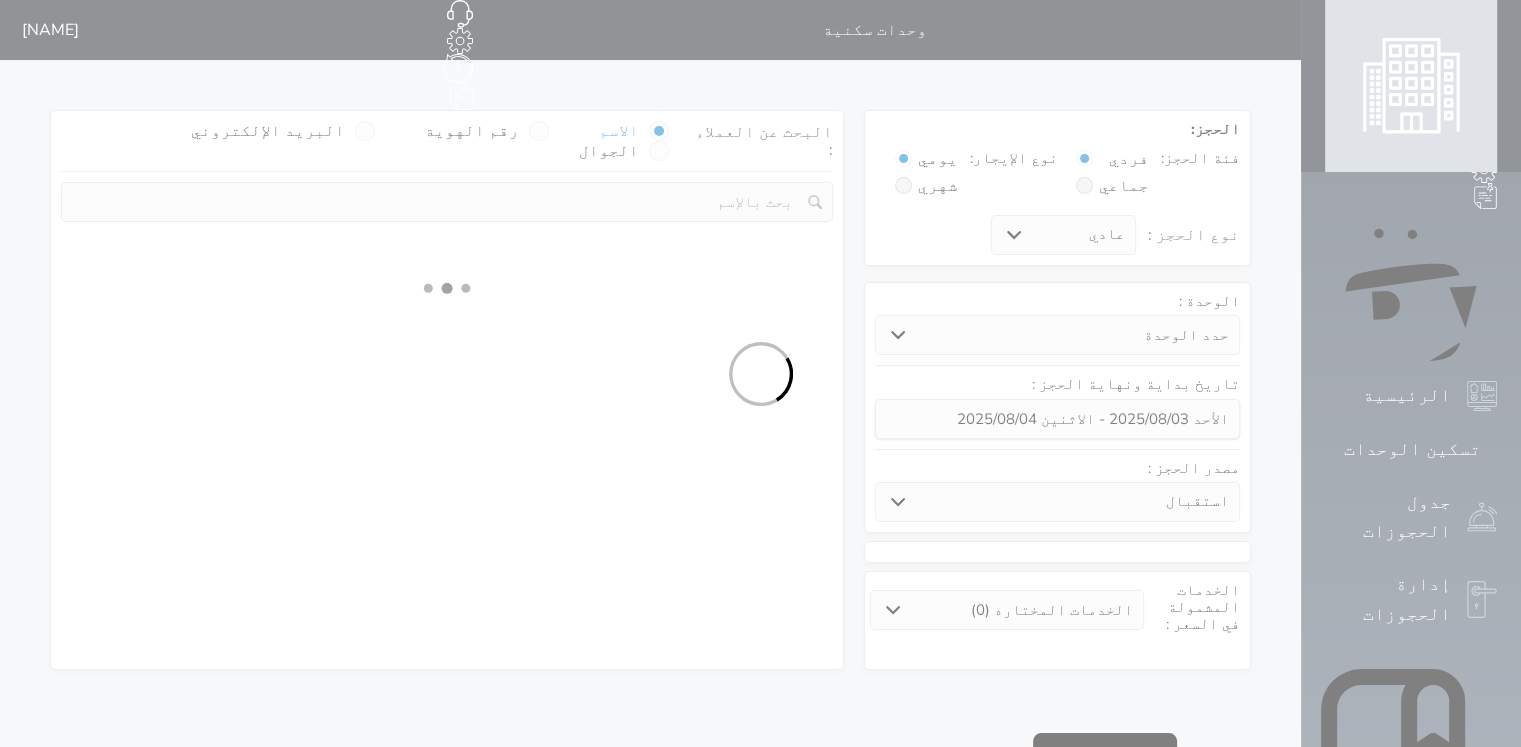 select on "113" 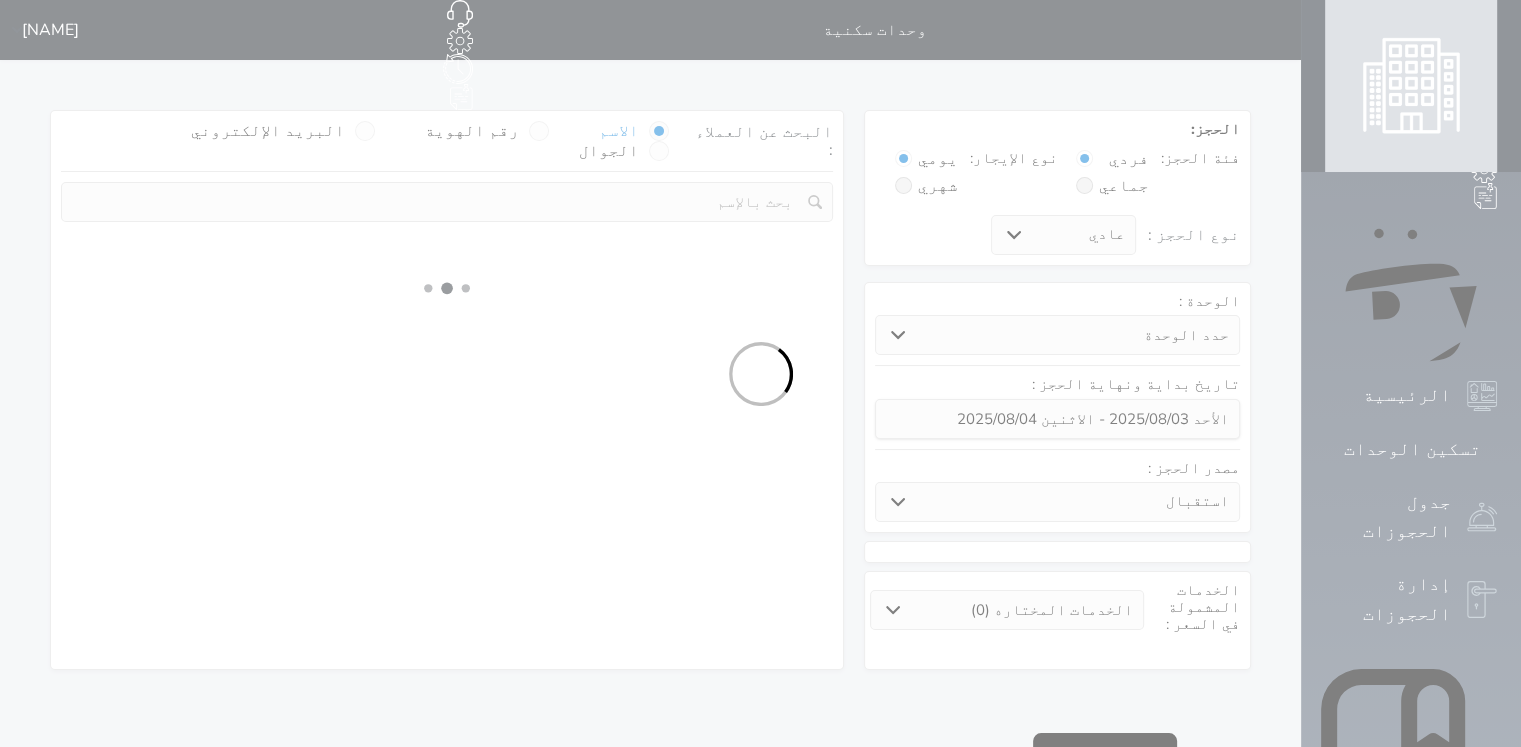 select on "1" 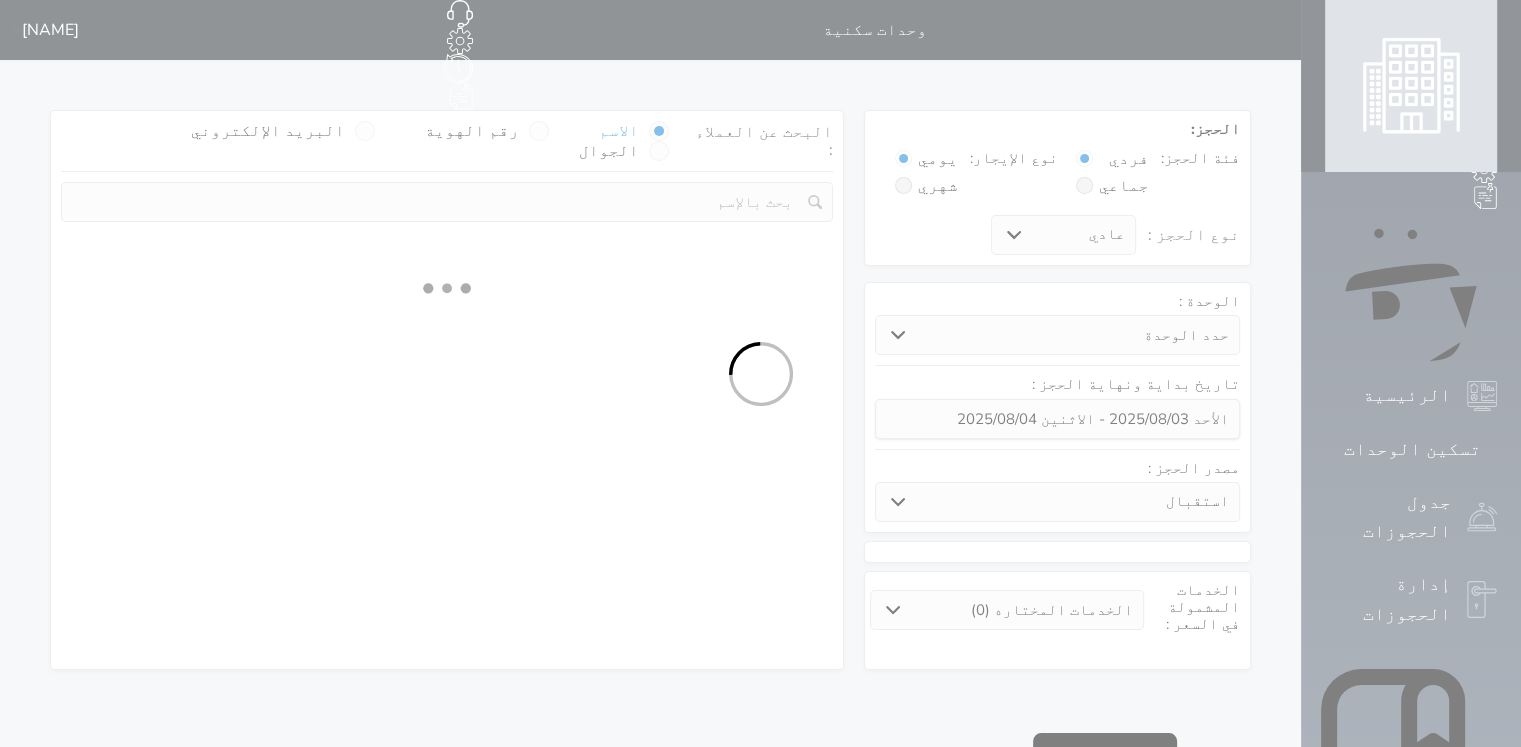 select 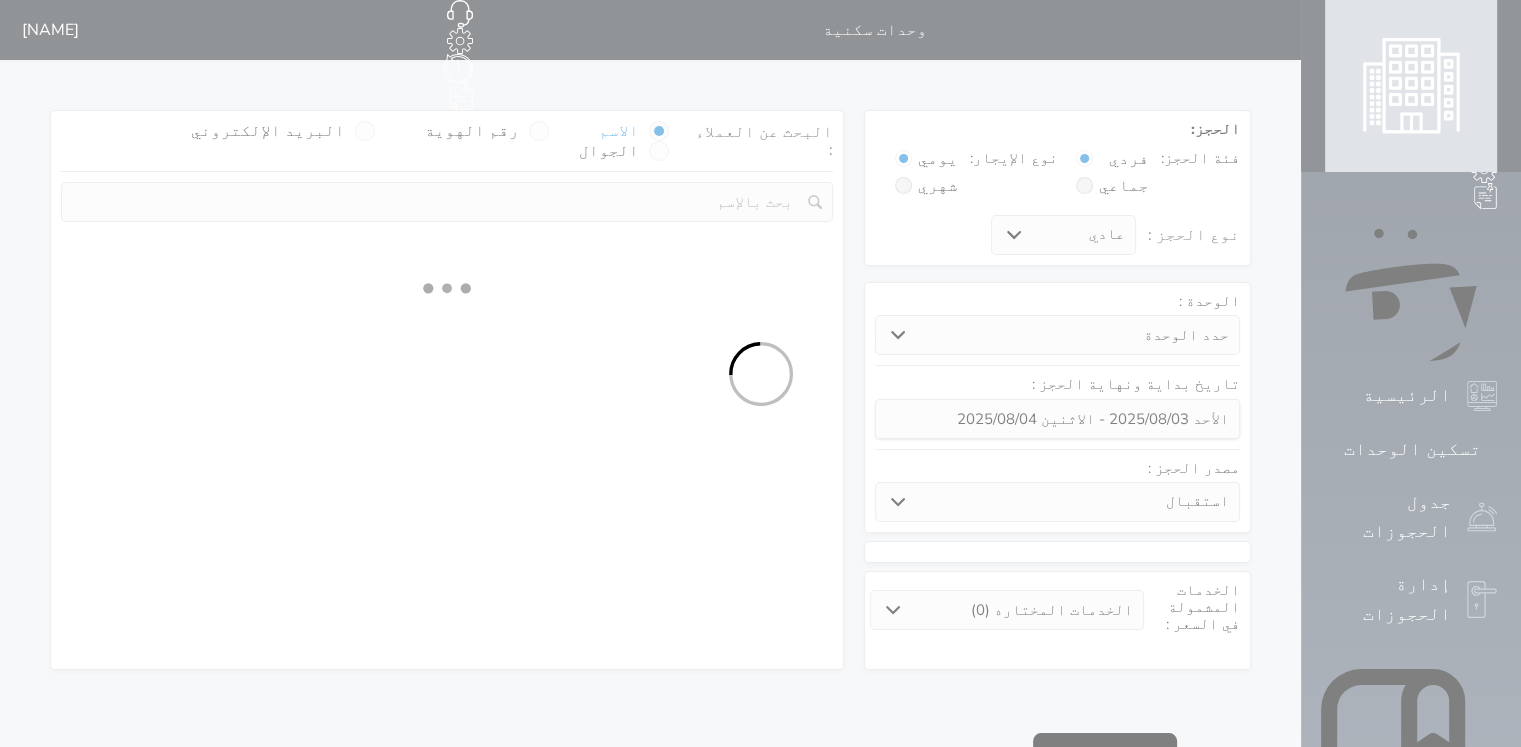 select on "7" 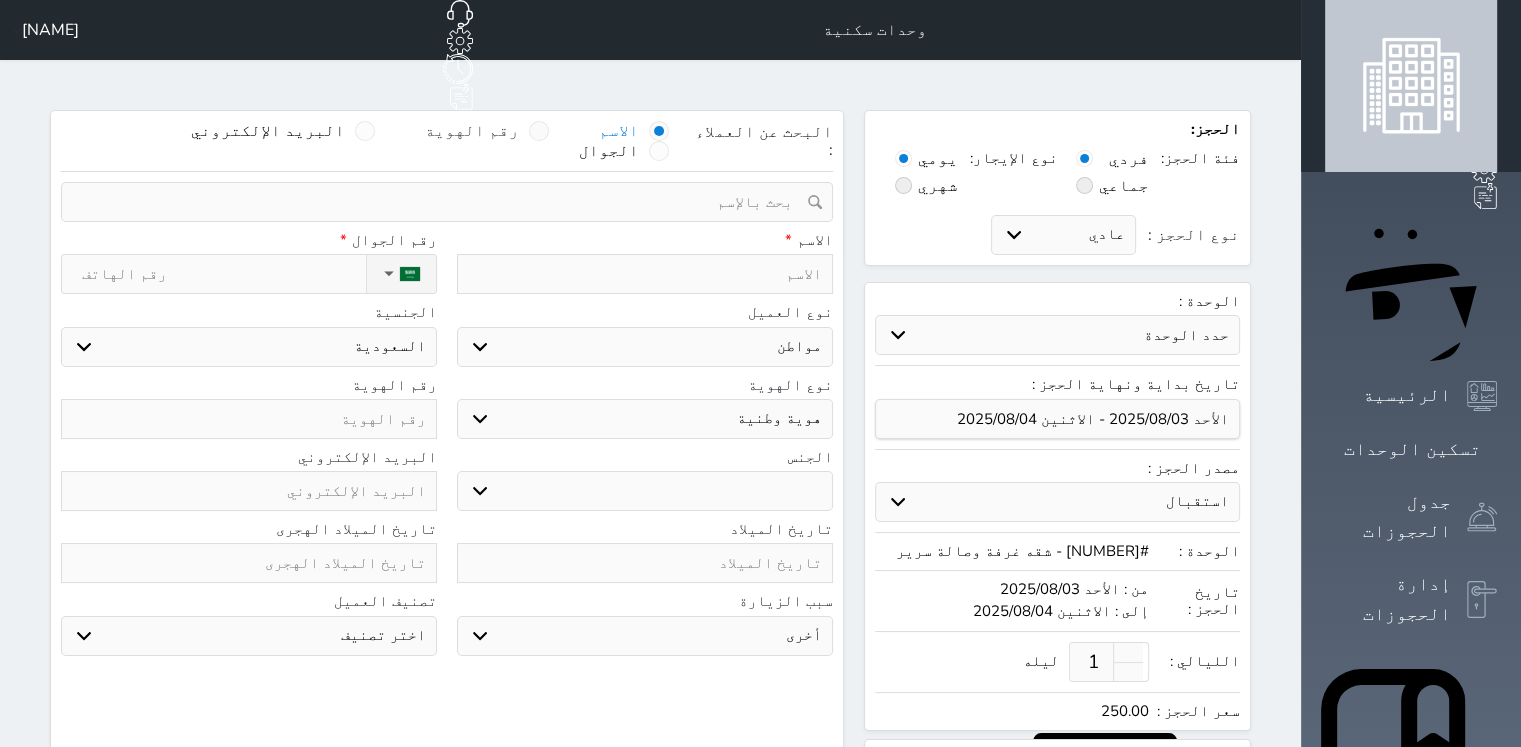 click at bounding box center [539, 131] 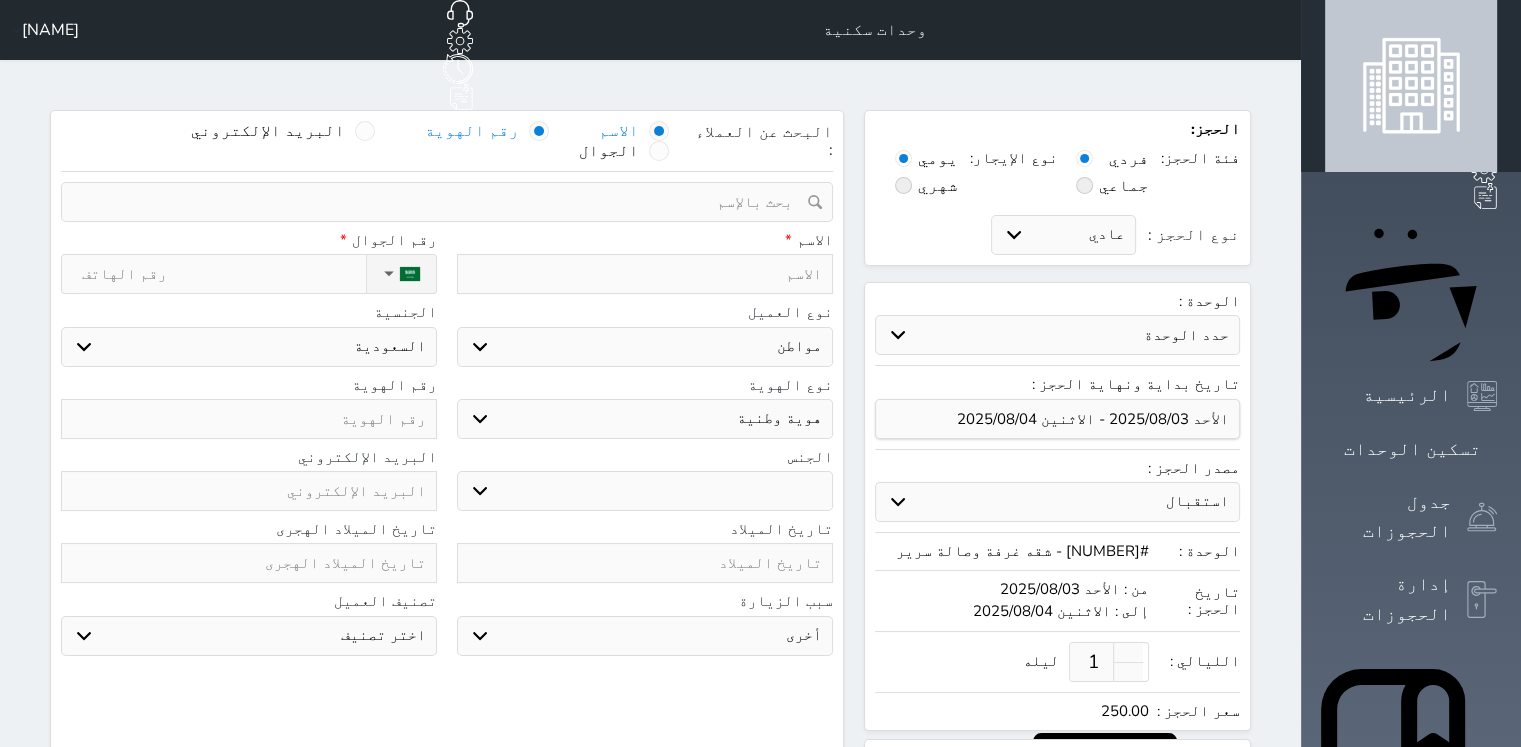 select 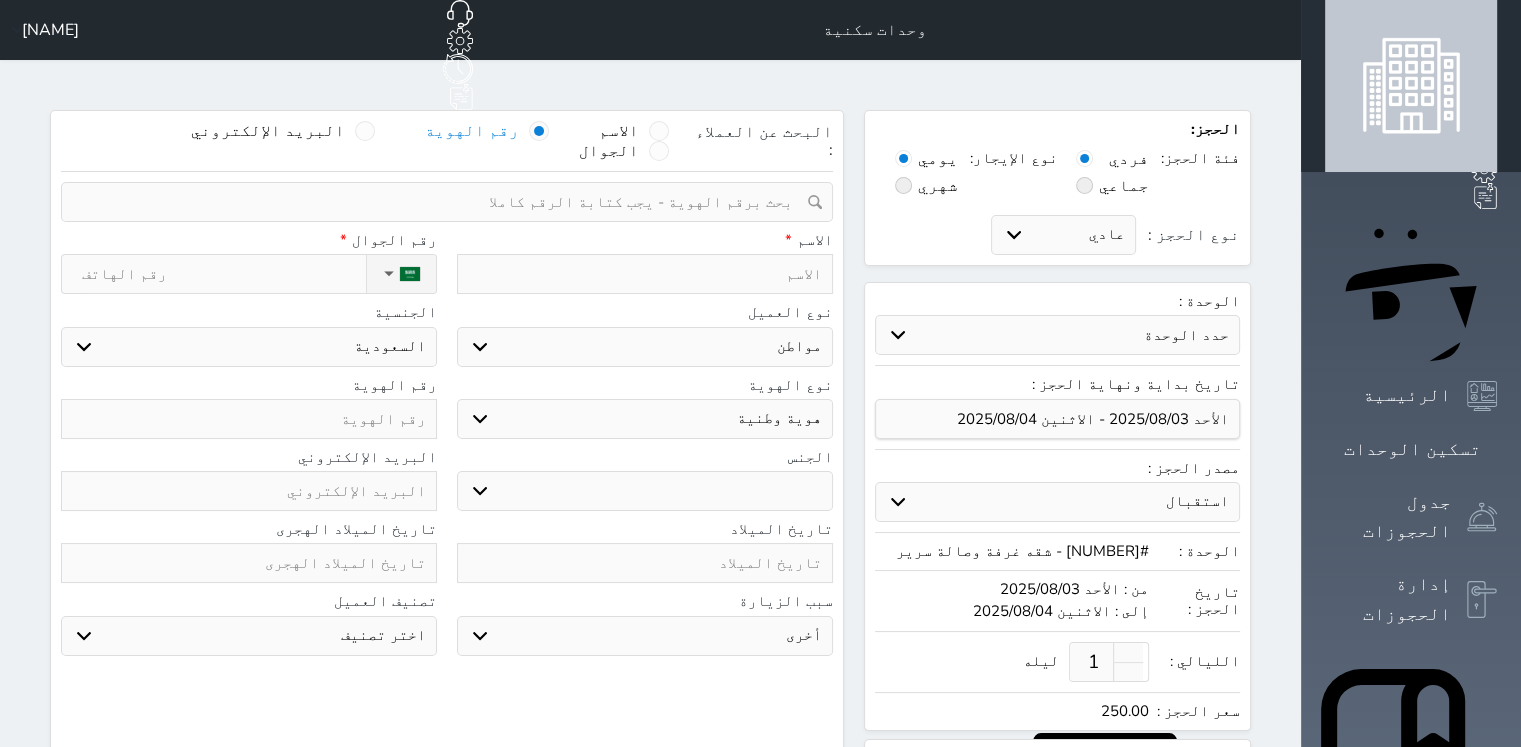 click at bounding box center (440, 202) 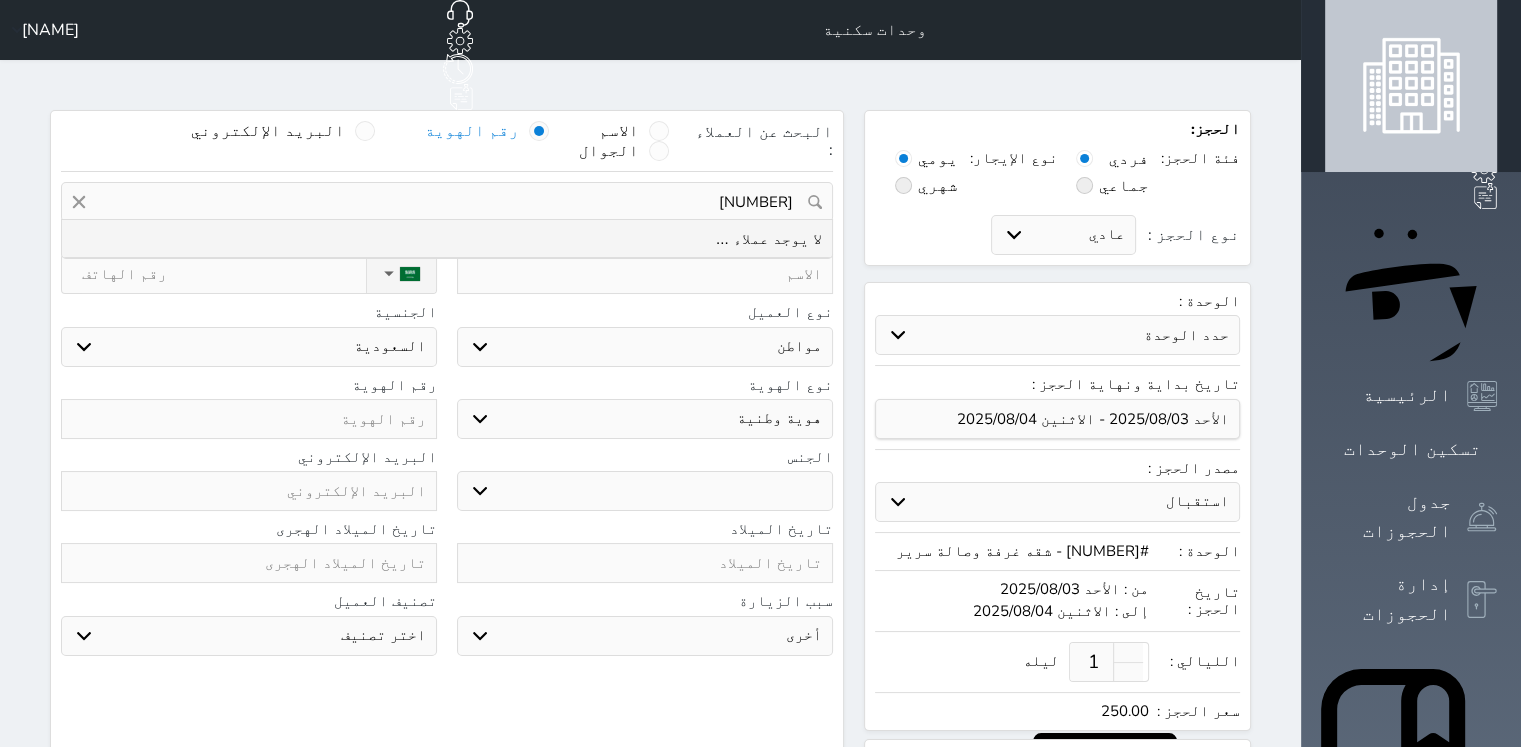 type on "[NUMBER]" 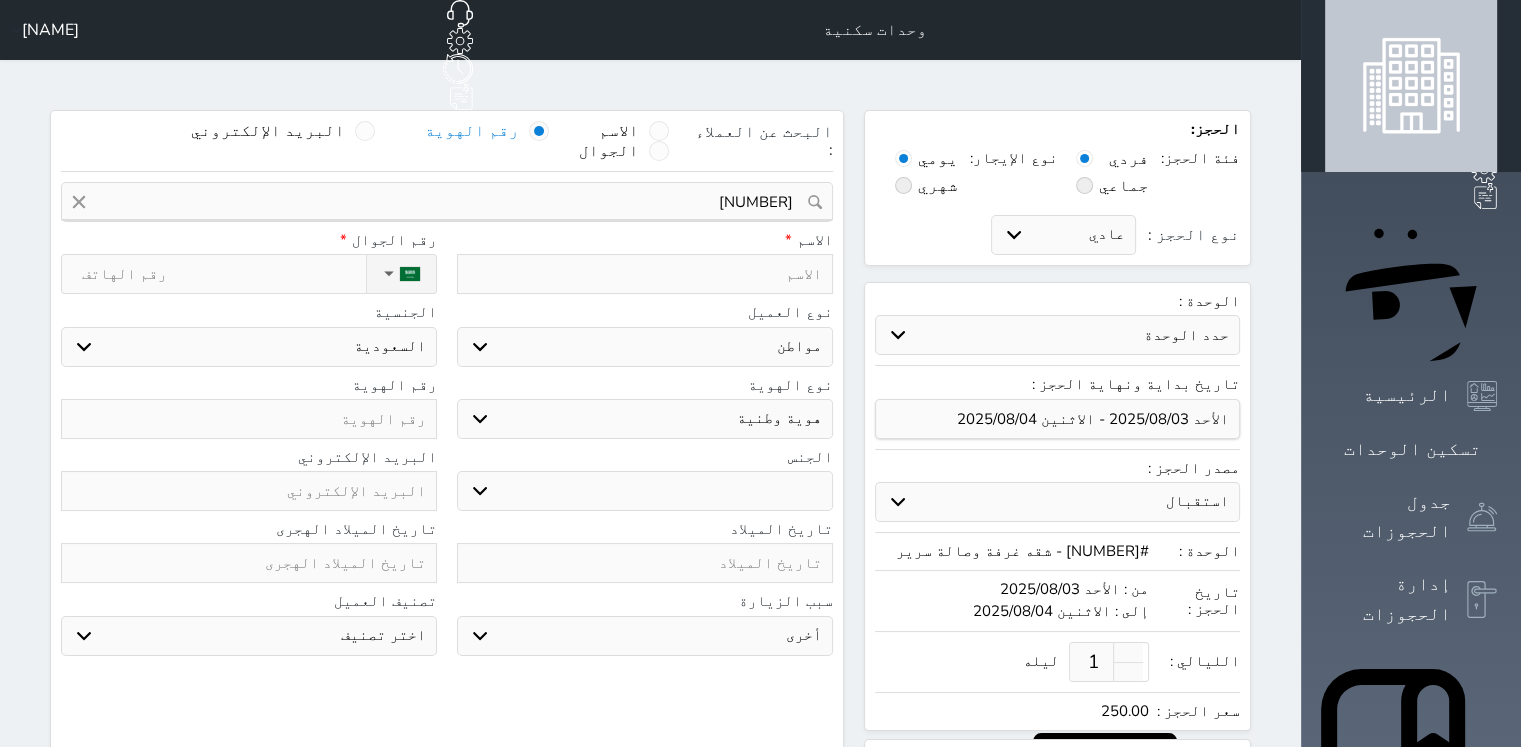 click 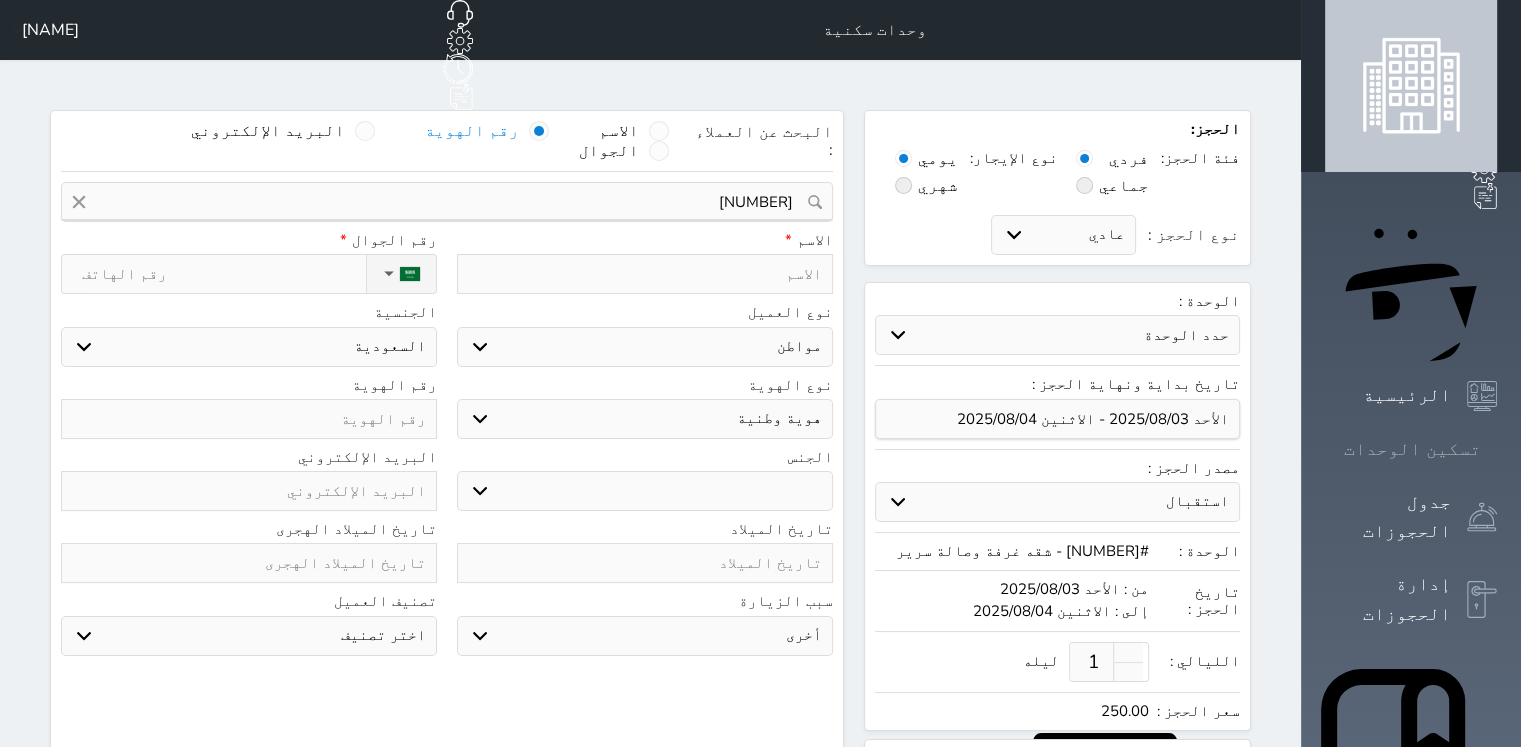 click on "تسكين الوحدات" at bounding box center (1411, 449) 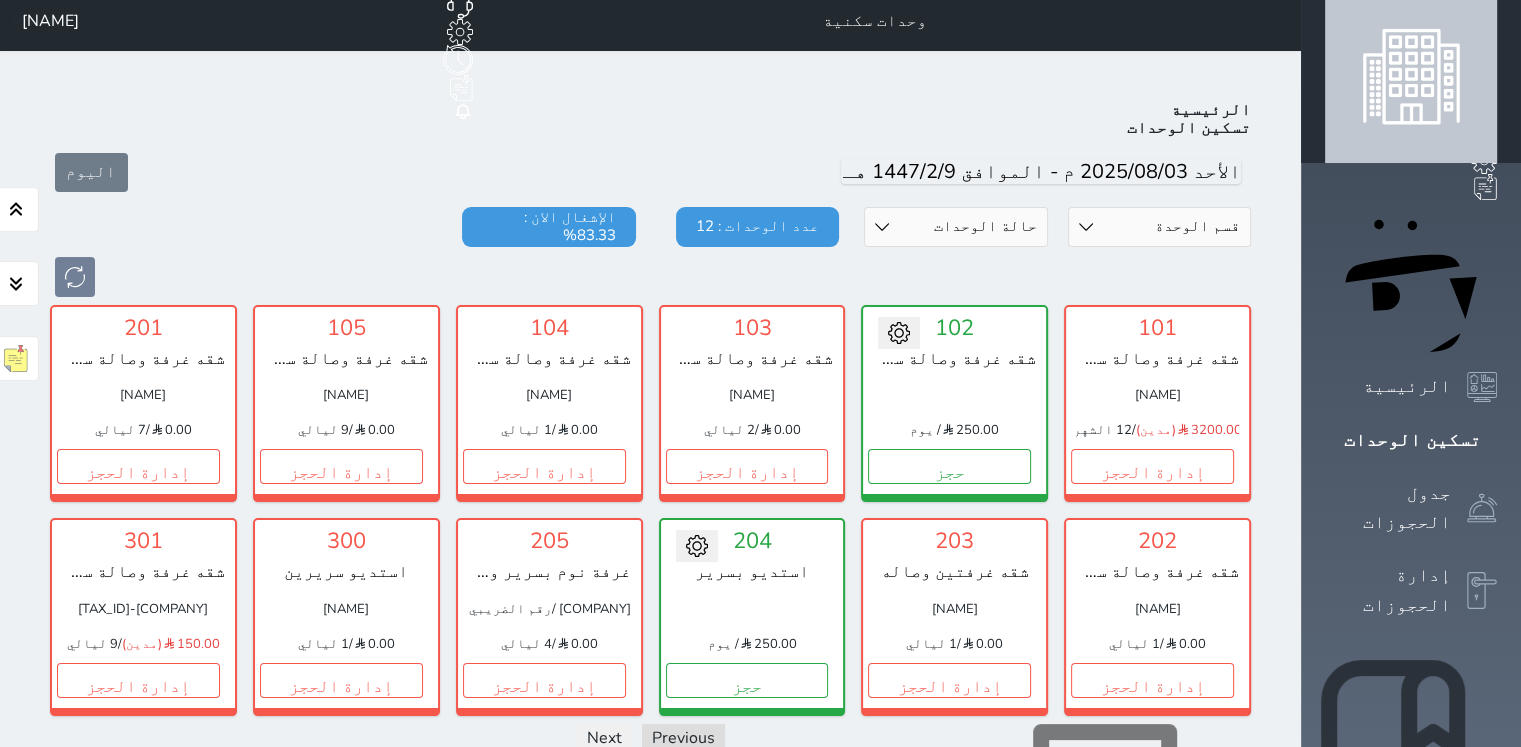 scroll, scrollTop: 0, scrollLeft: 0, axis: both 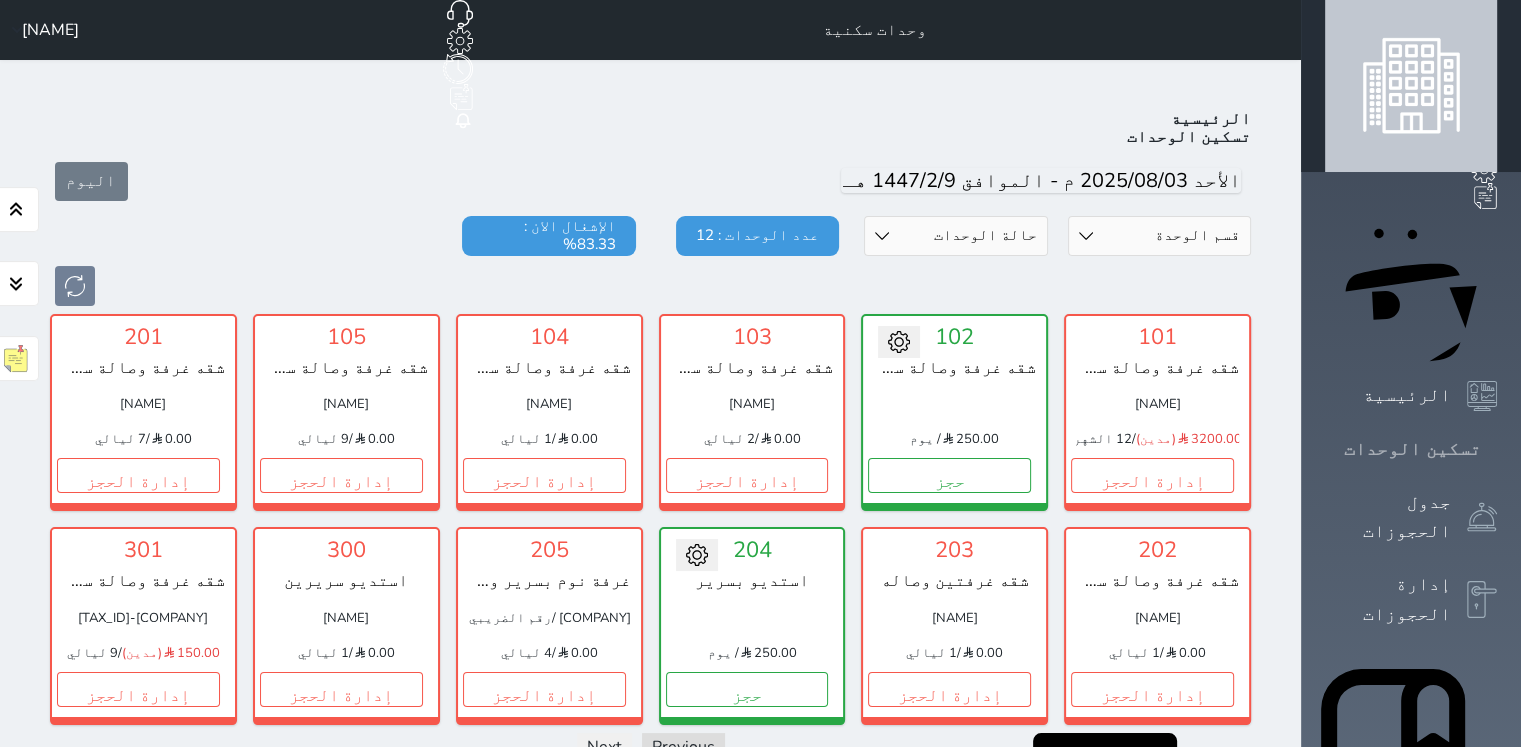 click at bounding box center (1497, 449) 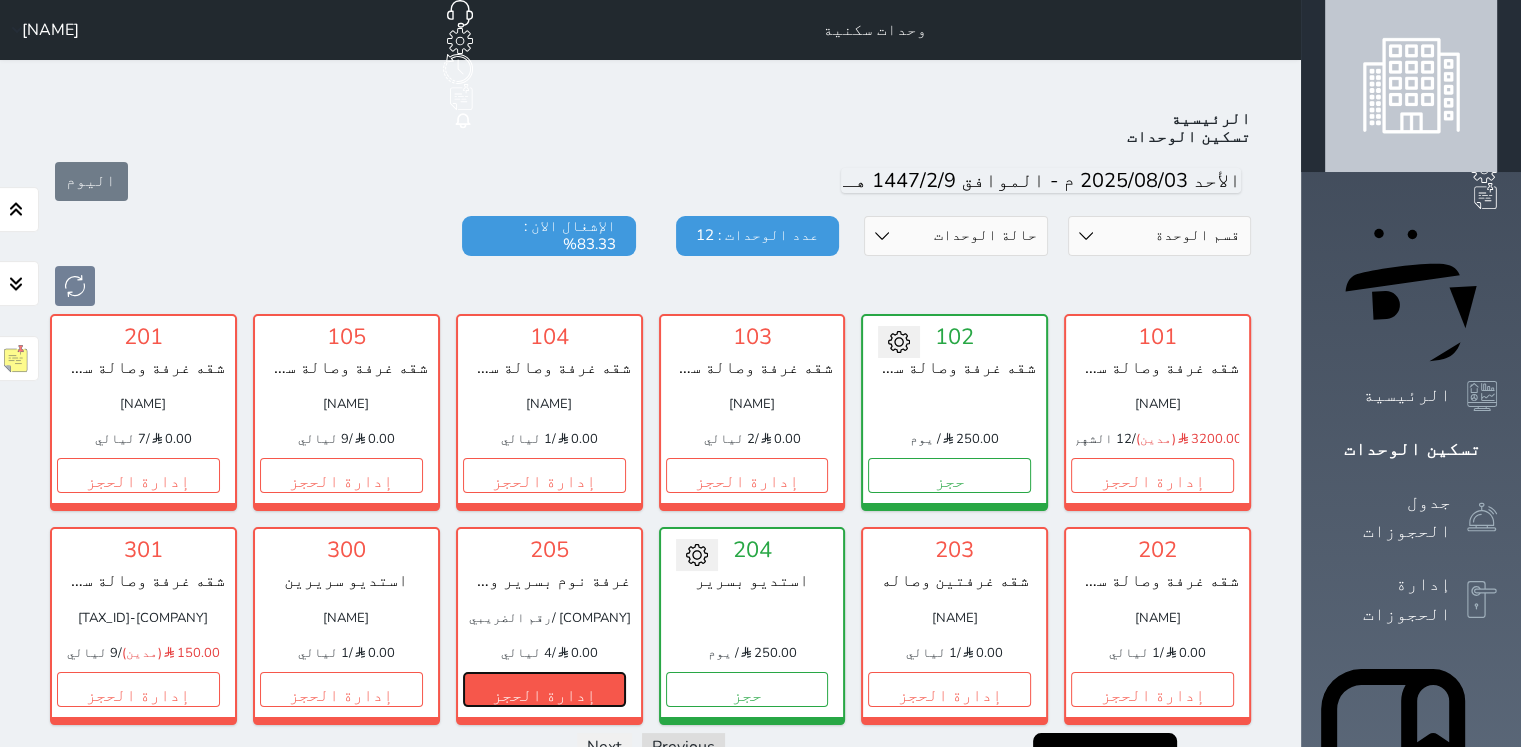 click on "إدارة الحجز" at bounding box center (544, 689) 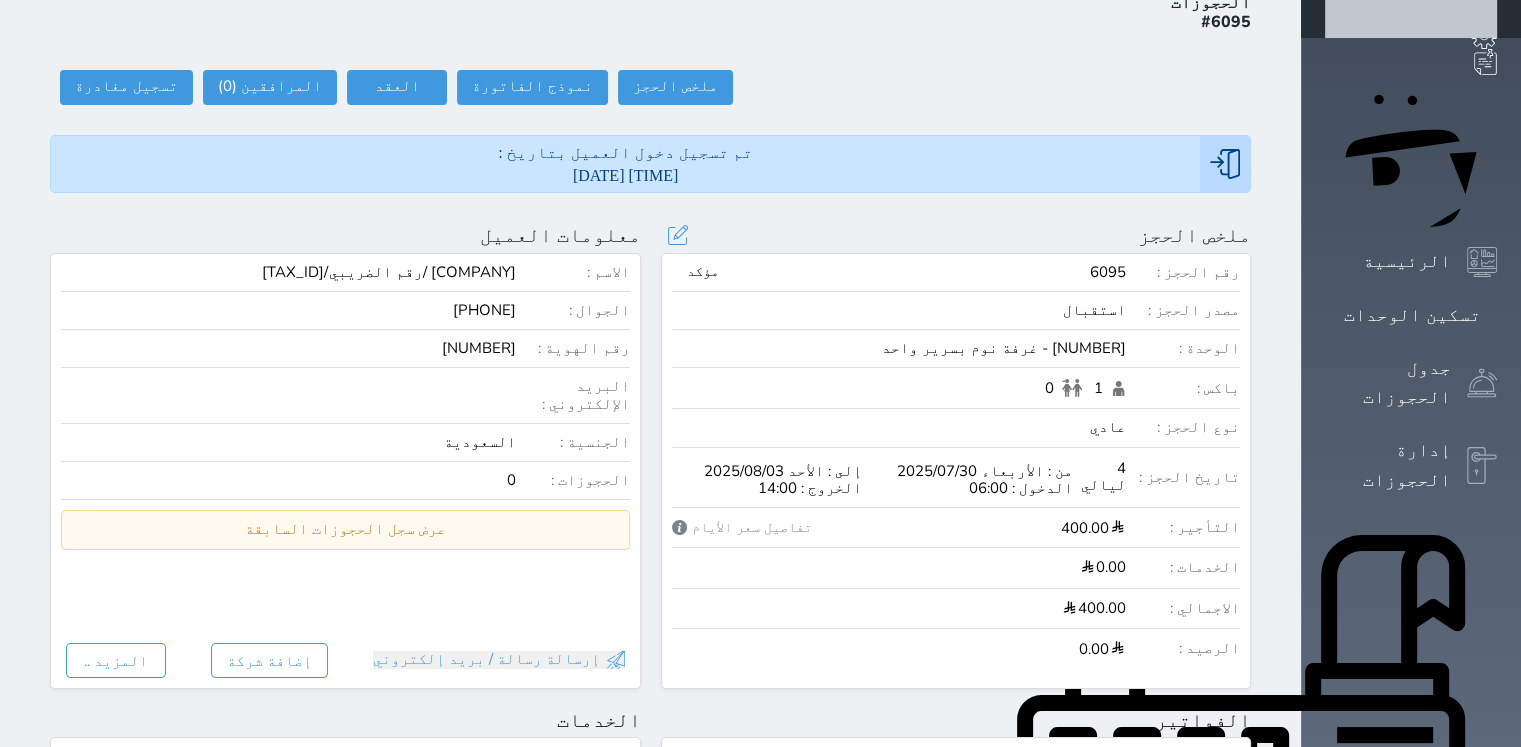 scroll, scrollTop: 0, scrollLeft: 0, axis: both 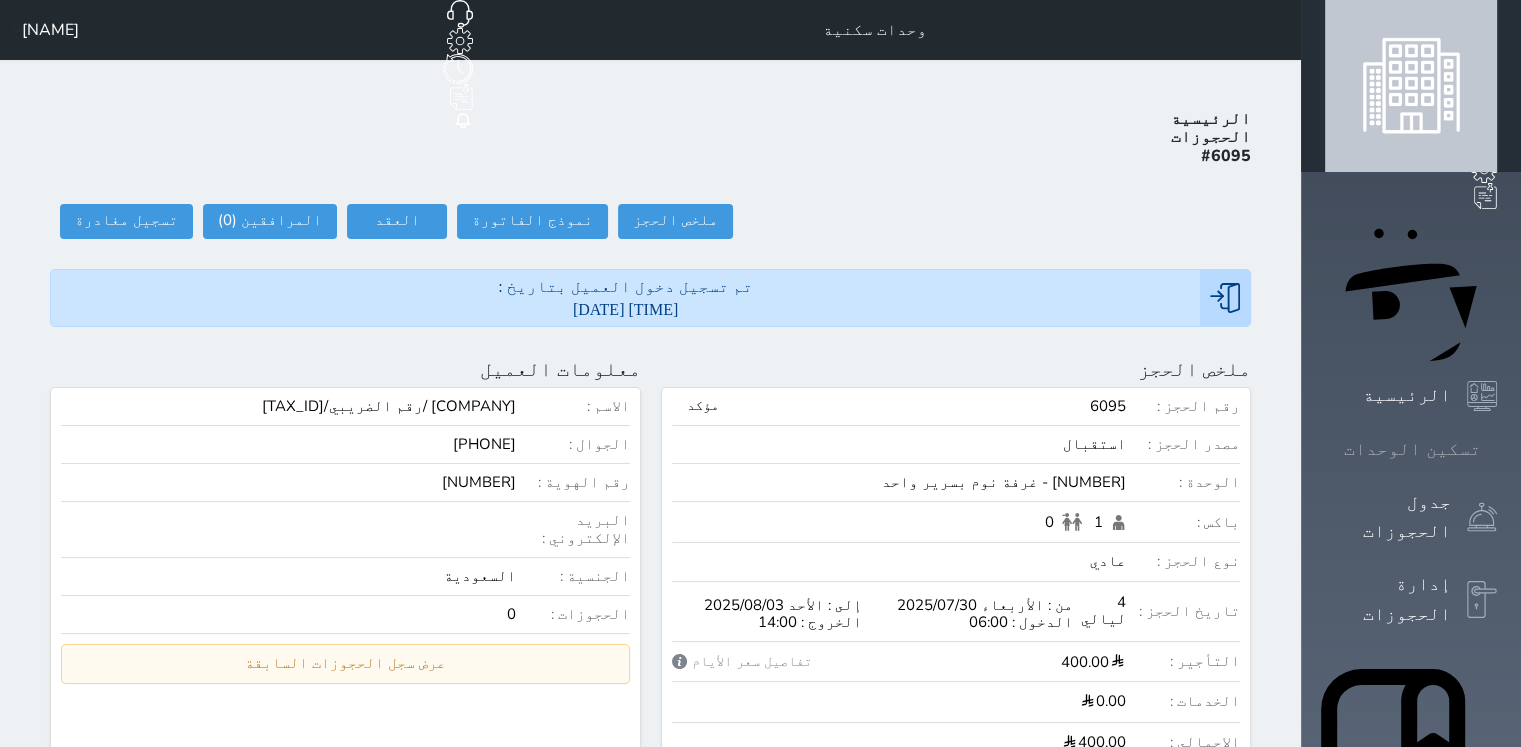 click on "تسكين الوحدات" at bounding box center (1412, 449) 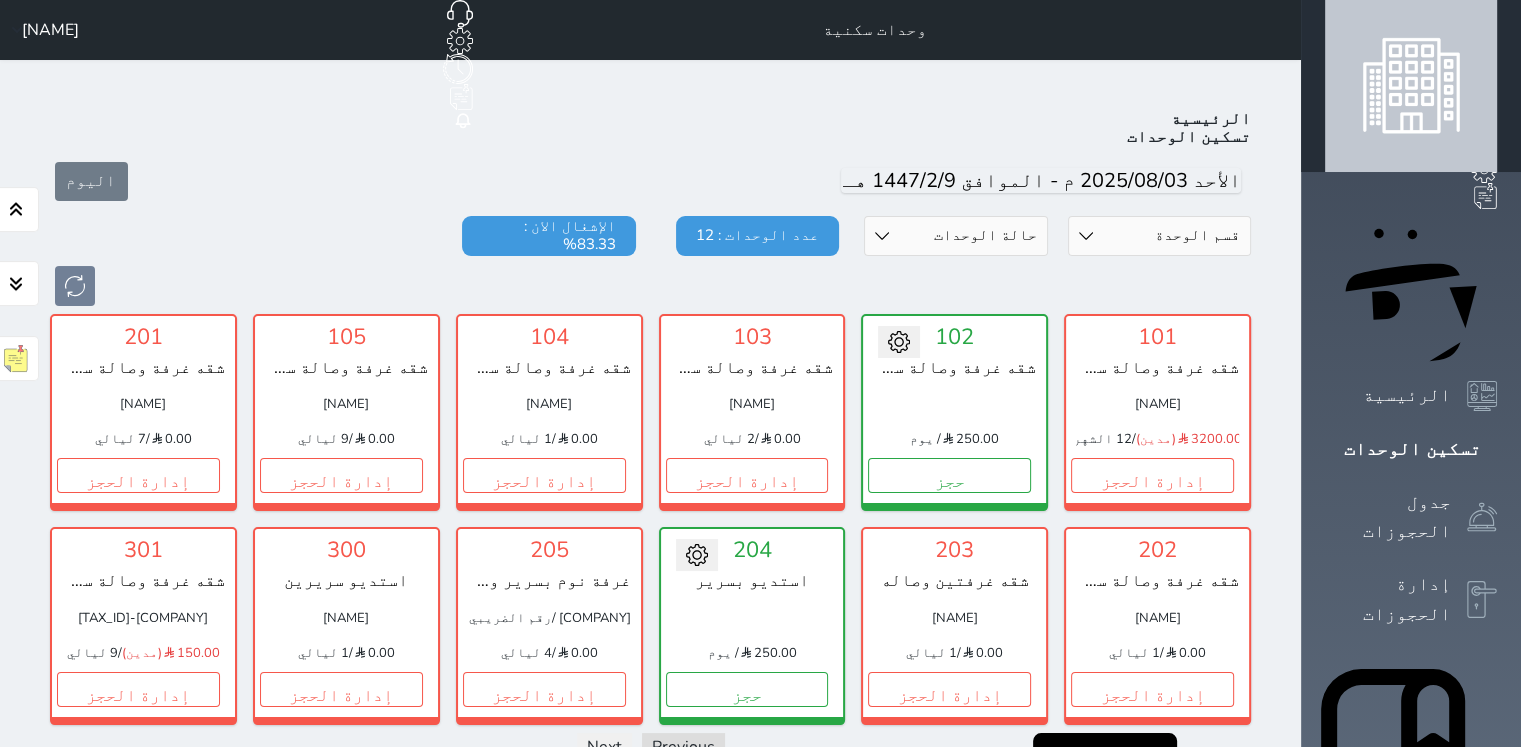 scroll, scrollTop: 78, scrollLeft: 0, axis: vertical 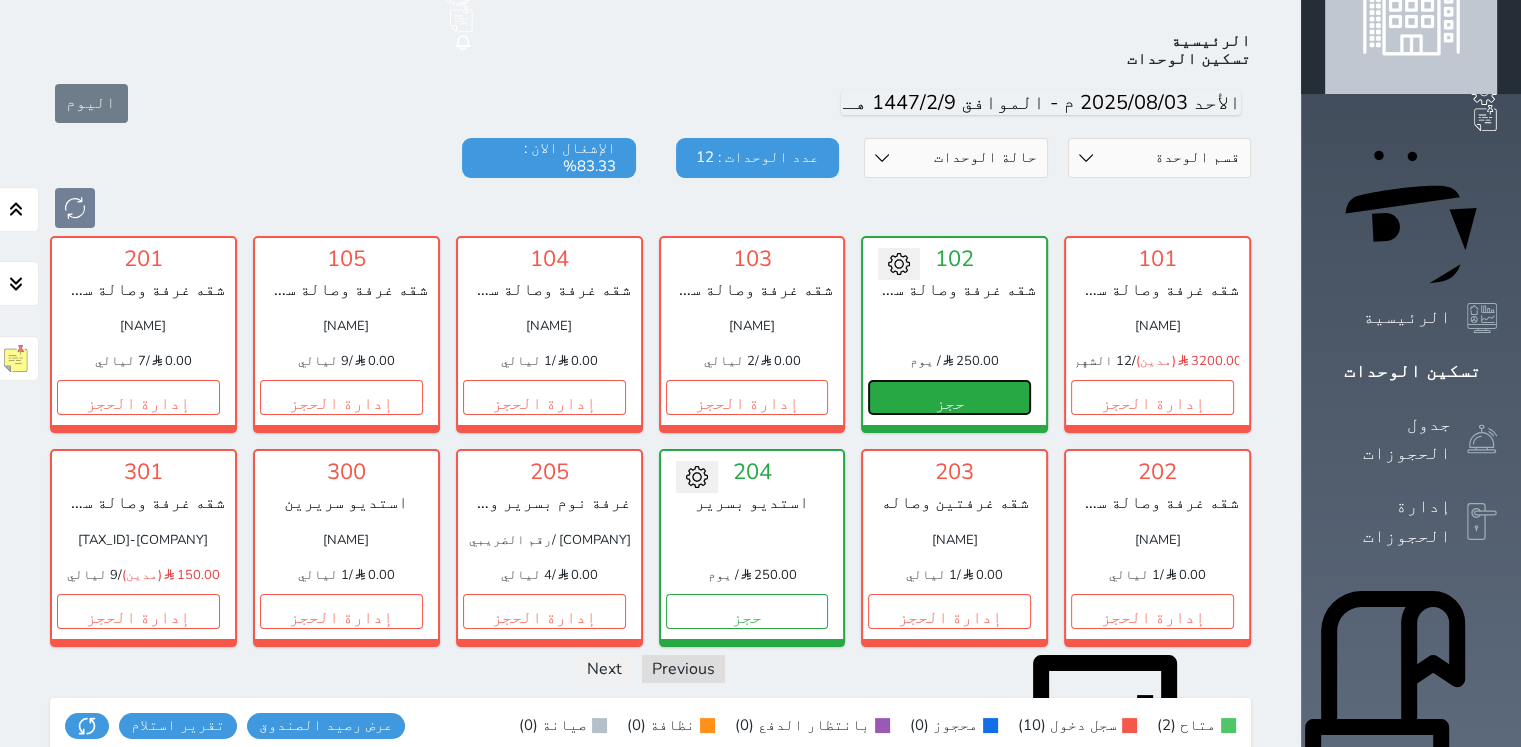 click on "حجز" at bounding box center [949, 397] 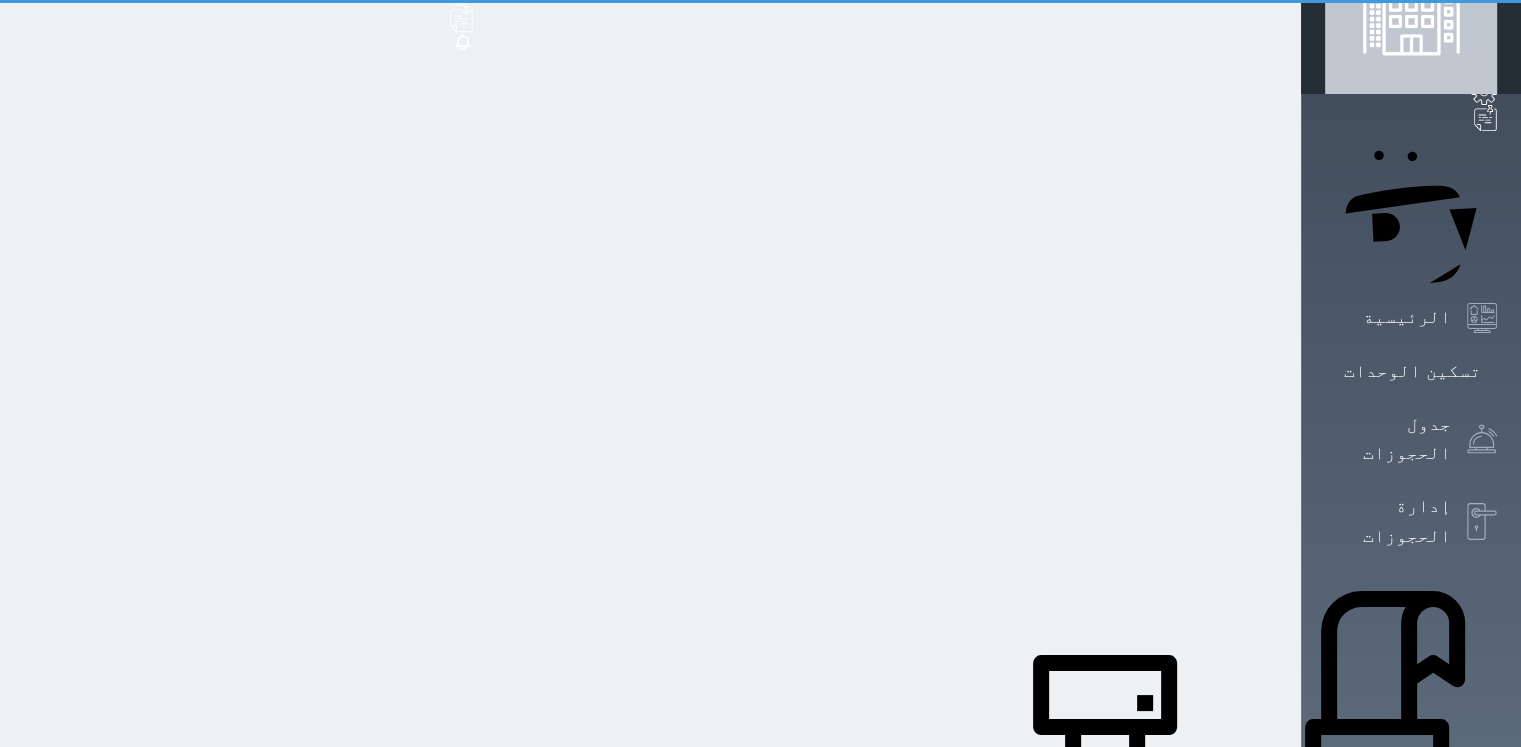 scroll, scrollTop: 0, scrollLeft: 0, axis: both 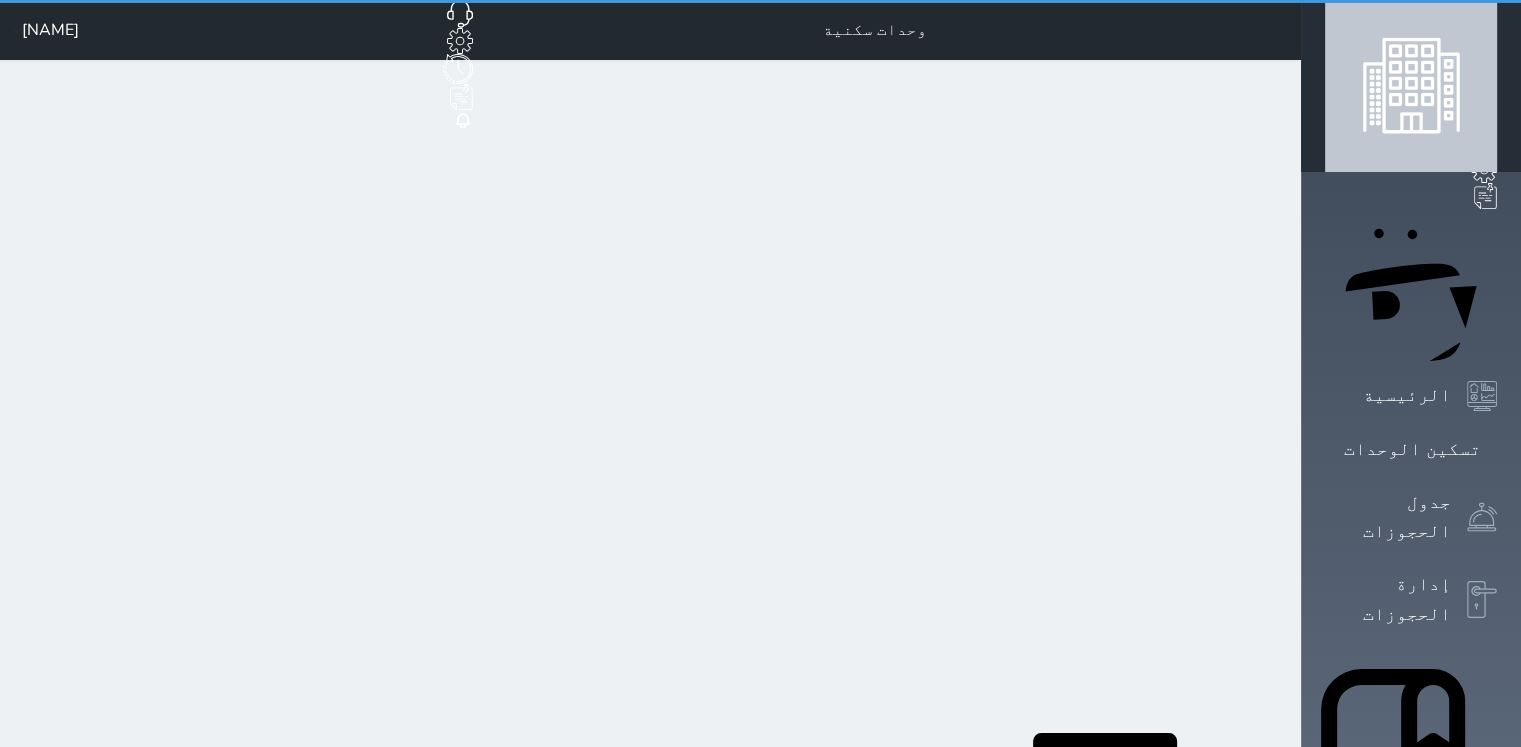 select on "1" 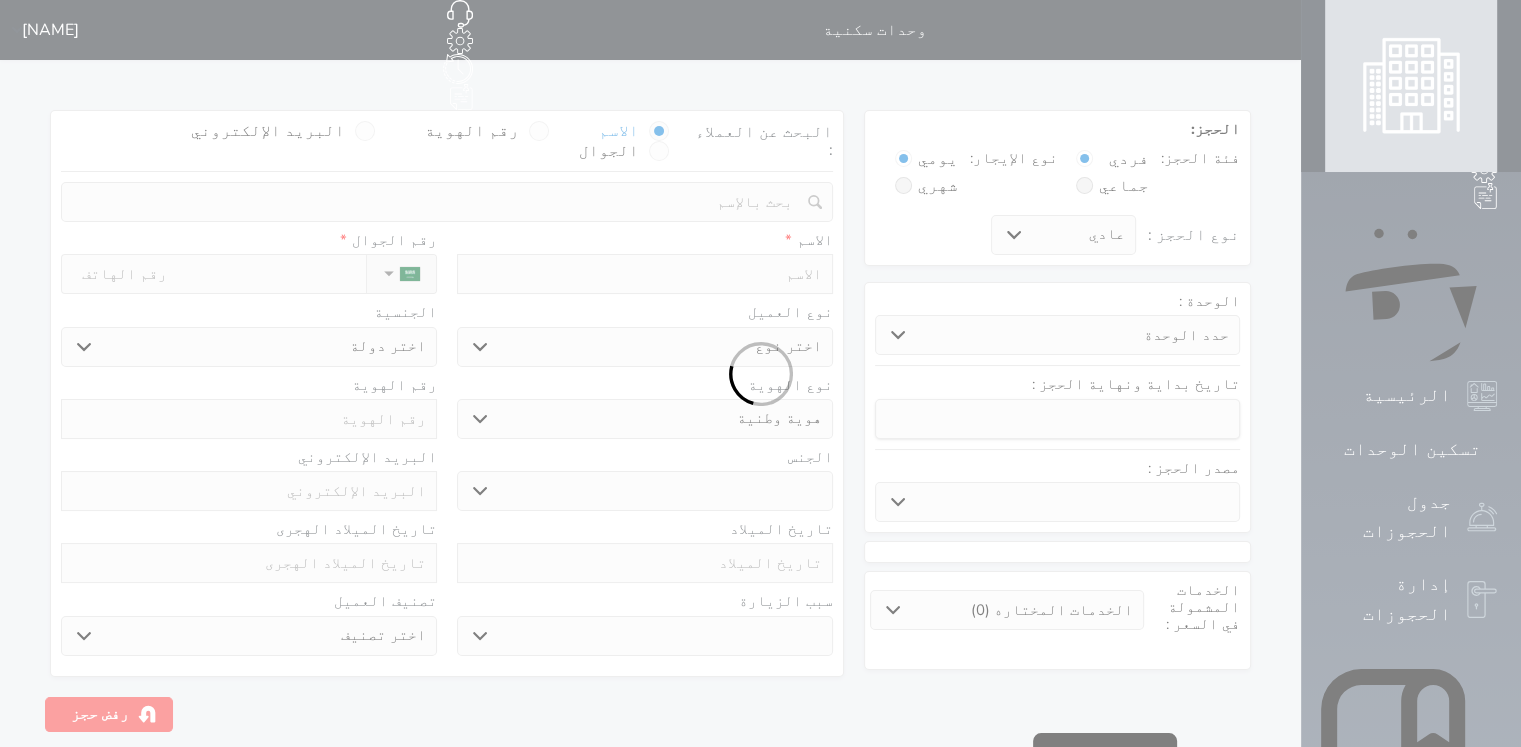 select 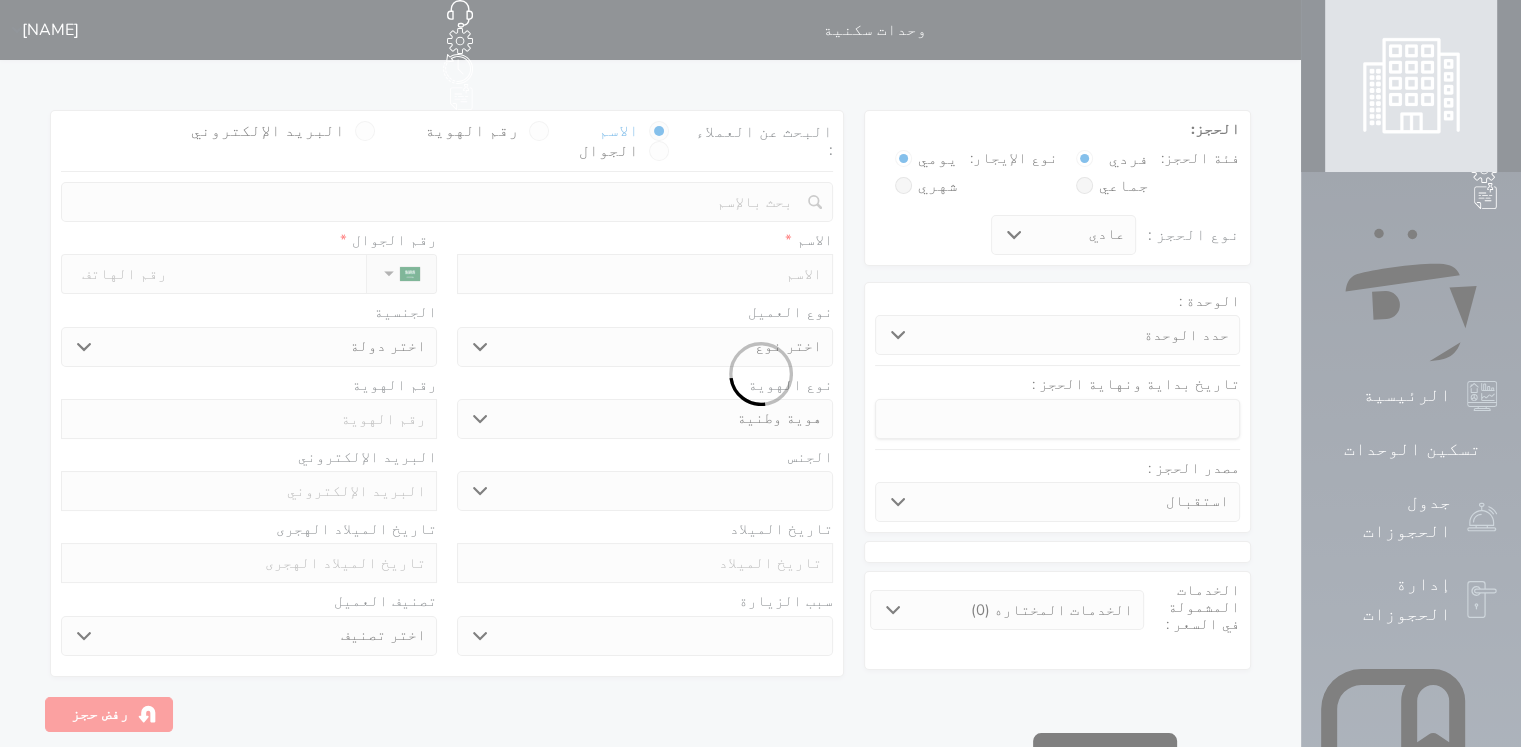 select 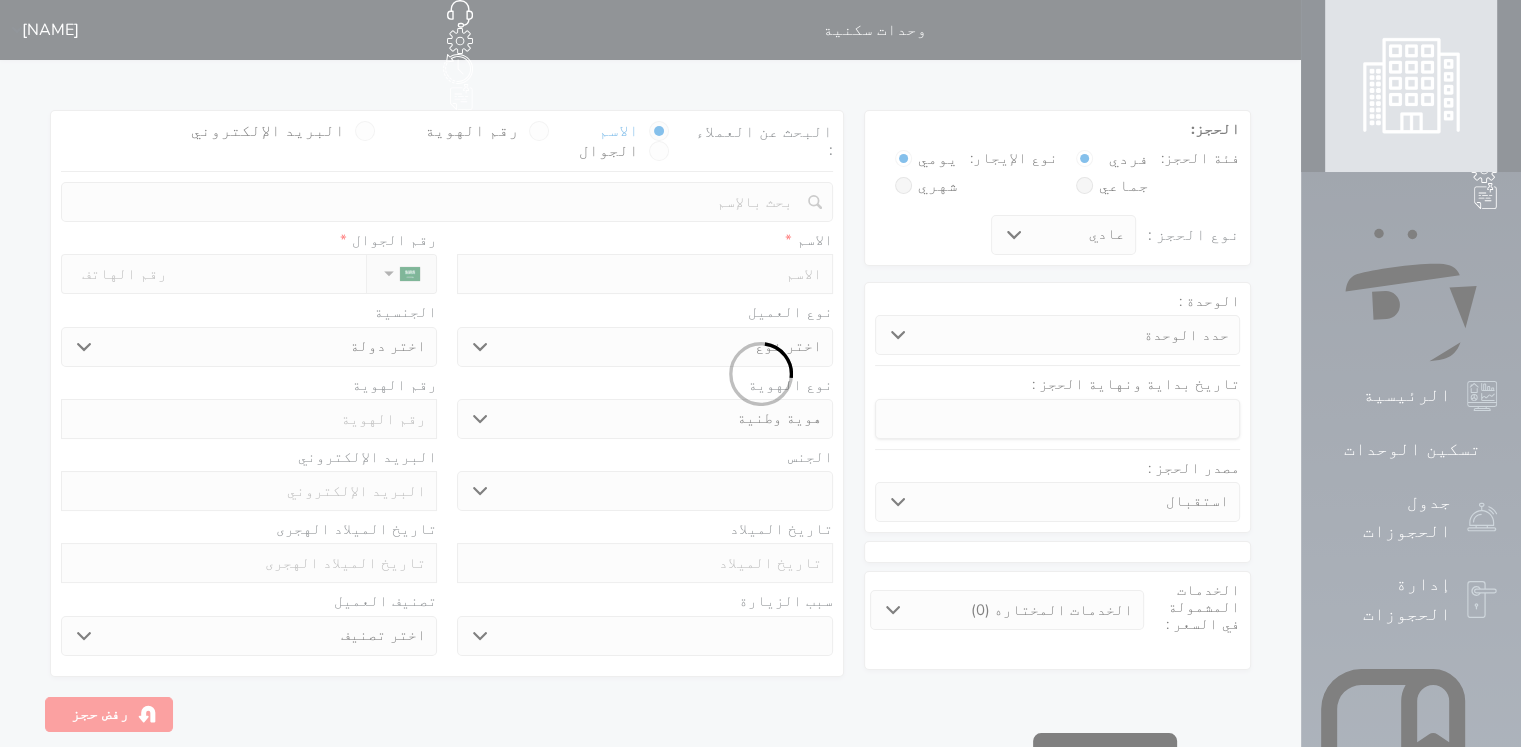 select 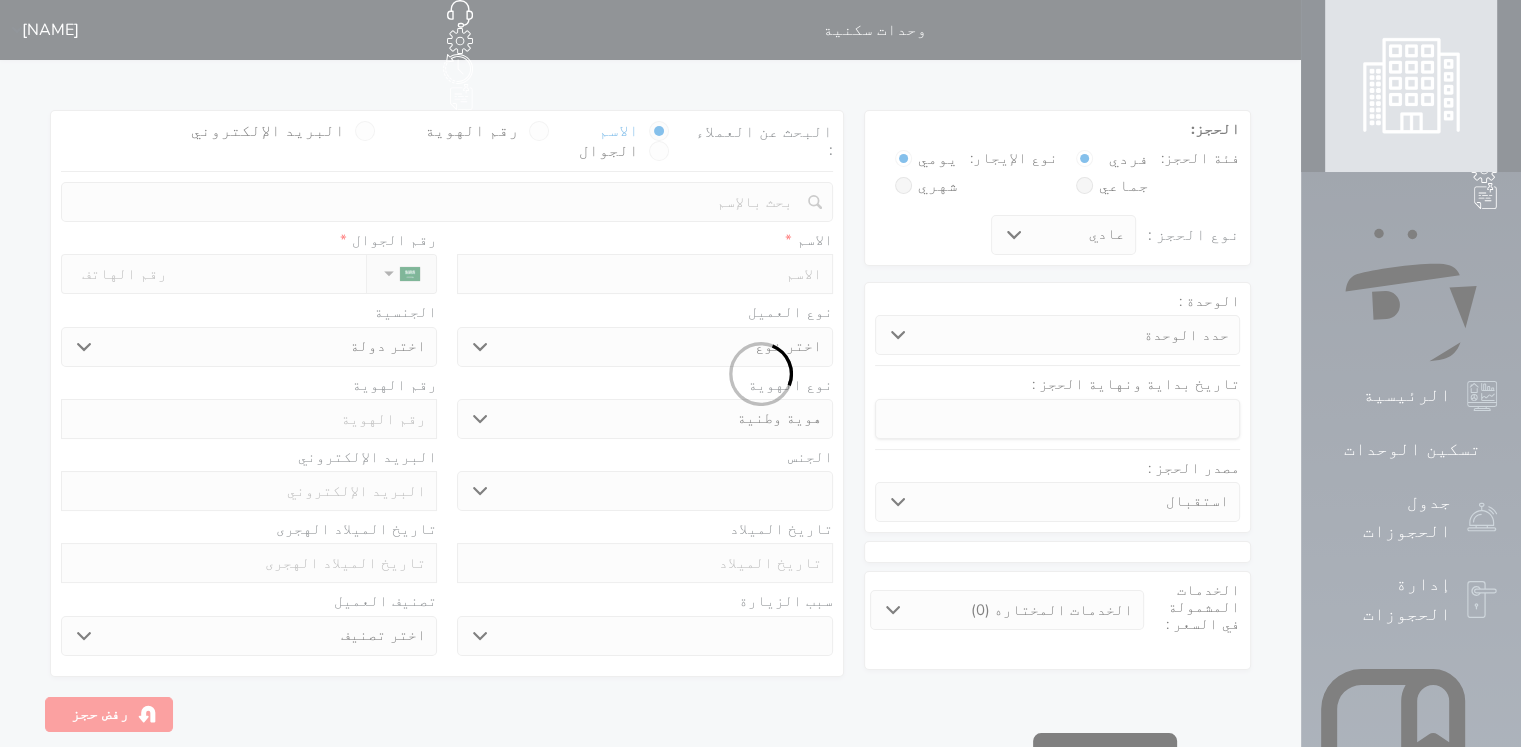 select 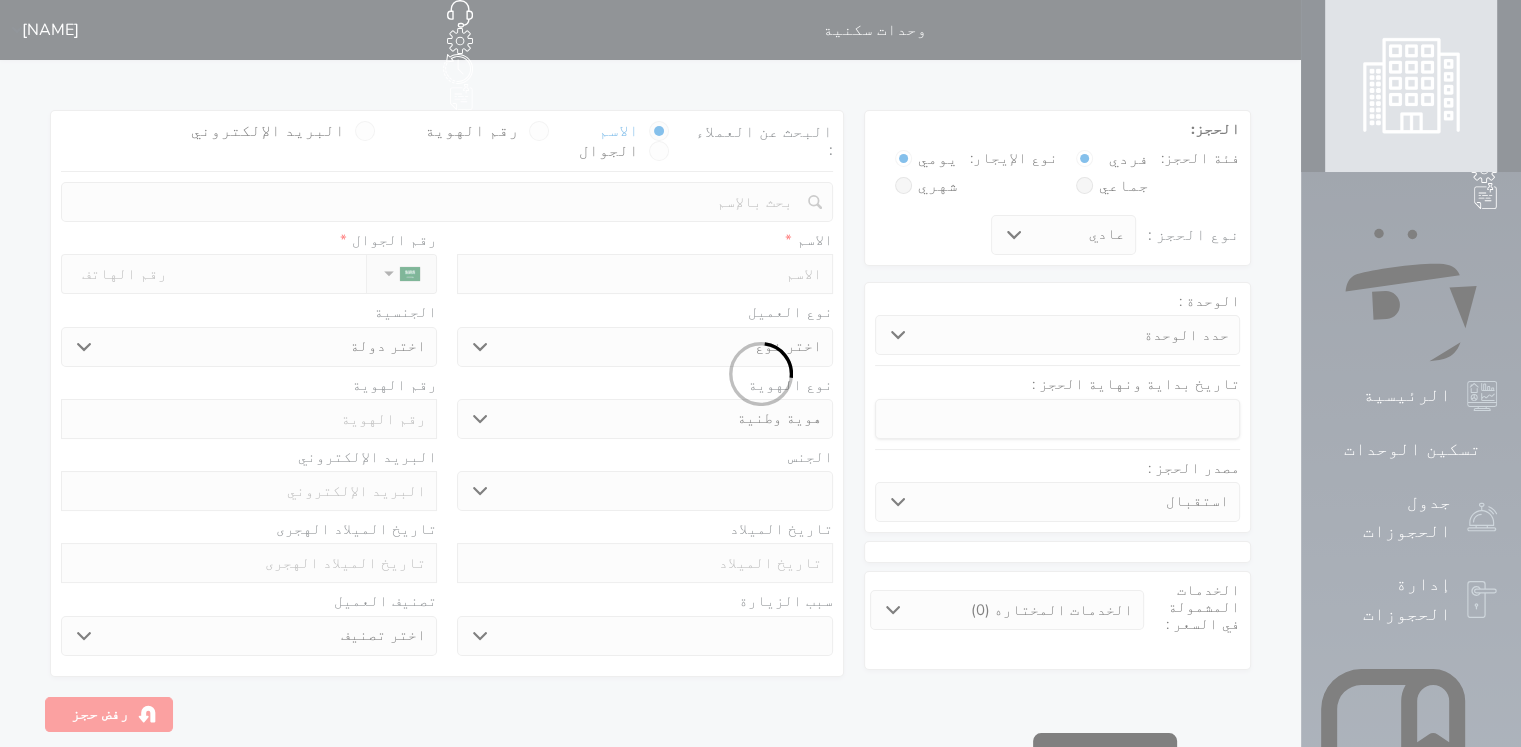 select 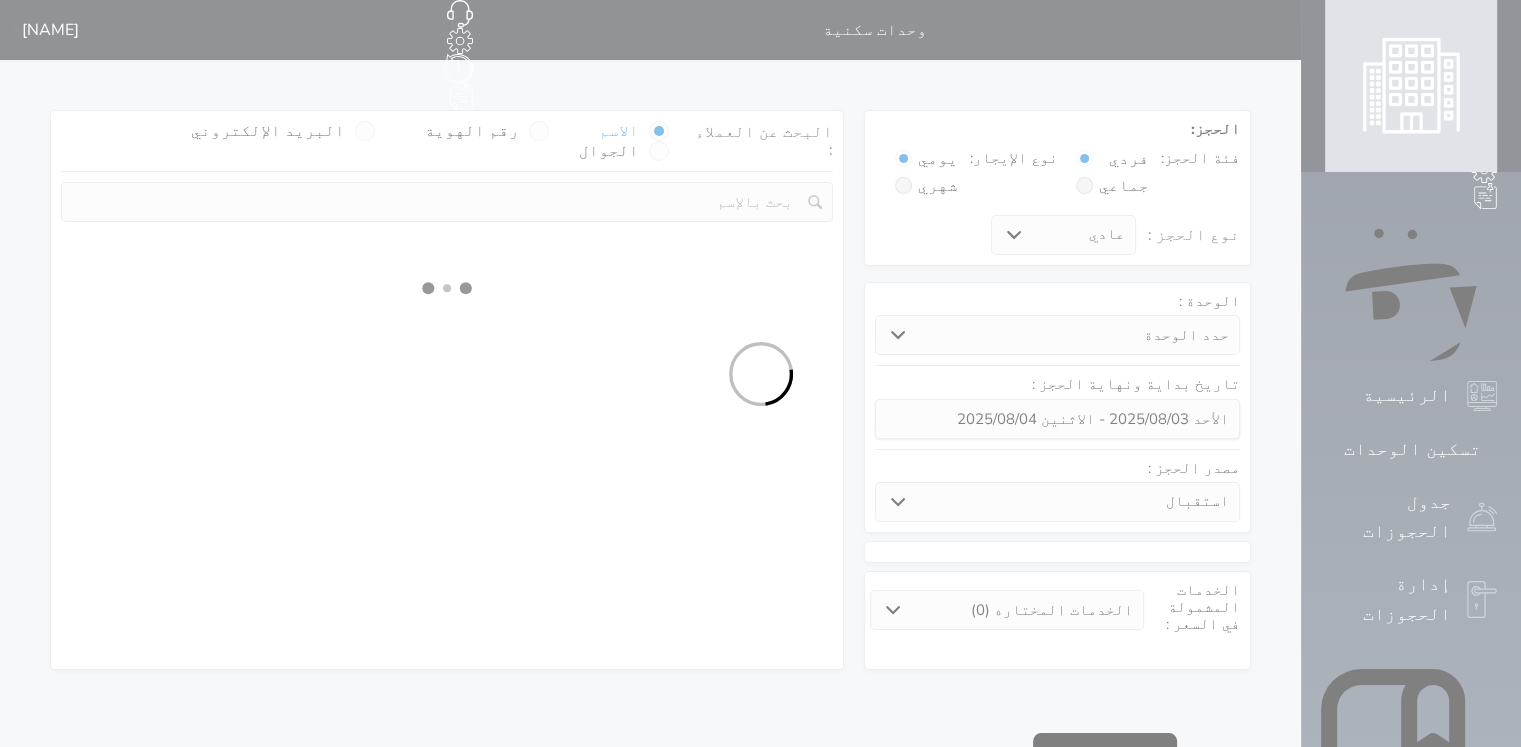 select 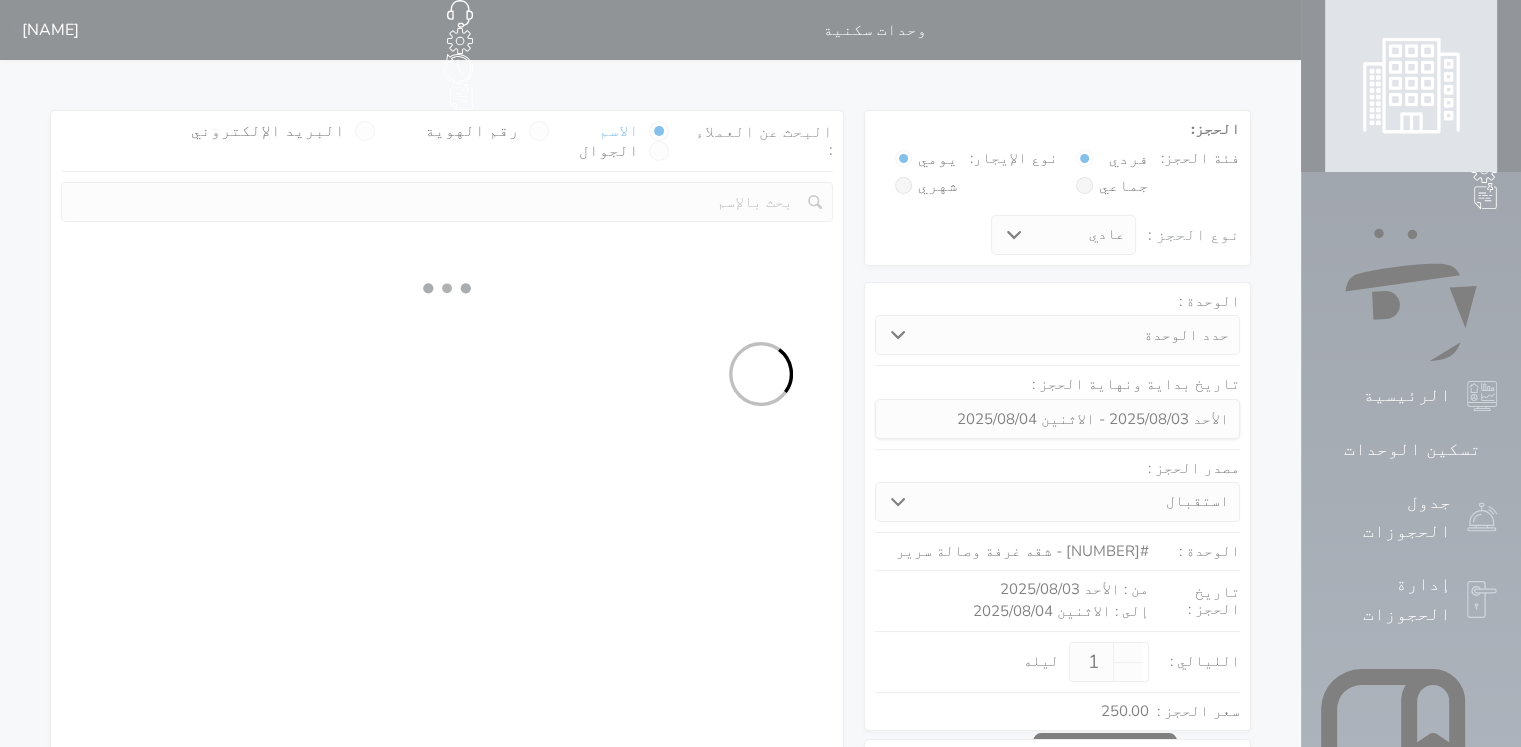 select on "1" 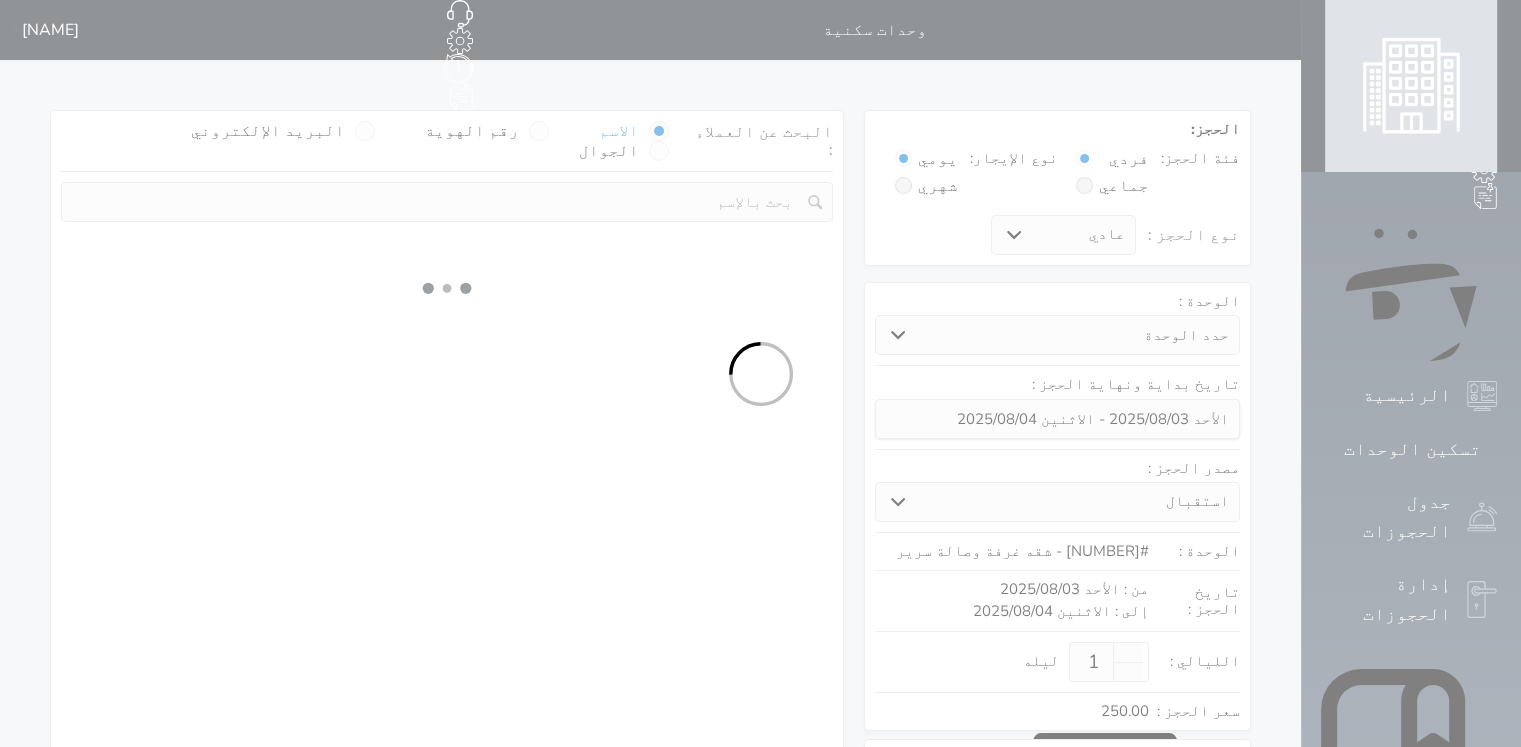 select on "113" 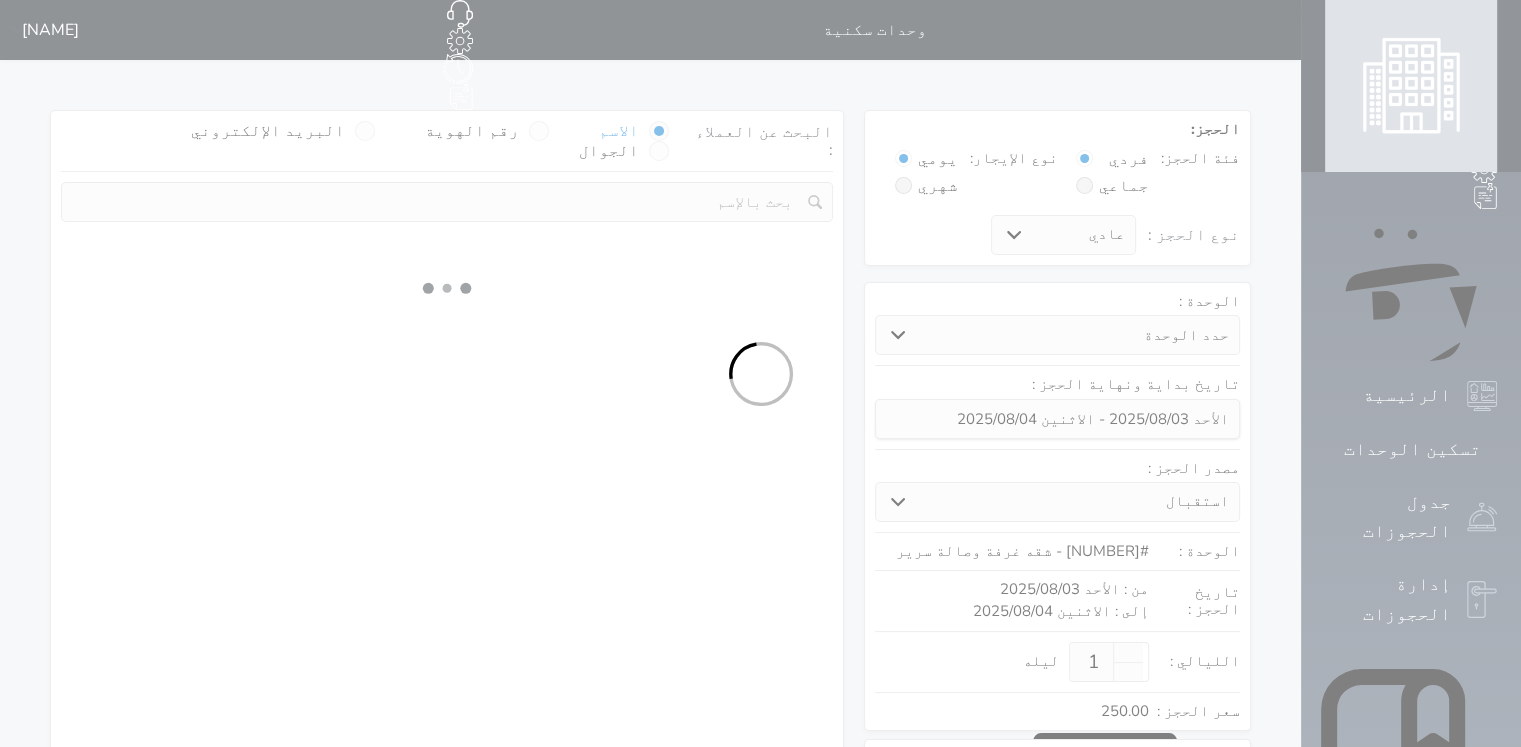 select on "1" 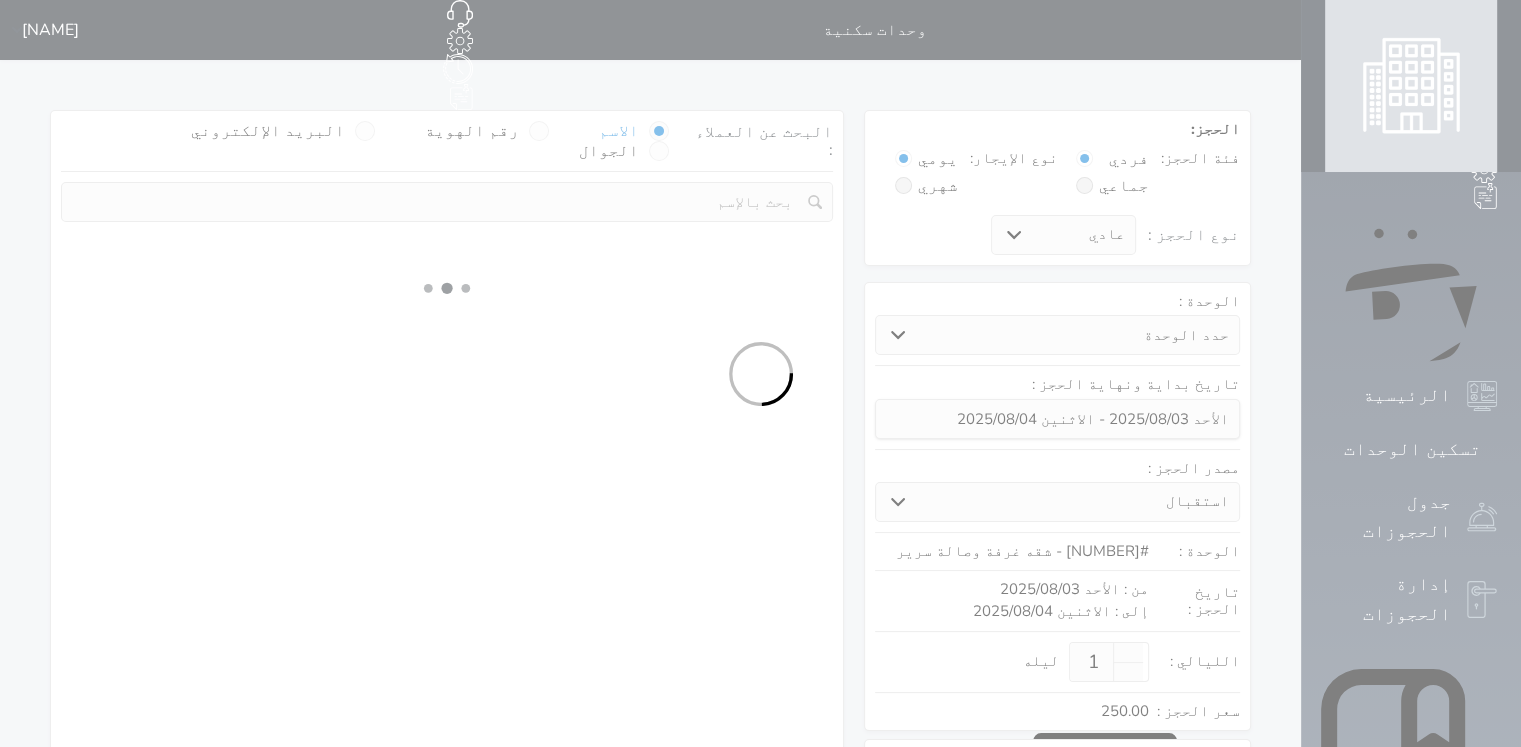 select 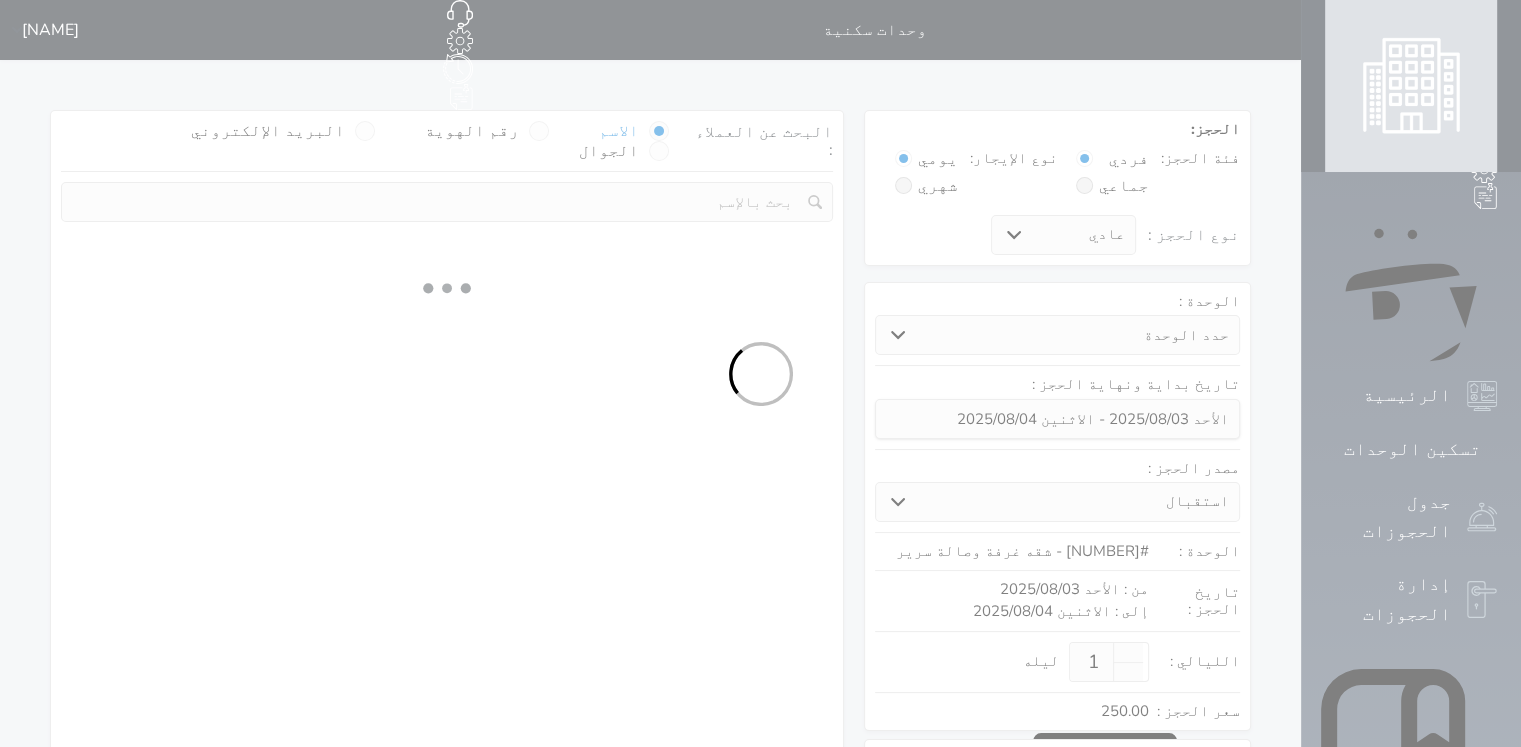 select on "7" 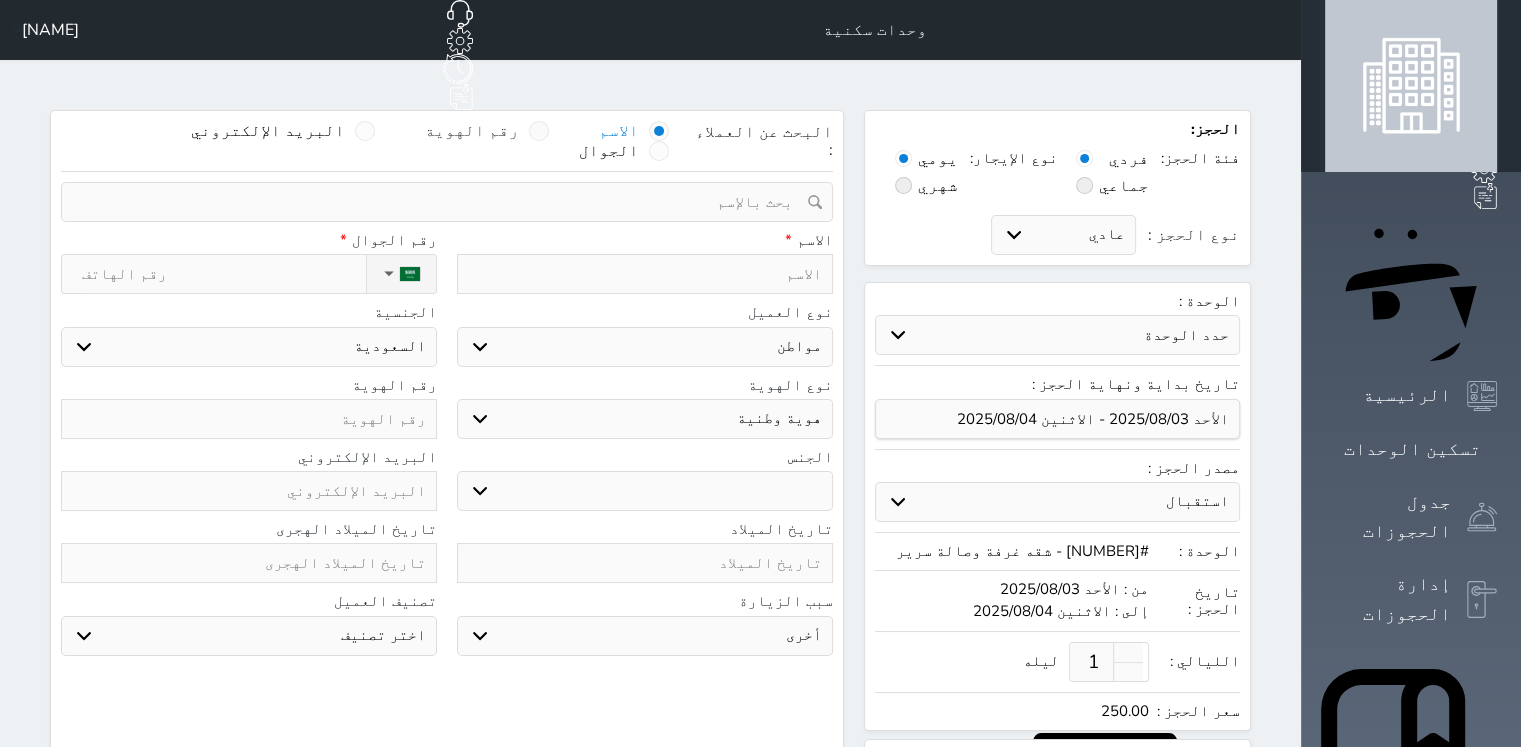click at bounding box center [539, 131] 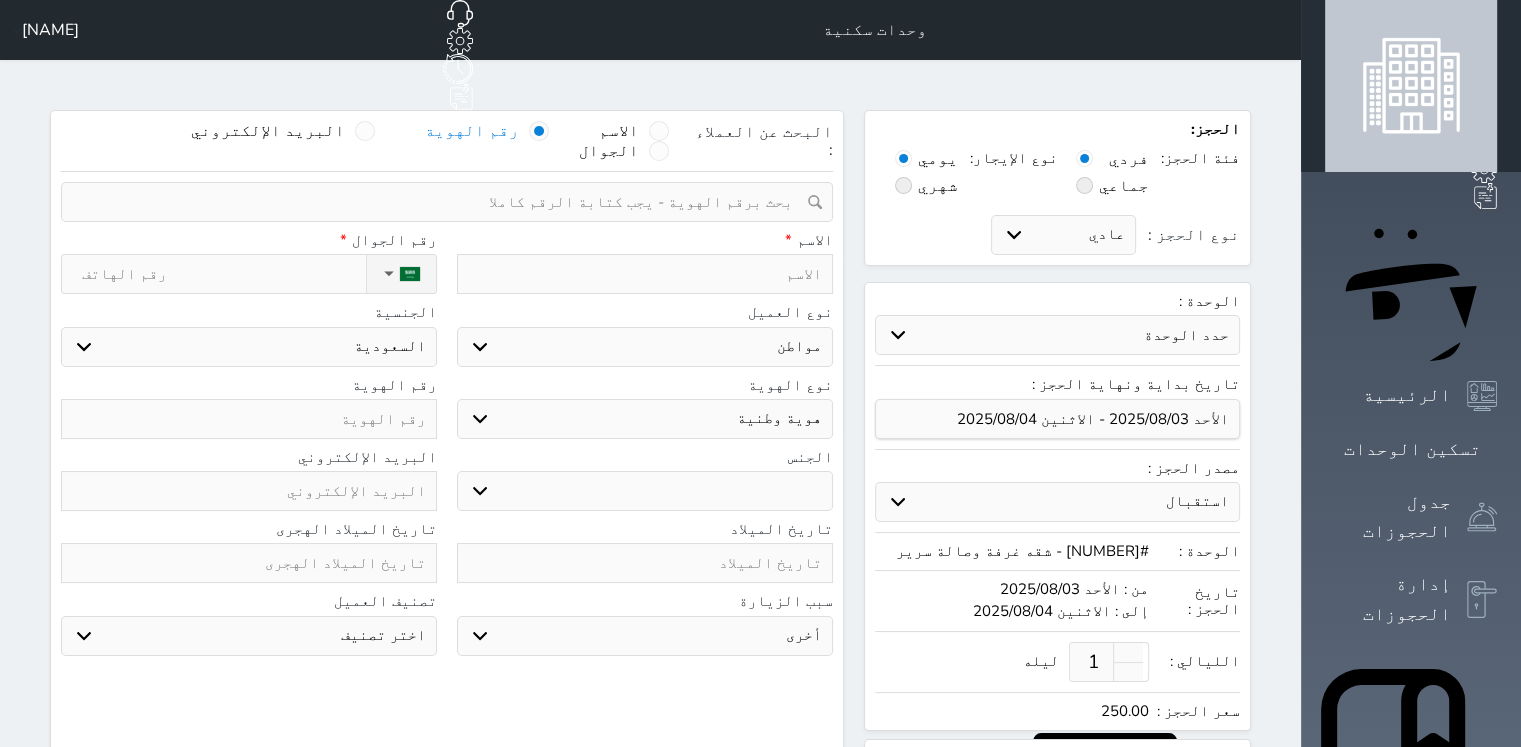 select 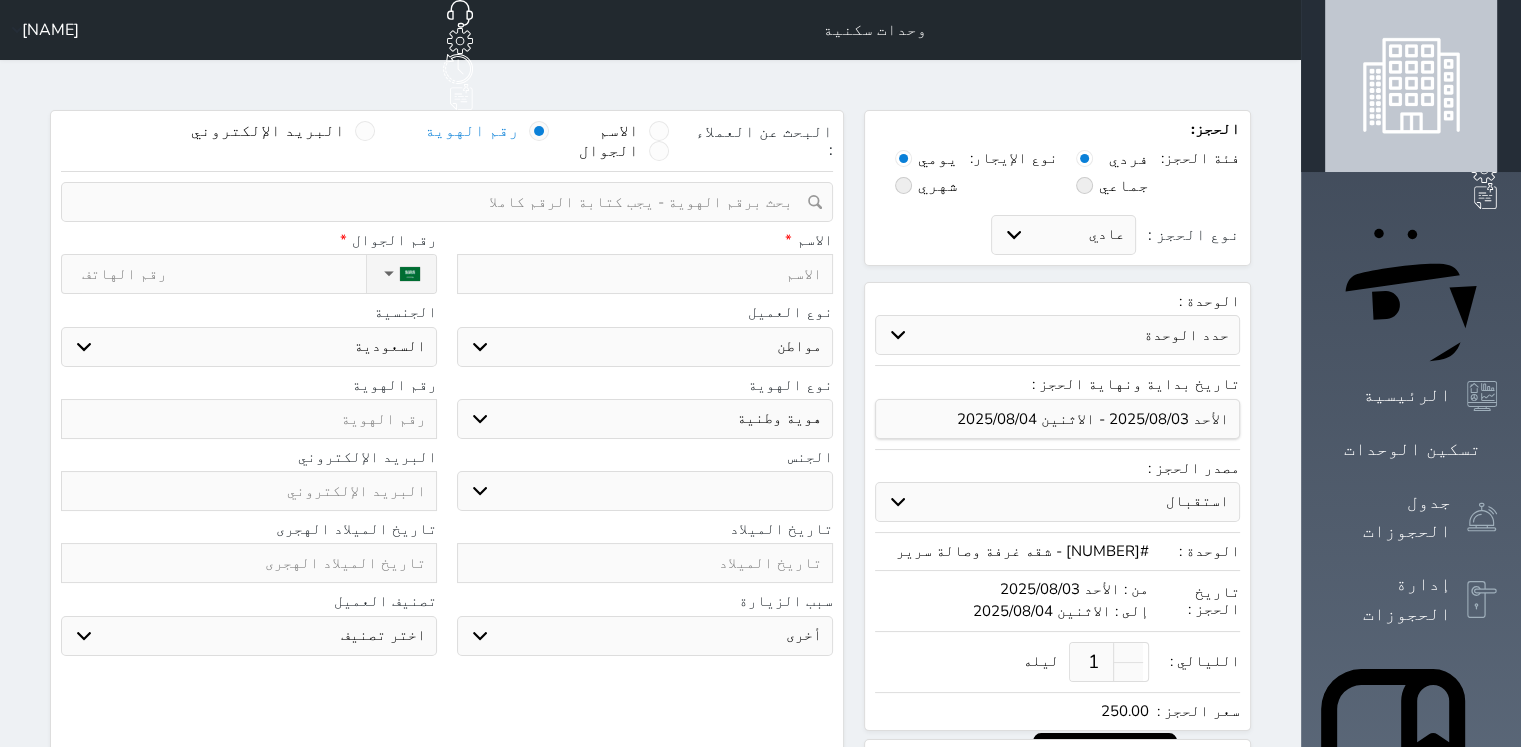 click at bounding box center [440, 202] 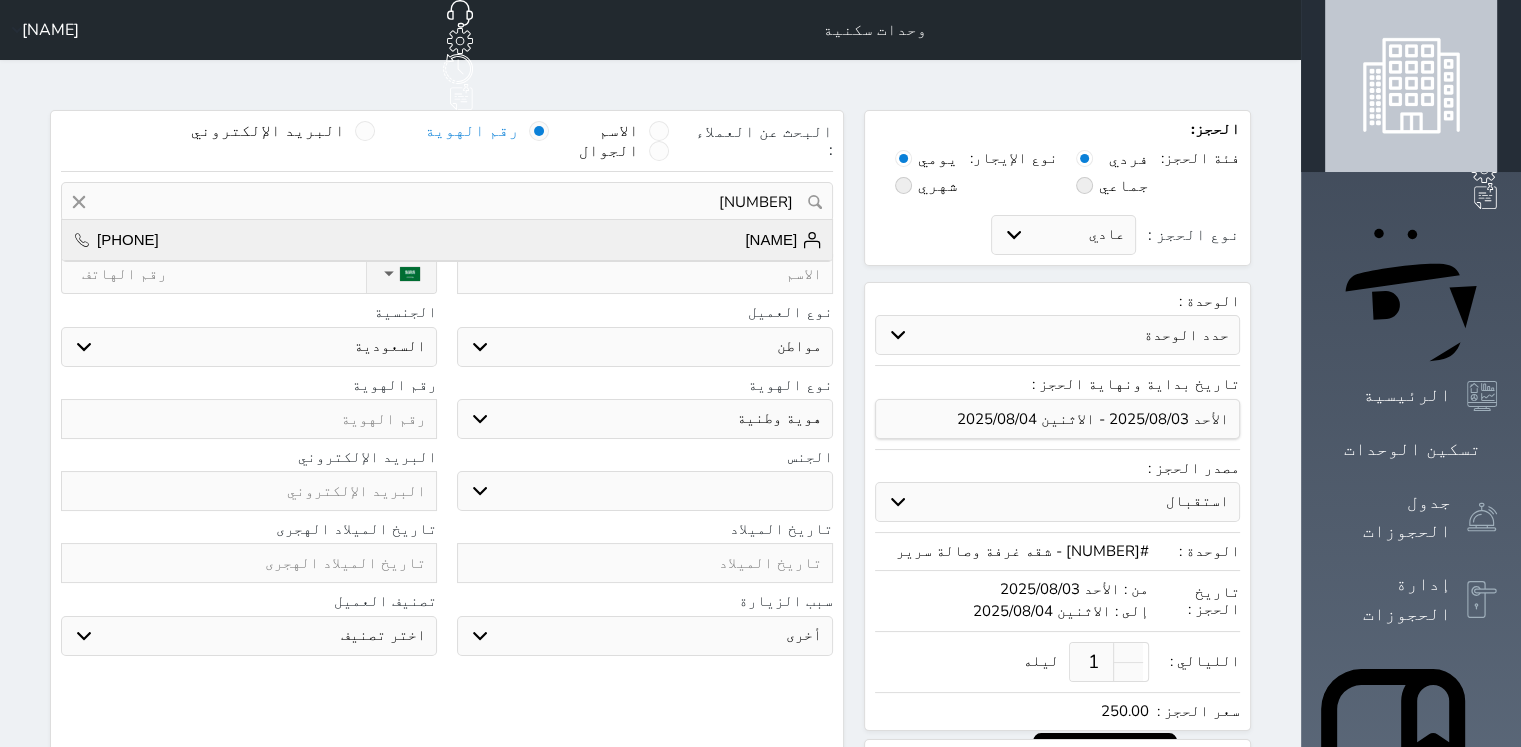 click on "[NAME] [PHONE]" at bounding box center (447, 240) 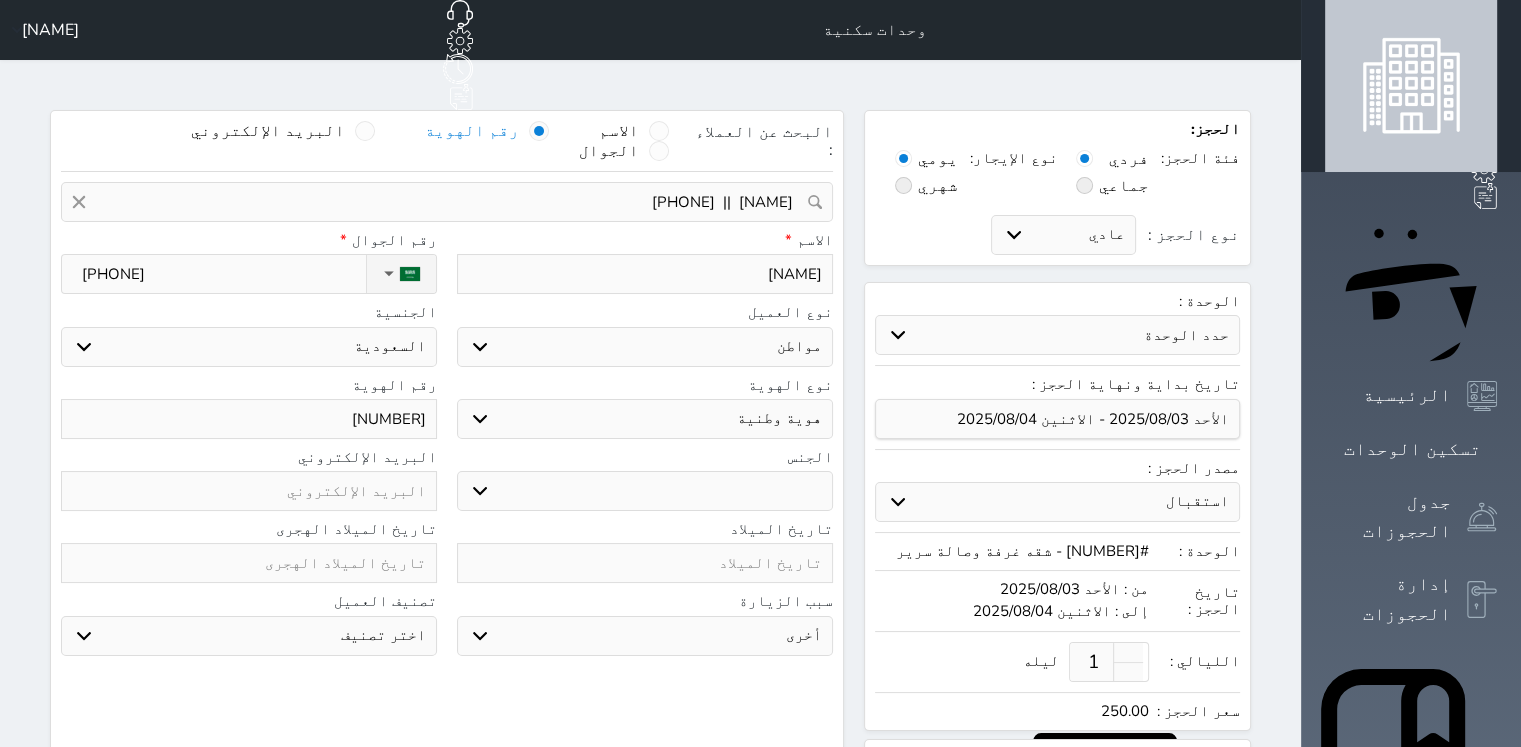 select 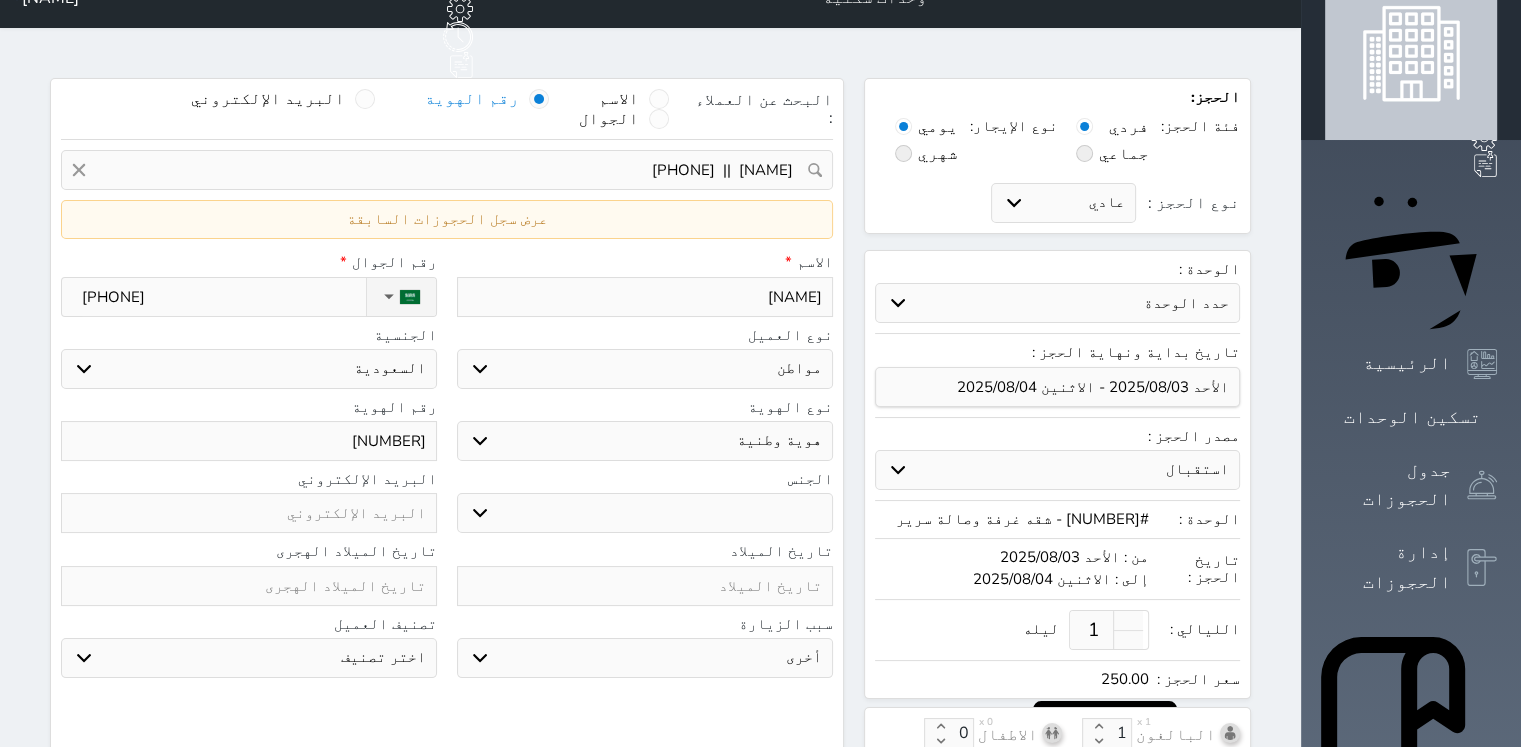 scroll, scrollTop: 0, scrollLeft: 0, axis: both 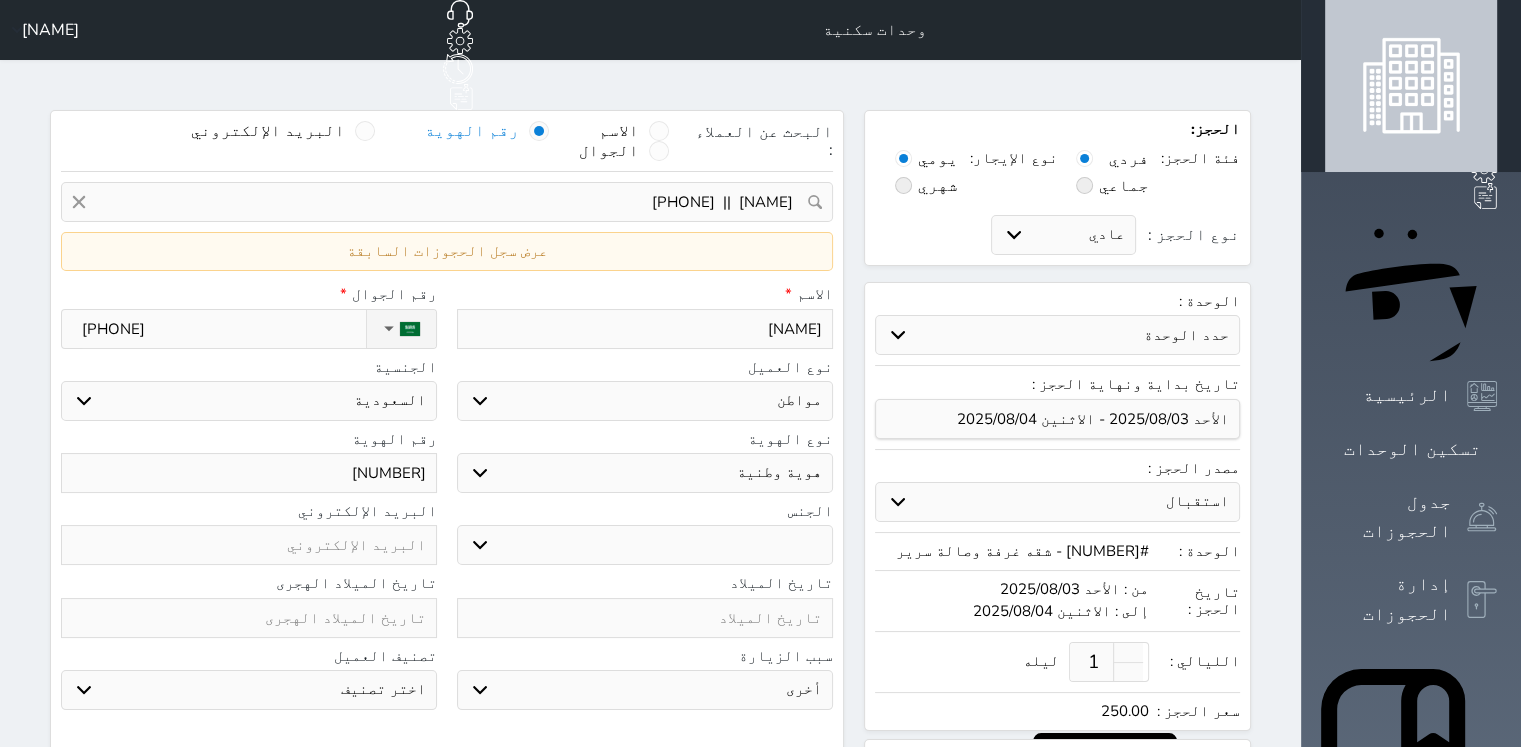 click on "[NAME]" at bounding box center [645, 329] 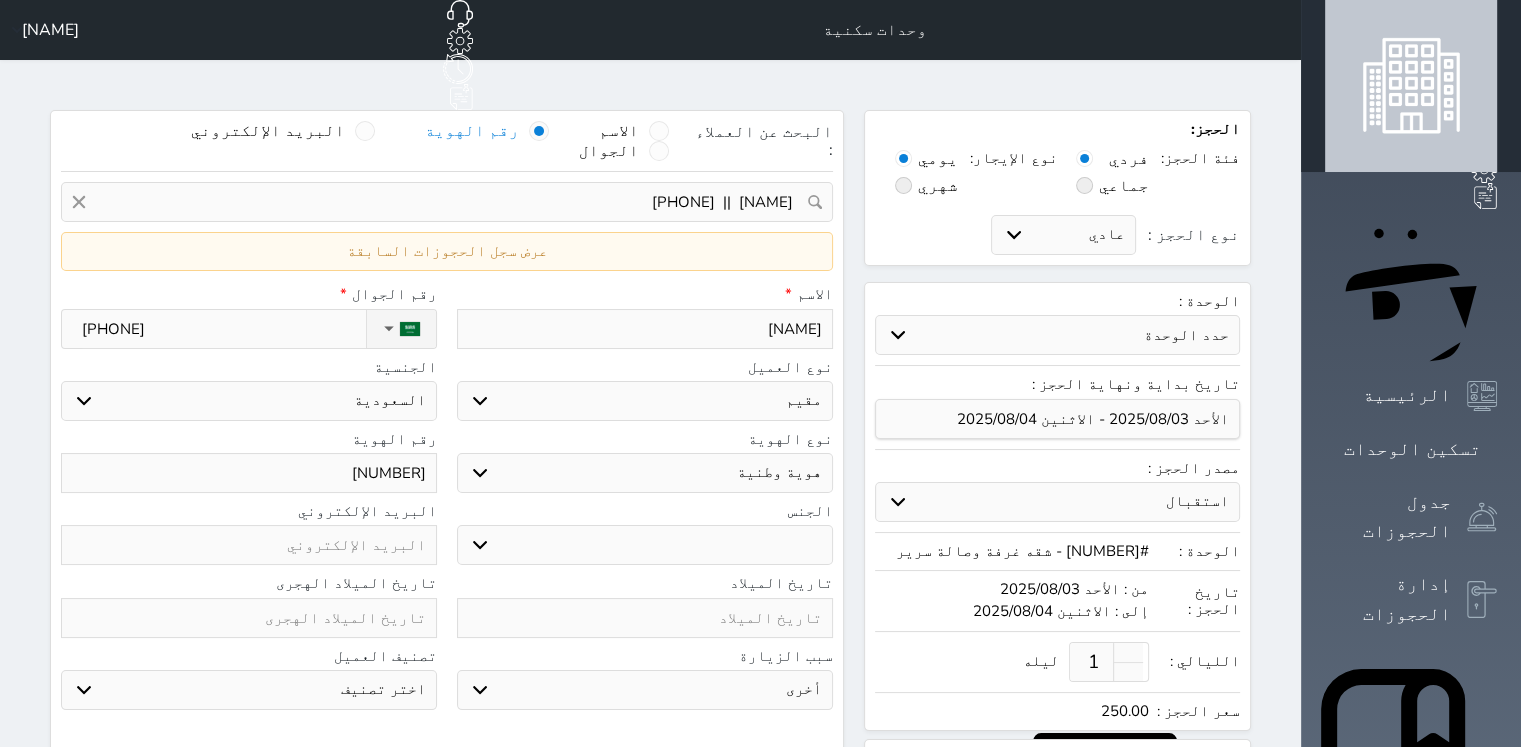 click on "اختر نوع   مواطن مواطن خليجي زائر مقيم" at bounding box center [645, 401] 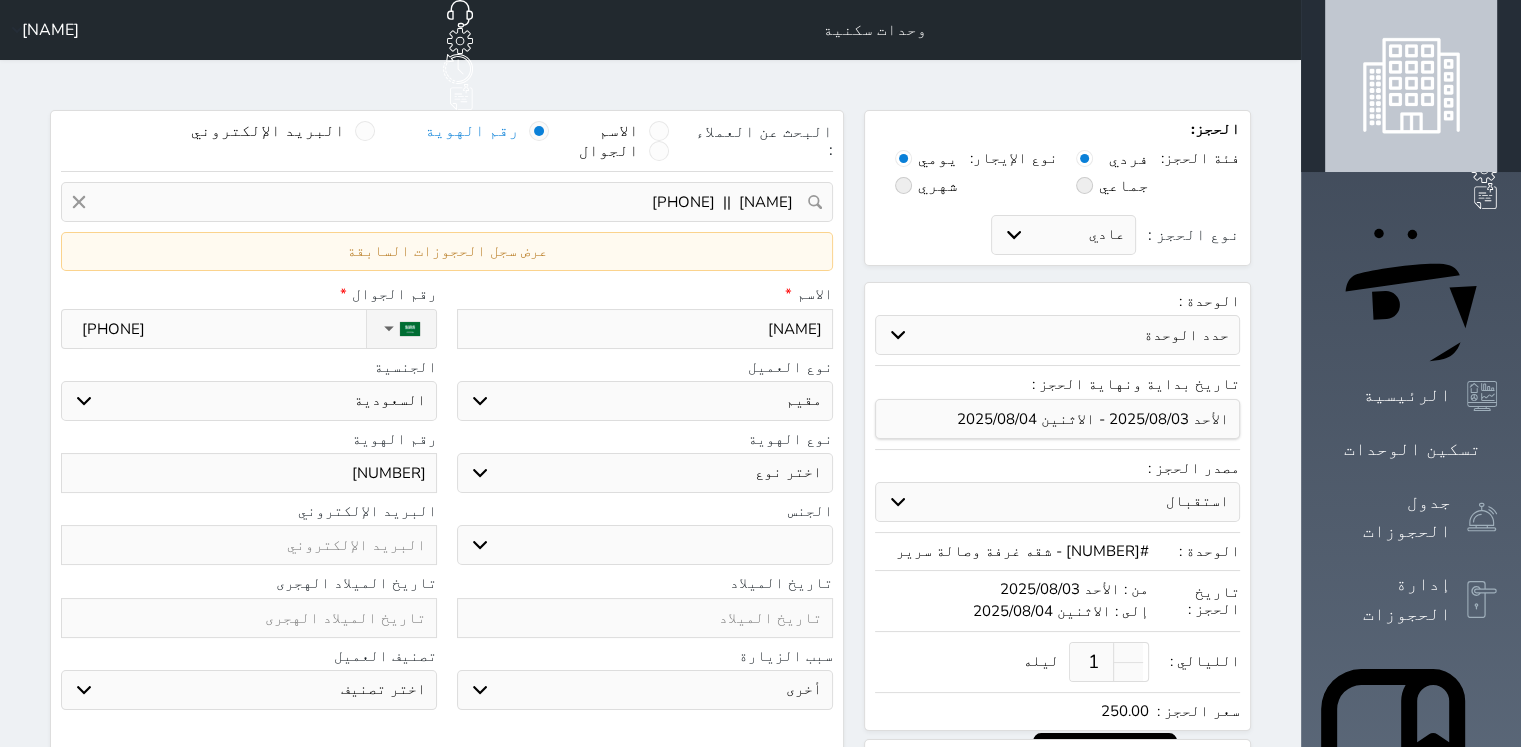 select 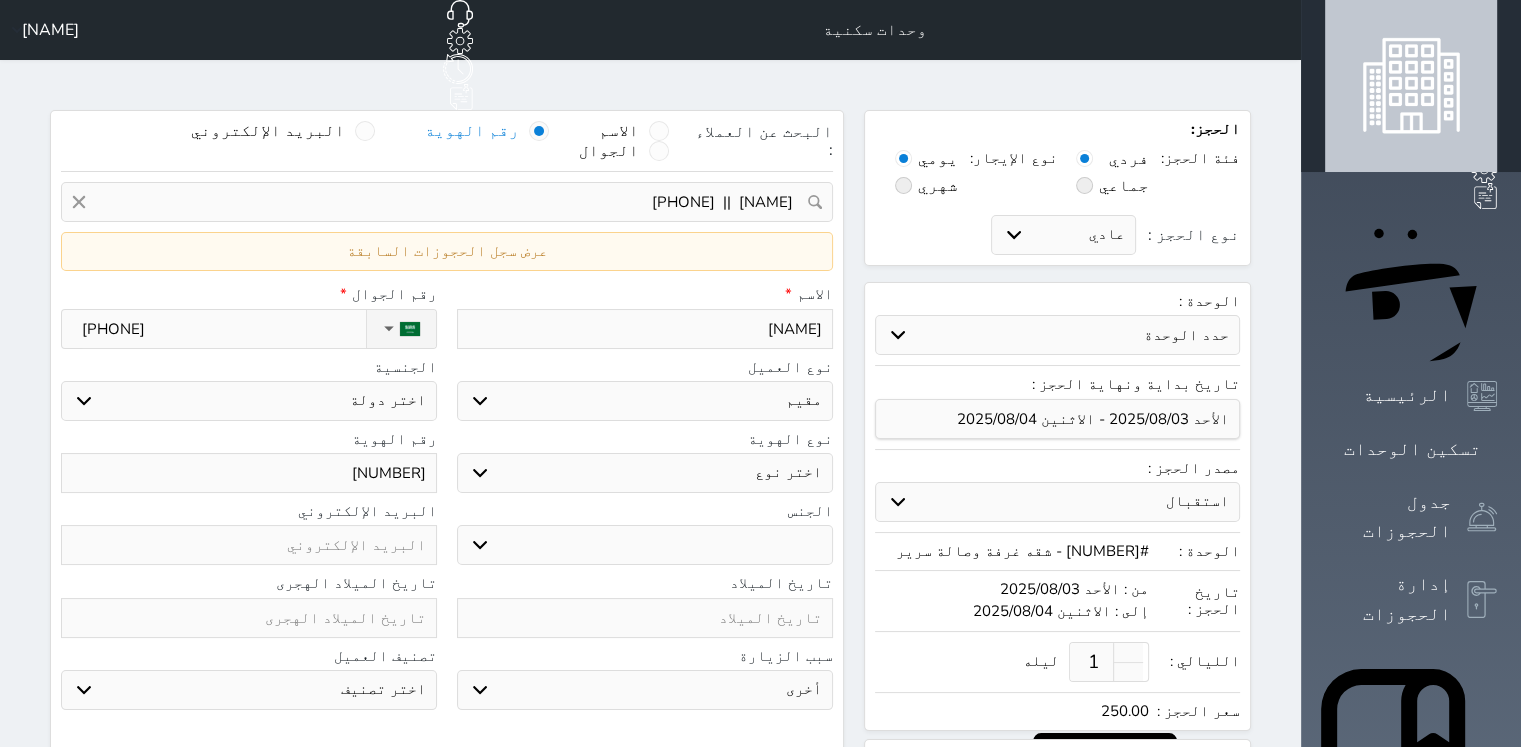 click on "[NAME]" at bounding box center [645, 329] 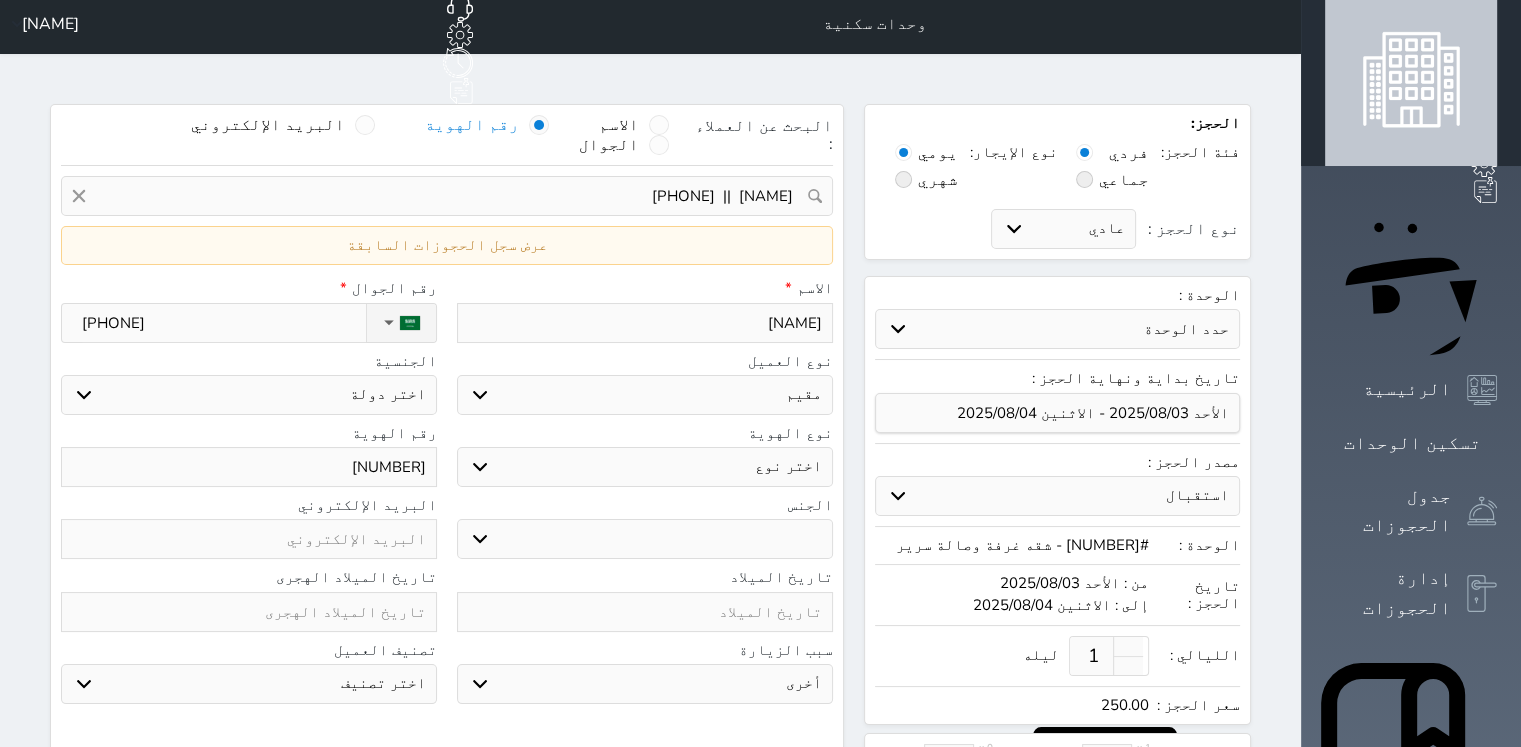 scroll, scrollTop: 0, scrollLeft: 0, axis: both 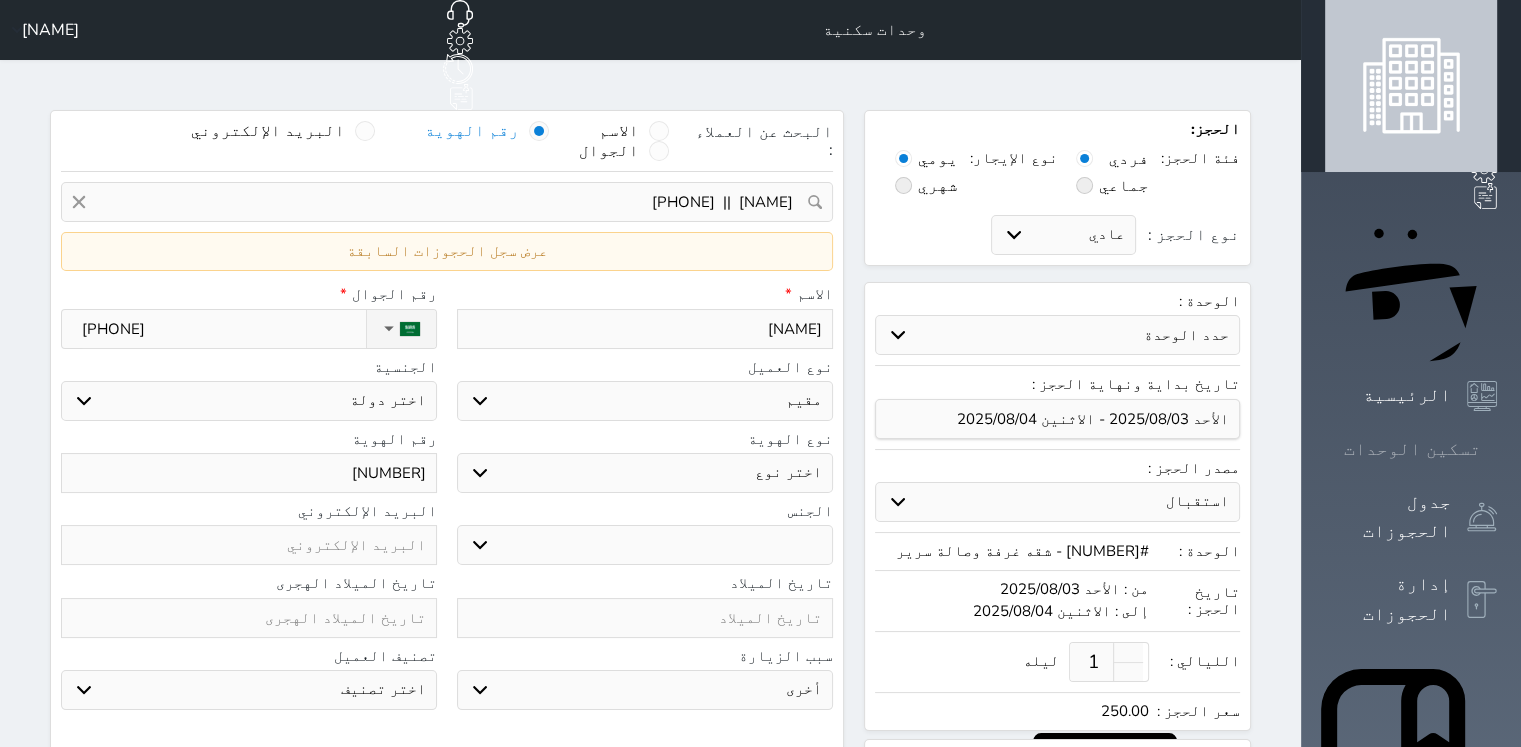 click 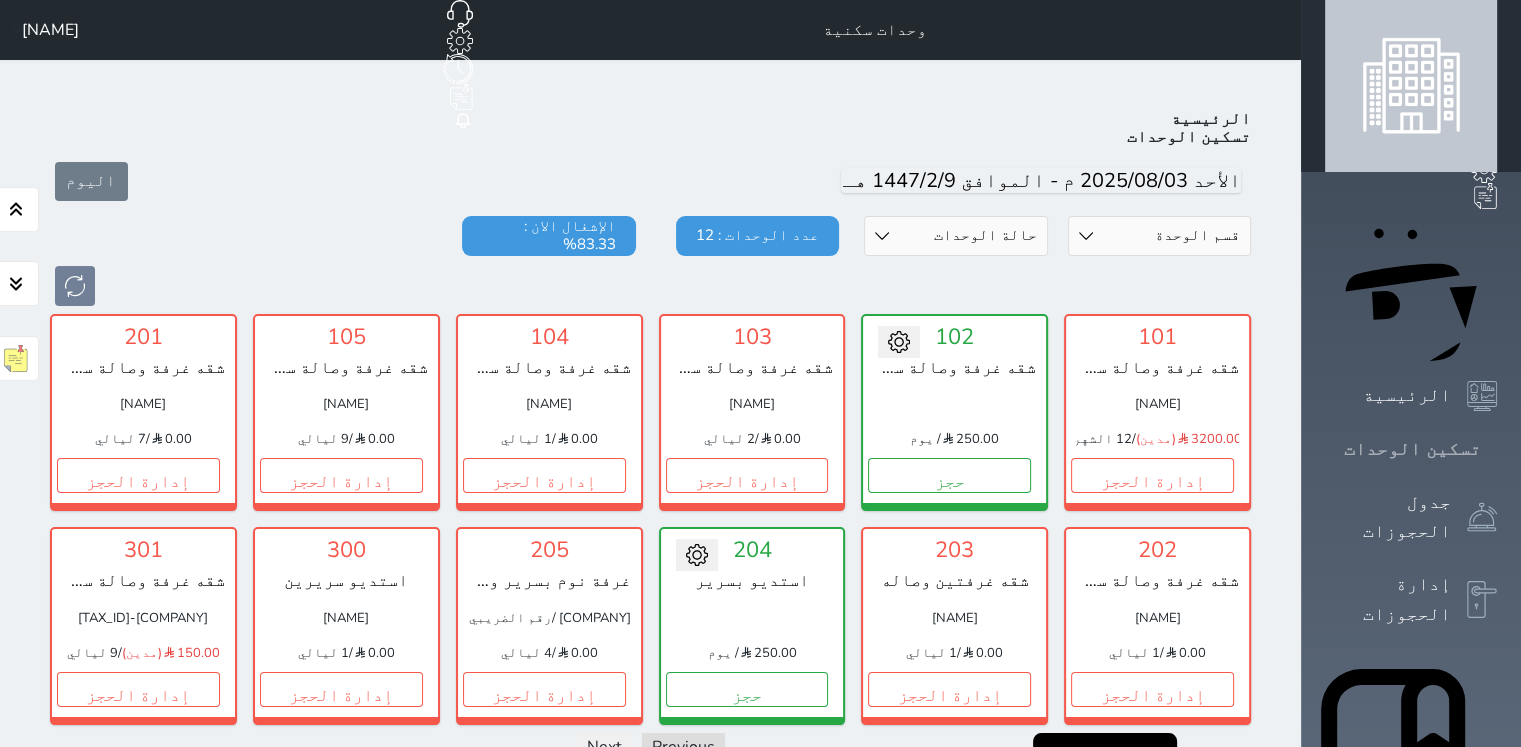 scroll, scrollTop: 78, scrollLeft: 0, axis: vertical 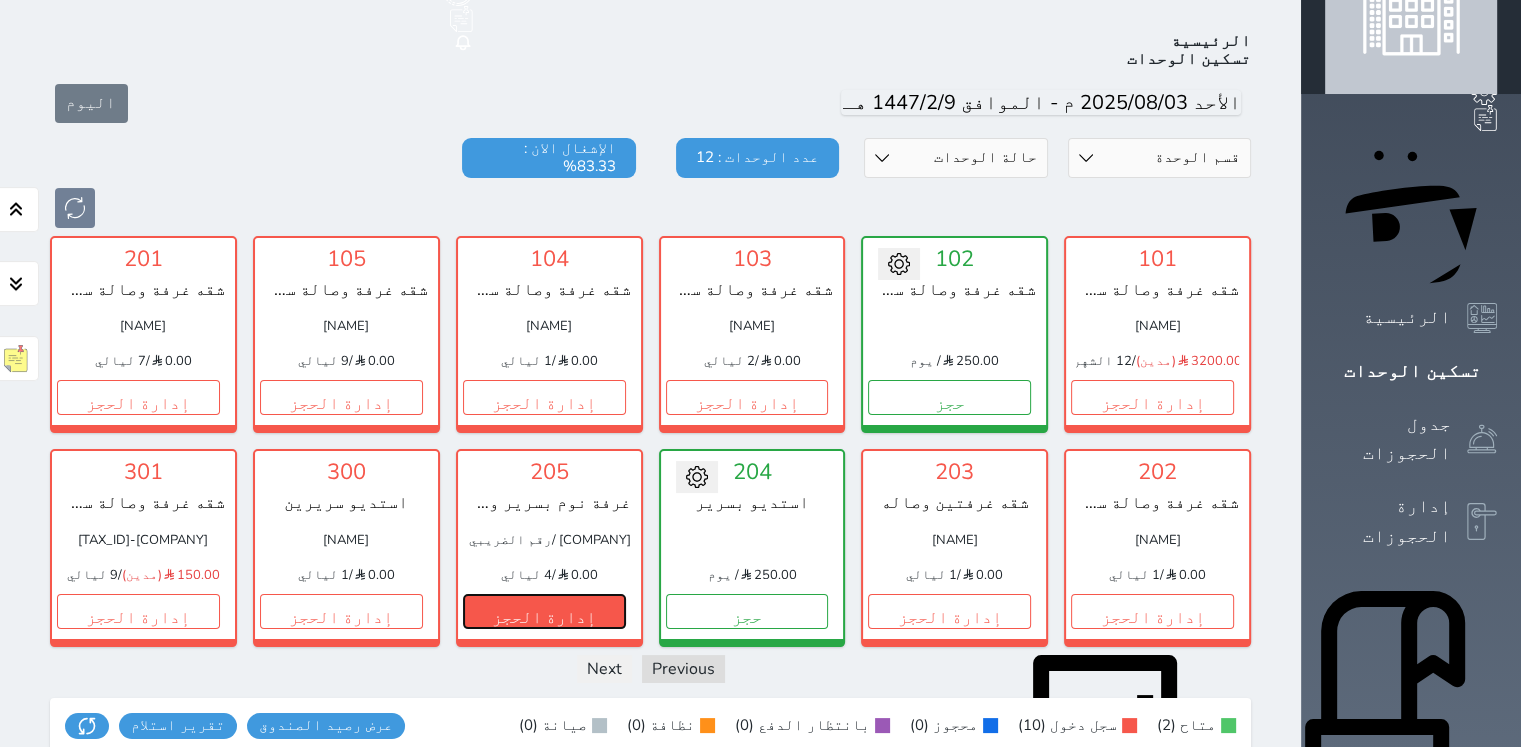 click on "إدارة الحجز" at bounding box center (544, 611) 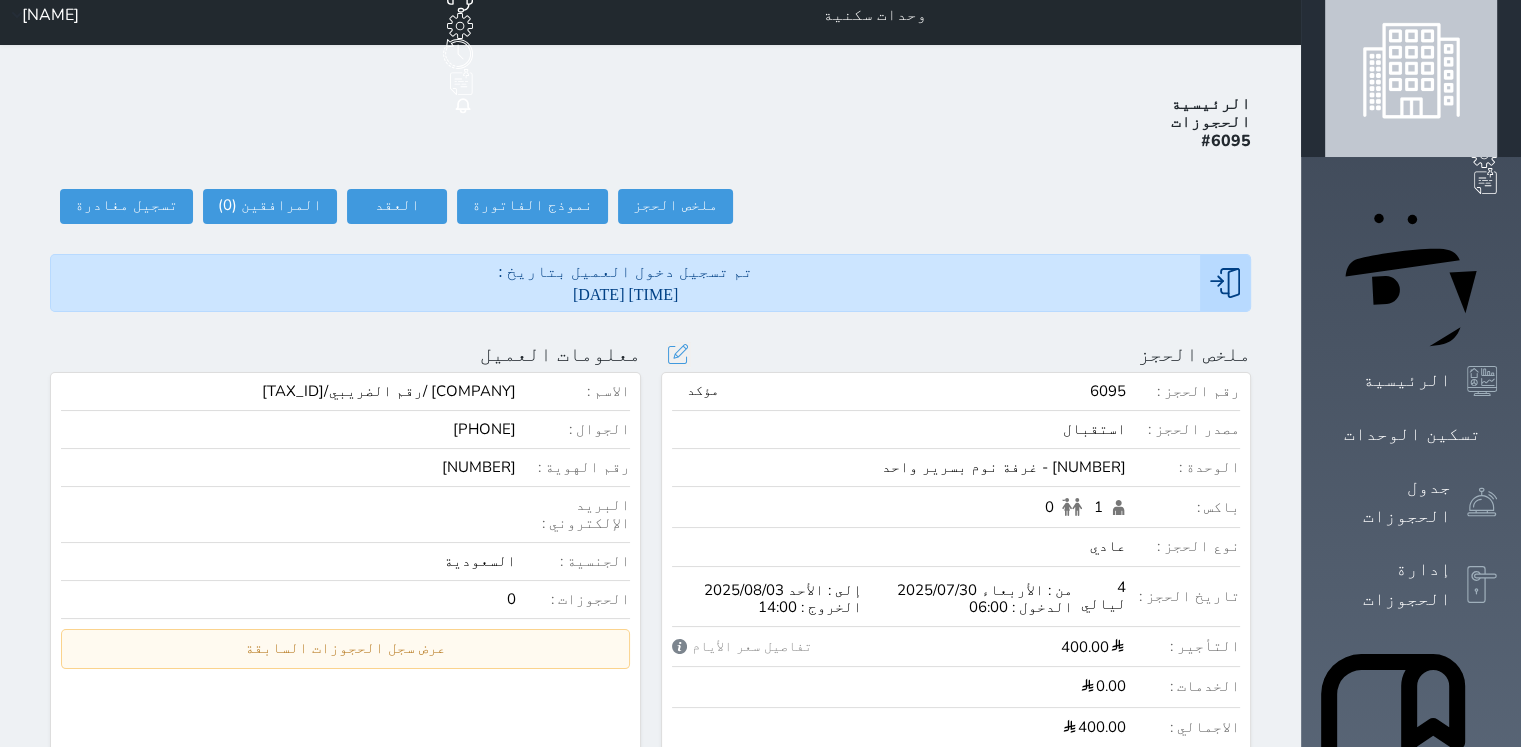 scroll, scrollTop: 0, scrollLeft: 0, axis: both 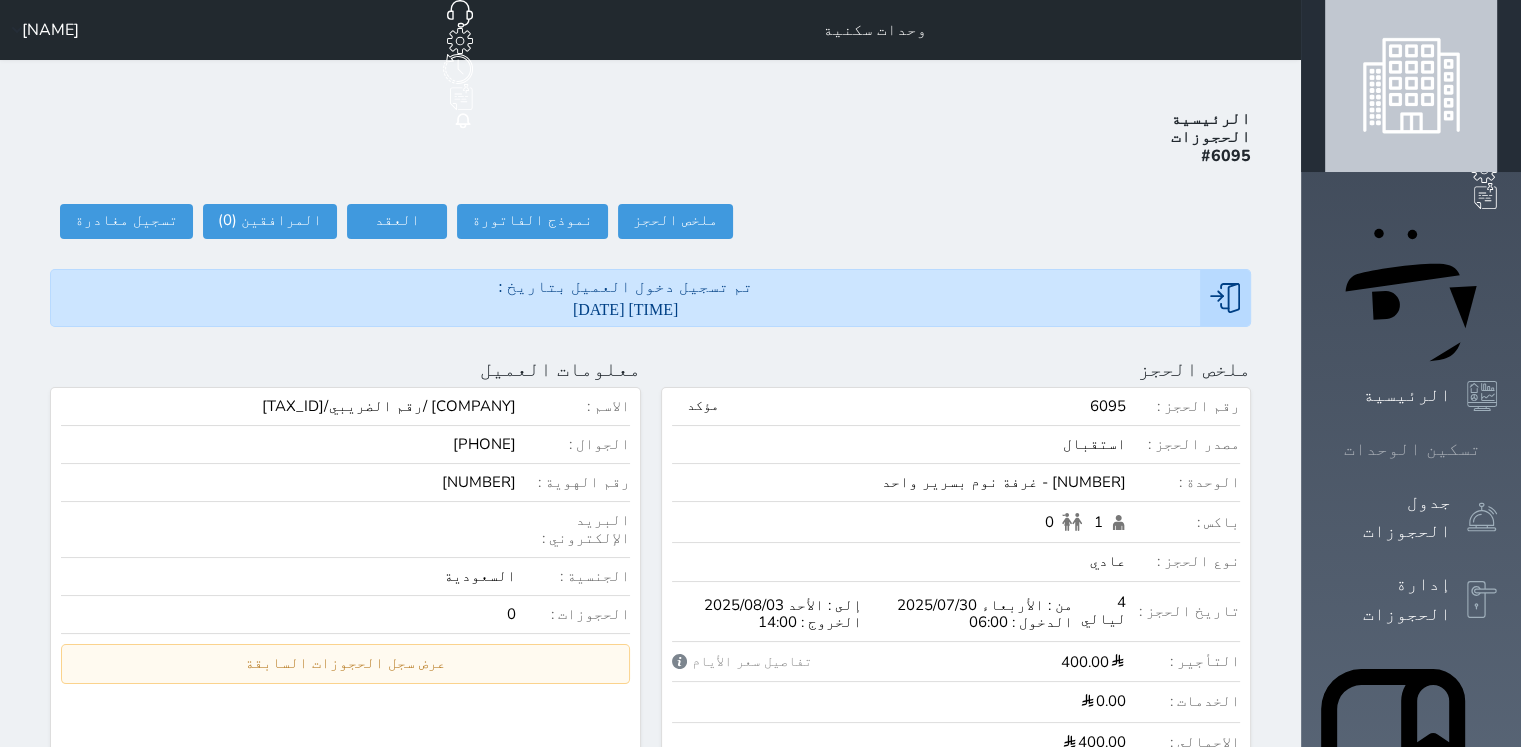 click 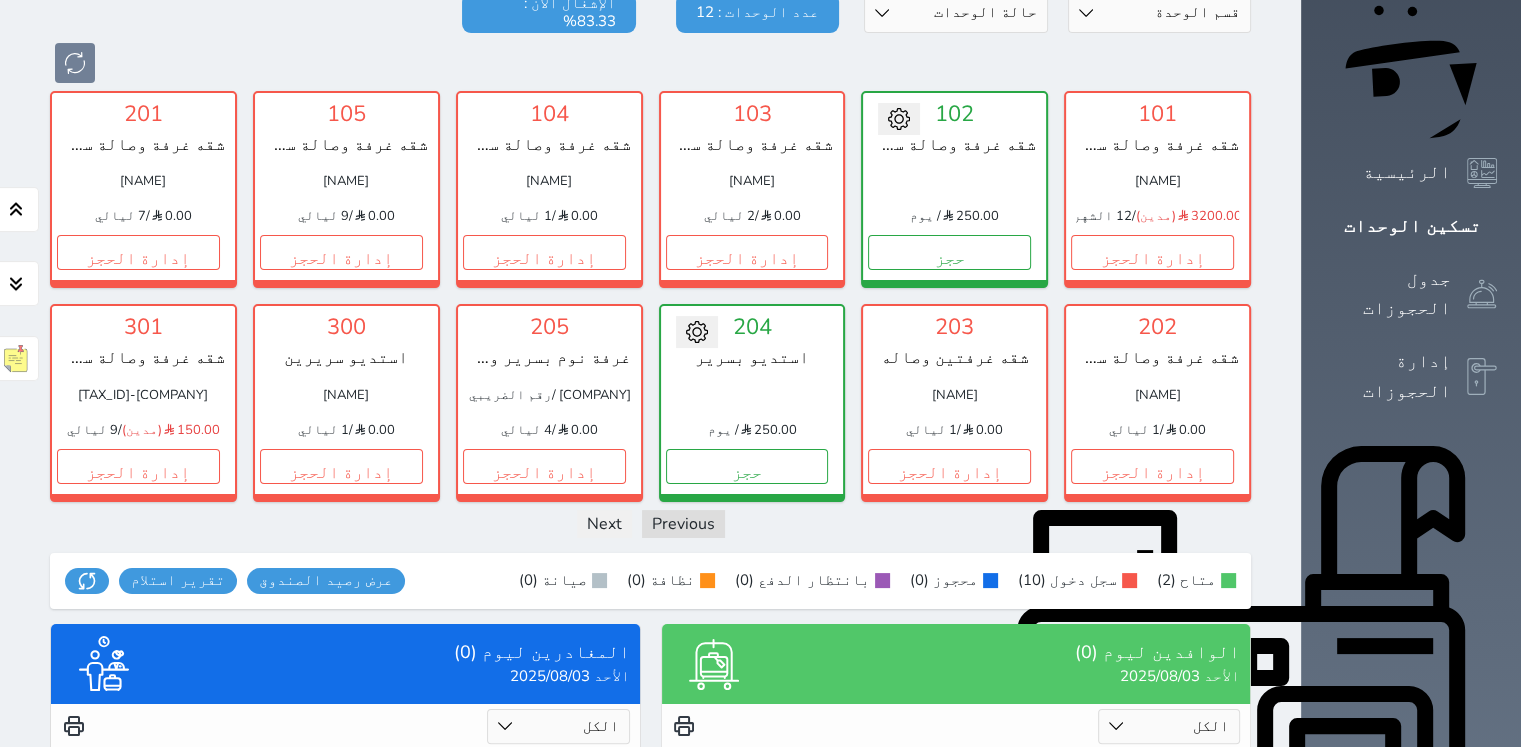 scroll, scrollTop: 78, scrollLeft: 0, axis: vertical 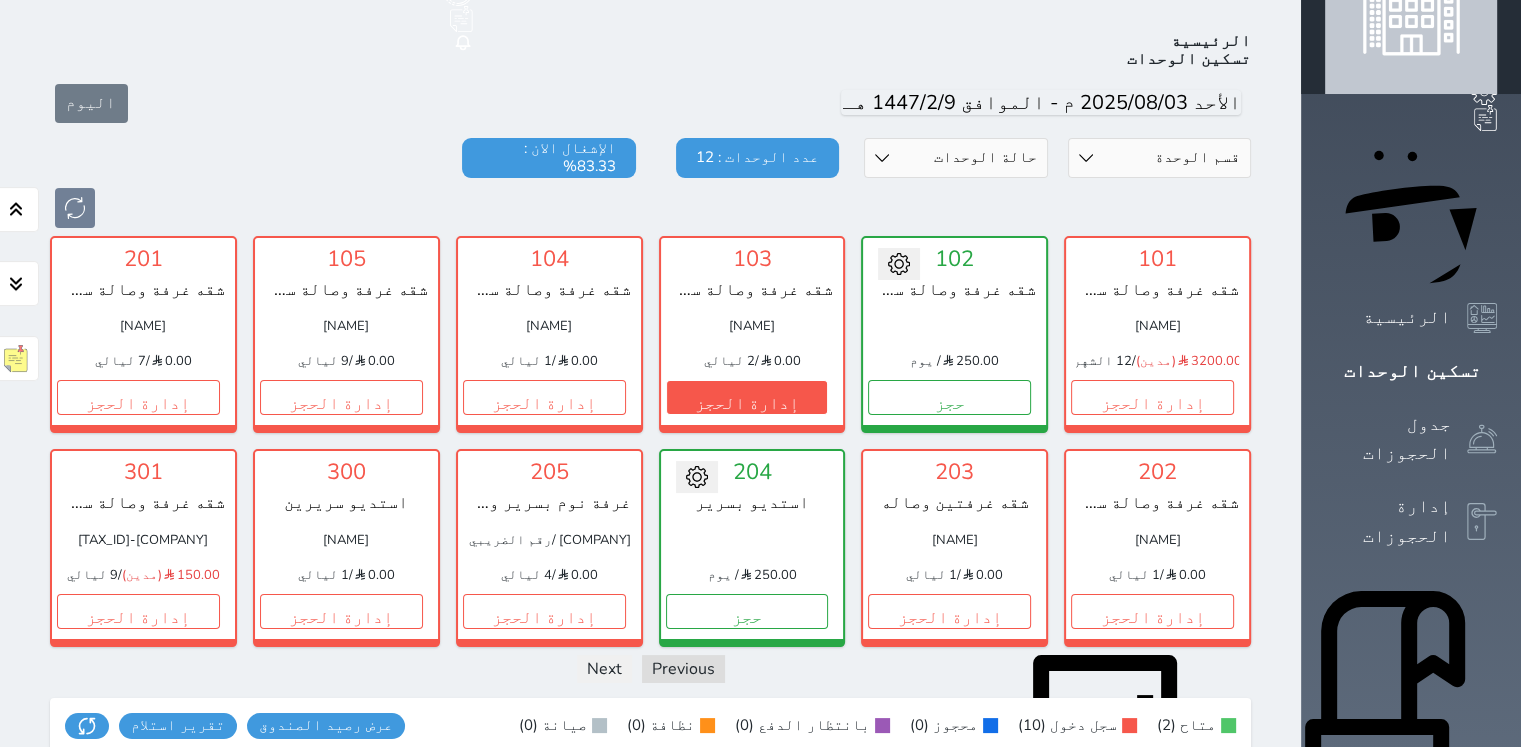 click on "[NUMBER]   شقه غرفة وصالة سرير
[NAME]
0.00
/   2 ليالي           إدارة الحجز" at bounding box center (752, 334) 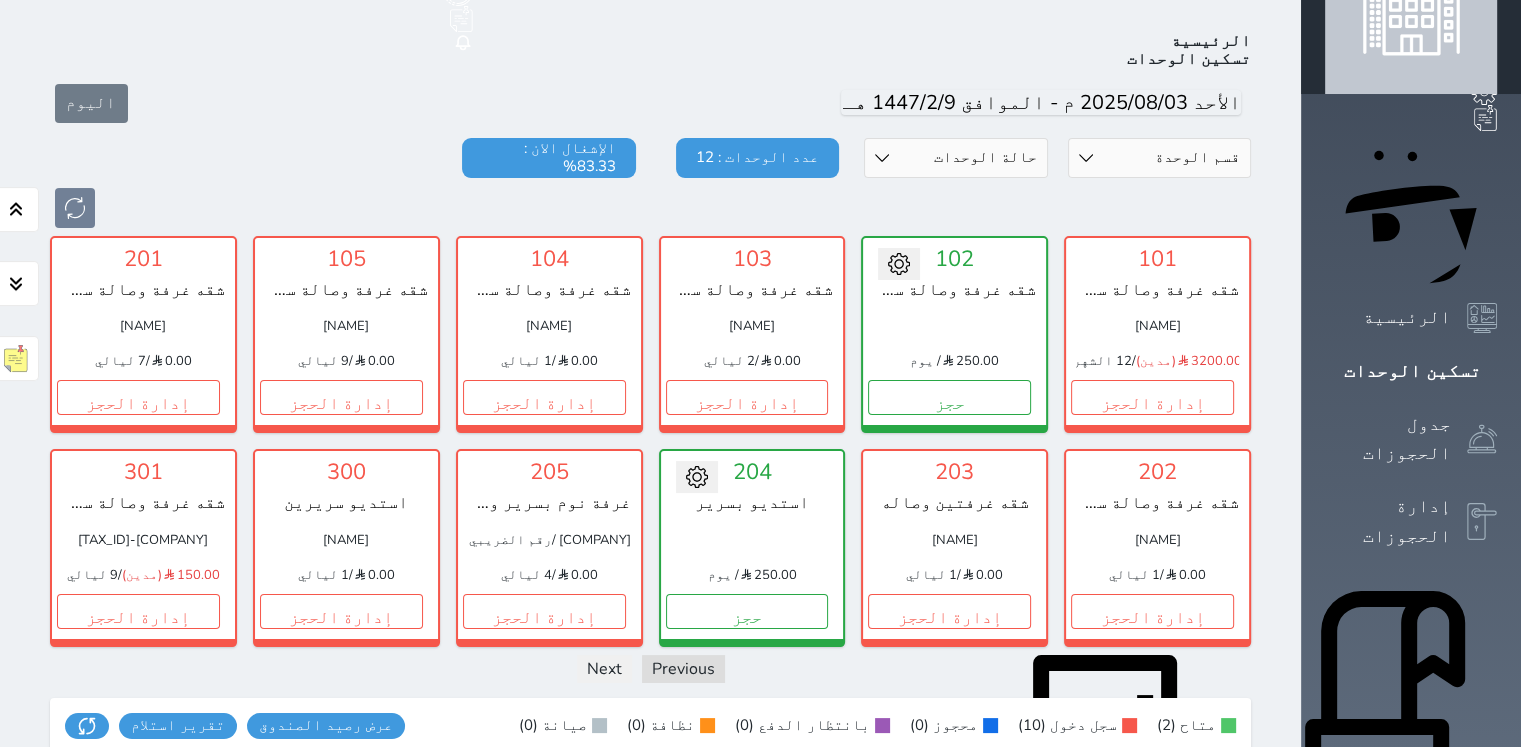 click on "حالة الوحدات متاح تحت التنظيف تحت الصيانة سجل دخول  لم يتم تسجيل الدخول" at bounding box center (956, 158) 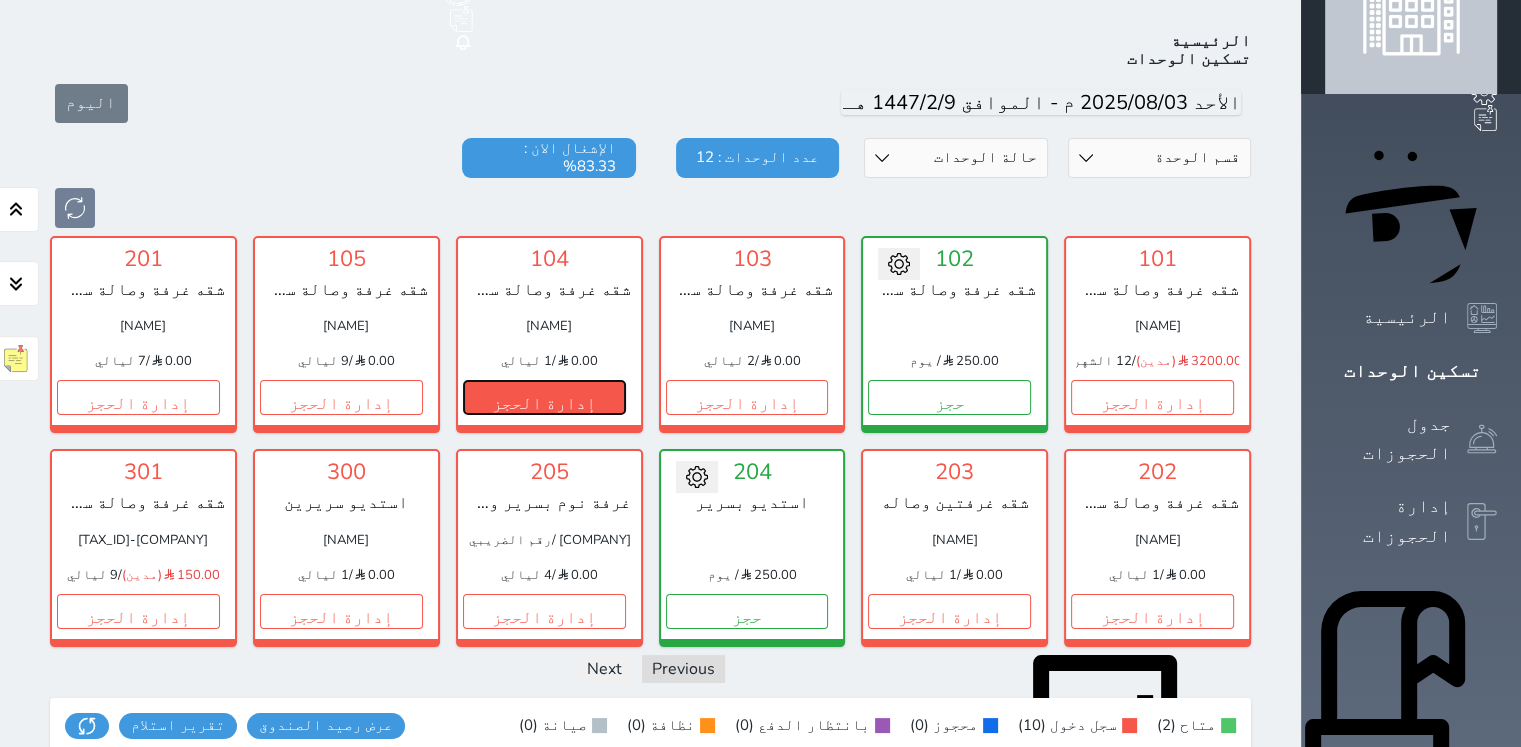click on "إدارة الحجز" at bounding box center (544, 397) 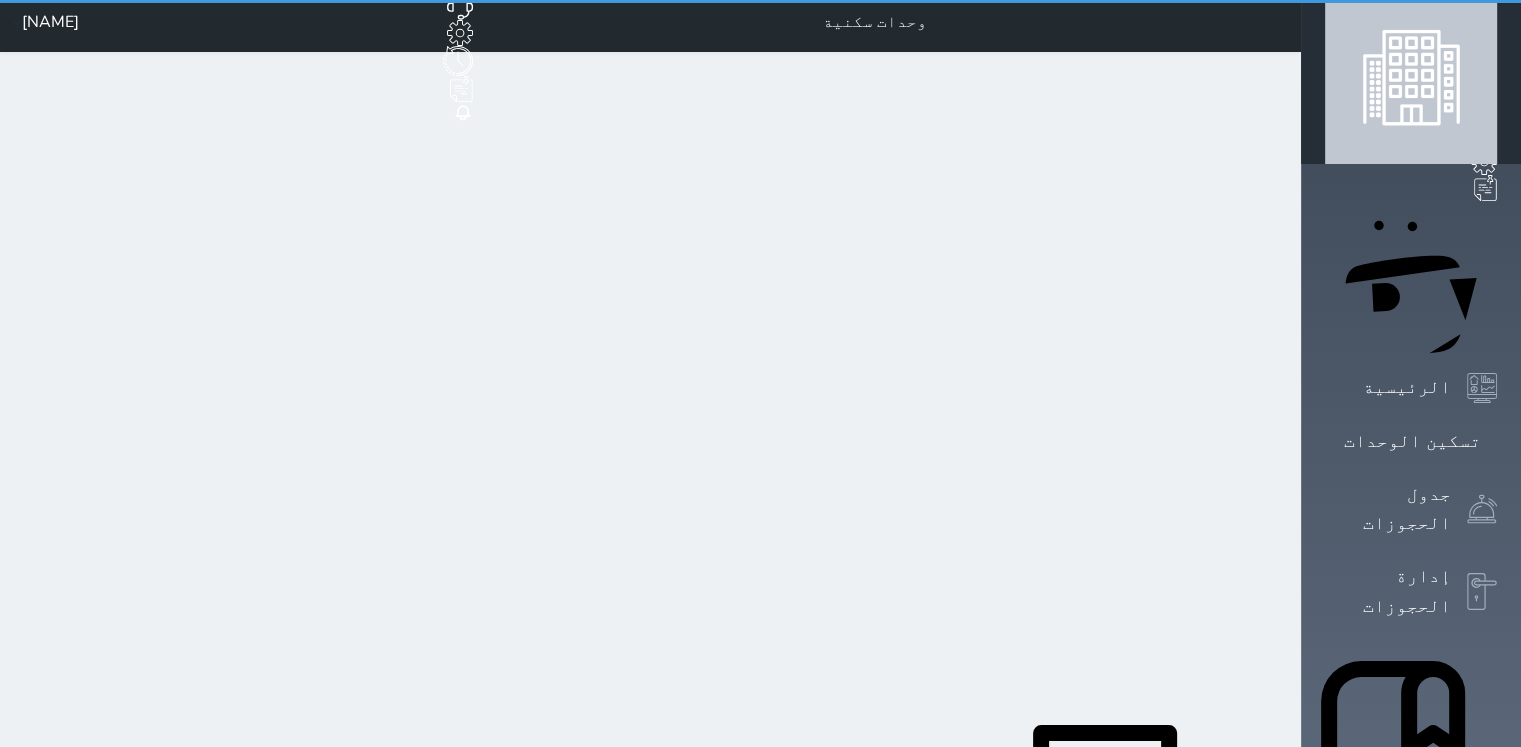 scroll, scrollTop: 0, scrollLeft: 0, axis: both 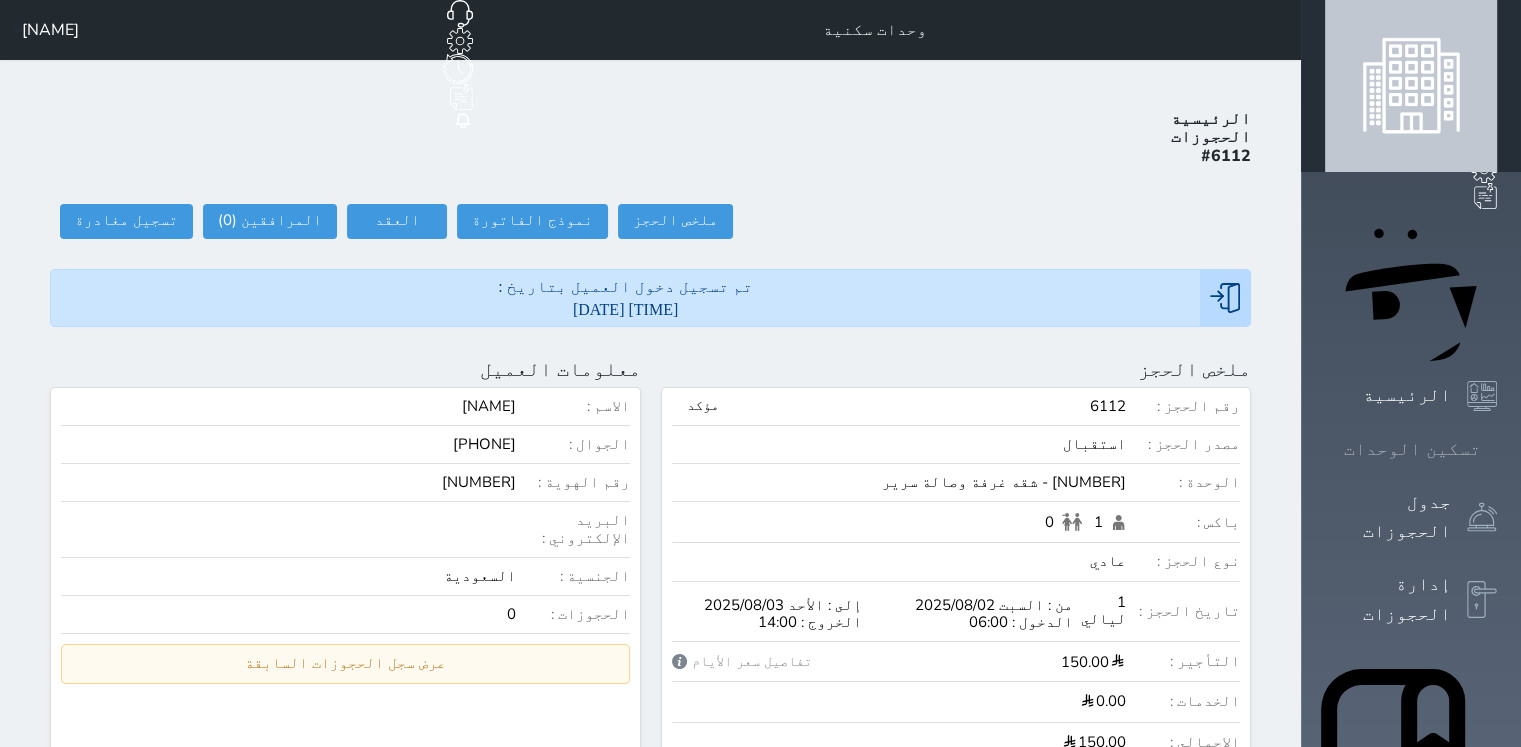 click on "تسكين الوحدات" at bounding box center (1411, 449) 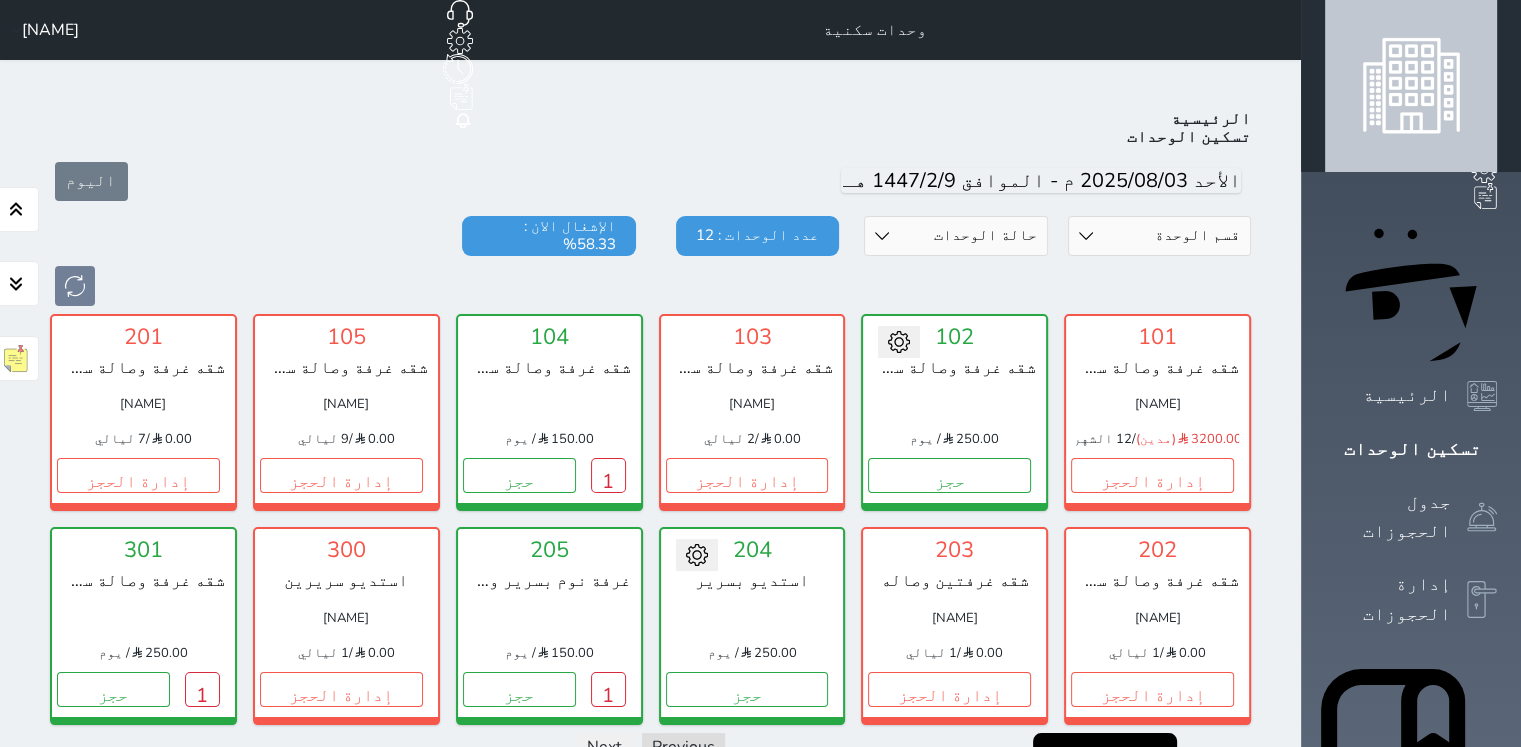 scroll, scrollTop: 78, scrollLeft: 0, axis: vertical 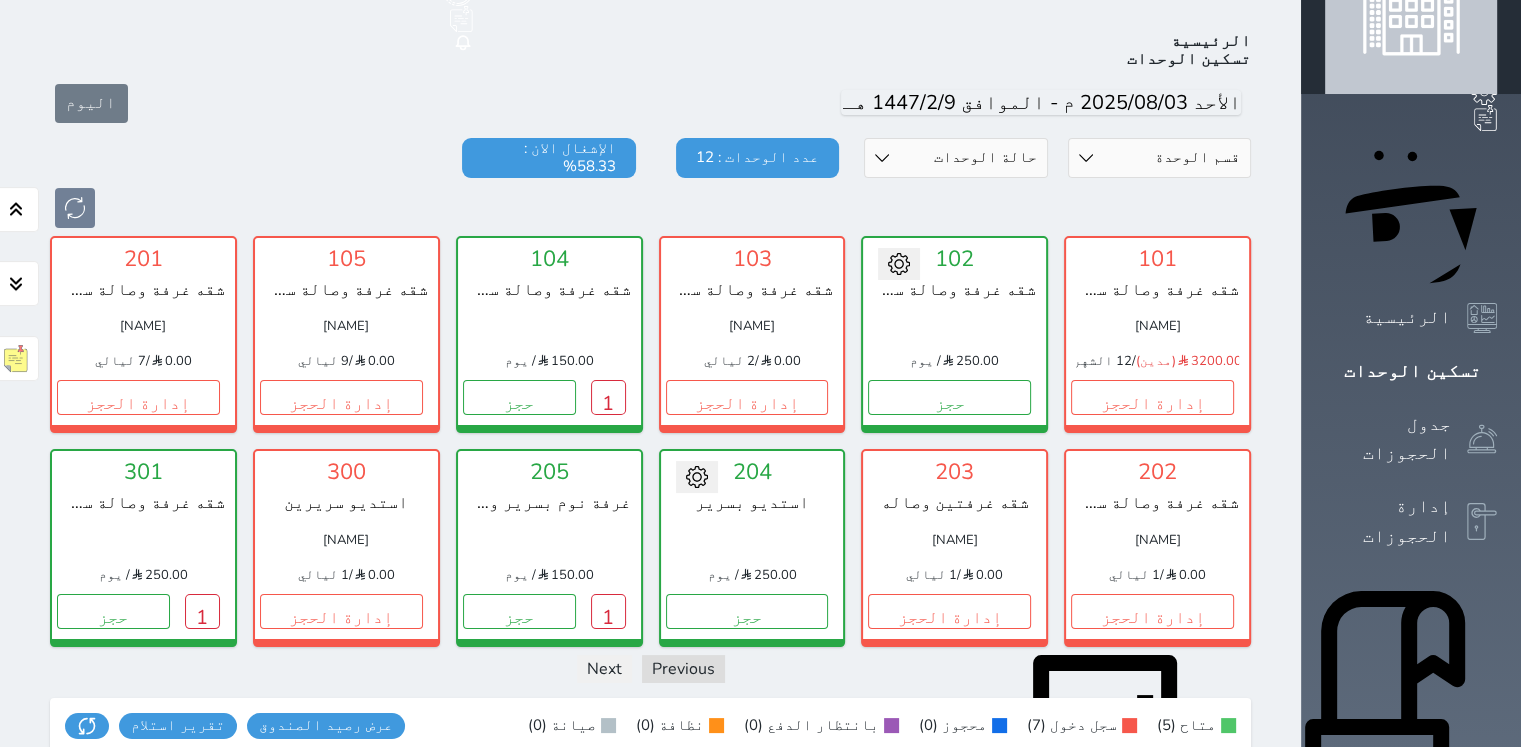 click on "[NUMBER]   شقه غرفة وصالة سريرين
[NAME]
0.00
/   7 ليالي           إدارة الحجز               تغيير الحالة الى صيانة                   التاريخ المتوقع للانتهاء       حفظ" at bounding box center [143, 334] 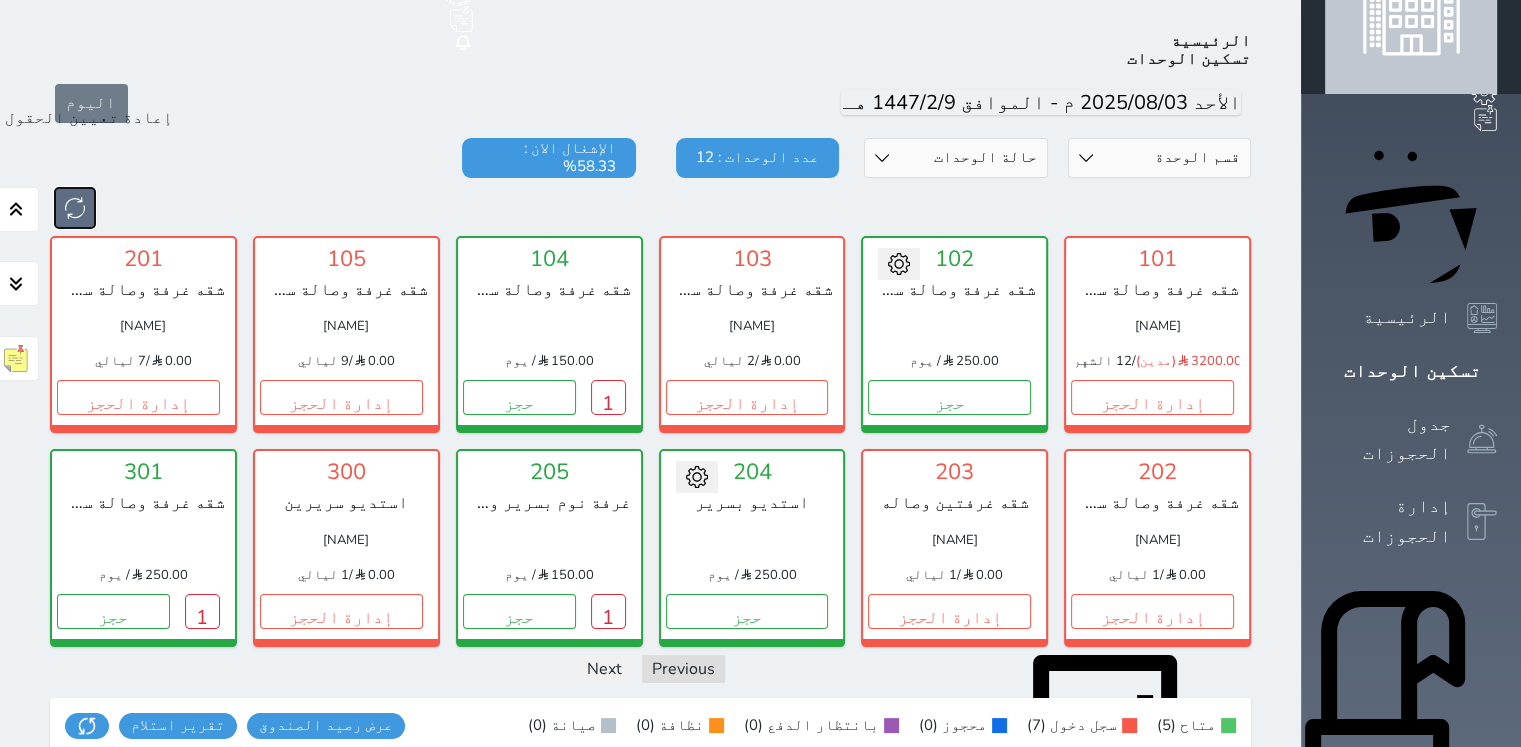 click at bounding box center (75, 208) 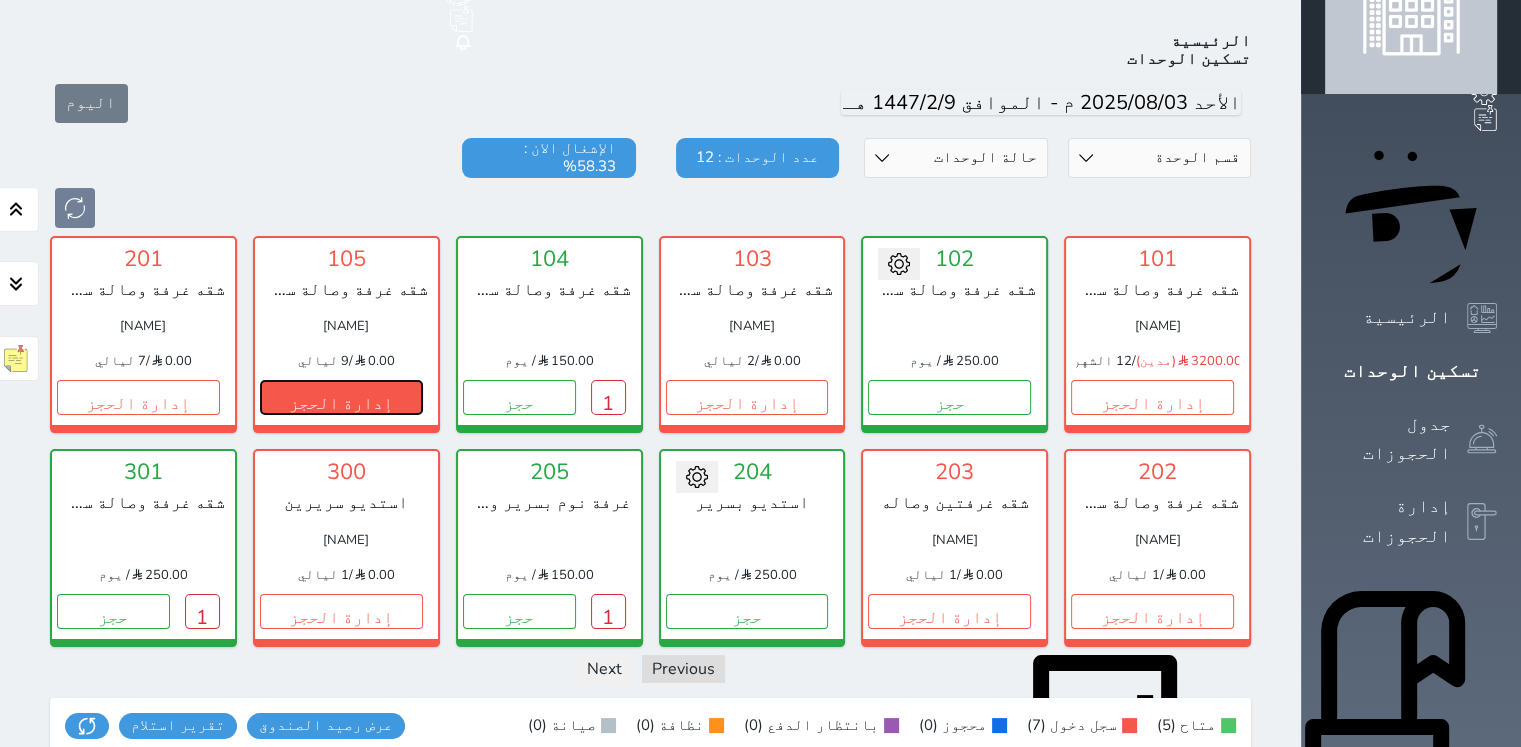 click on "إدارة الحجز" at bounding box center [341, 397] 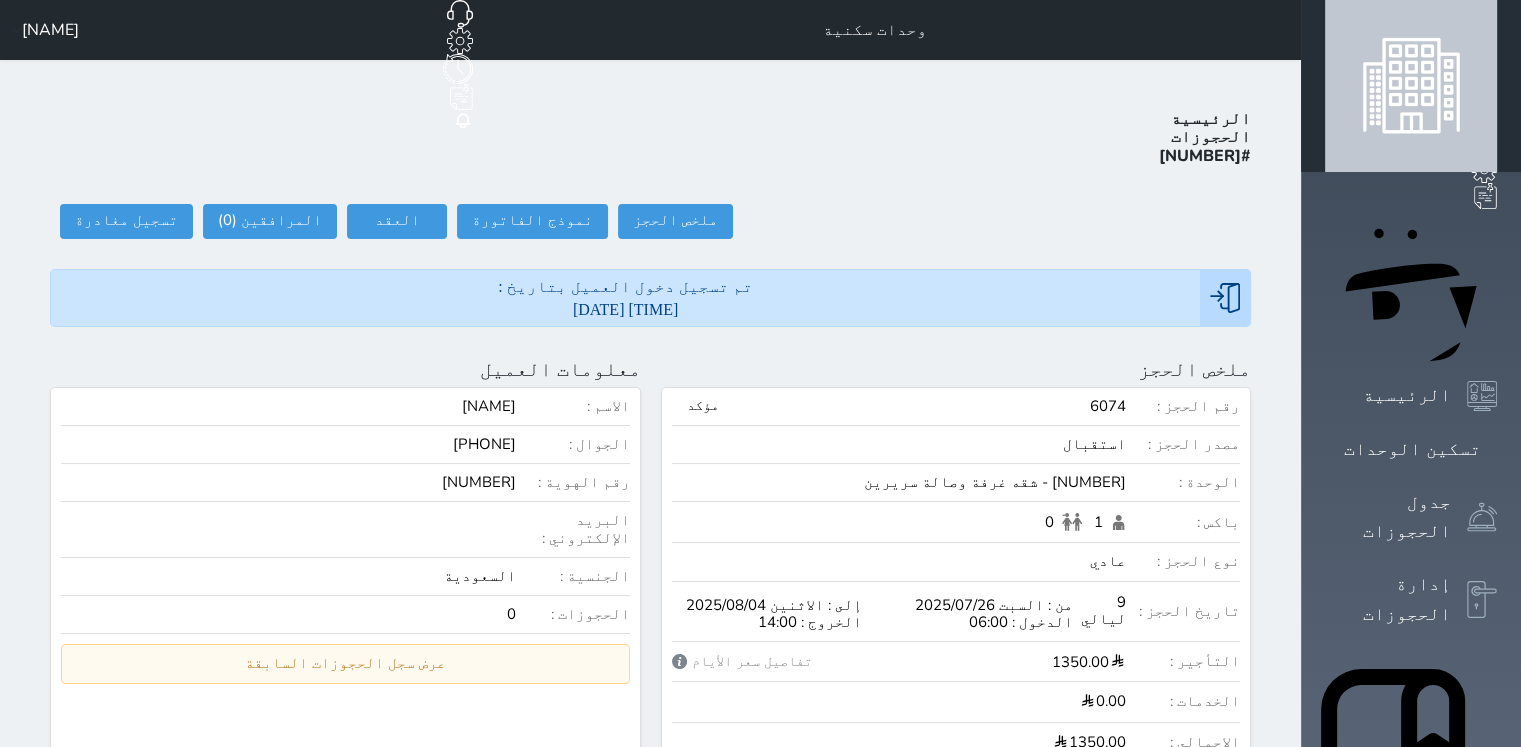 scroll, scrollTop: 100, scrollLeft: 0, axis: vertical 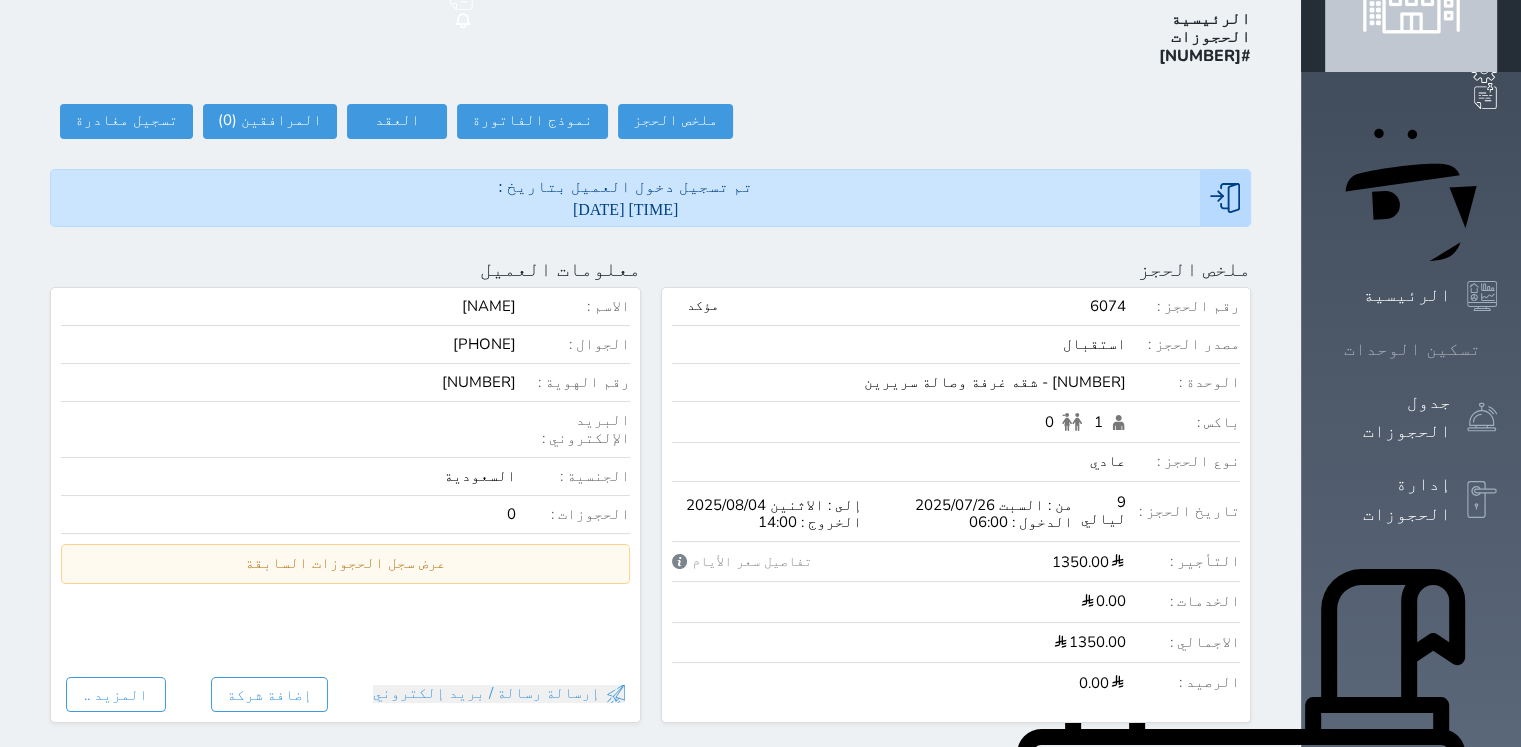 click at bounding box center [1497, 349] 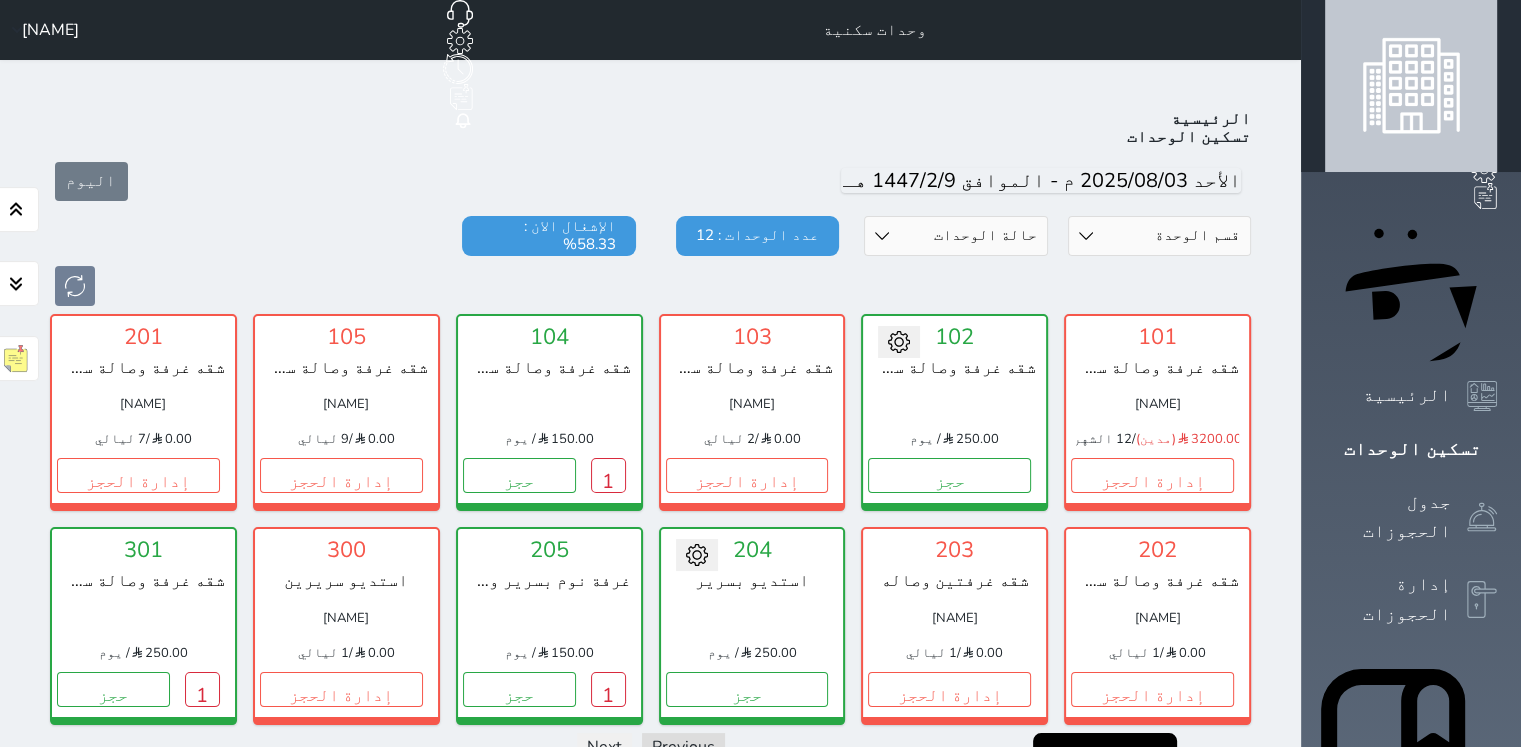 scroll, scrollTop: 78, scrollLeft: 0, axis: vertical 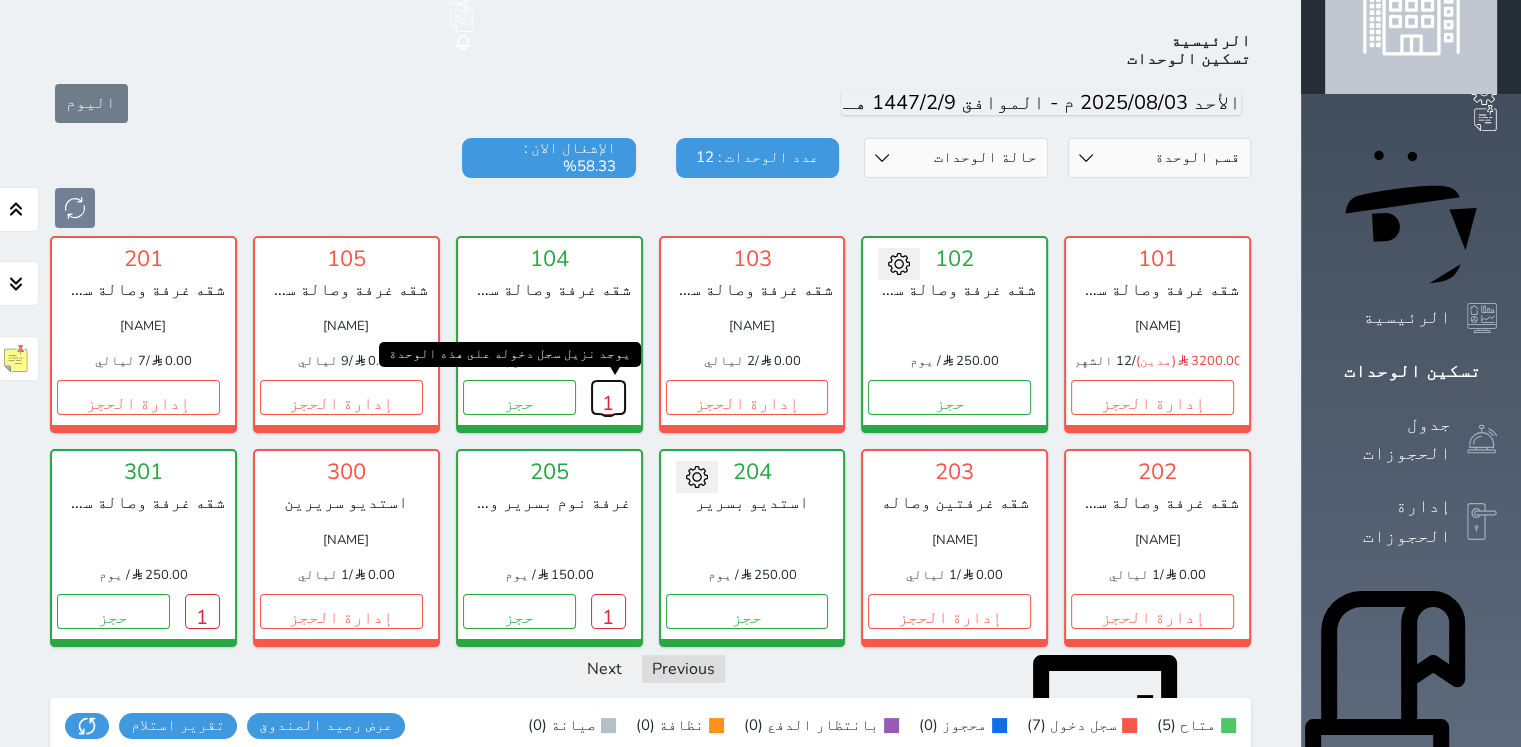 click on "1" at bounding box center (608, 397) 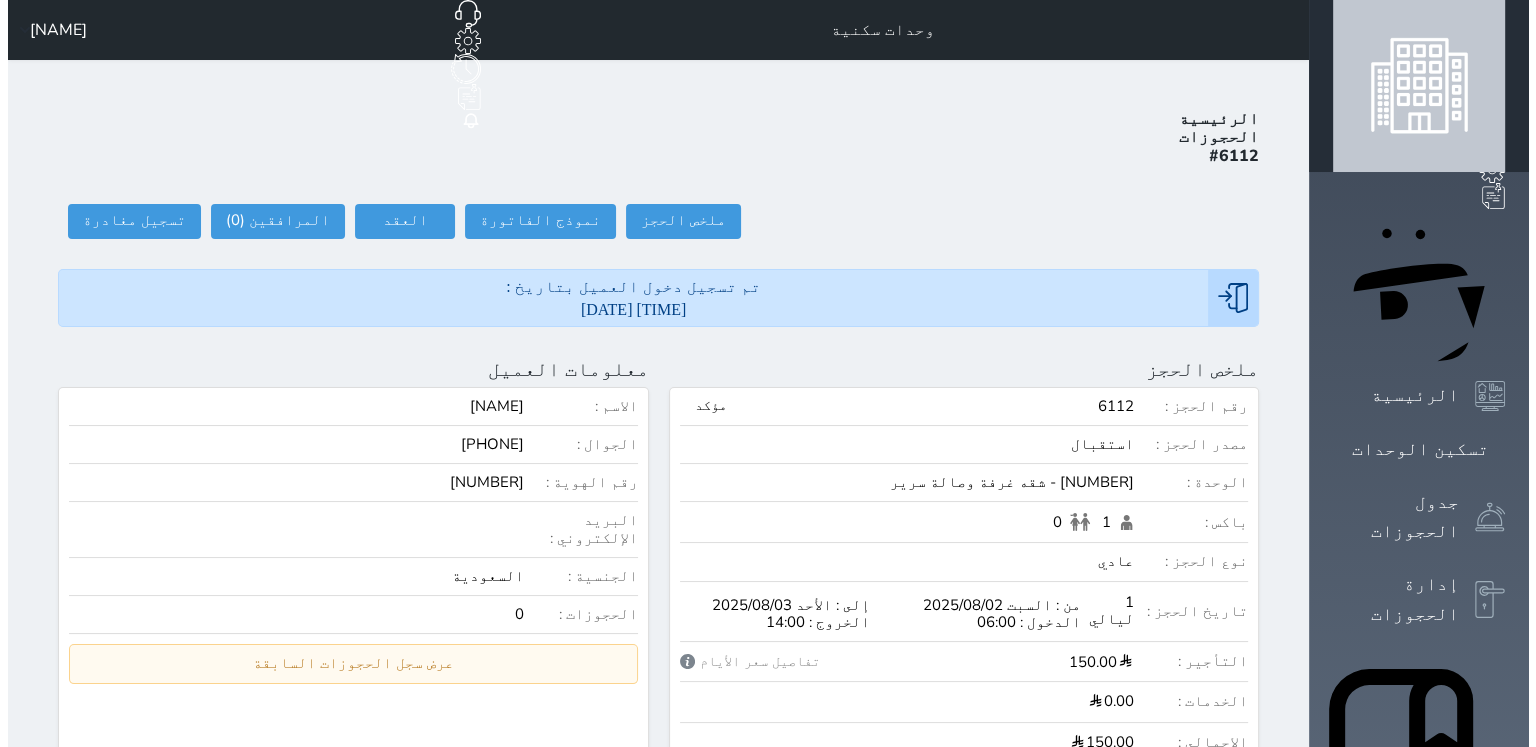 scroll, scrollTop: 100, scrollLeft: 0, axis: vertical 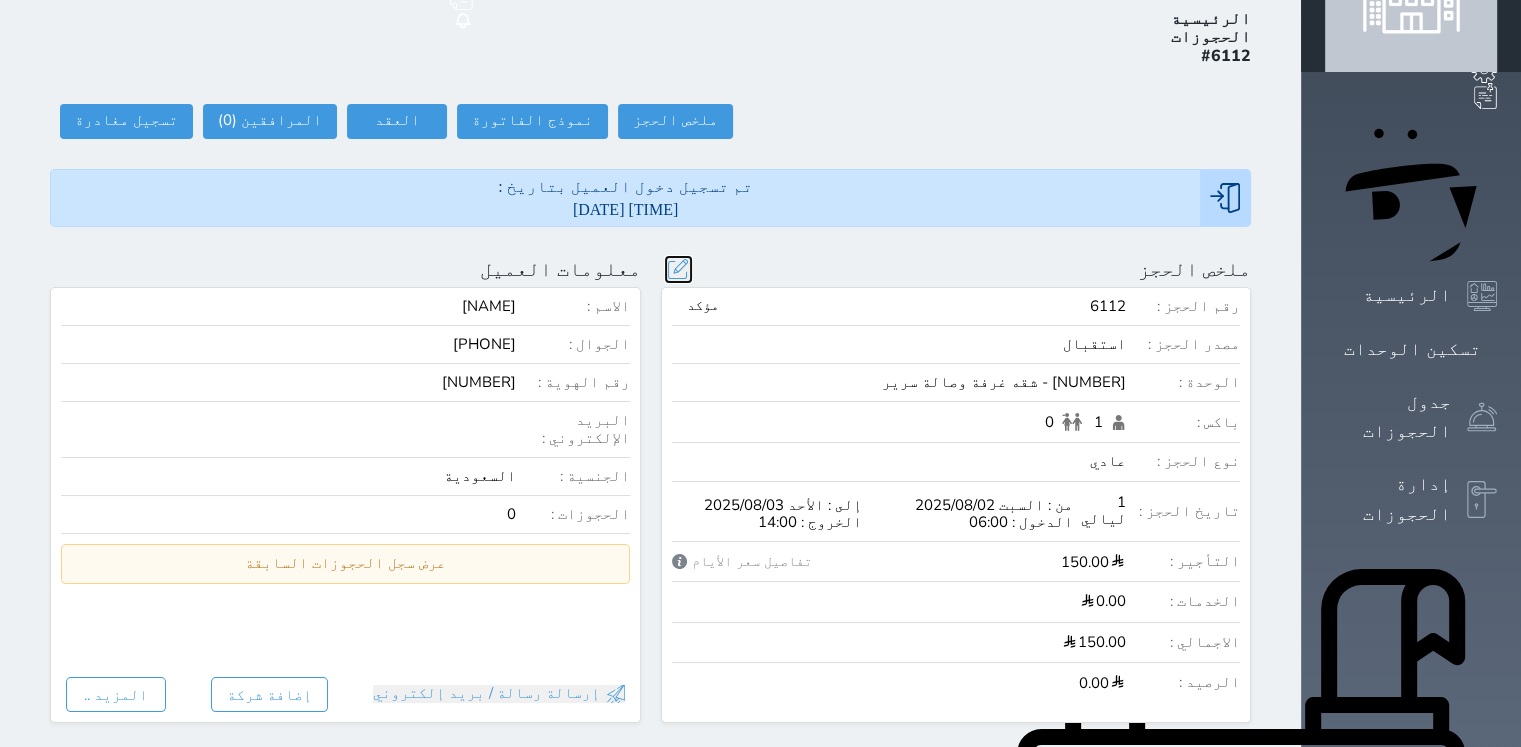 click at bounding box center [678, 269] 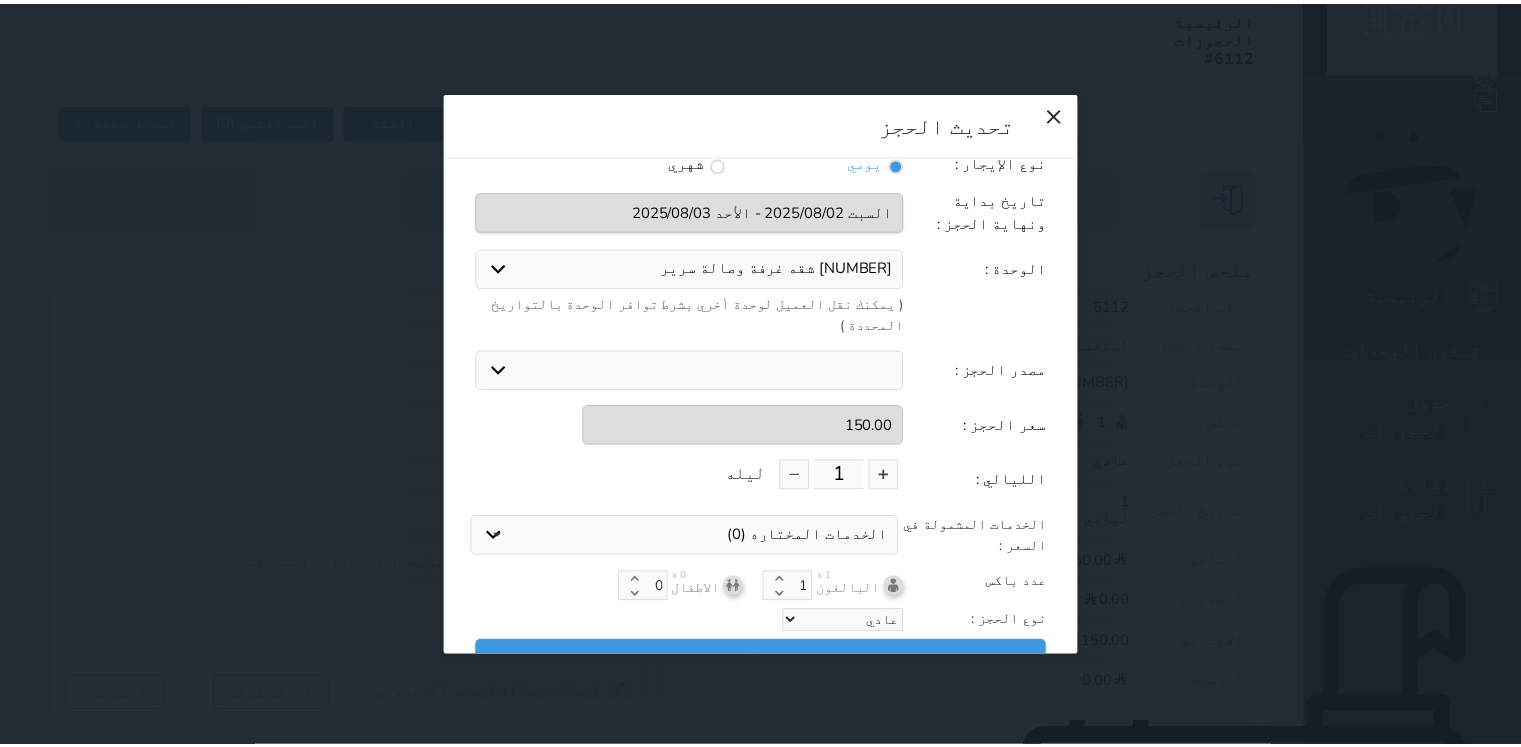 scroll, scrollTop: 44, scrollLeft: 0, axis: vertical 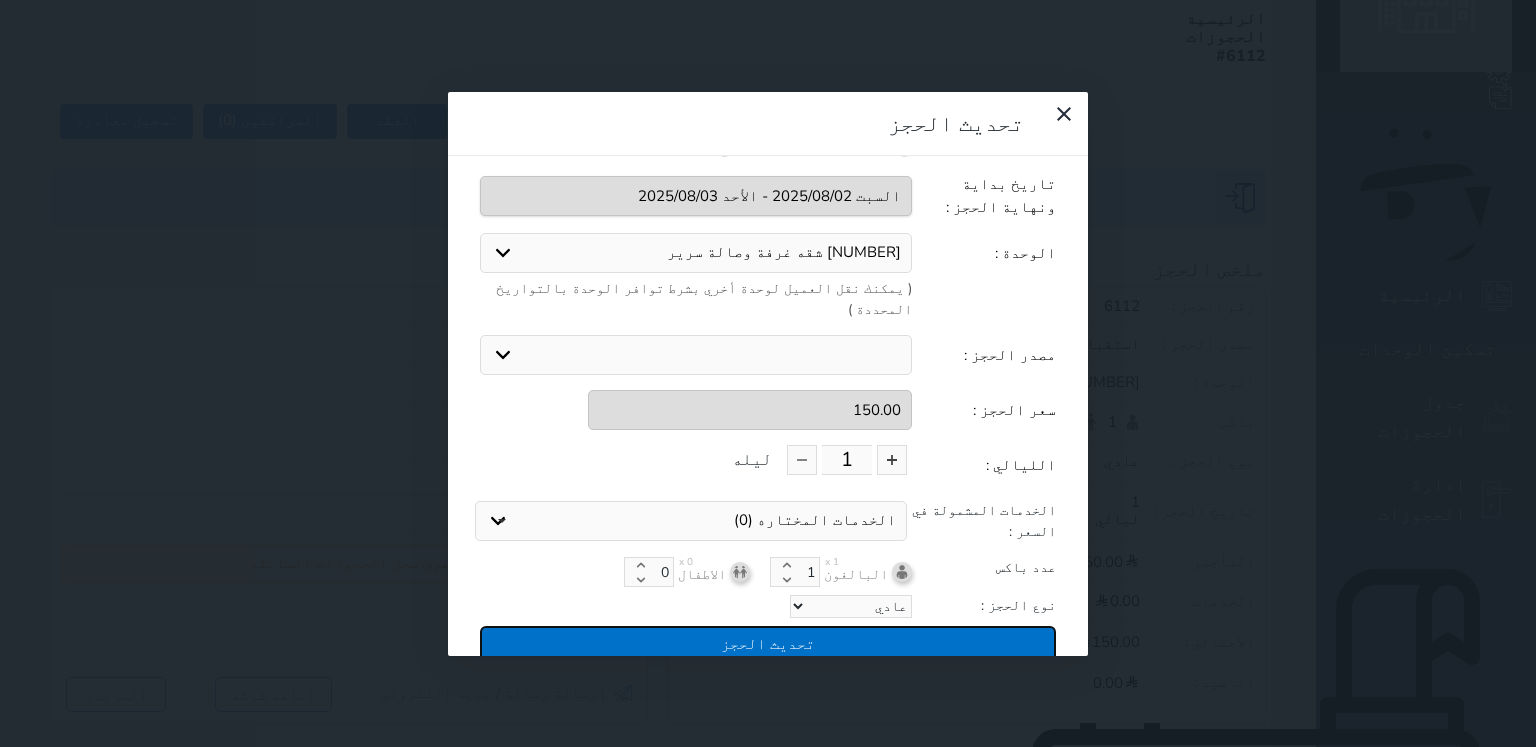 click on "تحديث الحجز" at bounding box center [768, 643] 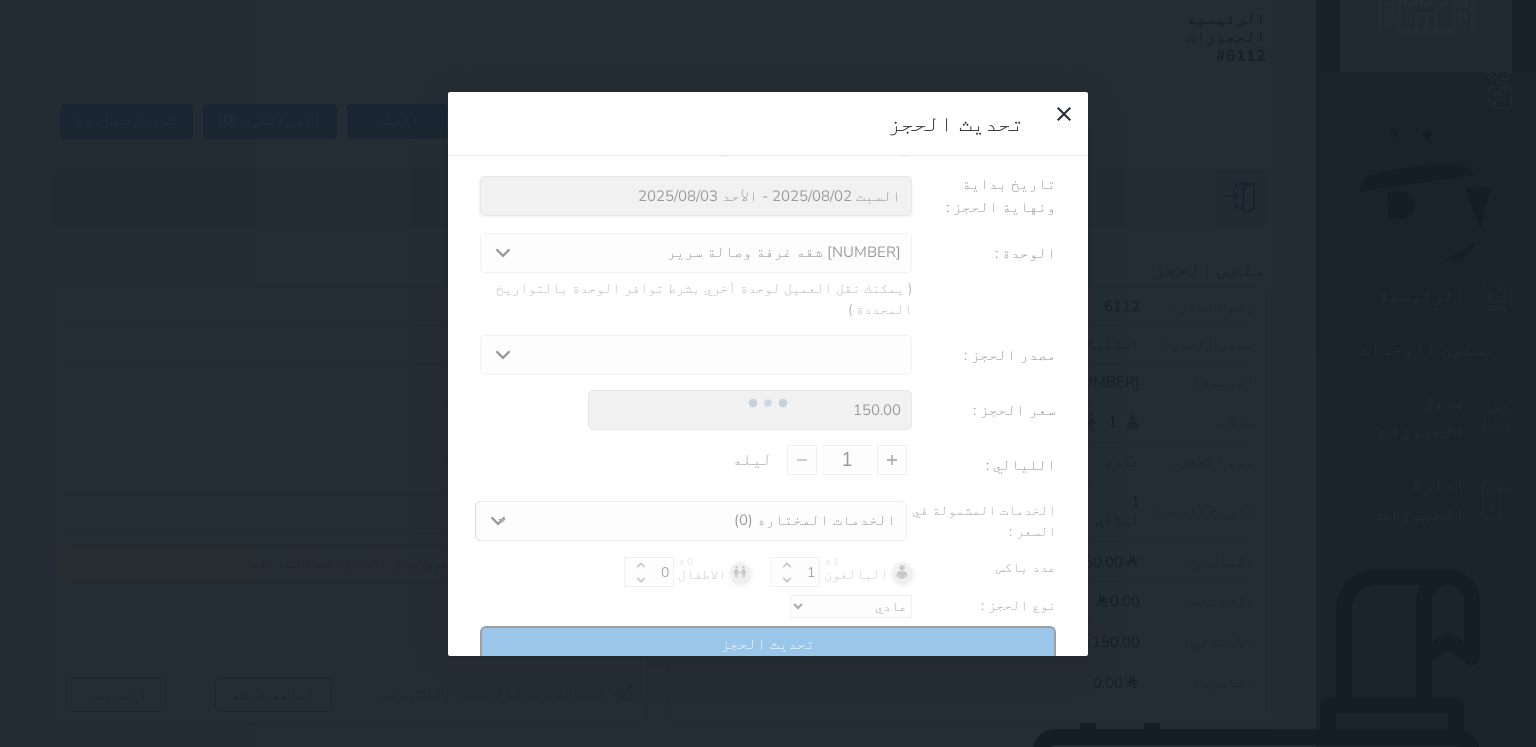 type on "150" 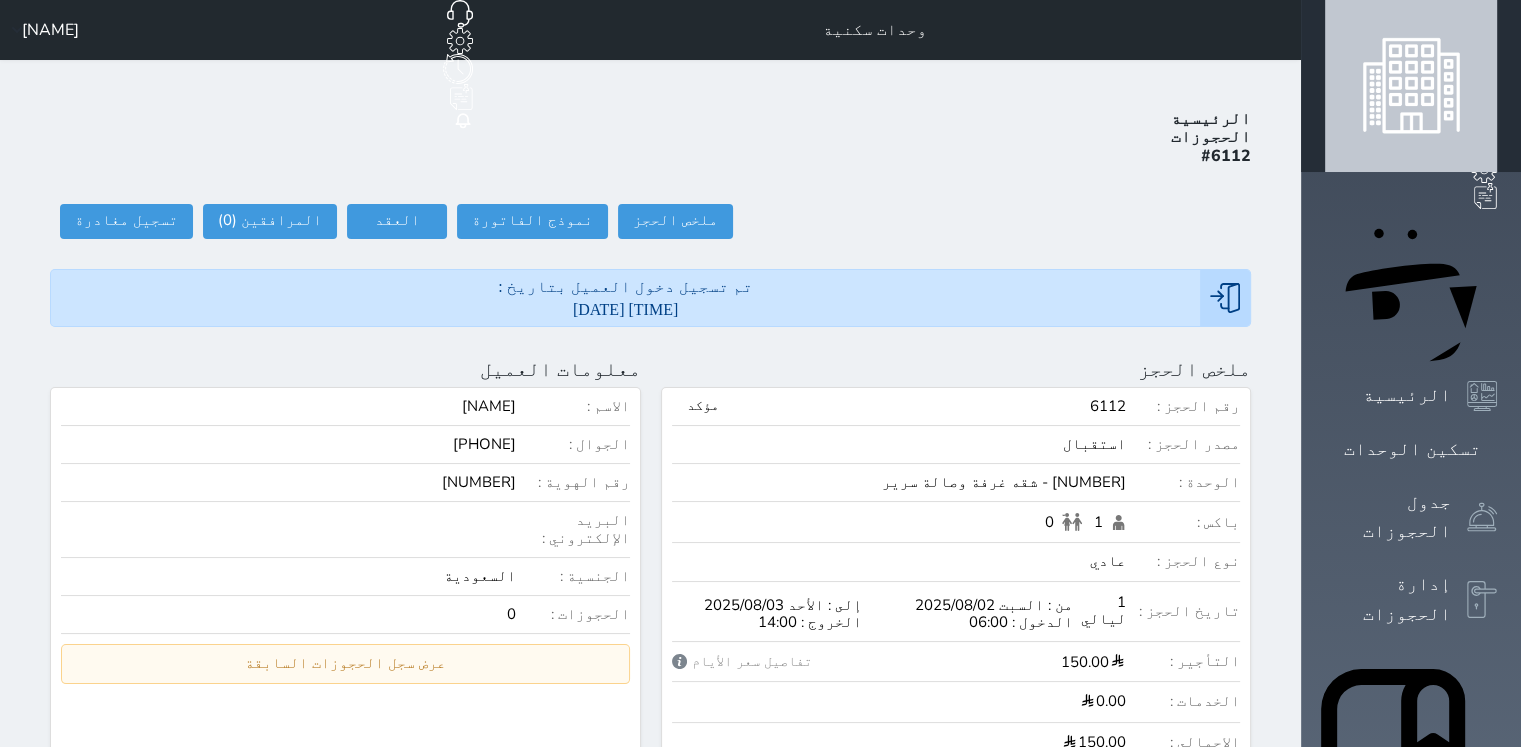 scroll, scrollTop: 0, scrollLeft: 0, axis: both 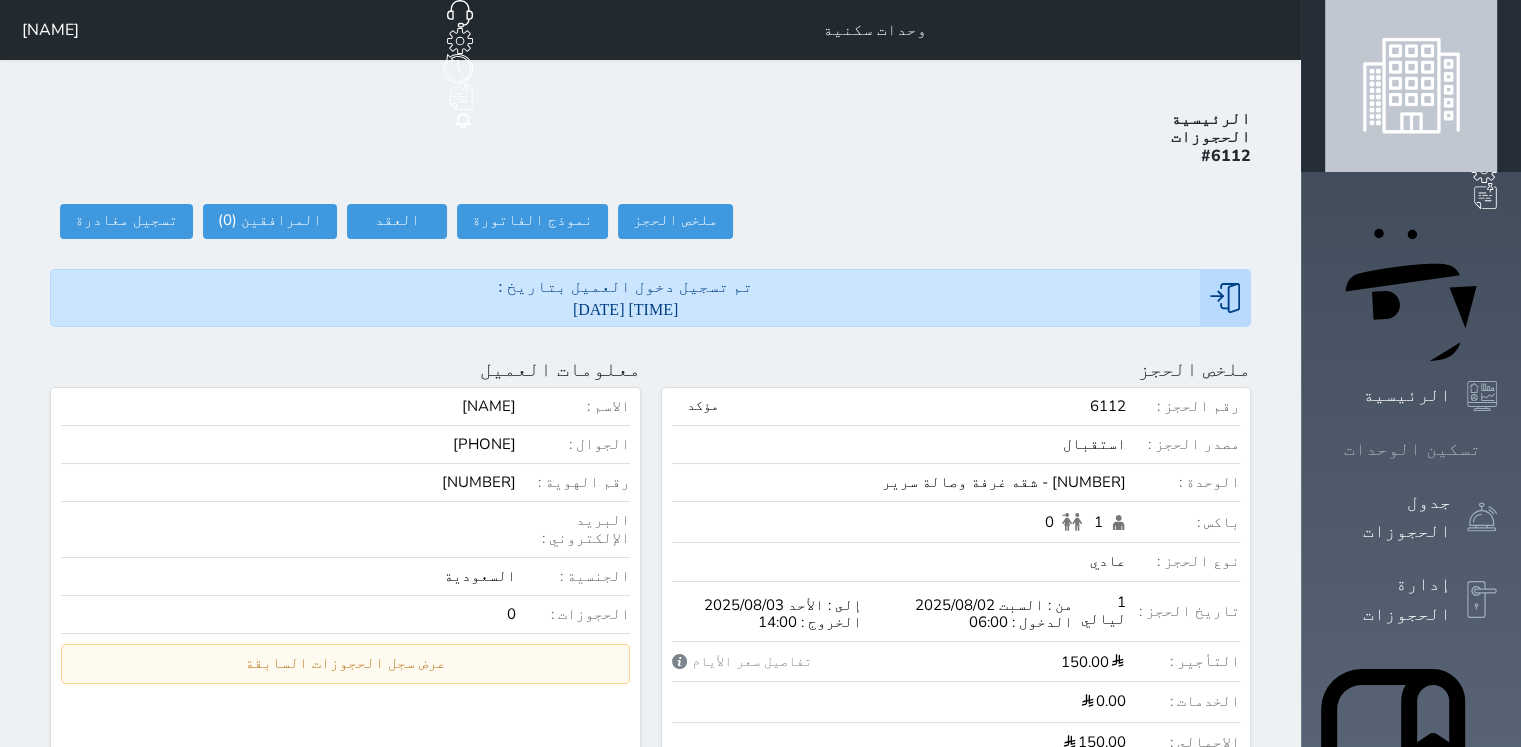click on "تسكين الوحدات" at bounding box center [1411, 449] 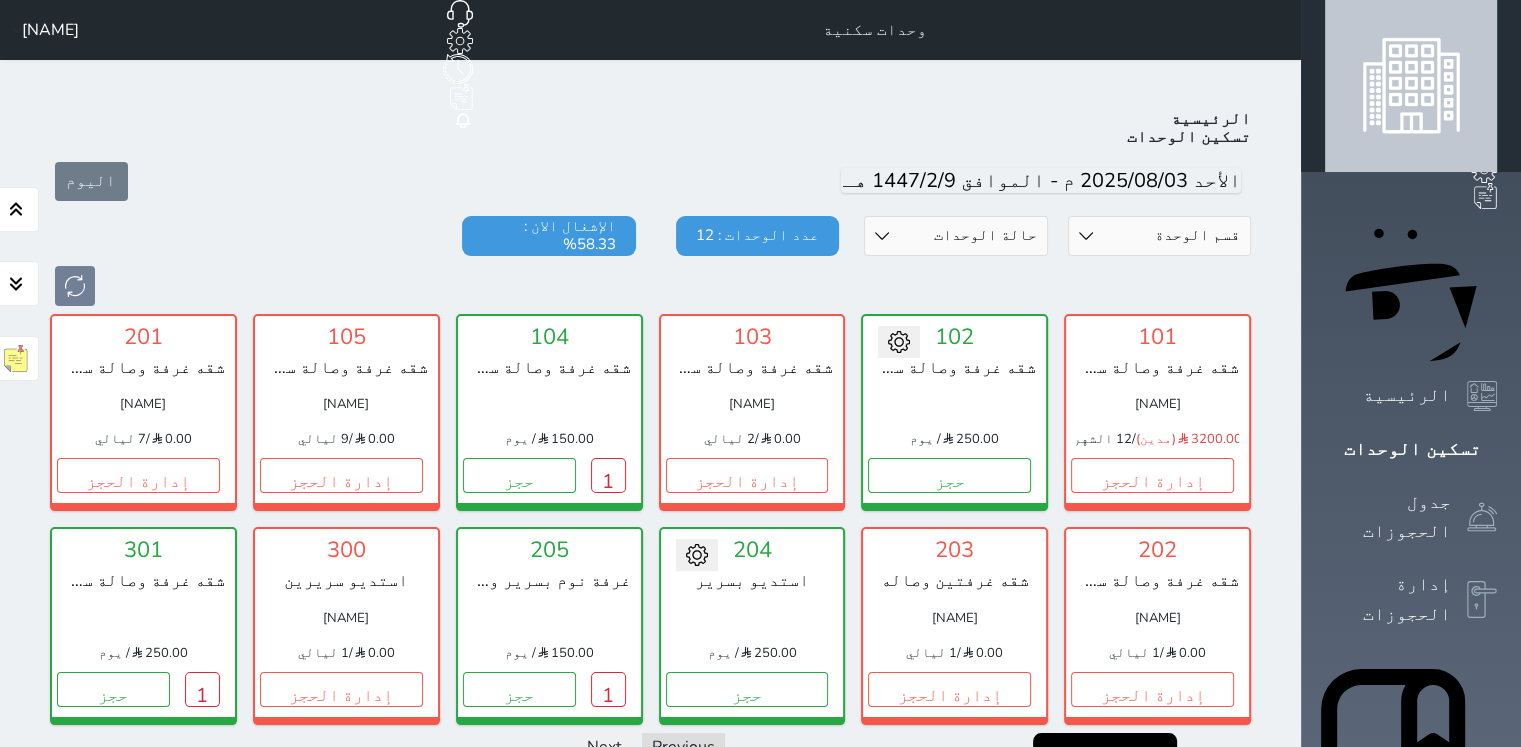 scroll, scrollTop: 78, scrollLeft: 0, axis: vertical 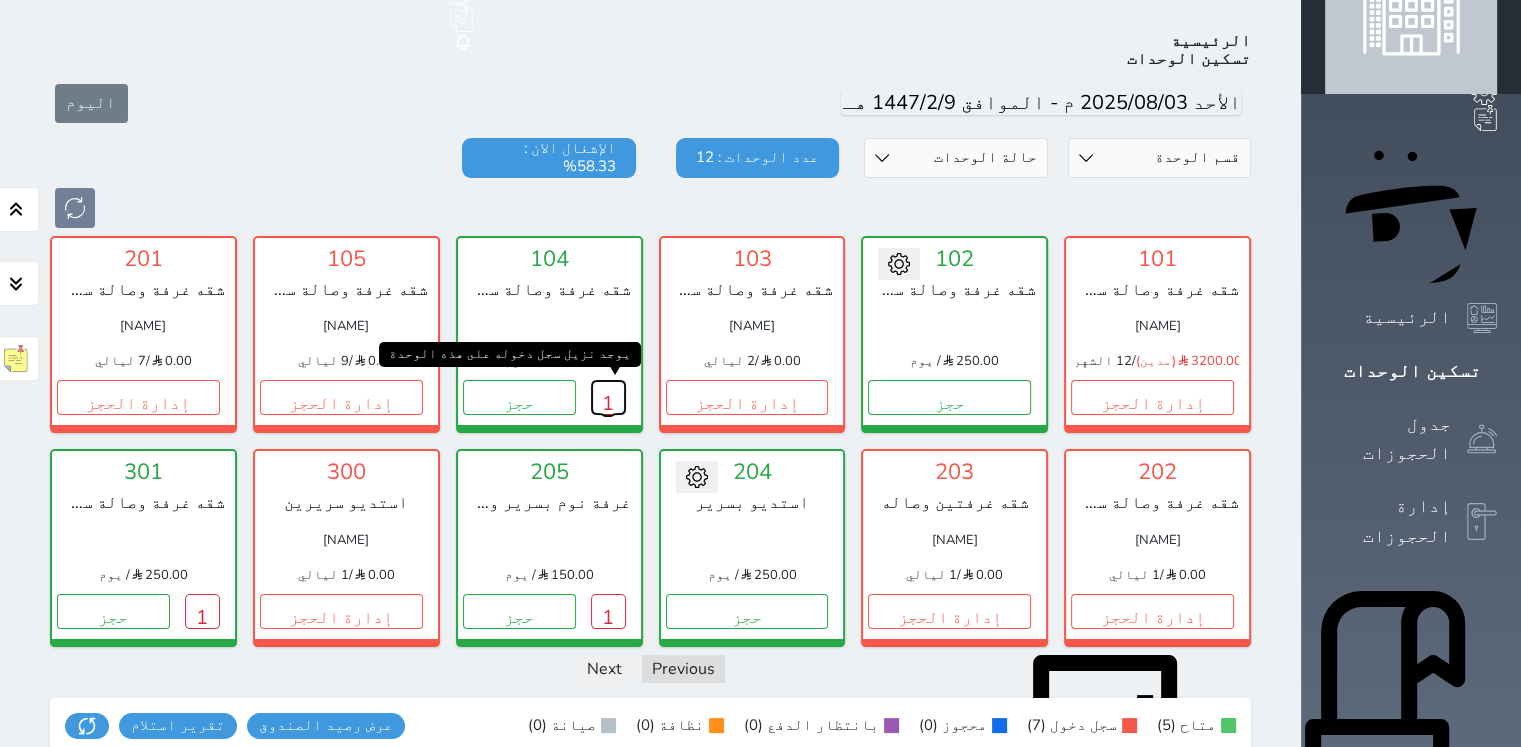 click on "1" at bounding box center [608, 397] 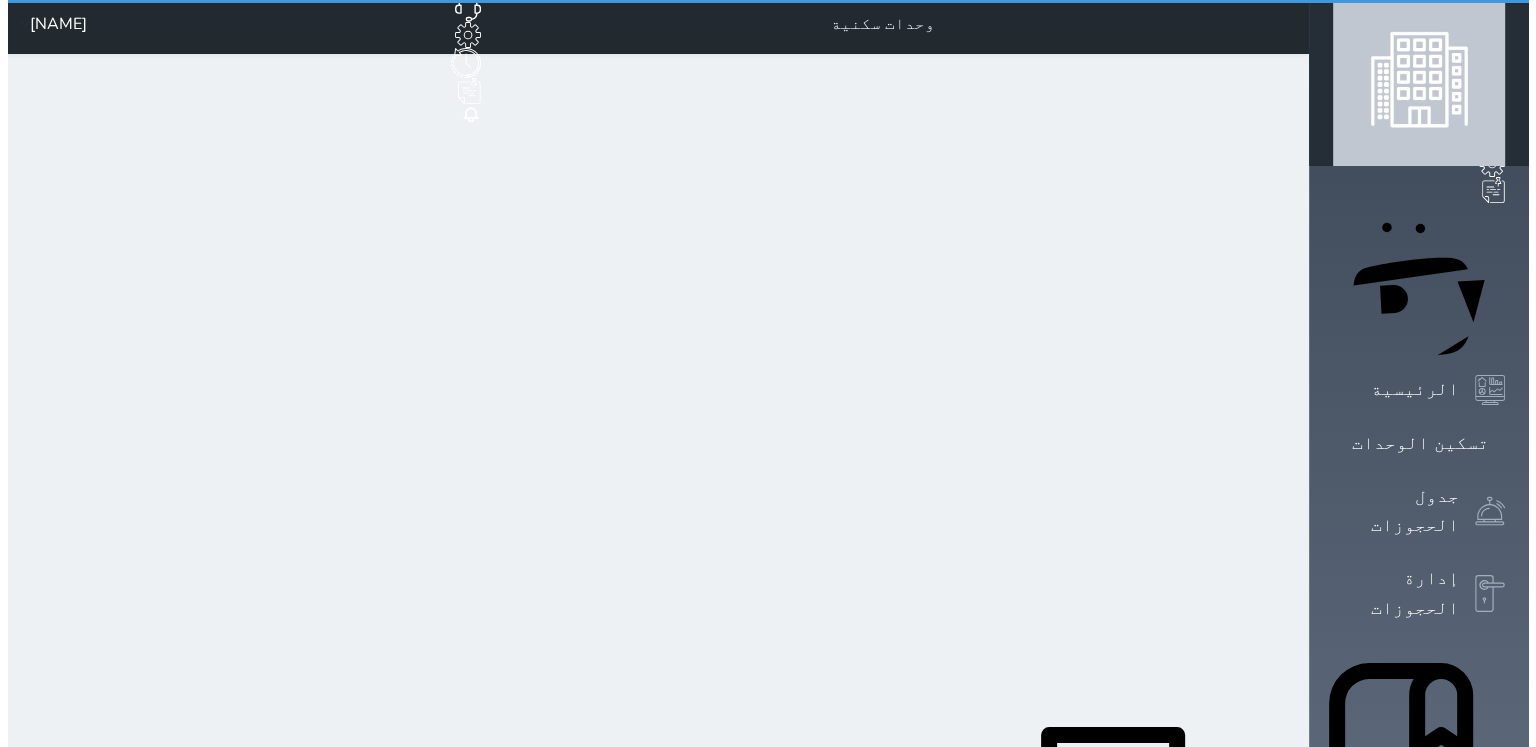 scroll, scrollTop: 0, scrollLeft: 0, axis: both 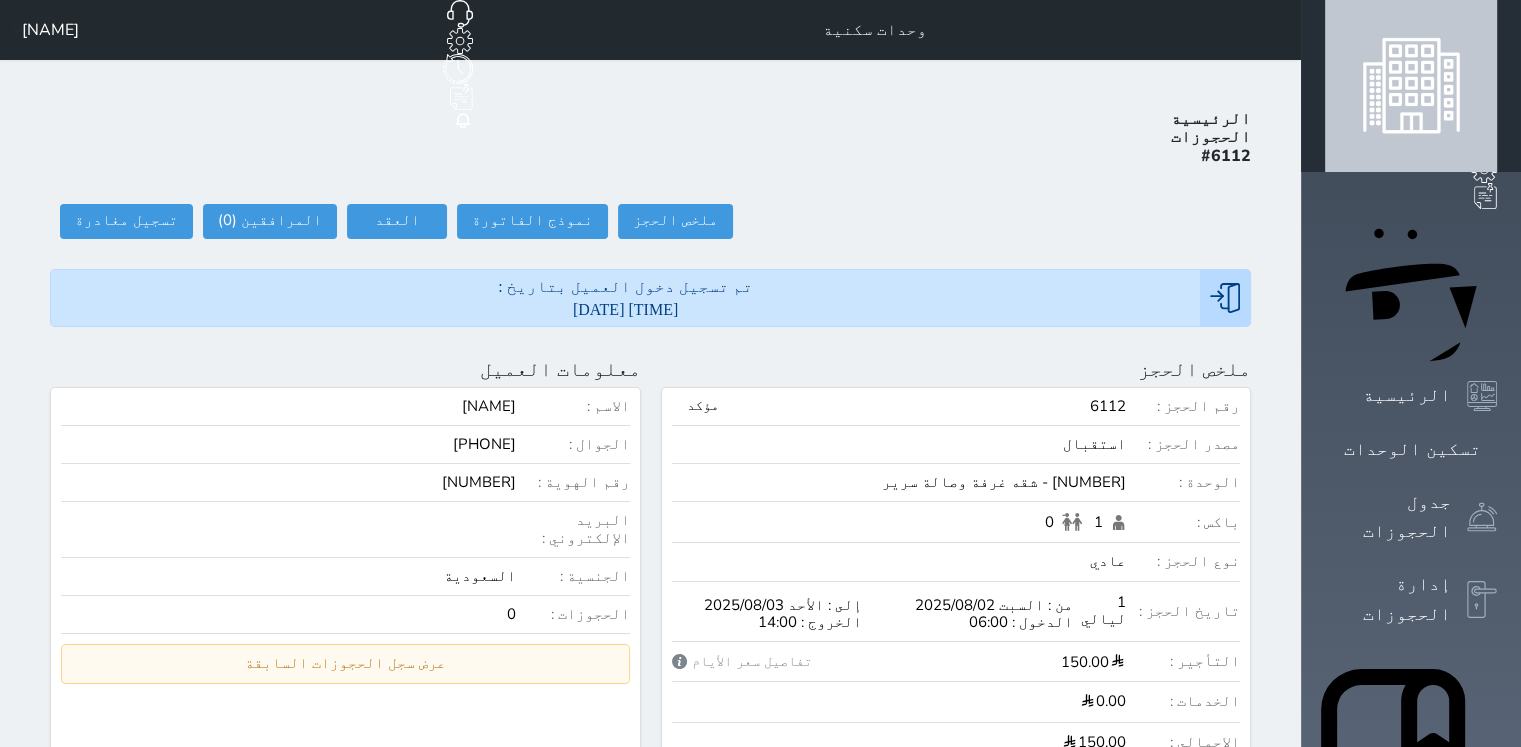 select 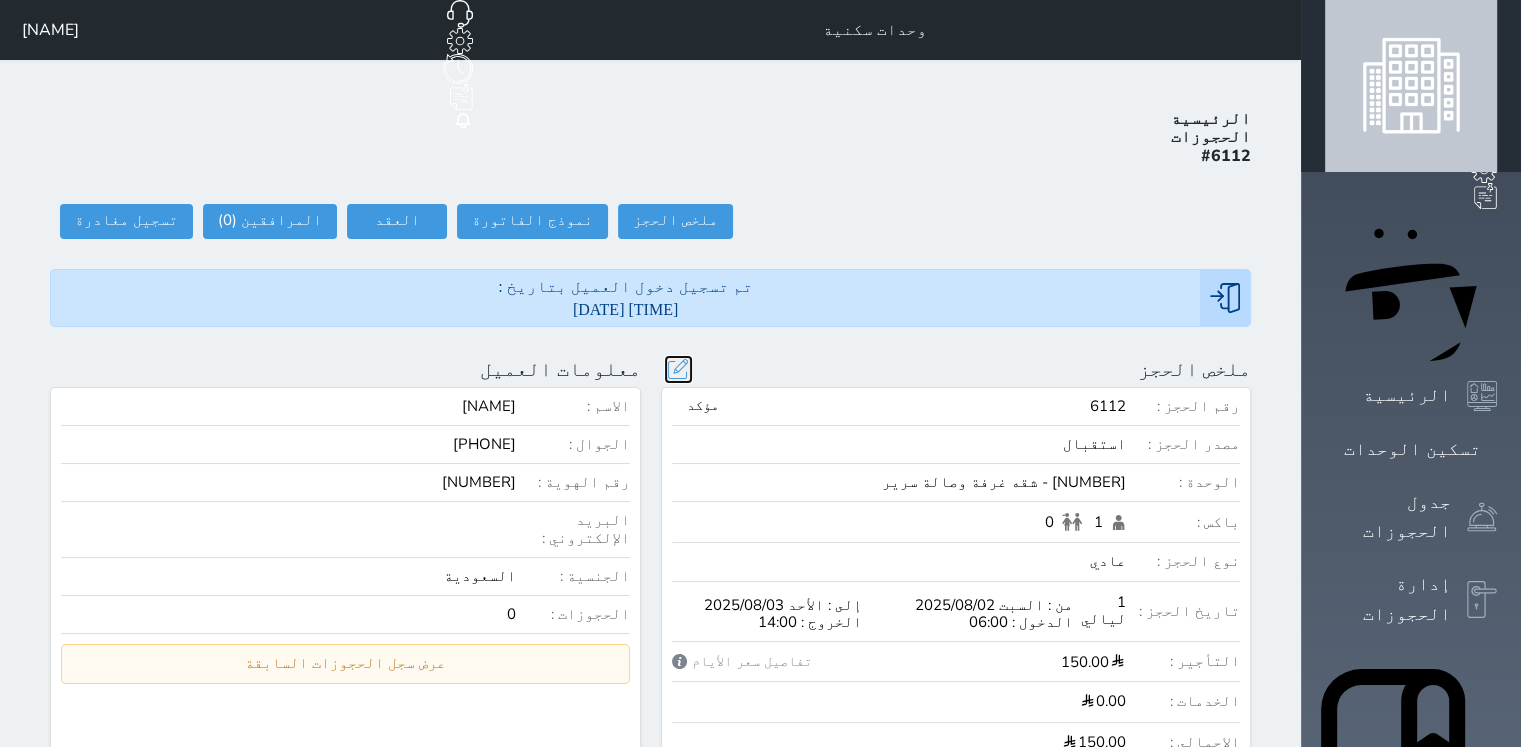 click at bounding box center [678, 369] 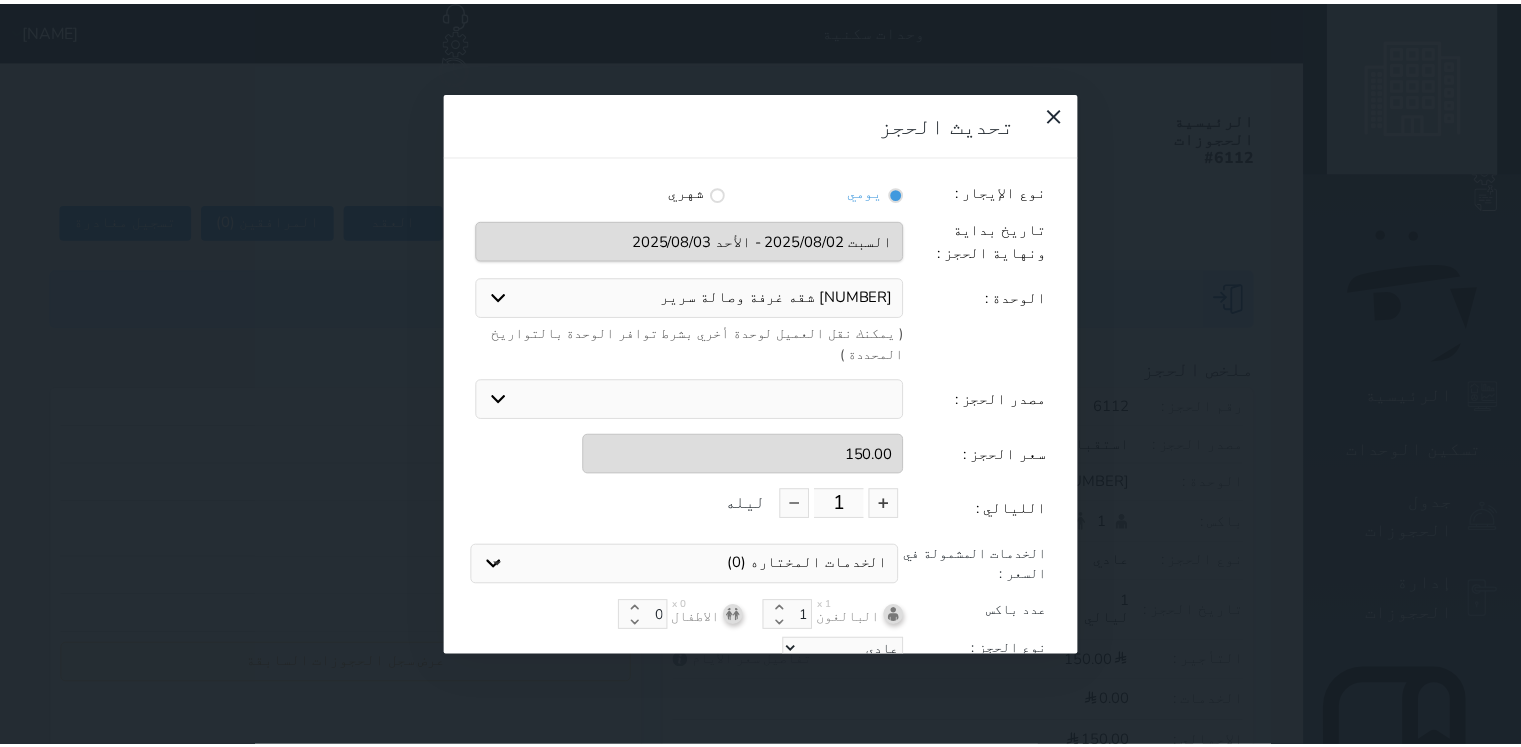 scroll, scrollTop: 44, scrollLeft: 0, axis: vertical 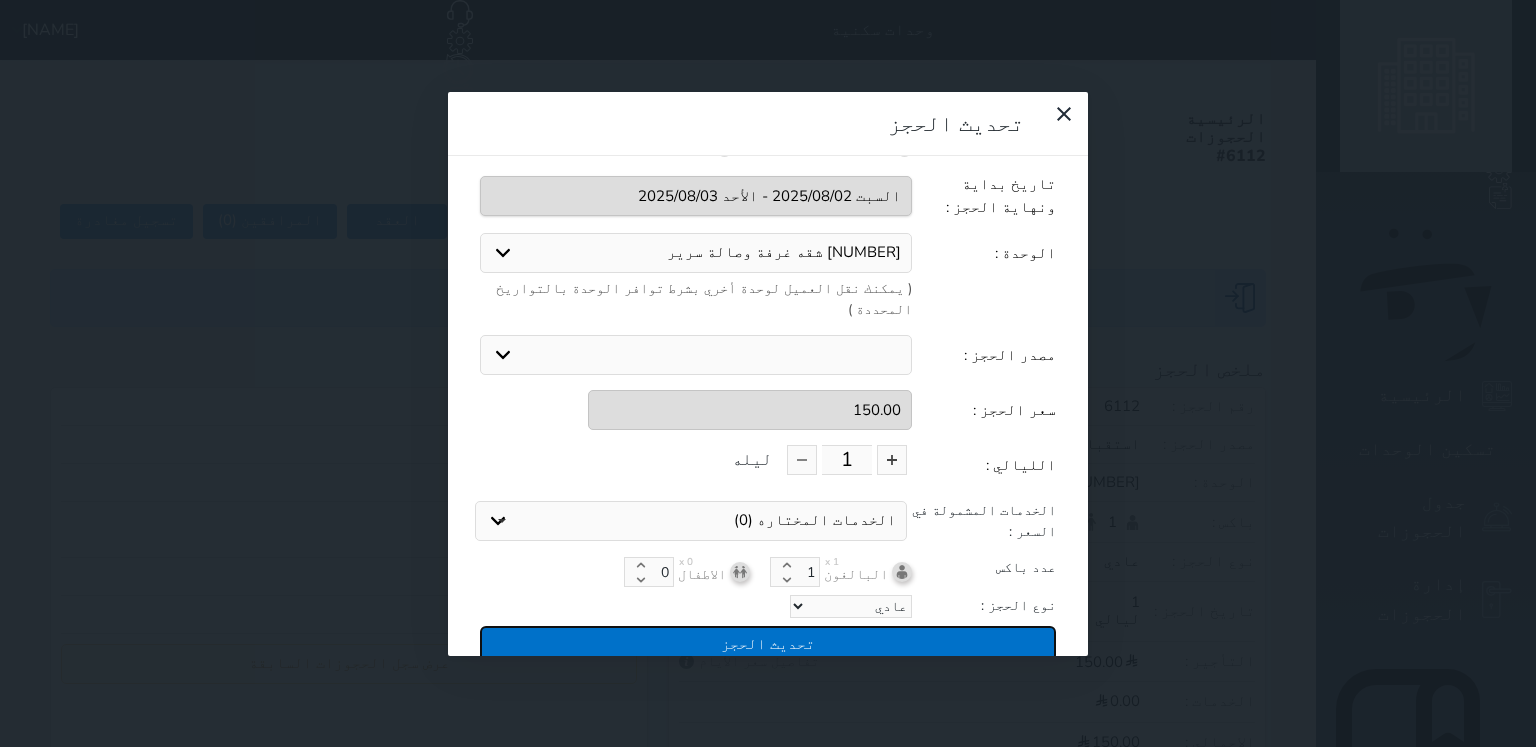 click on "تحديث الحجز" at bounding box center (768, 643) 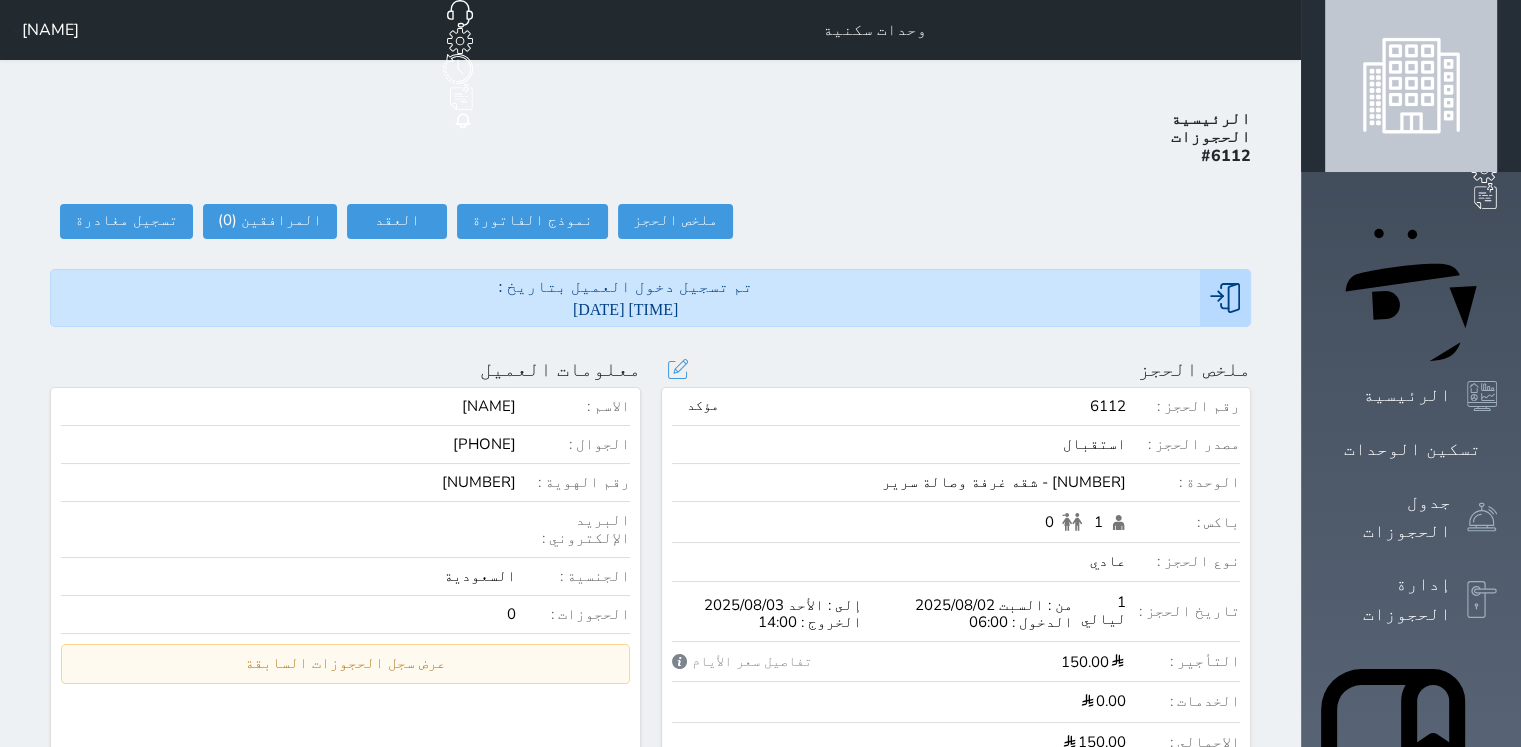 scroll, scrollTop: 0, scrollLeft: 0, axis: both 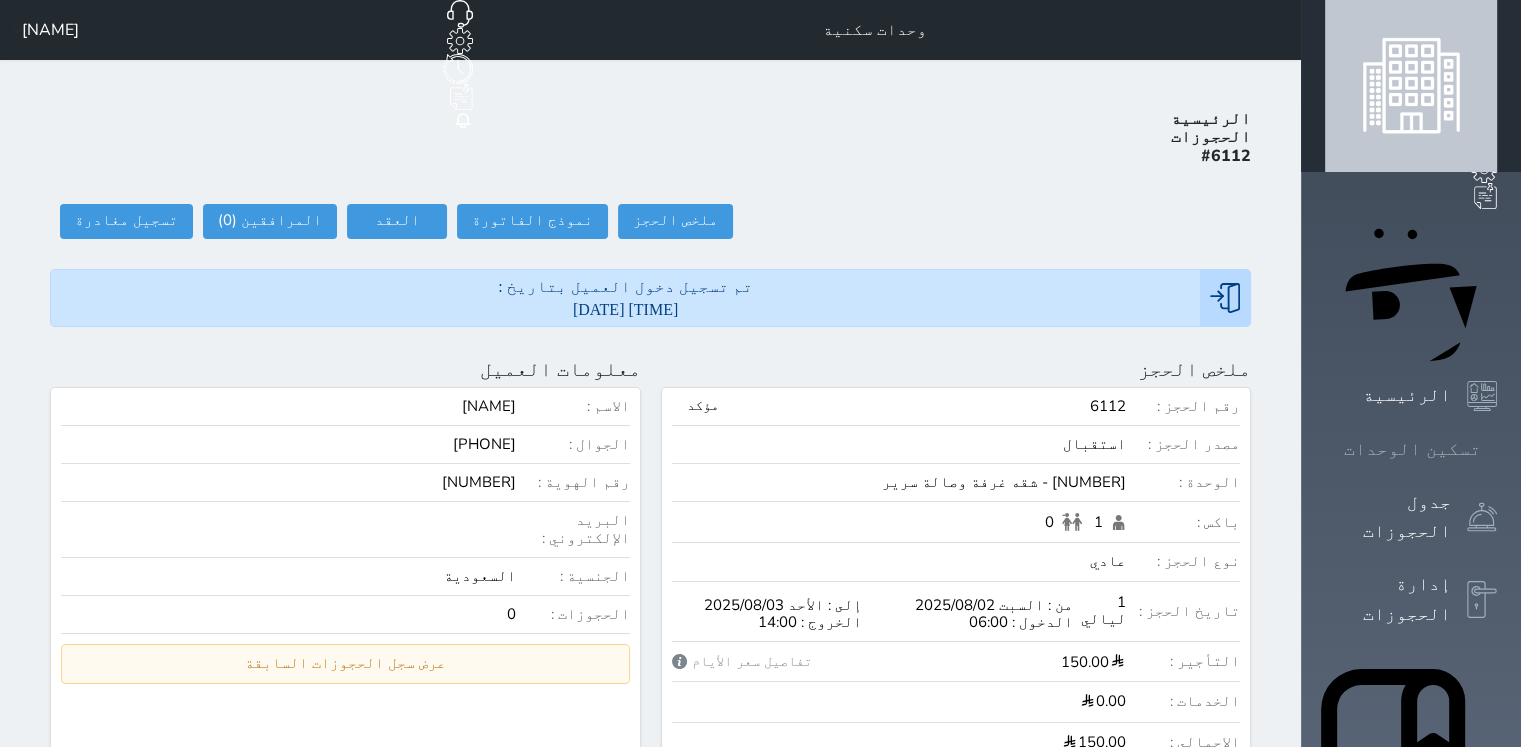 click 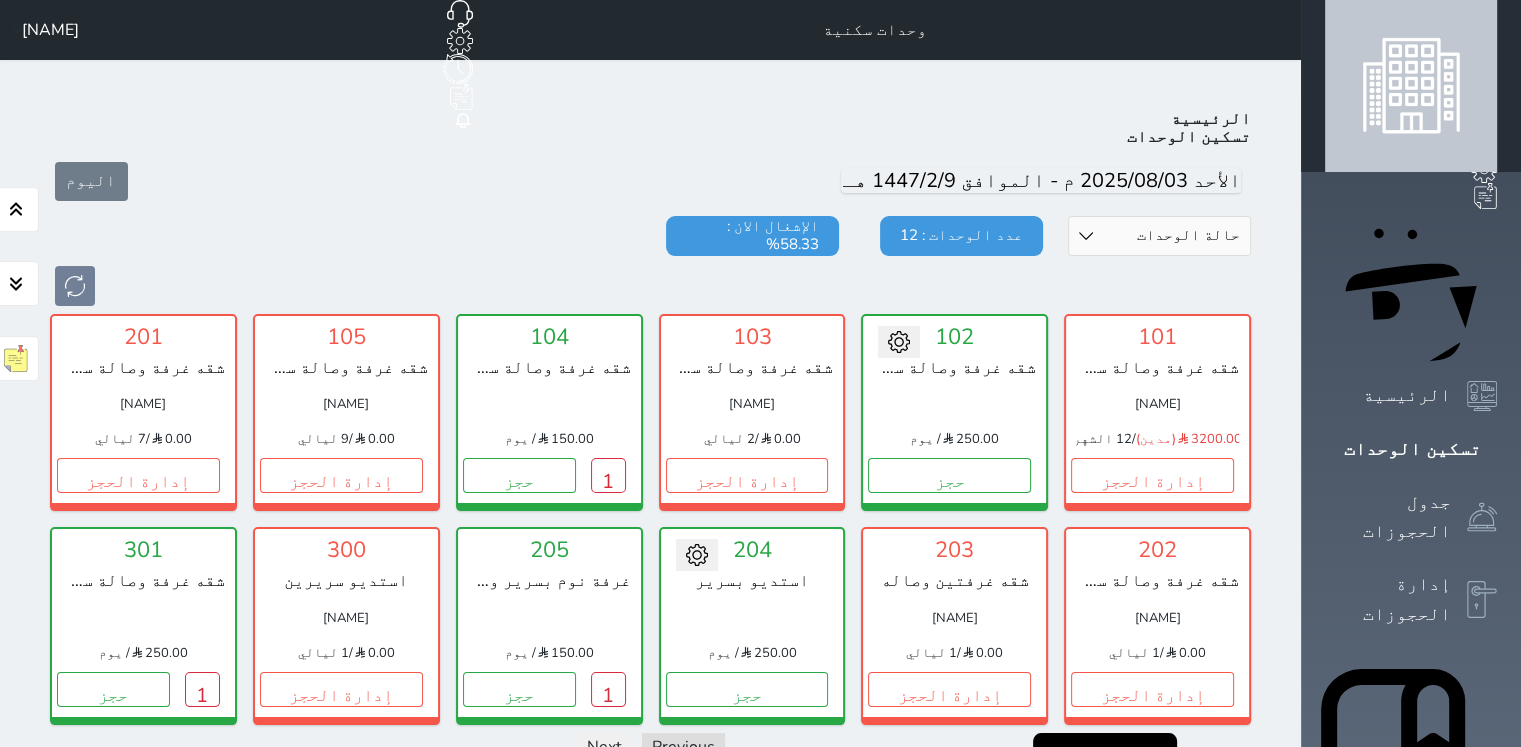 scroll, scrollTop: 78, scrollLeft: 0, axis: vertical 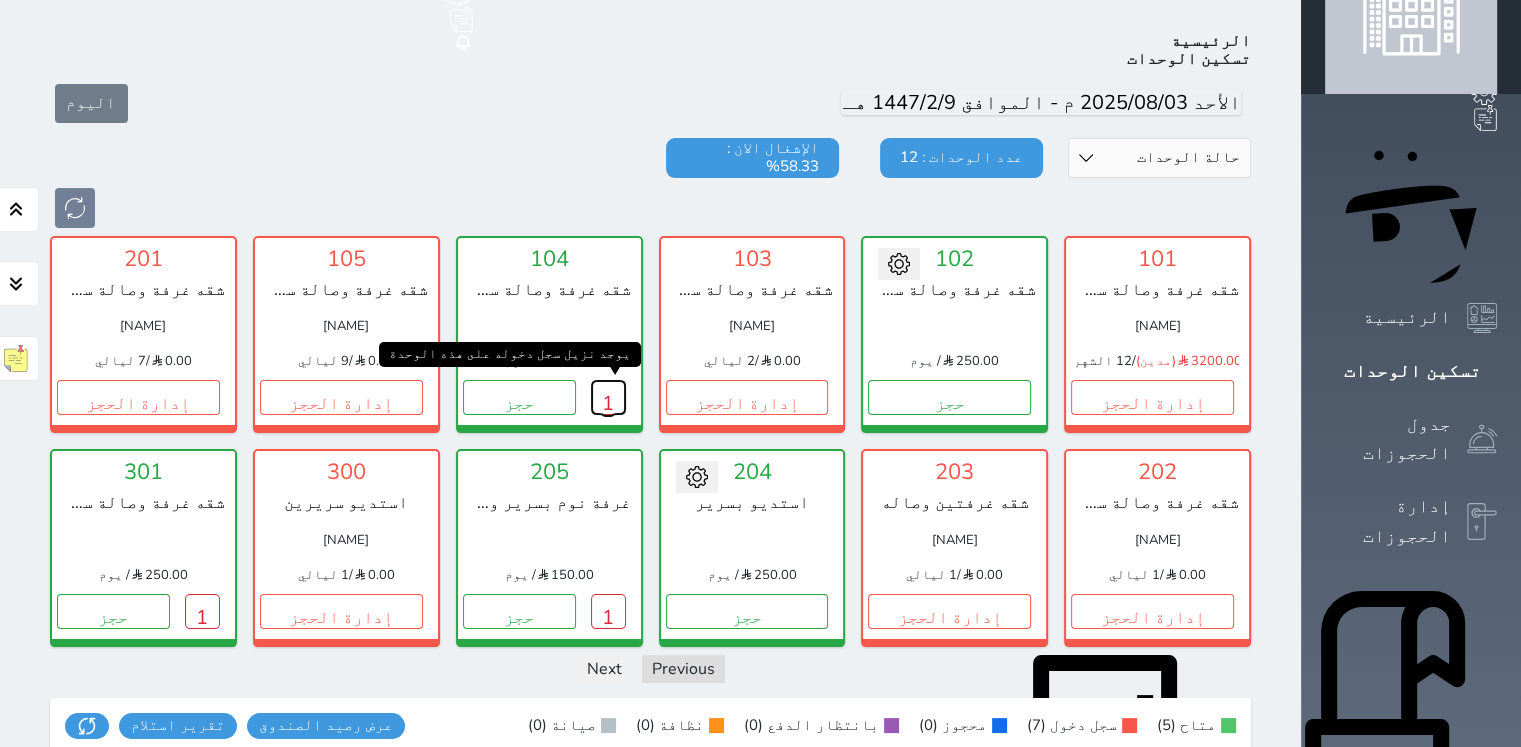 click on "1" at bounding box center (608, 397) 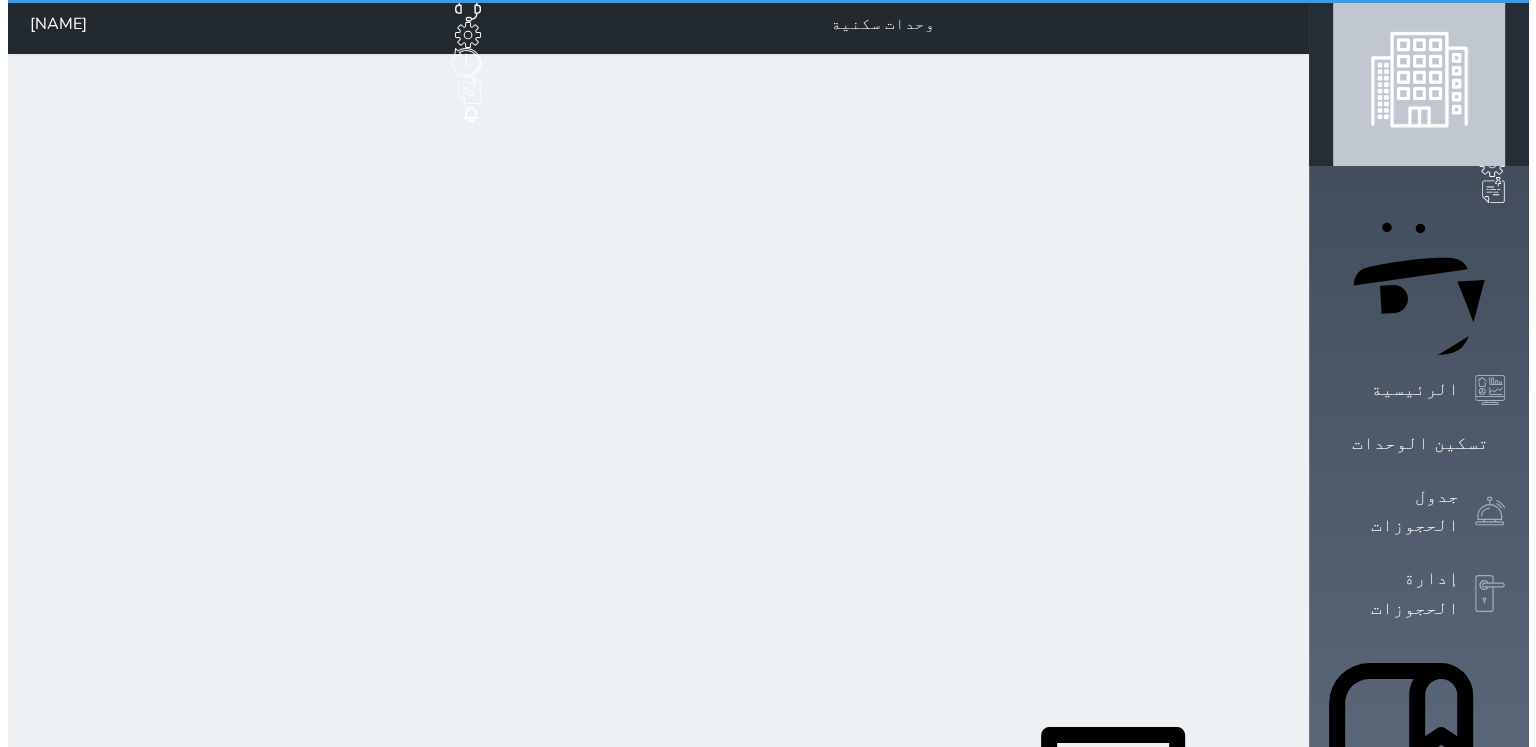 scroll, scrollTop: 0, scrollLeft: 0, axis: both 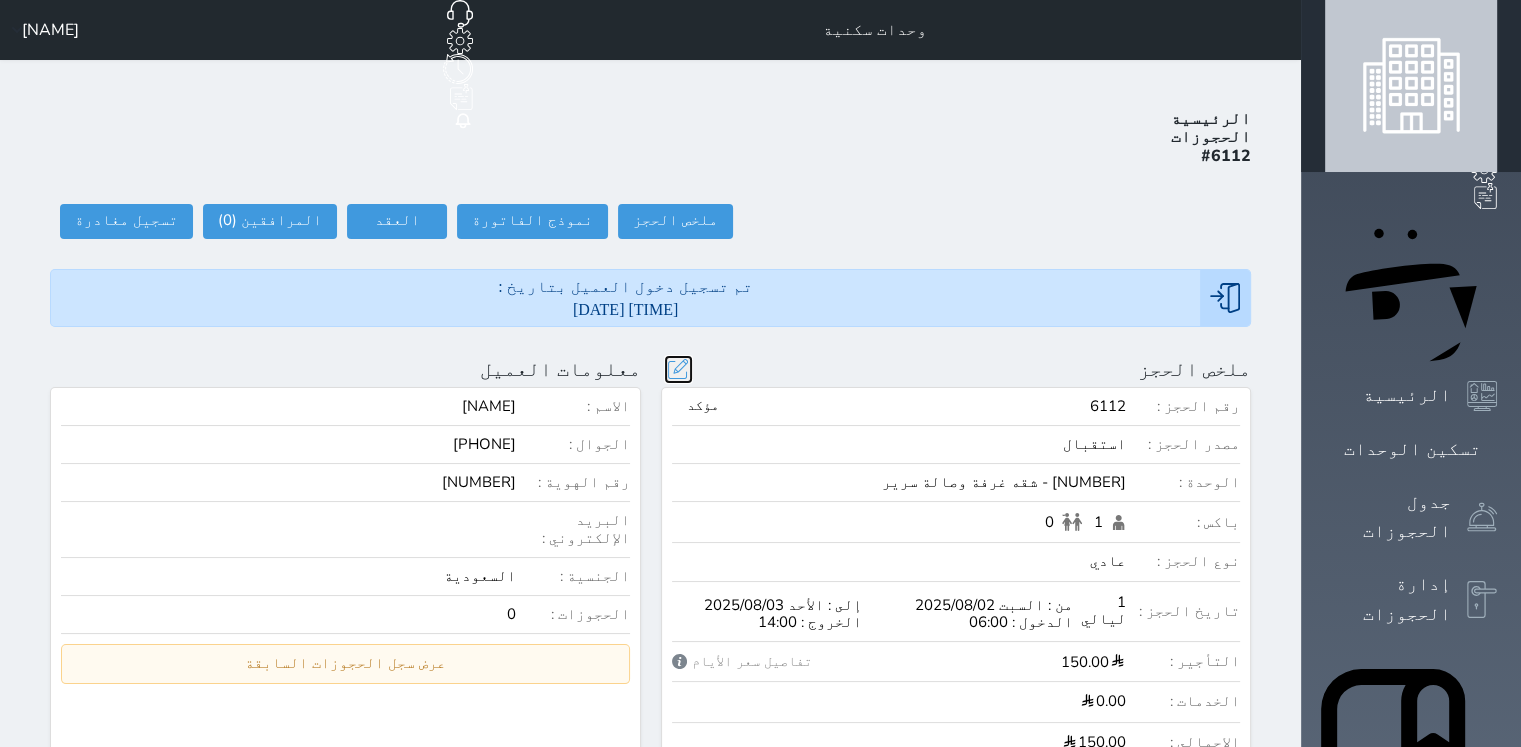click at bounding box center [678, 369] 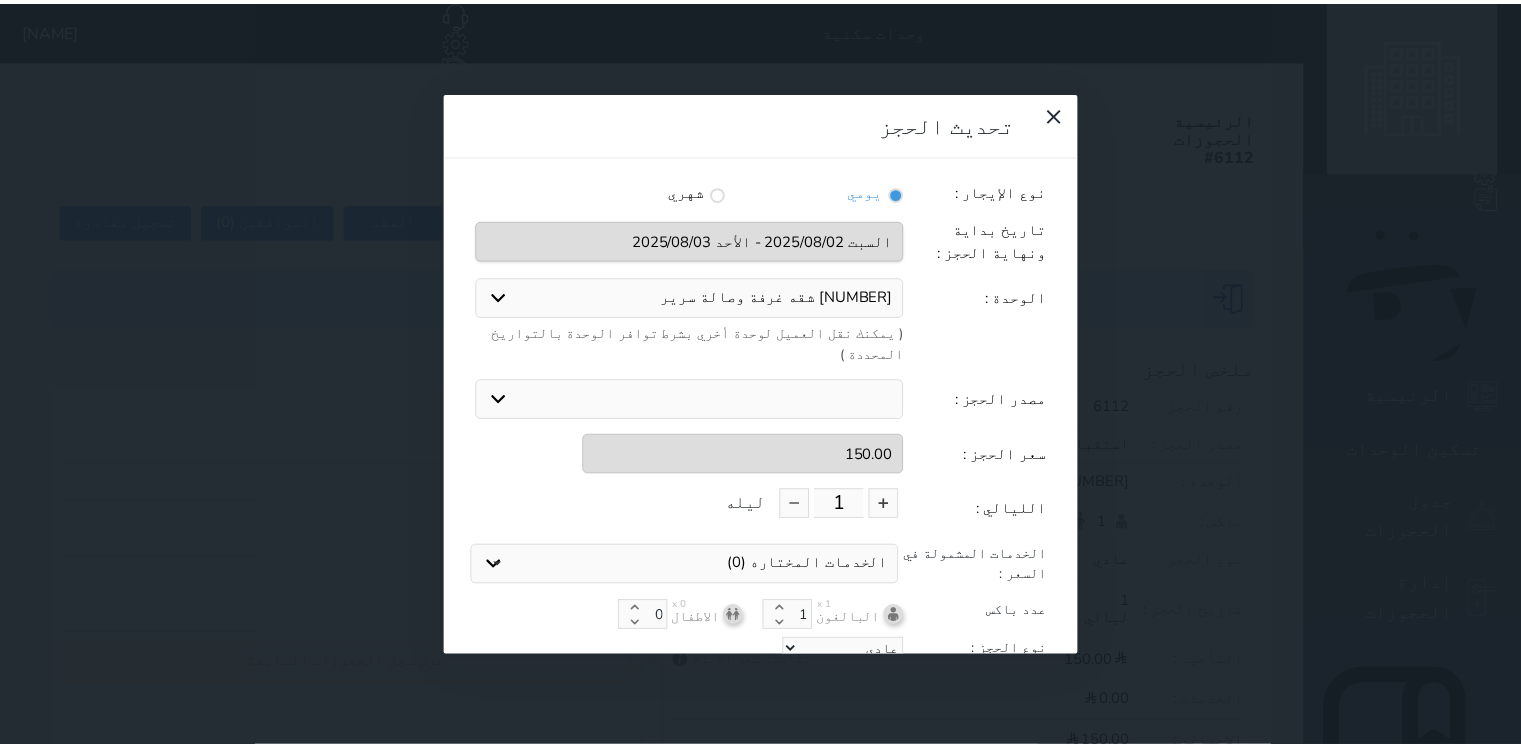 scroll, scrollTop: 44, scrollLeft: 0, axis: vertical 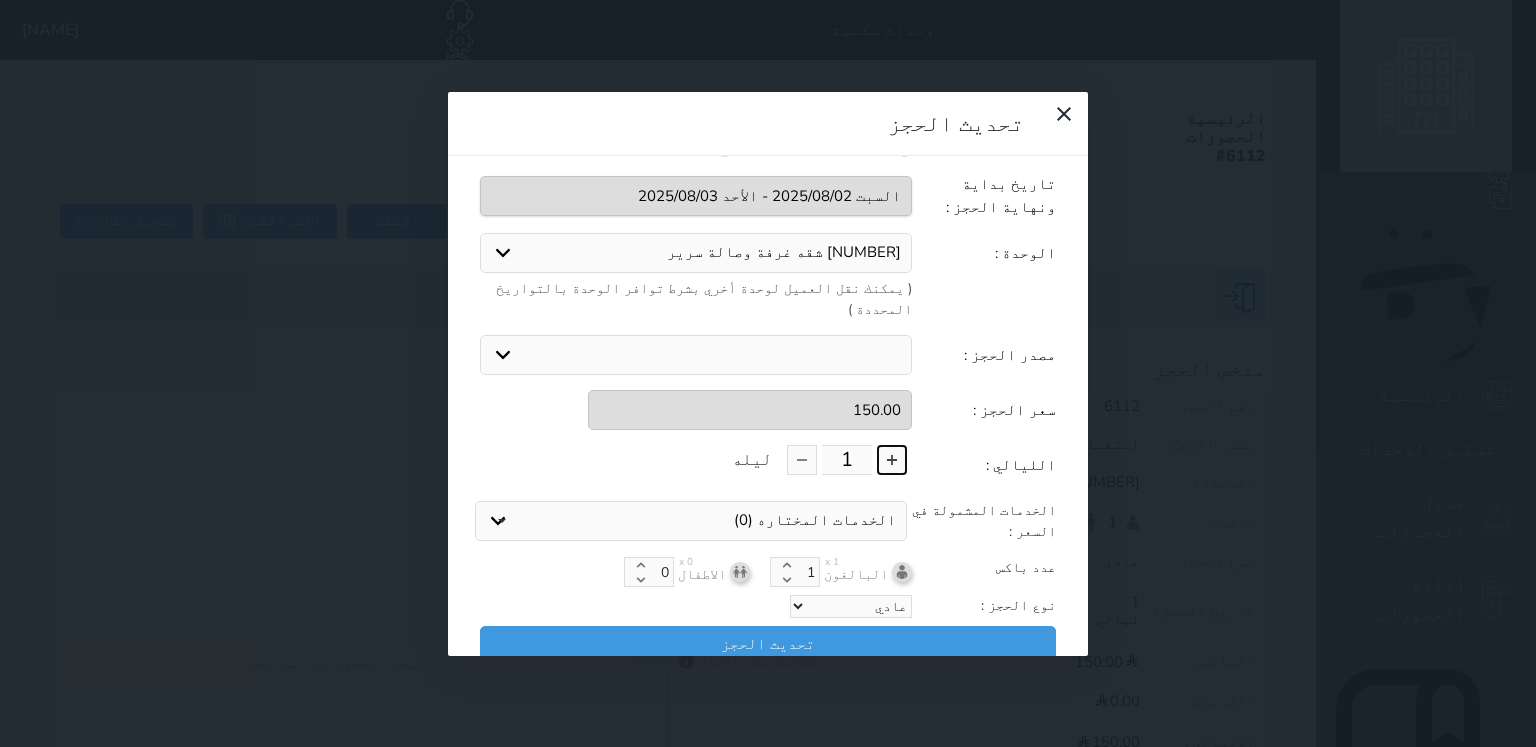 click at bounding box center (892, 460) 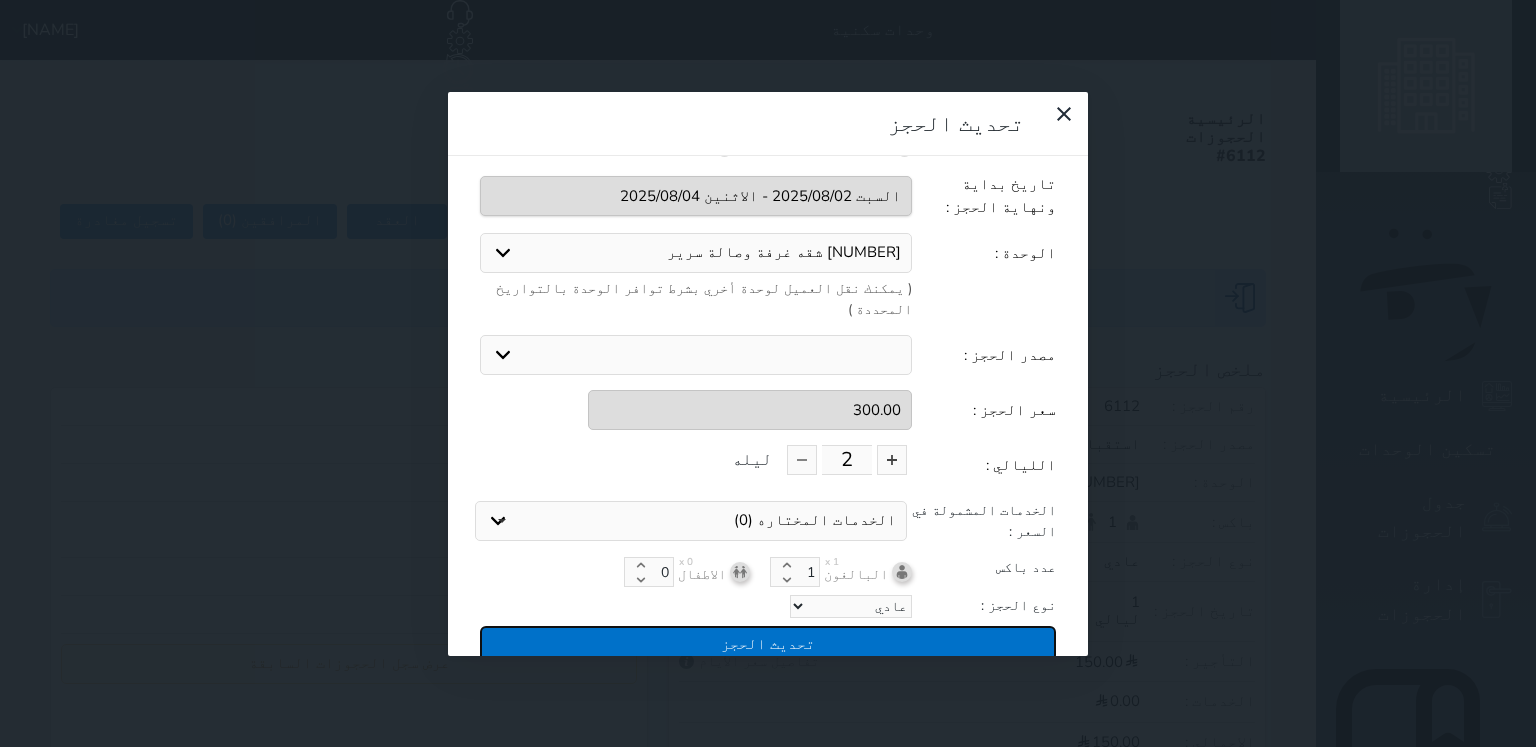 click on "تحديث الحجز" at bounding box center (768, 643) 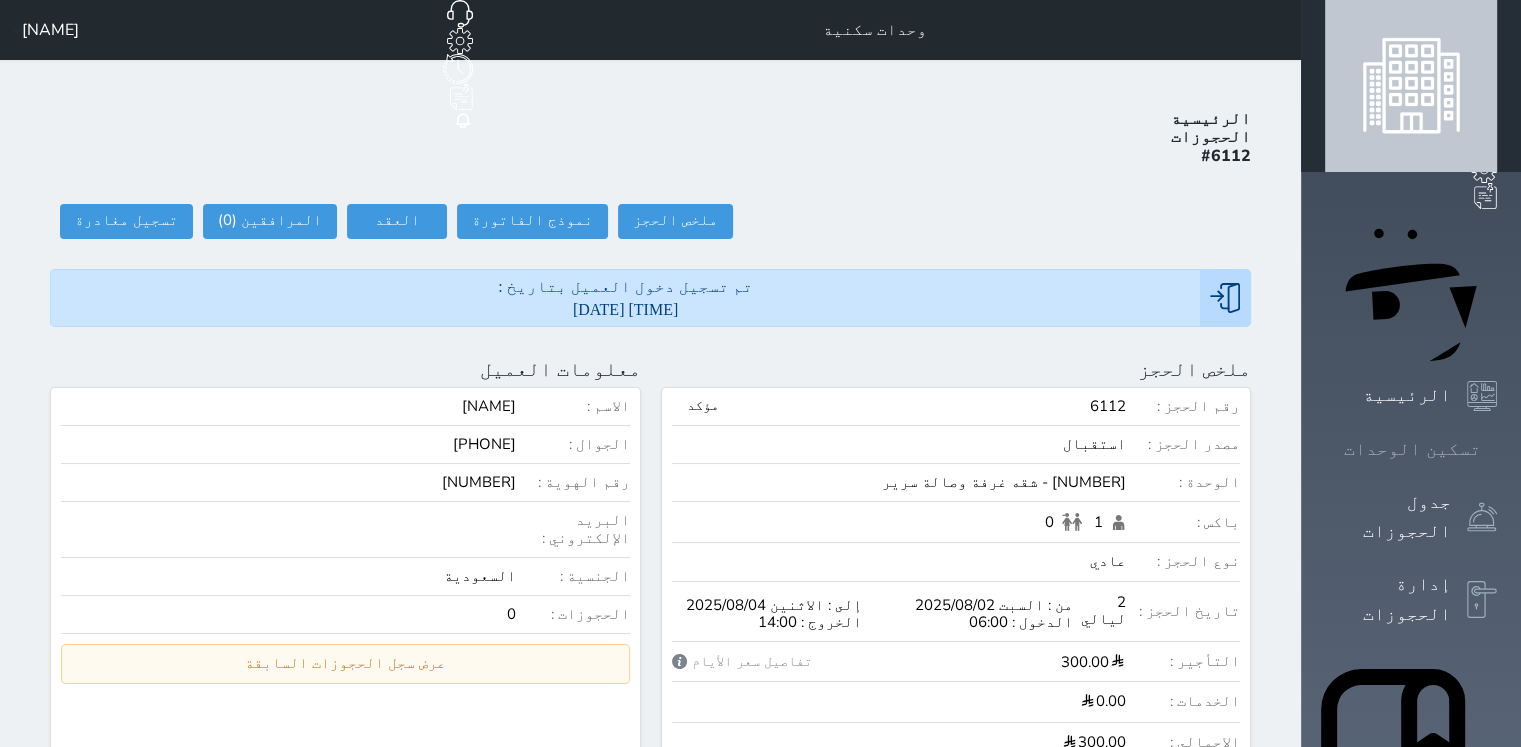 click on "تسكين الوحدات" at bounding box center (1412, 449) 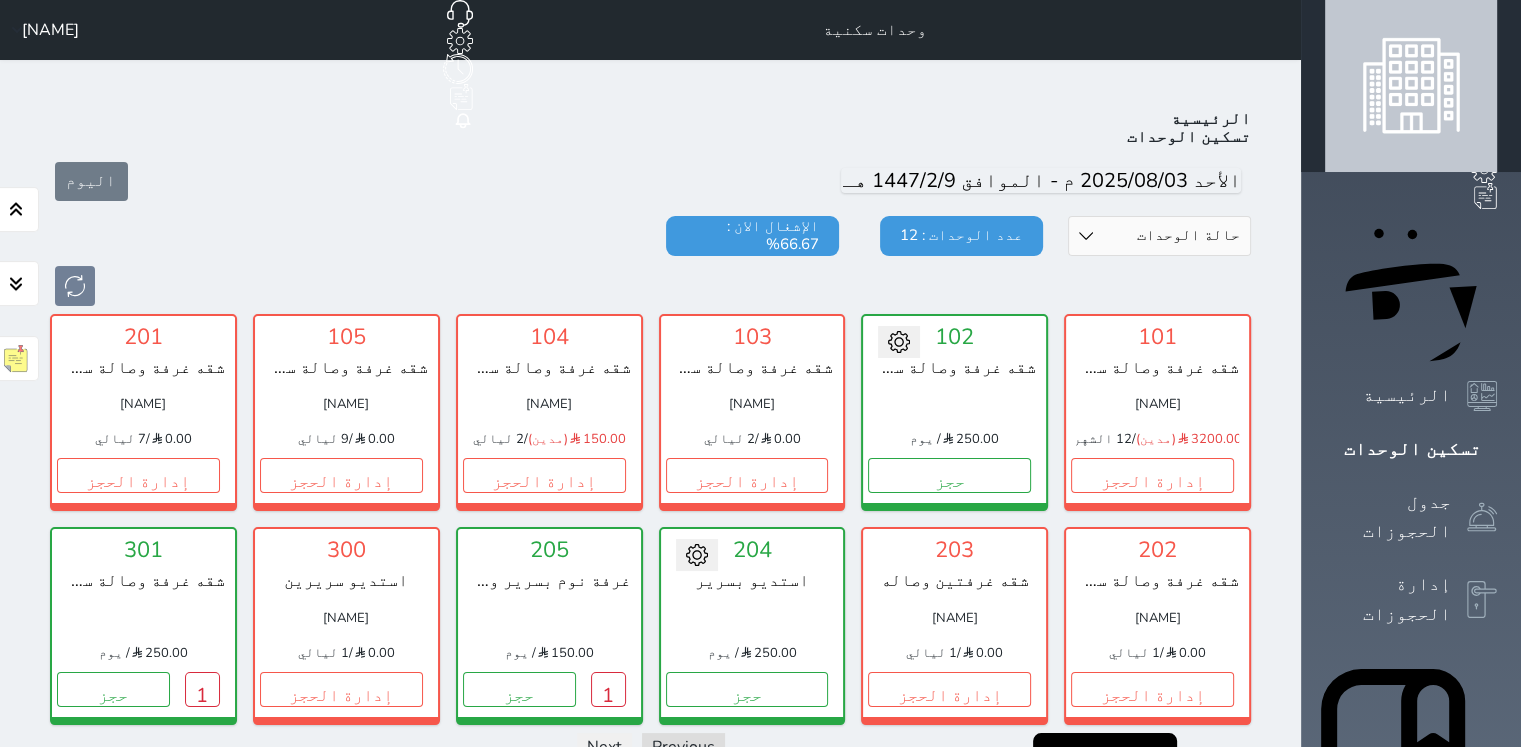 scroll, scrollTop: 78, scrollLeft: 0, axis: vertical 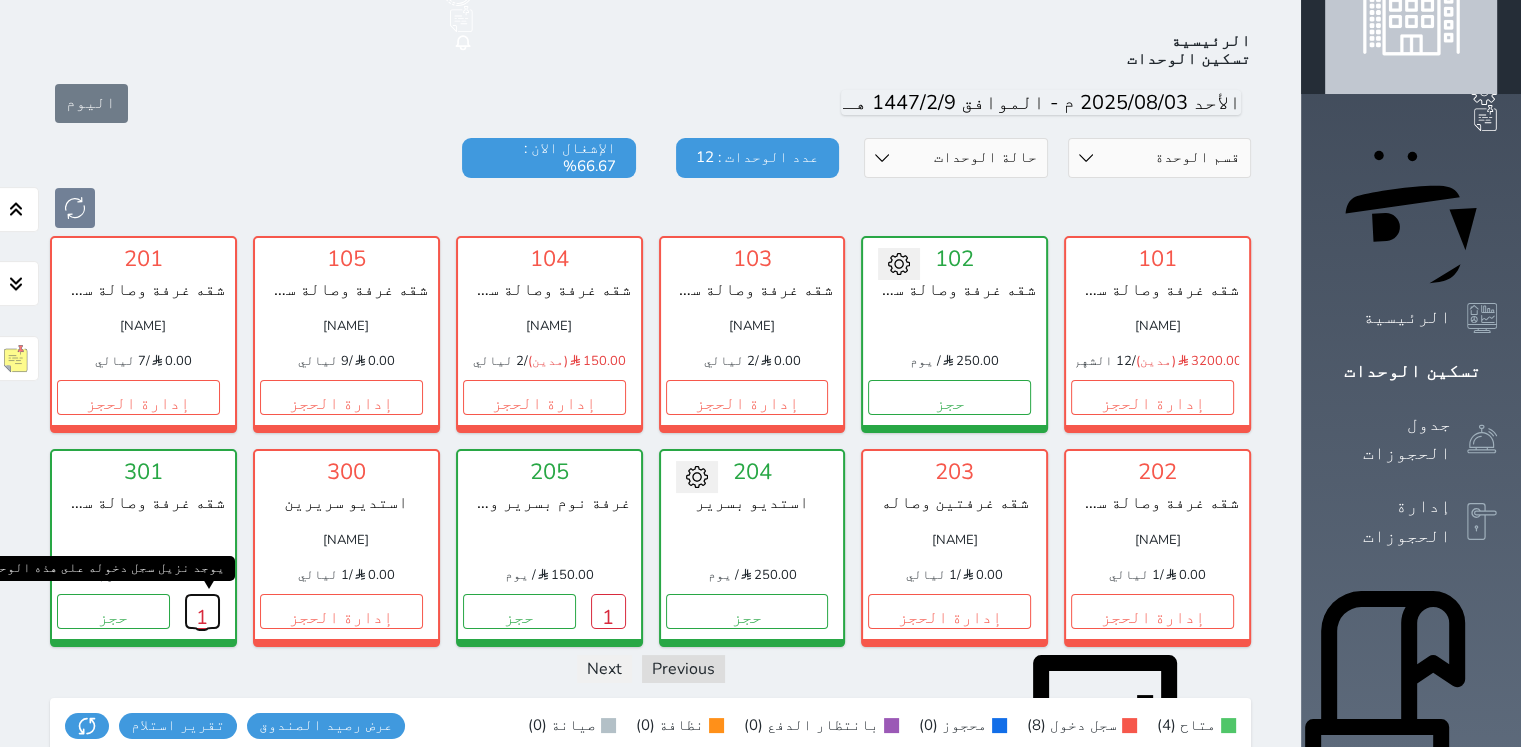 click on "1" at bounding box center [202, 611] 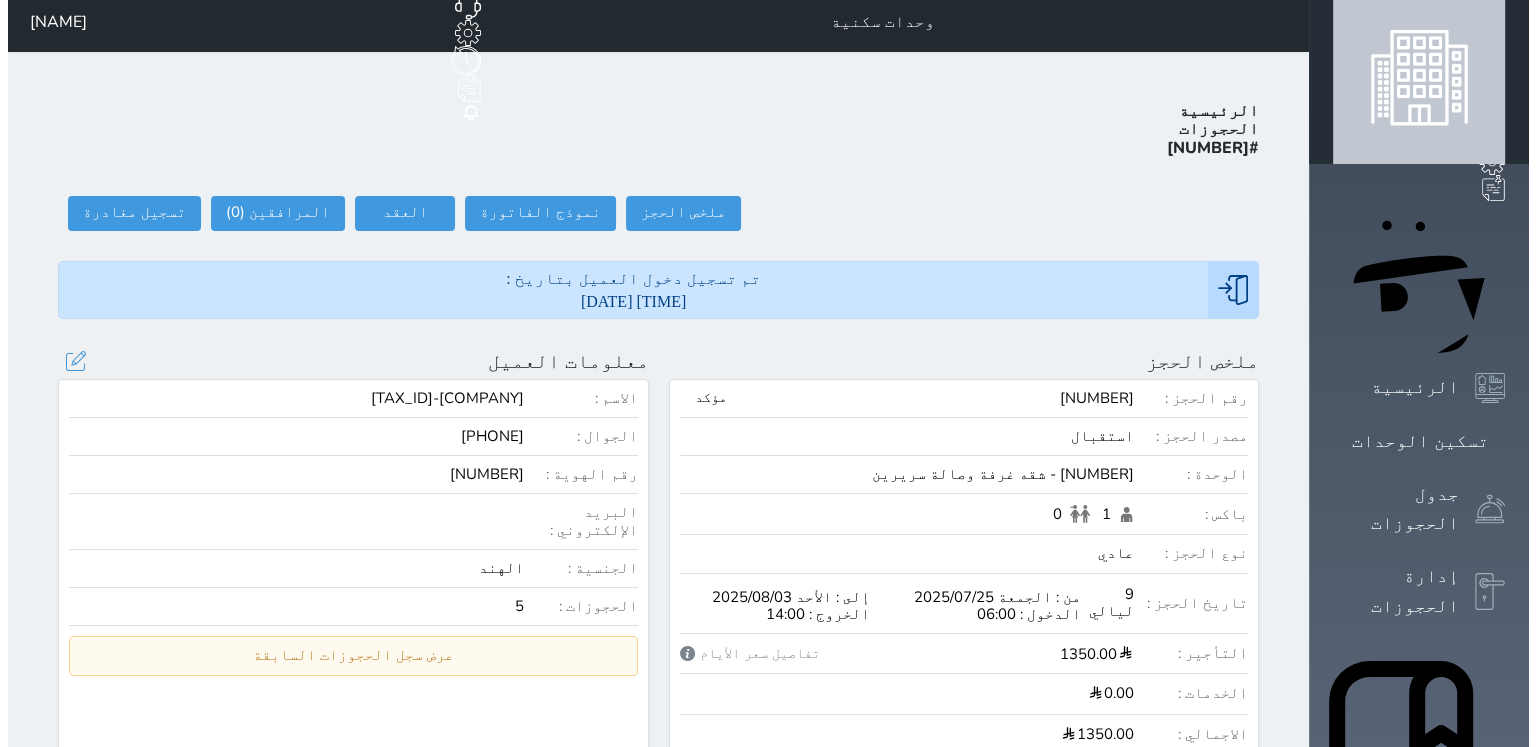 scroll, scrollTop: 0, scrollLeft: 0, axis: both 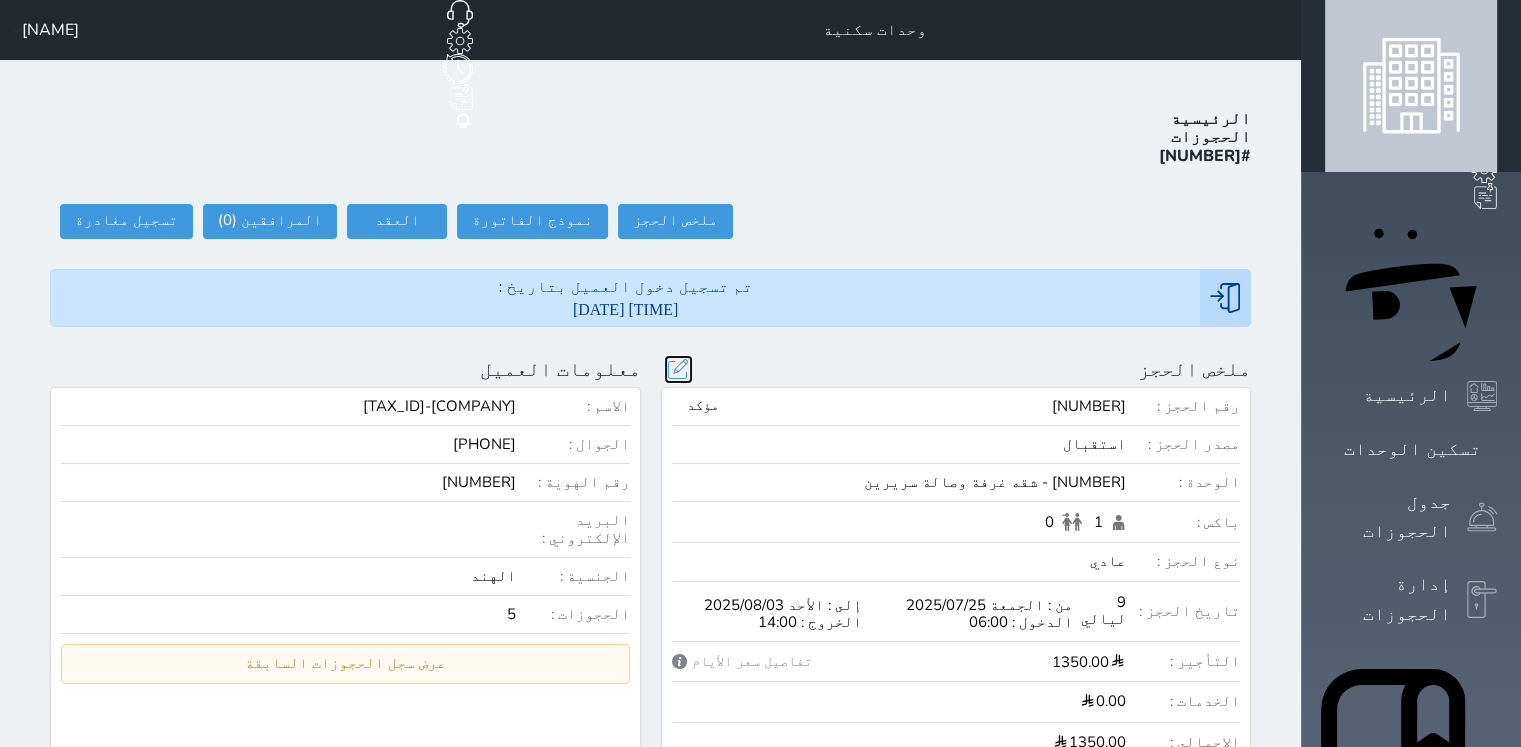click at bounding box center (678, 369) 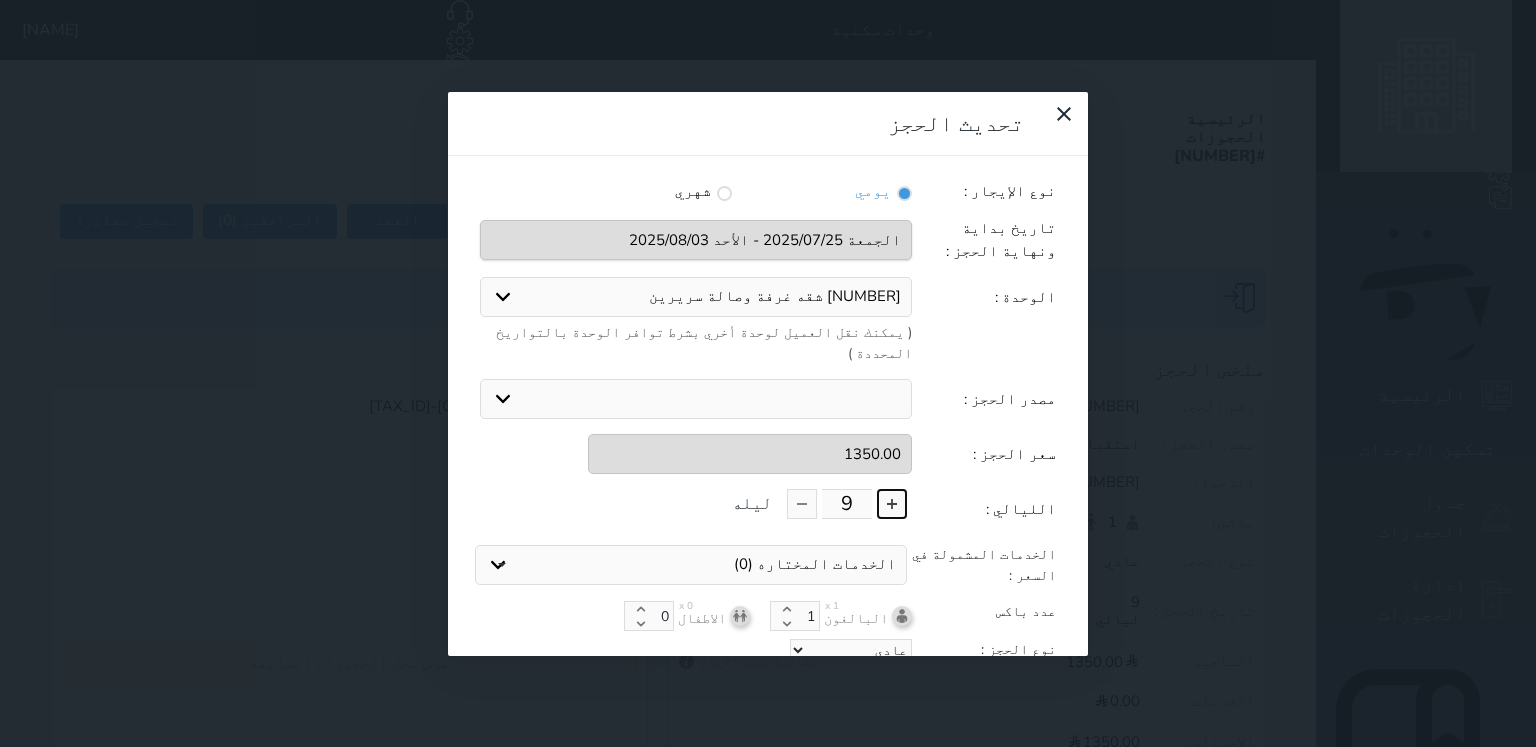 click at bounding box center [892, 504] 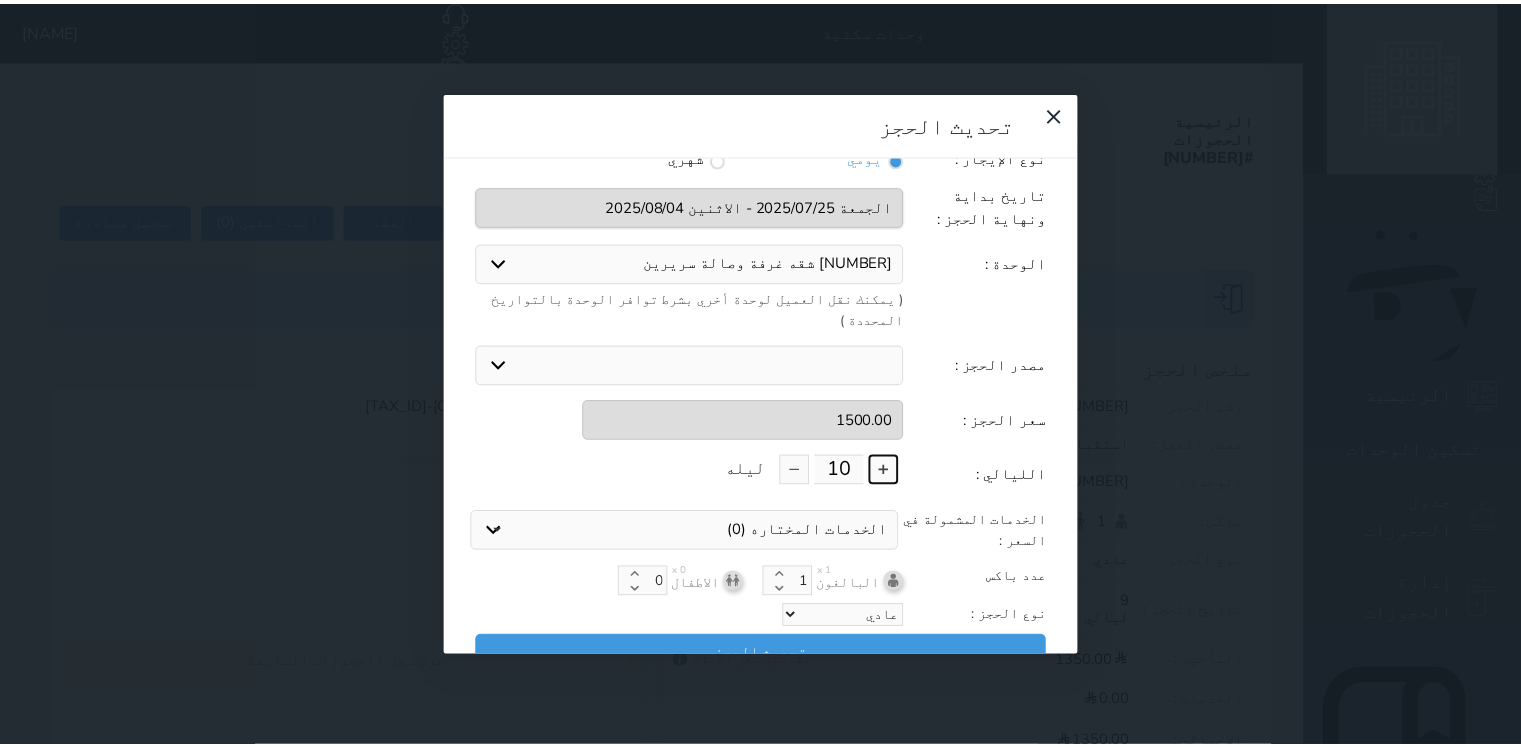 scroll, scrollTop: 44, scrollLeft: 0, axis: vertical 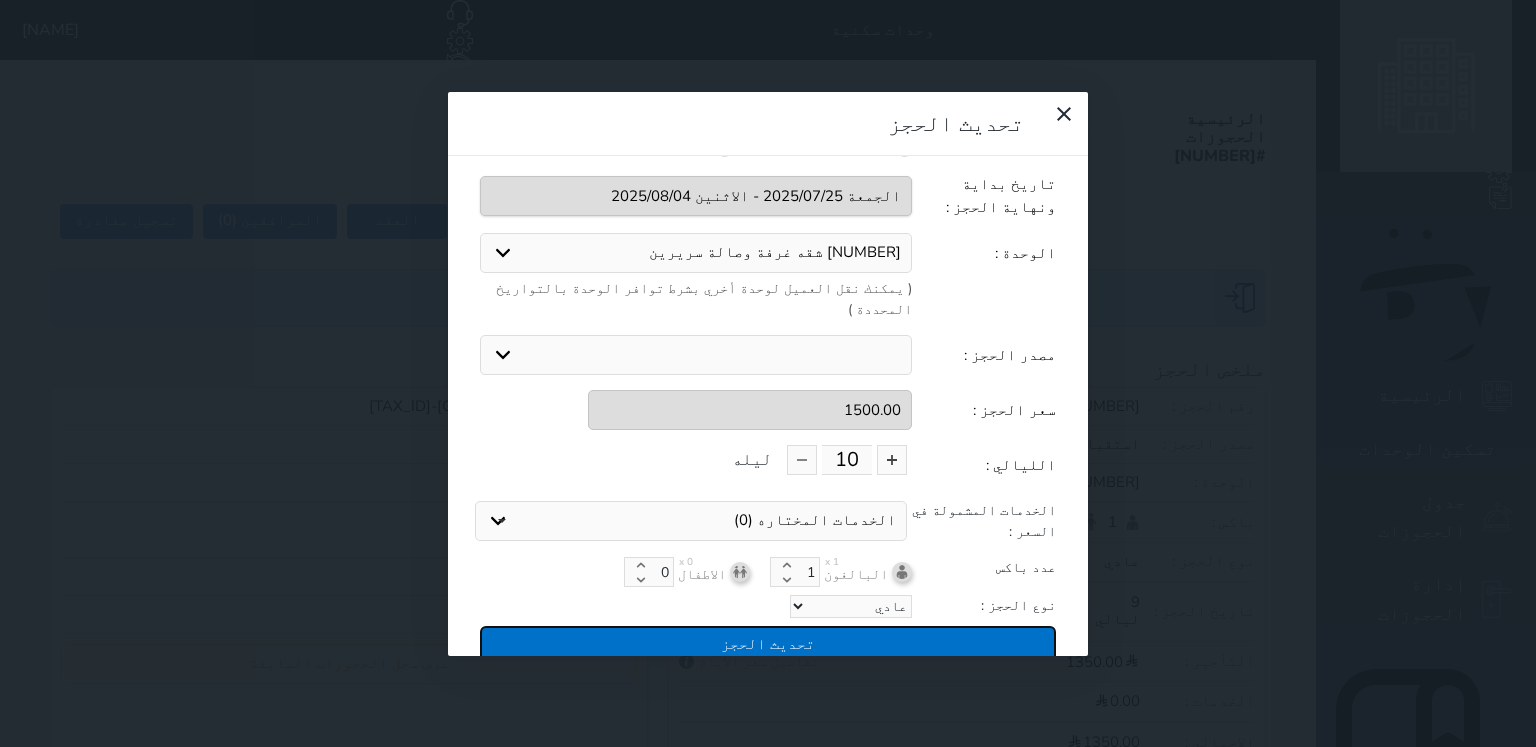 click on "تحديث الحجز" at bounding box center [768, 643] 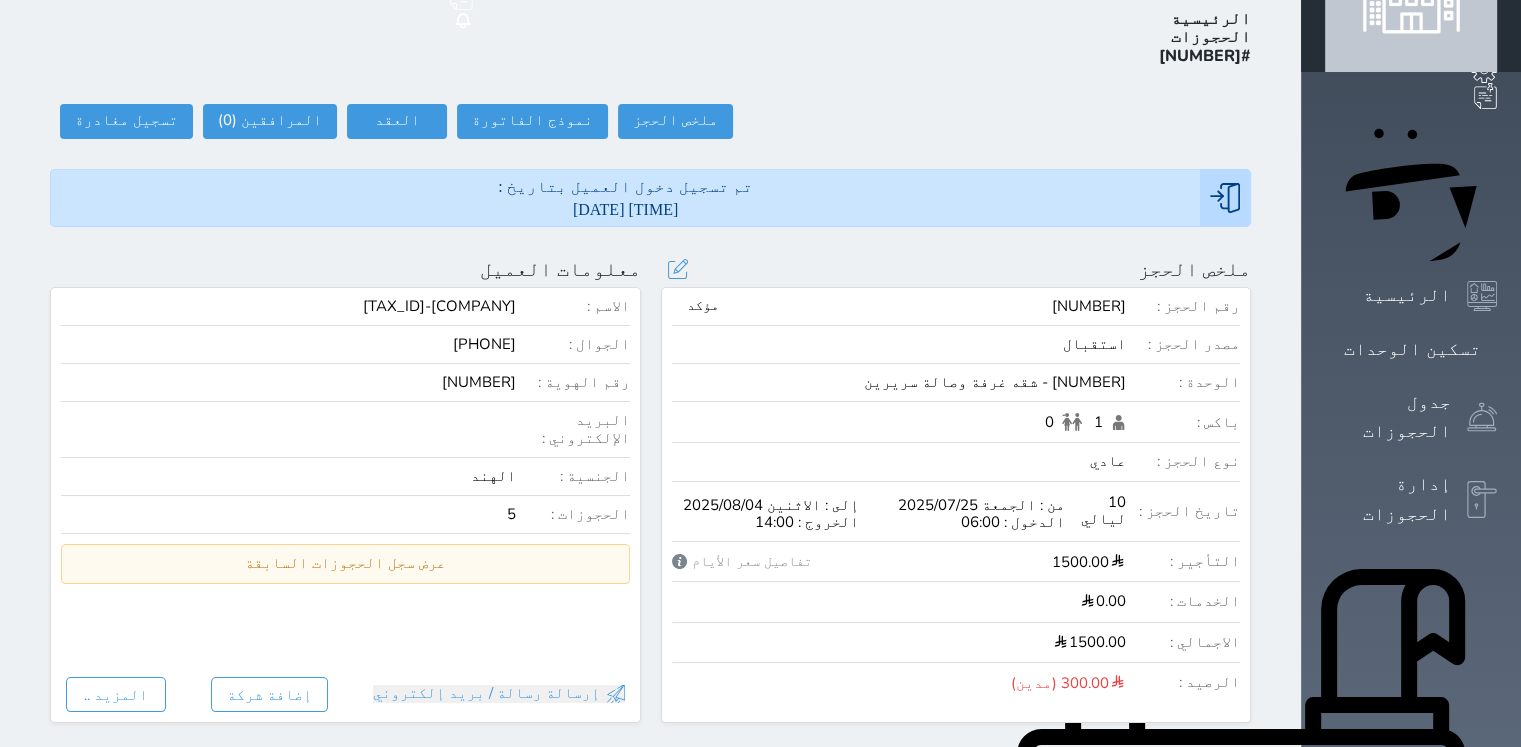 scroll, scrollTop: 0, scrollLeft: 0, axis: both 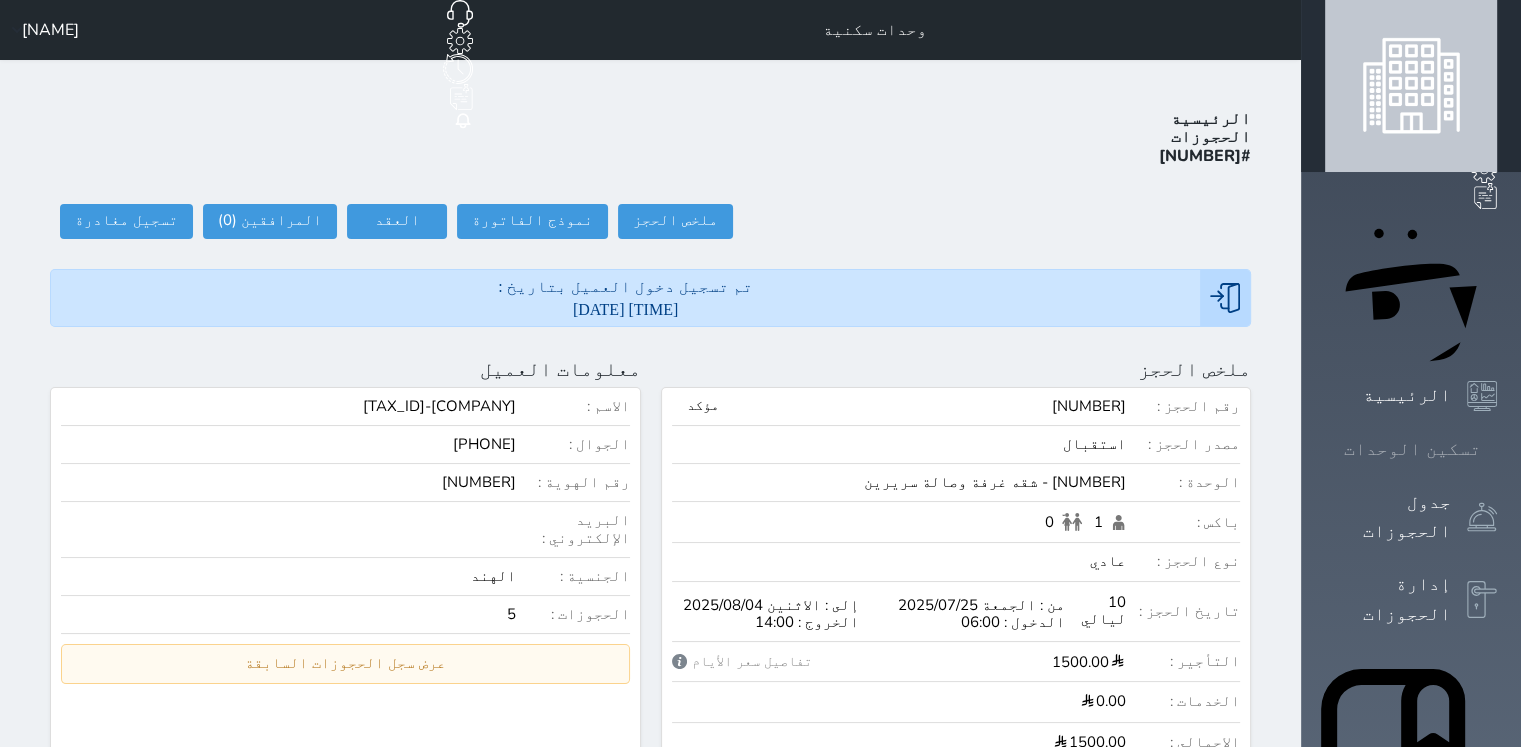 click 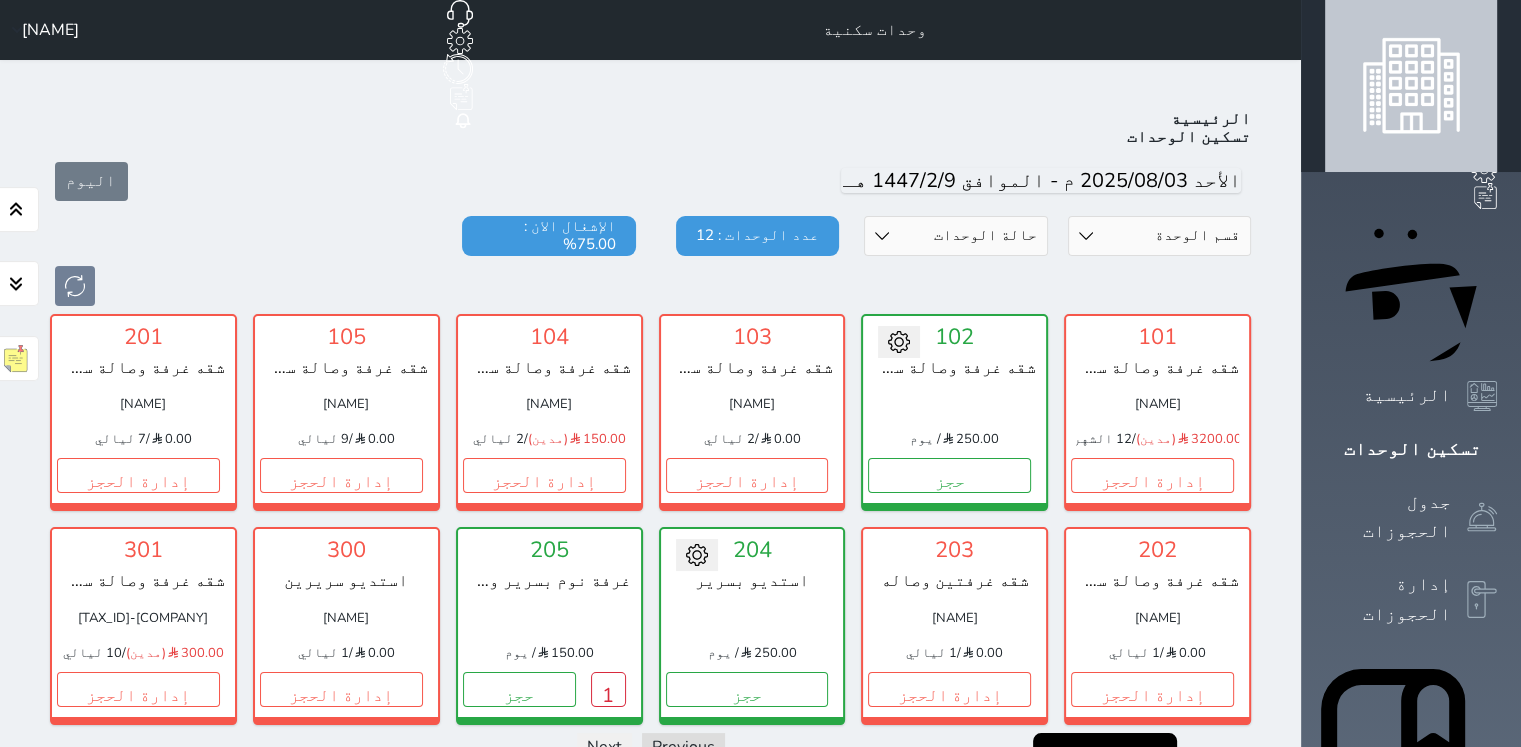scroll, scrollTop: 78, scrollLeft: 0, axis: vertical 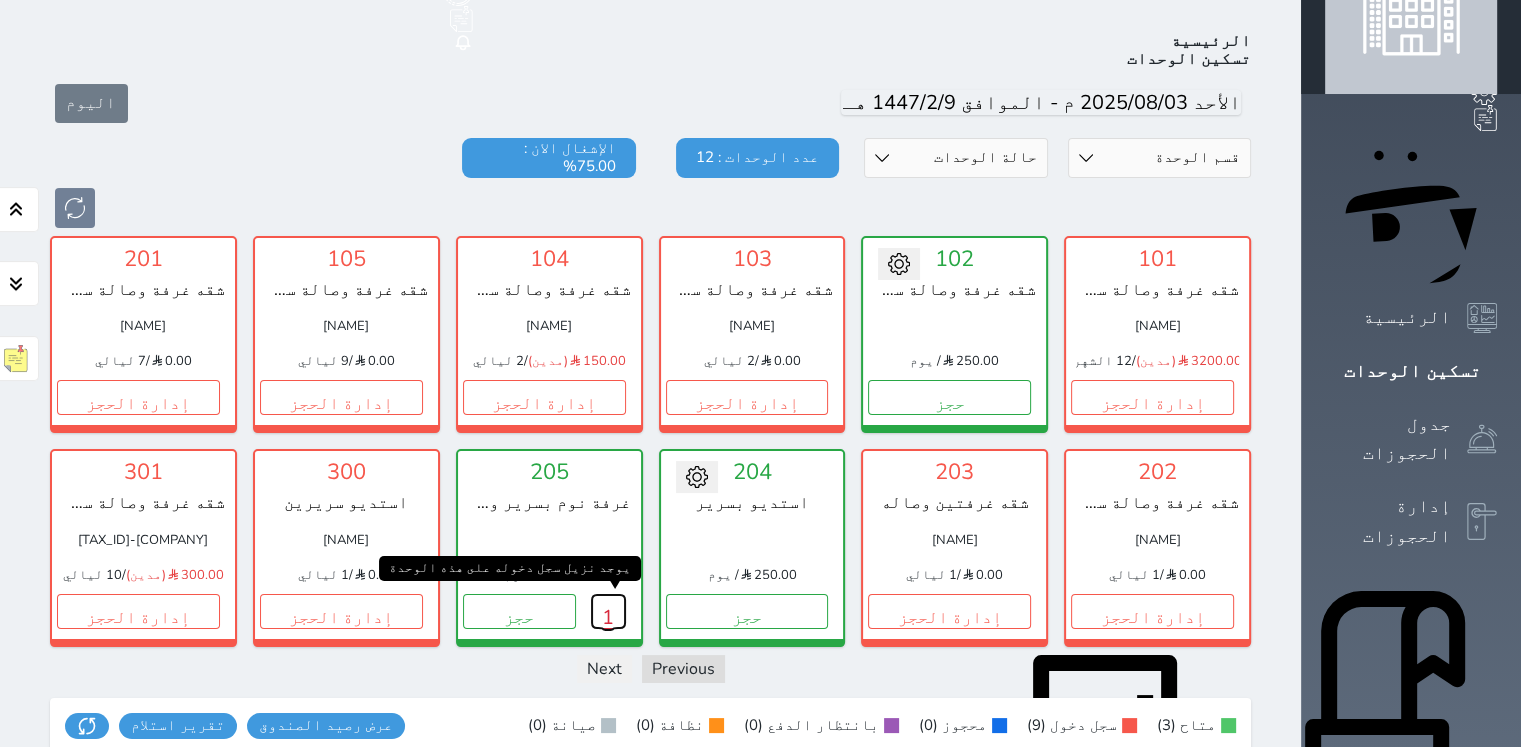 click on "1" at bounding box center (608, 611) 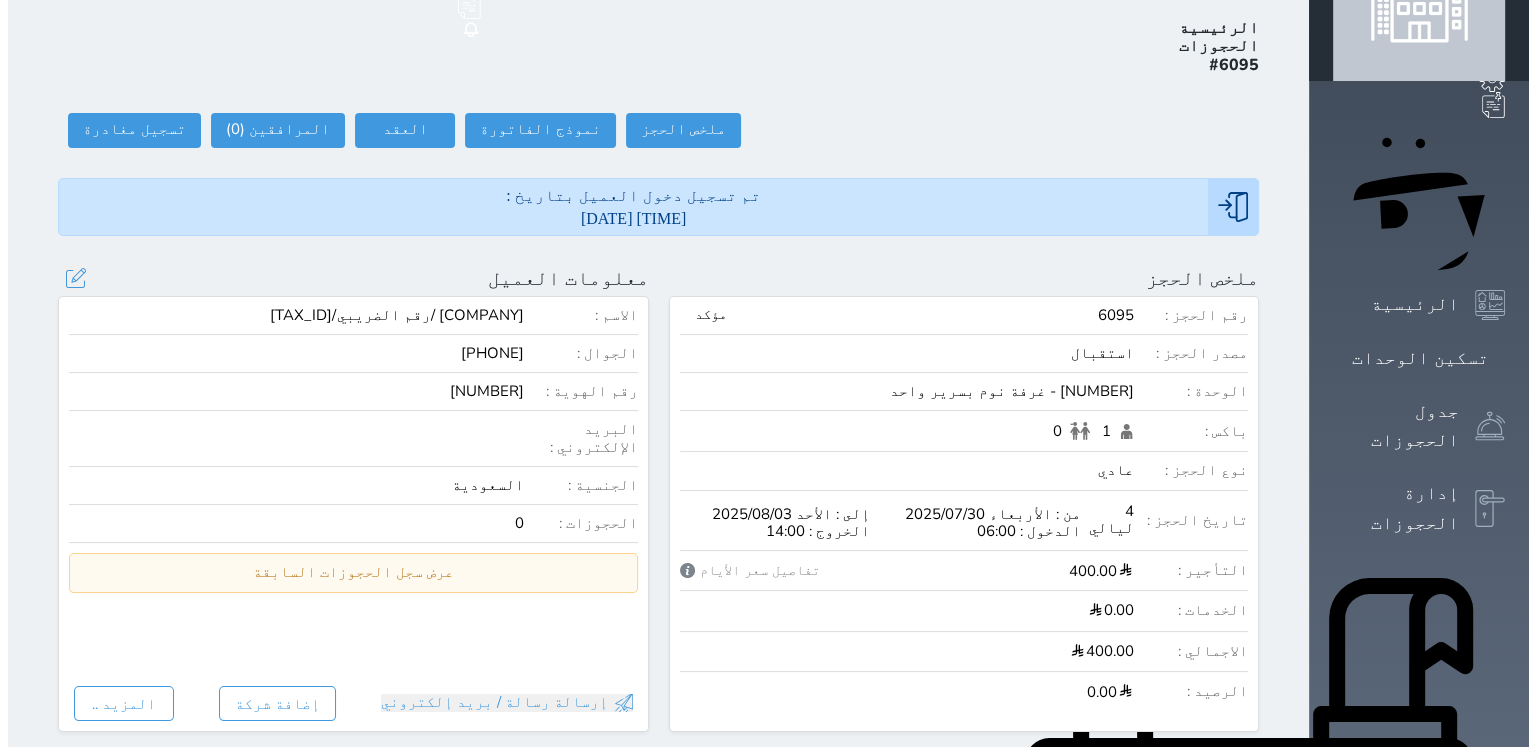 scroll, scrollTop: 0, scrollLeft: 0, axis: both 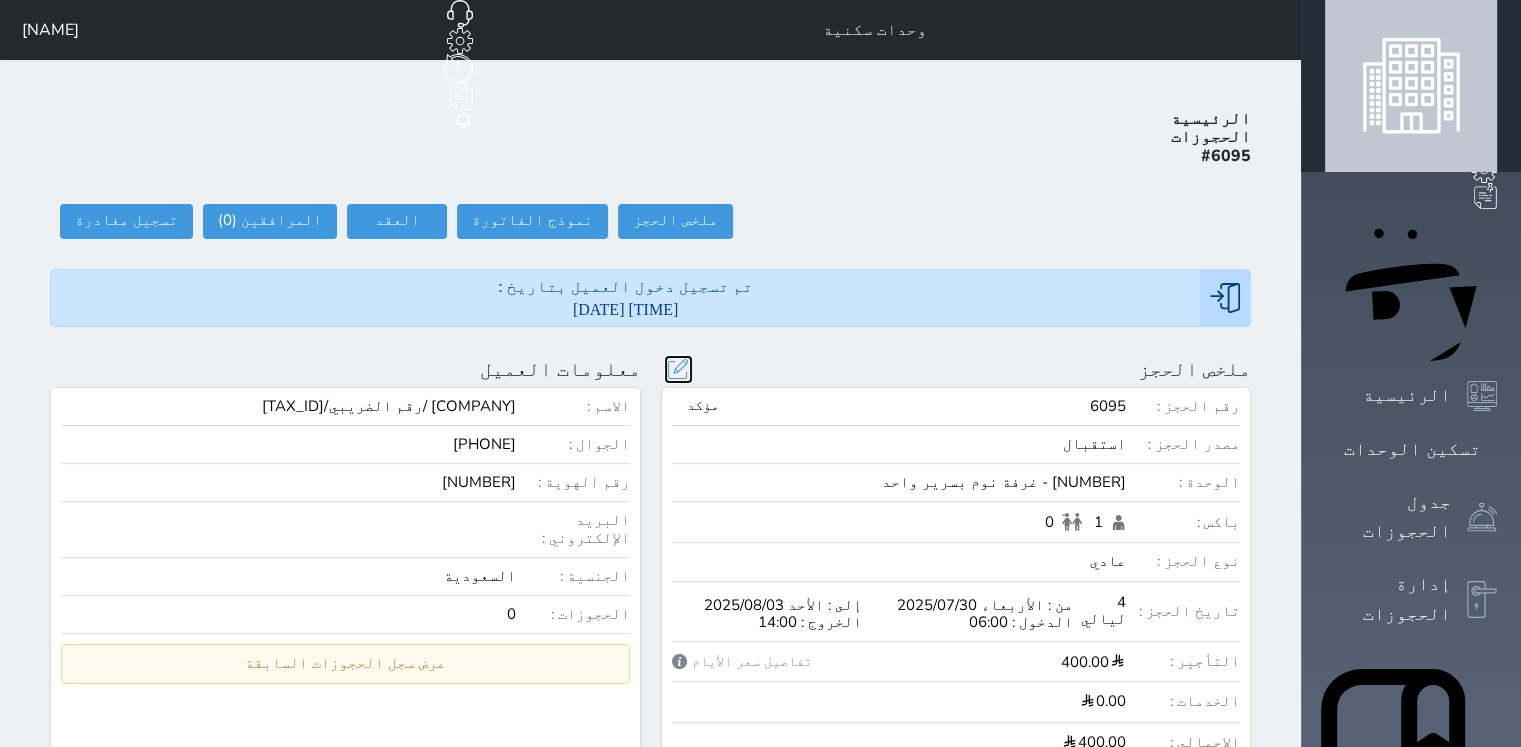 click at bounding box center [678, 369] 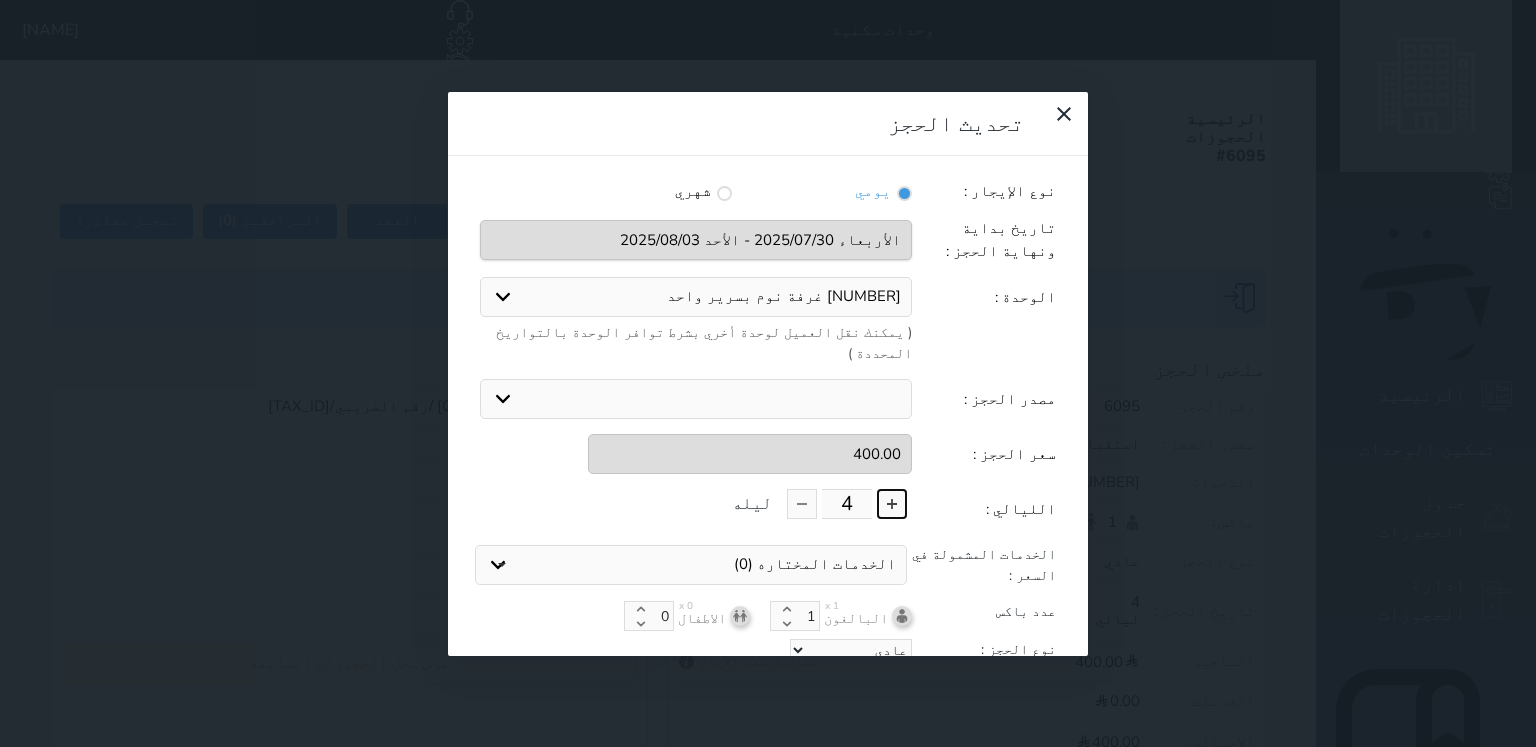 click at bounding box center (892, 504) 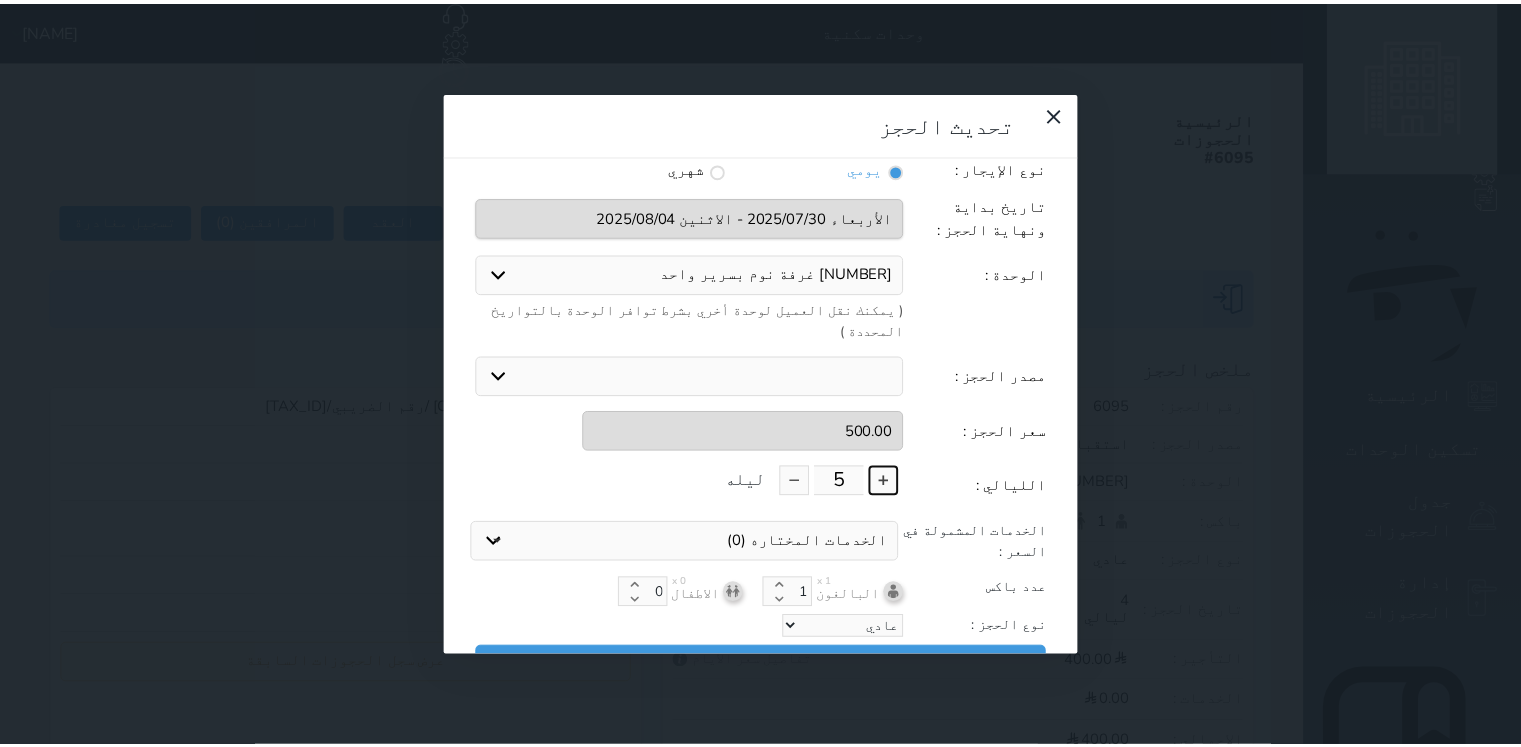 scroll, scrollTop: 44, scrollLeft: 0, axis: vertical 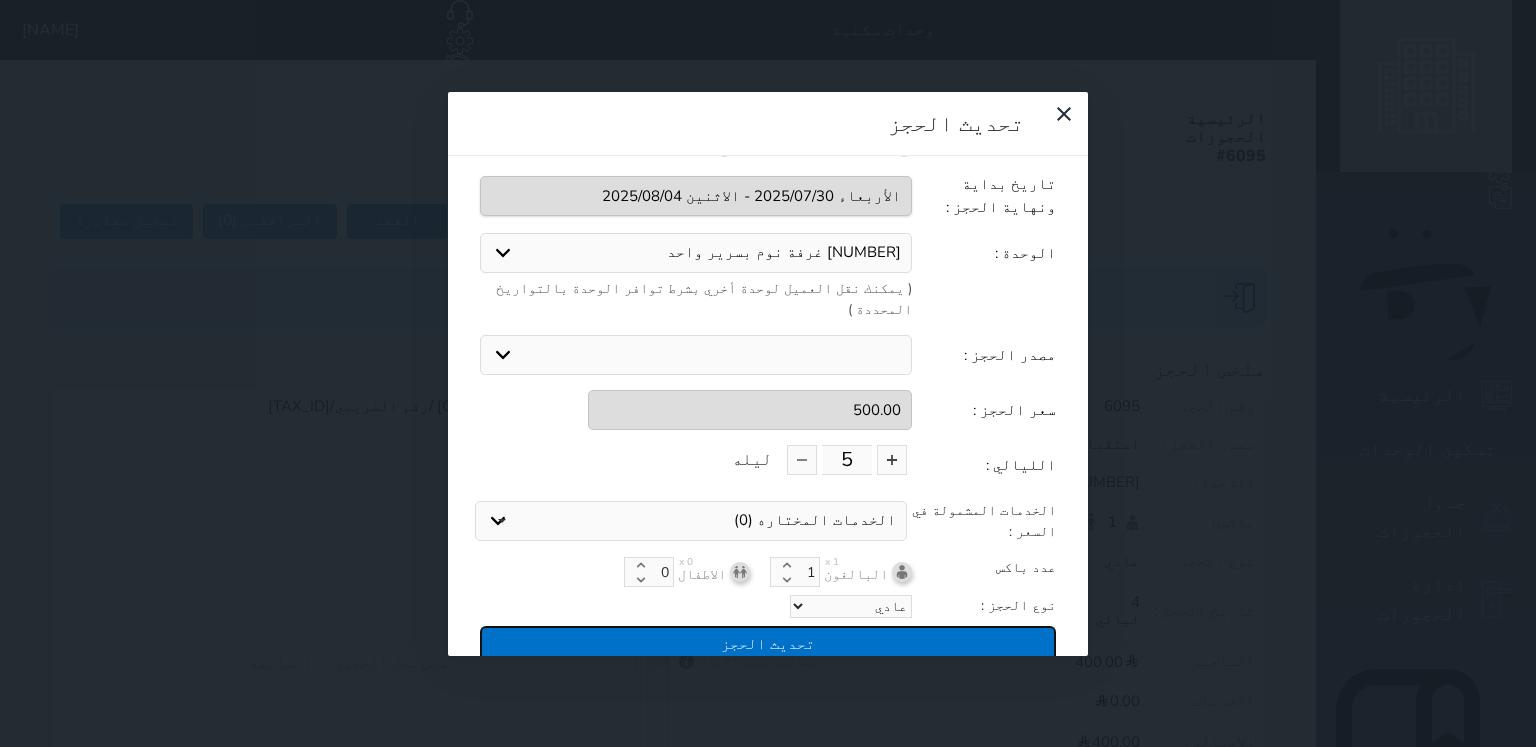 click on "تحديث الحجز" at bounding box center (768, 643) 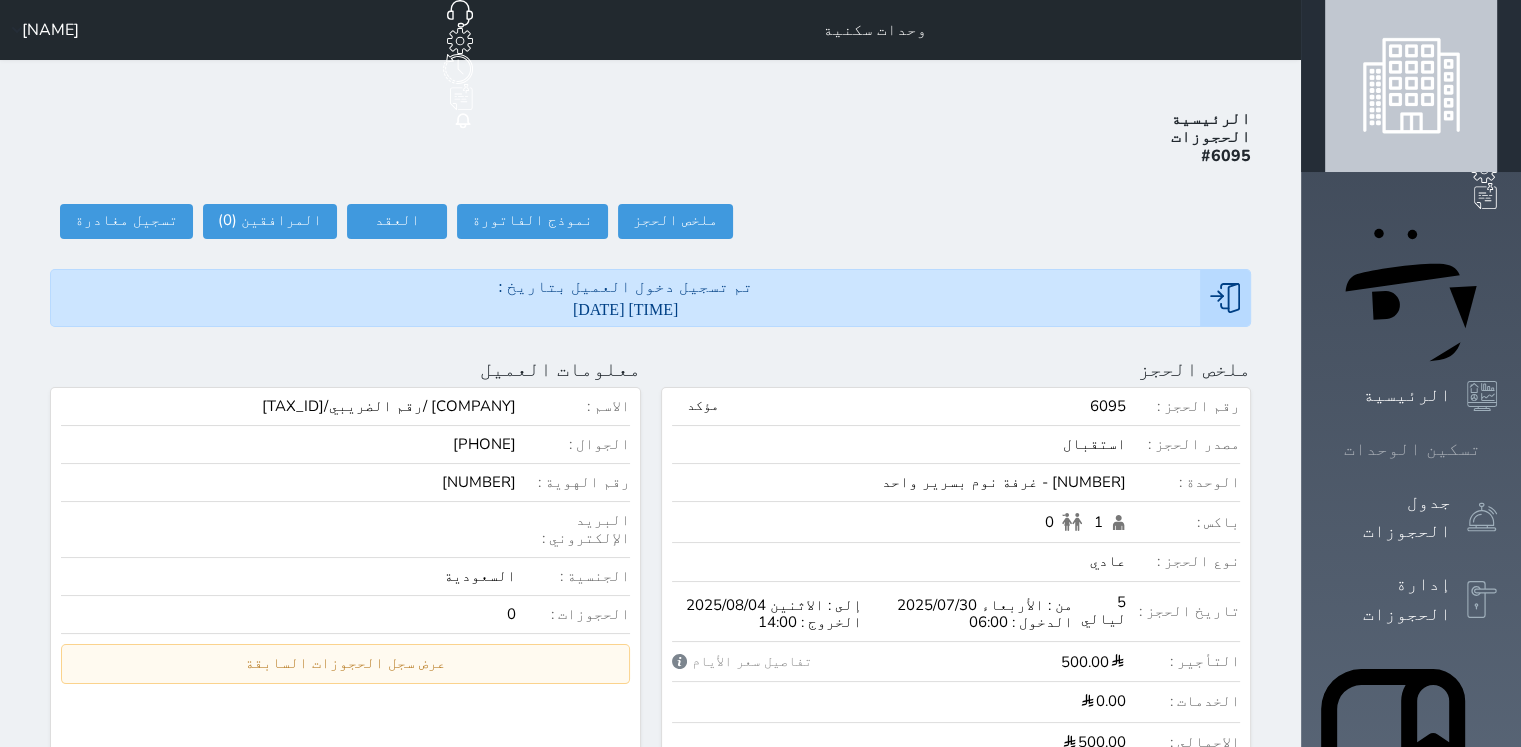 click on "تسكين الوحدات" at bounding box center (1411, 449) 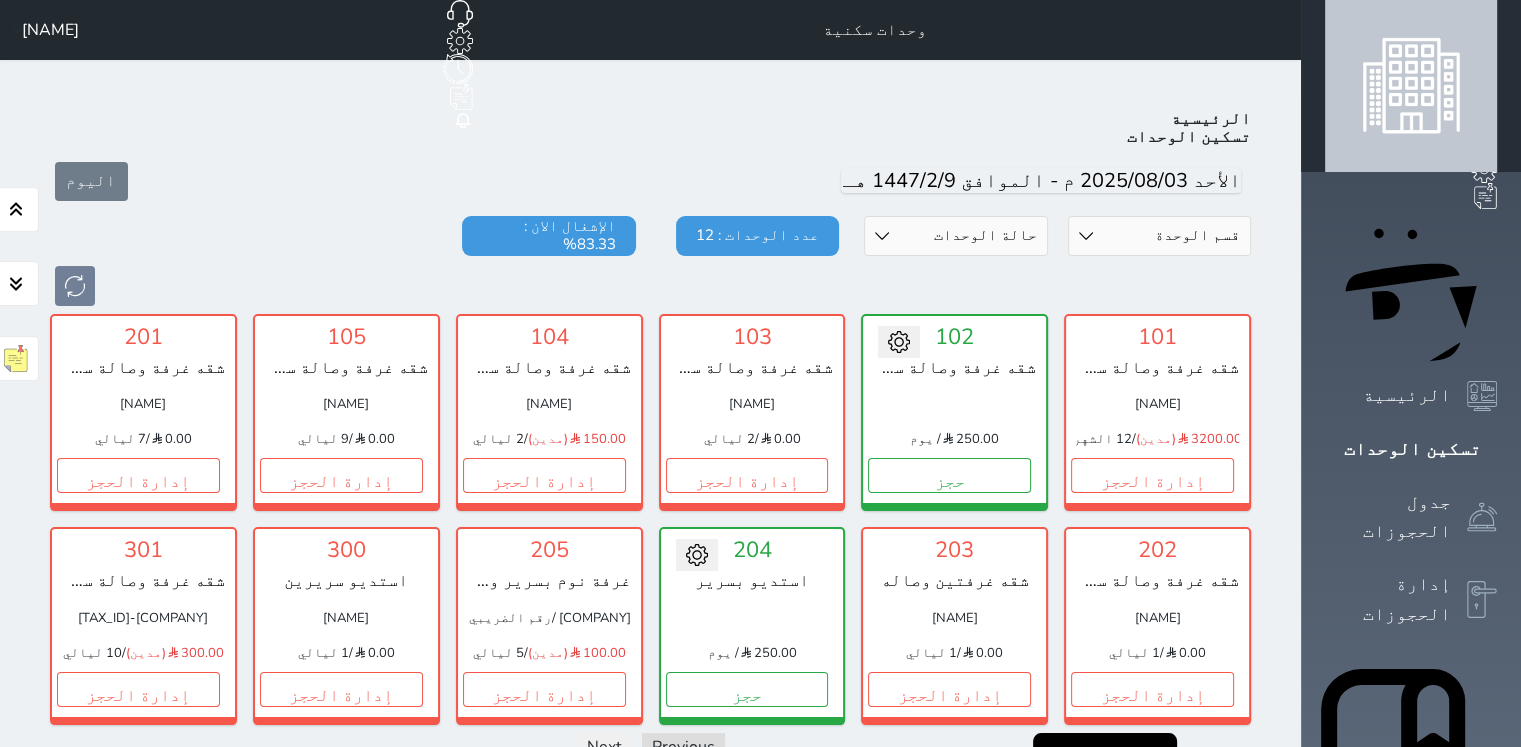 scroll, scrollTop: 78, scrollLeft: 0, axis: vertical 